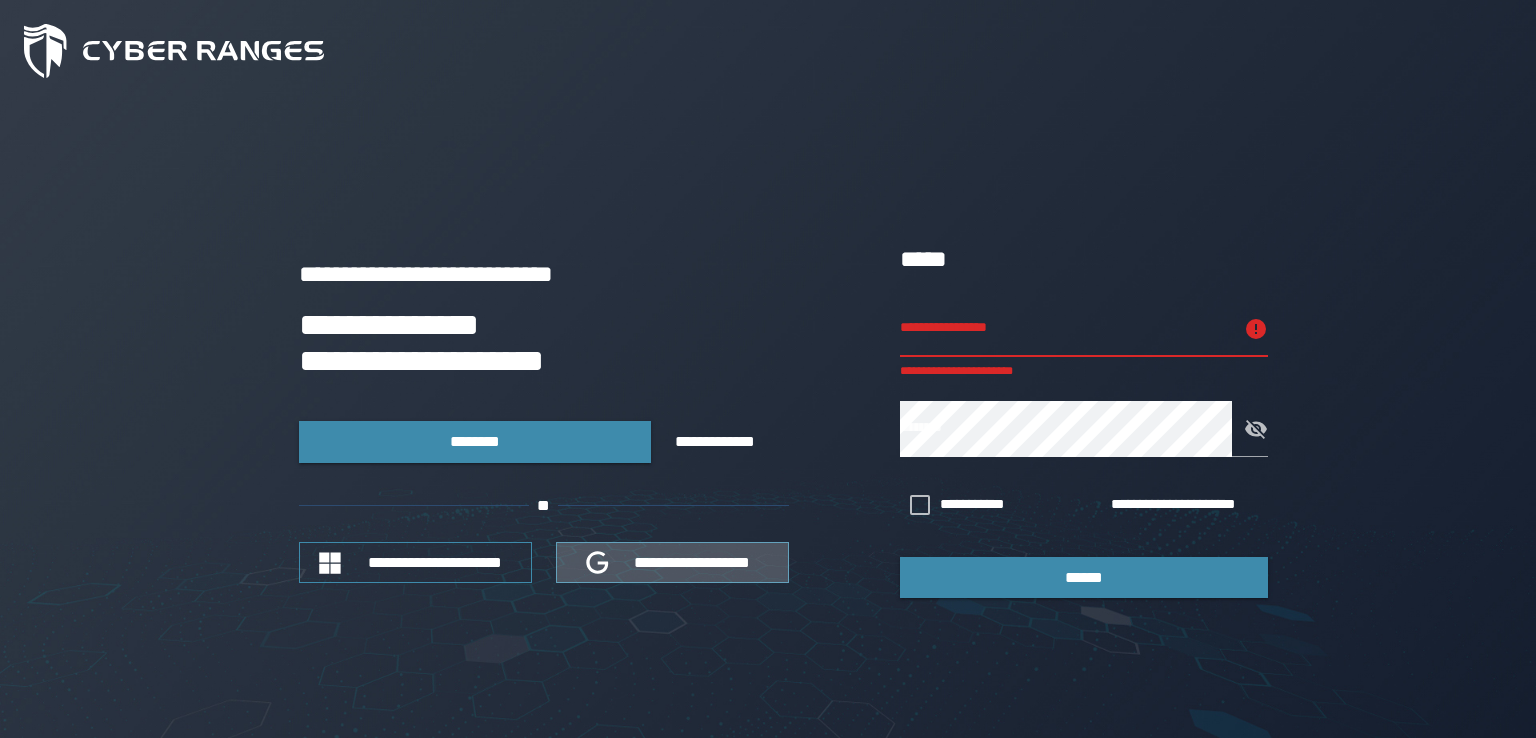 scroll, scrollTop: 0, scrollLeft: 0, axis: both 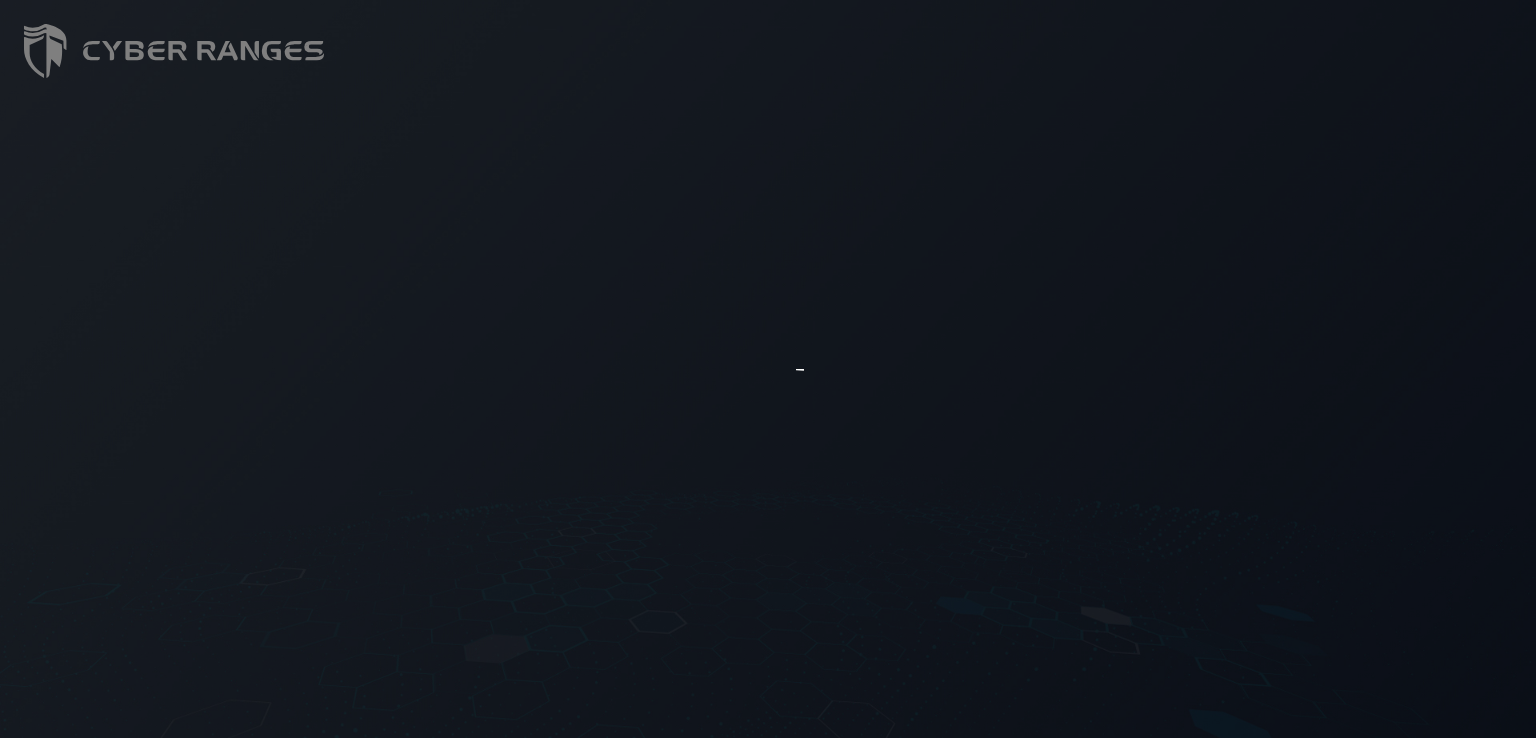 click at bounding box center [768, 369] 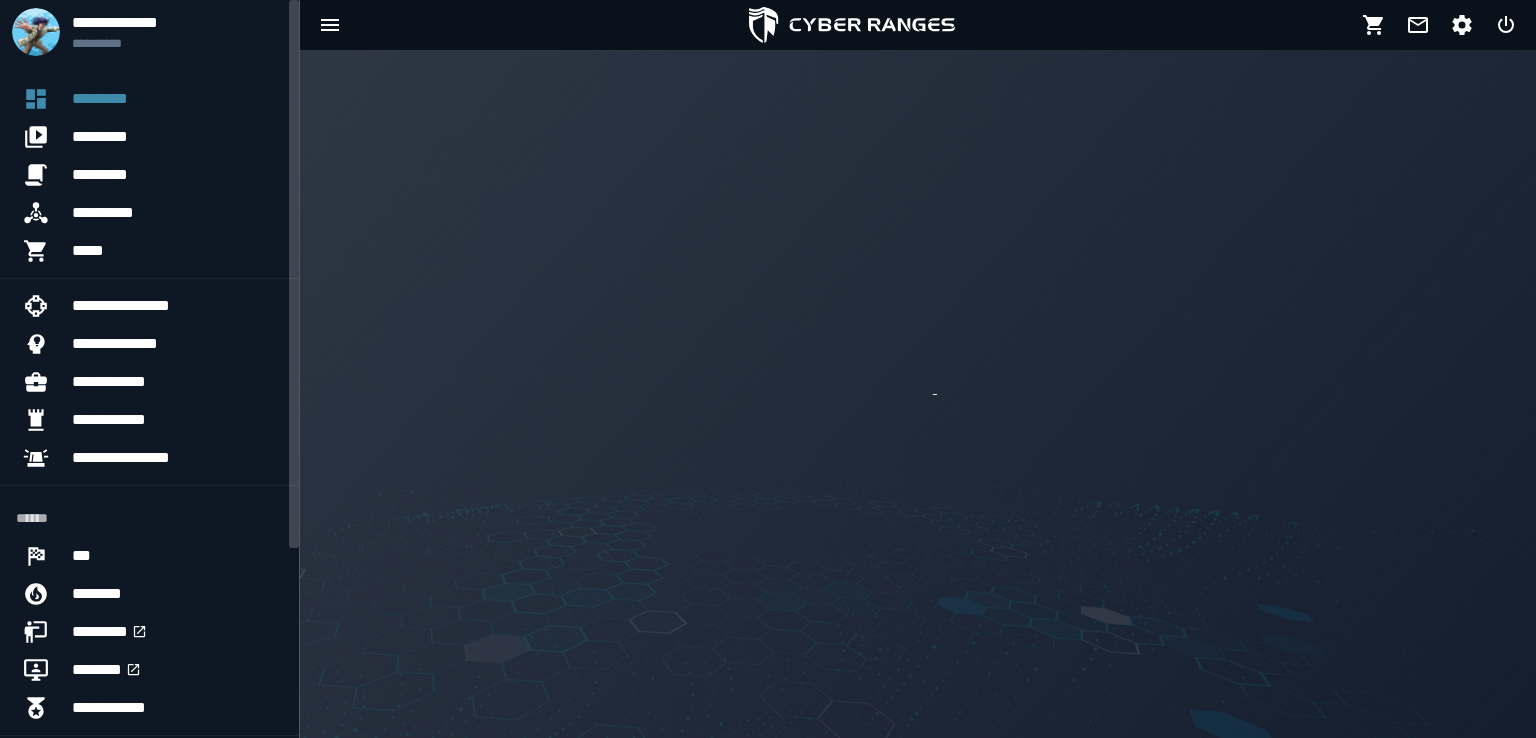 click at bounding box center [918, 394] 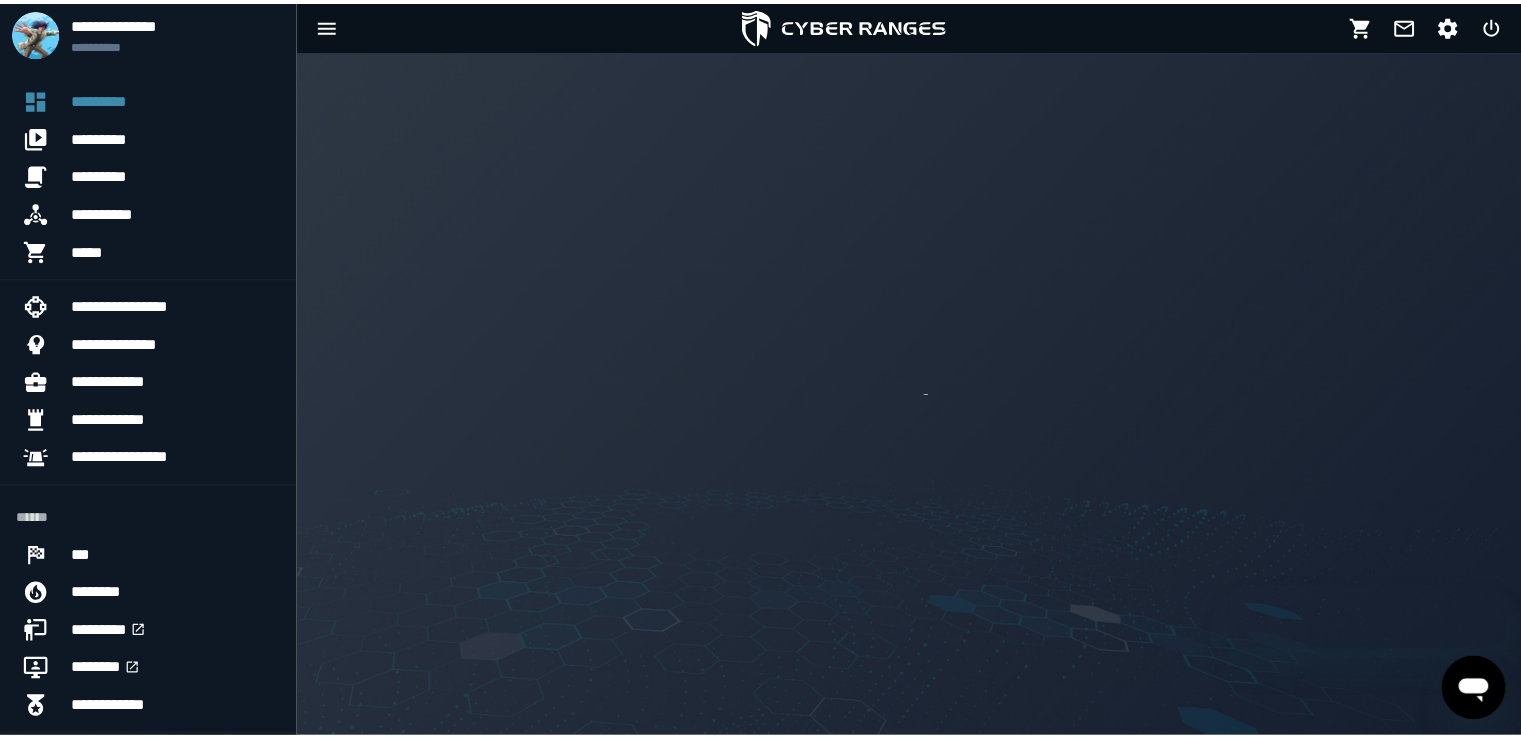 scroll, scrollTop: 0, scrollLeft: 0, axis: both 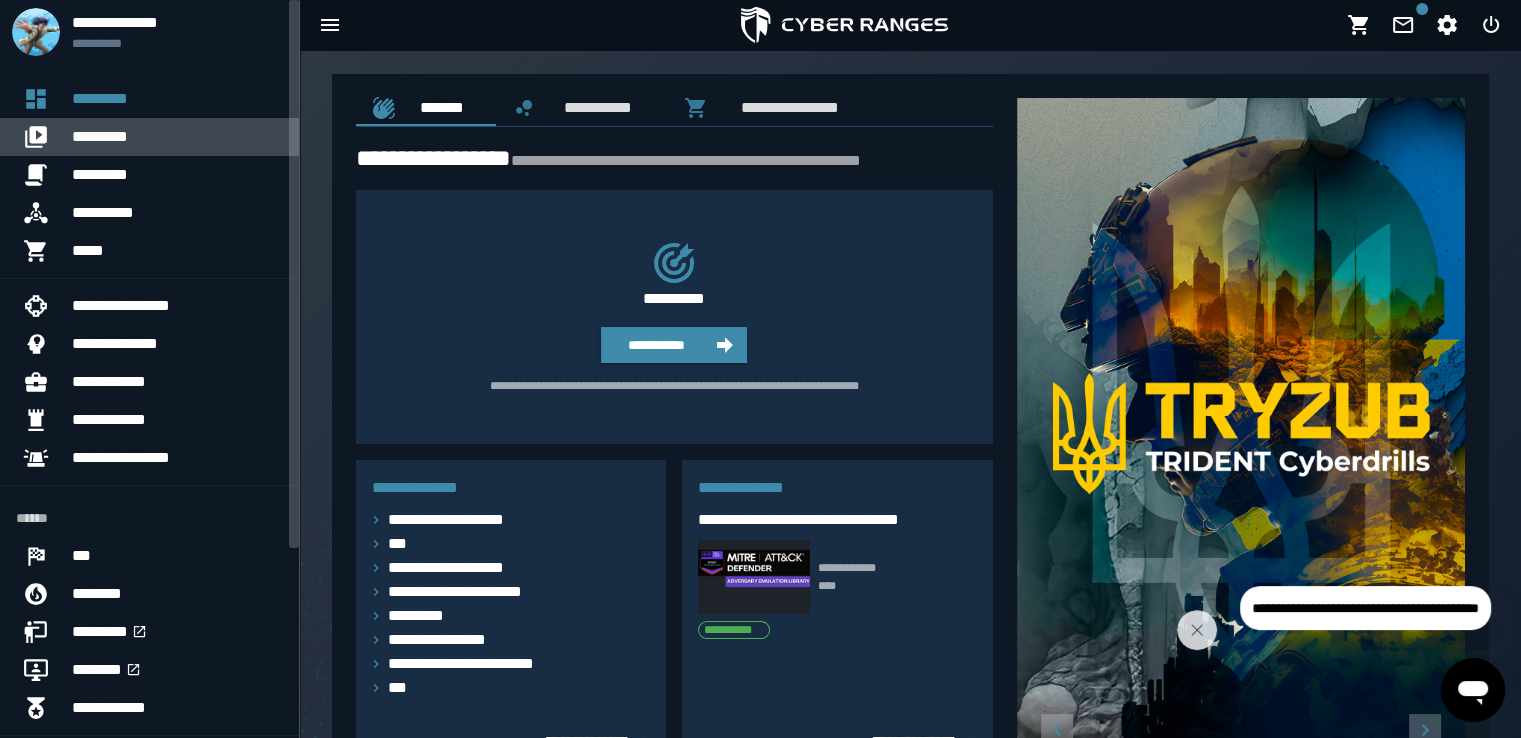 click on "*********" at bounding box center (177, 137) 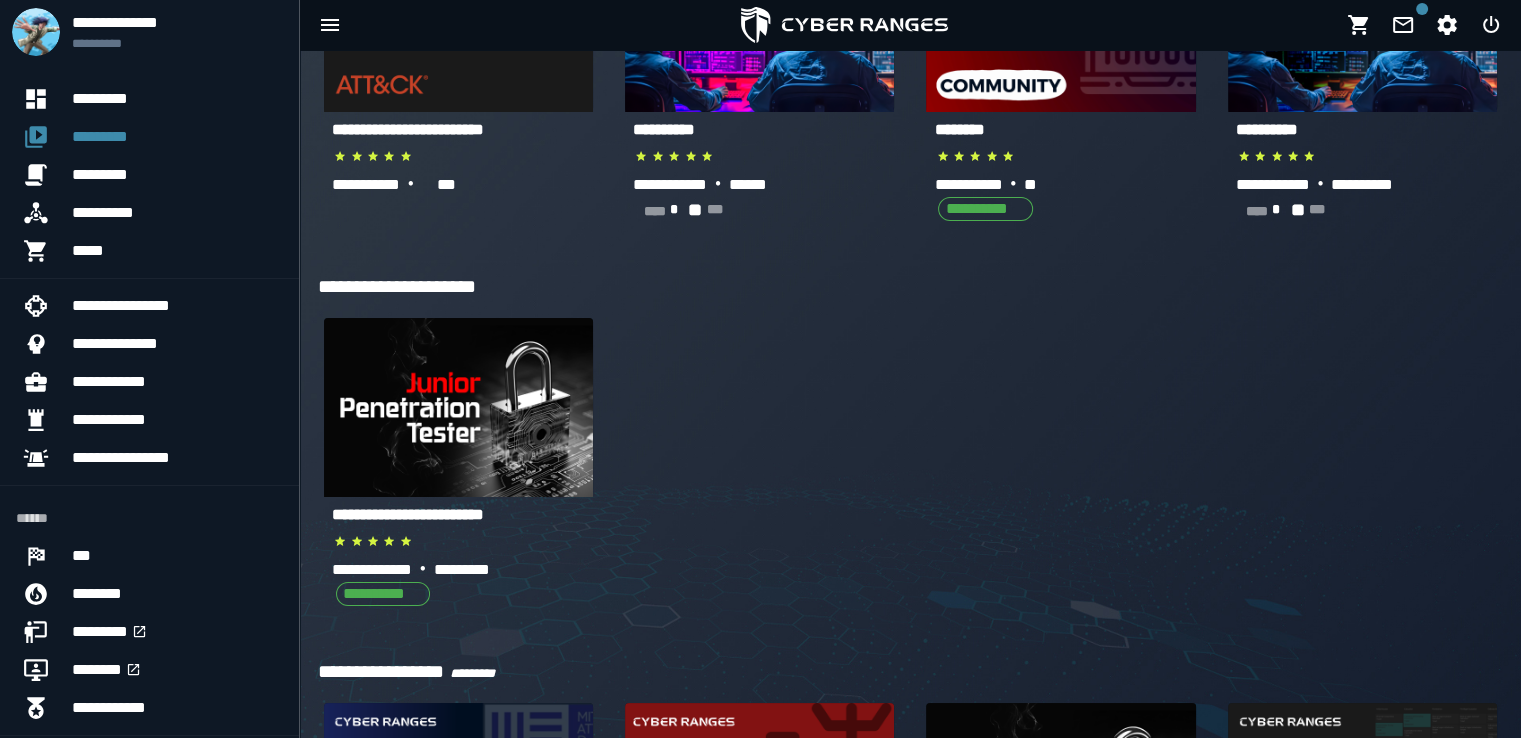 scroll, scrollTop: 248, scrollLeft: 0, axis: vertical 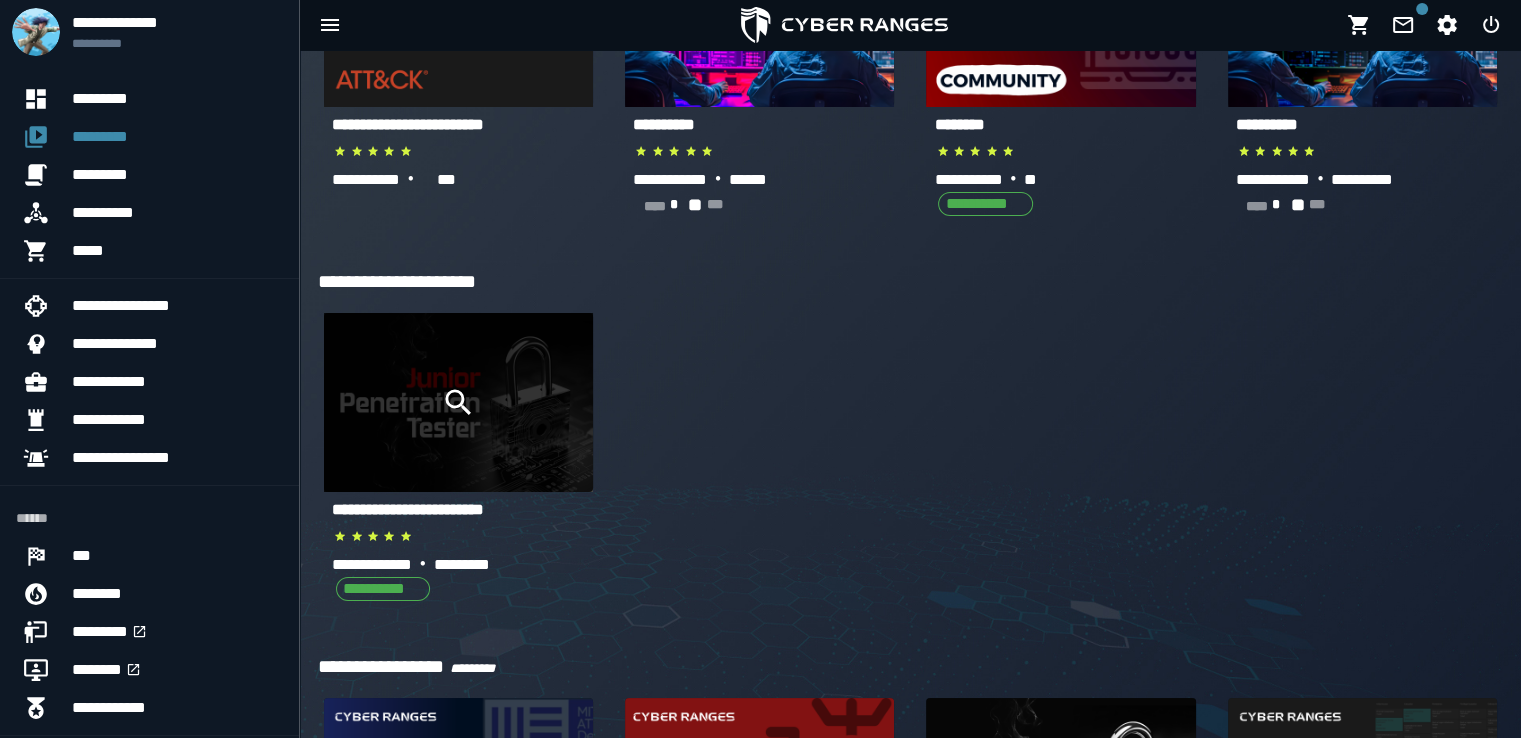 click 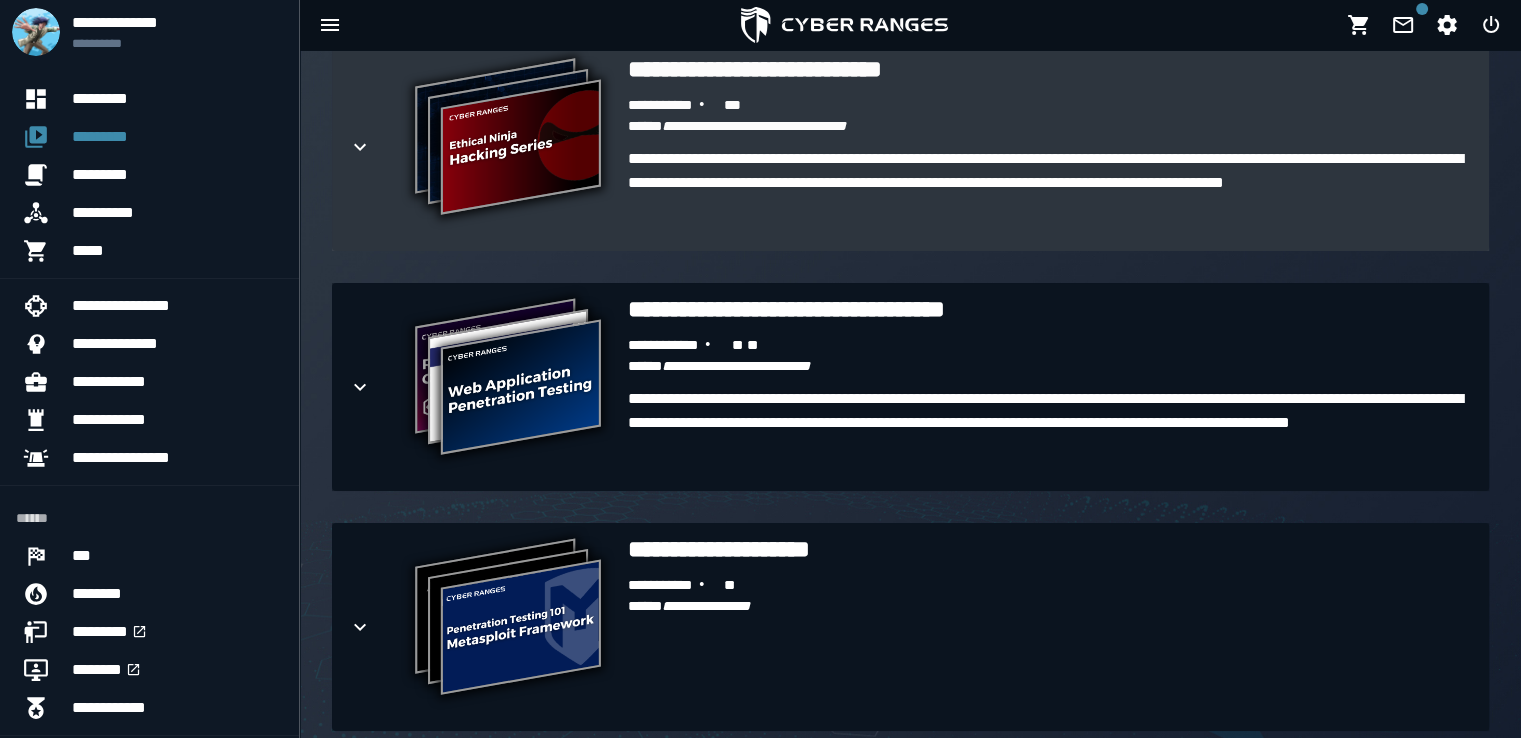 scroll, scrollTop: 2247, scrollLeft: 0, axis: vertical 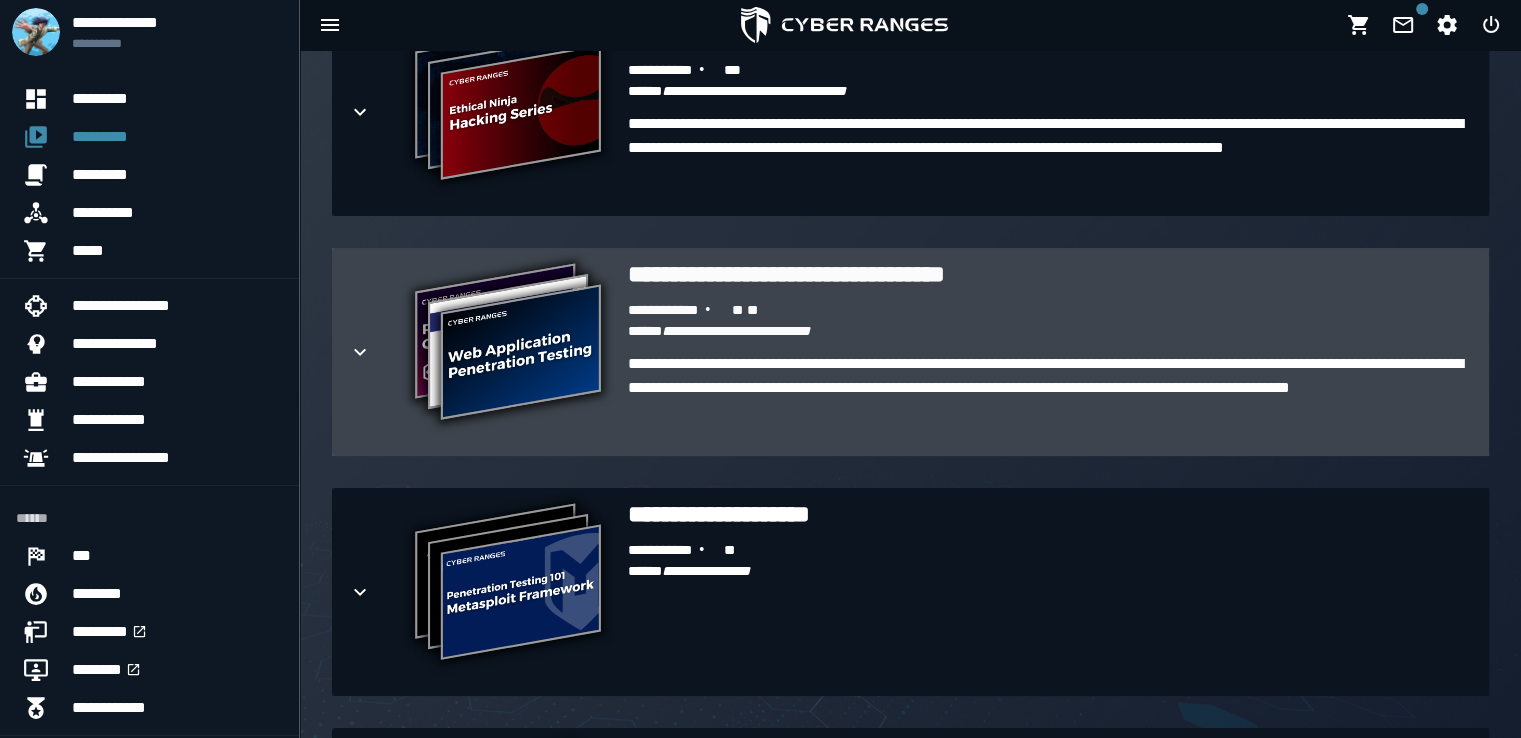 click on "**********" at bounding box center (508, 344) 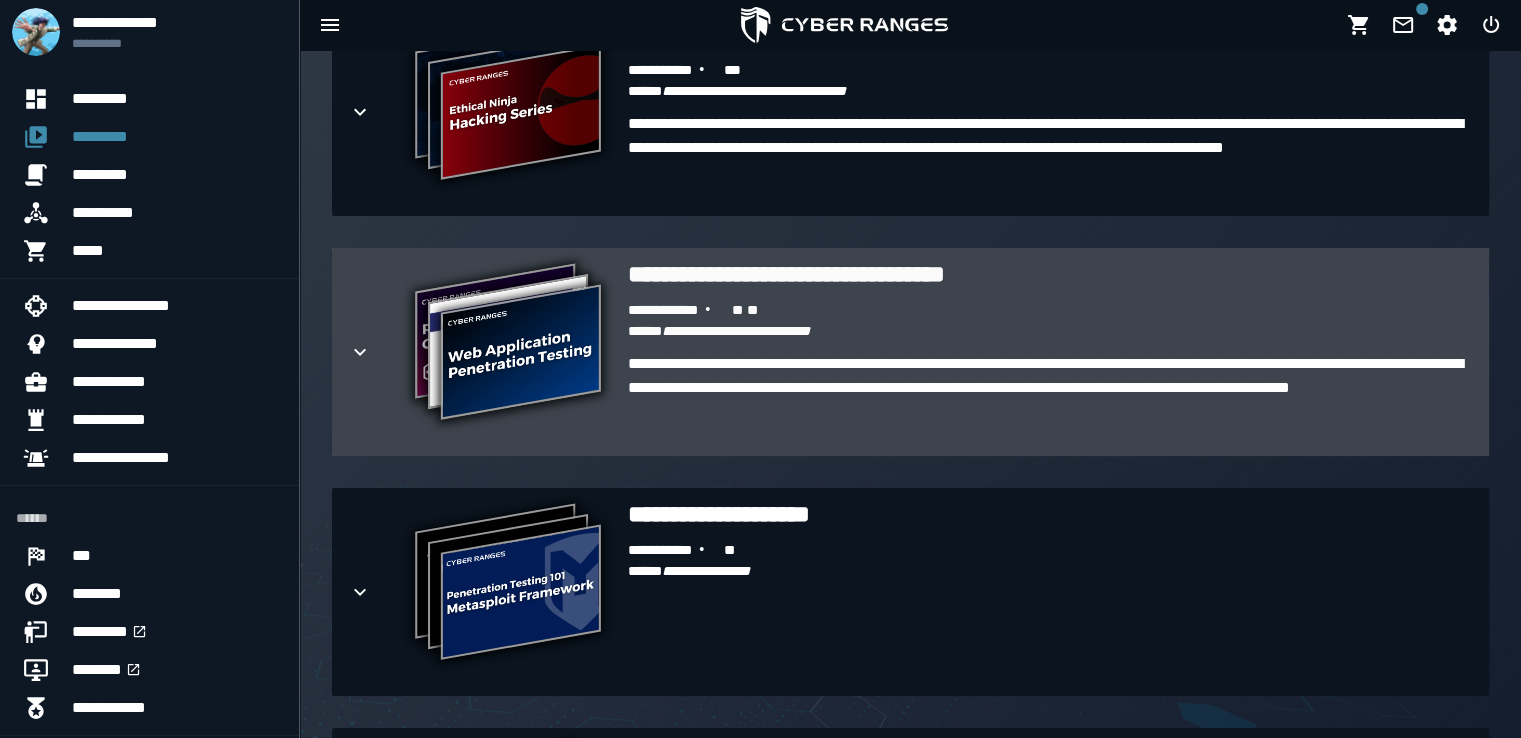 click 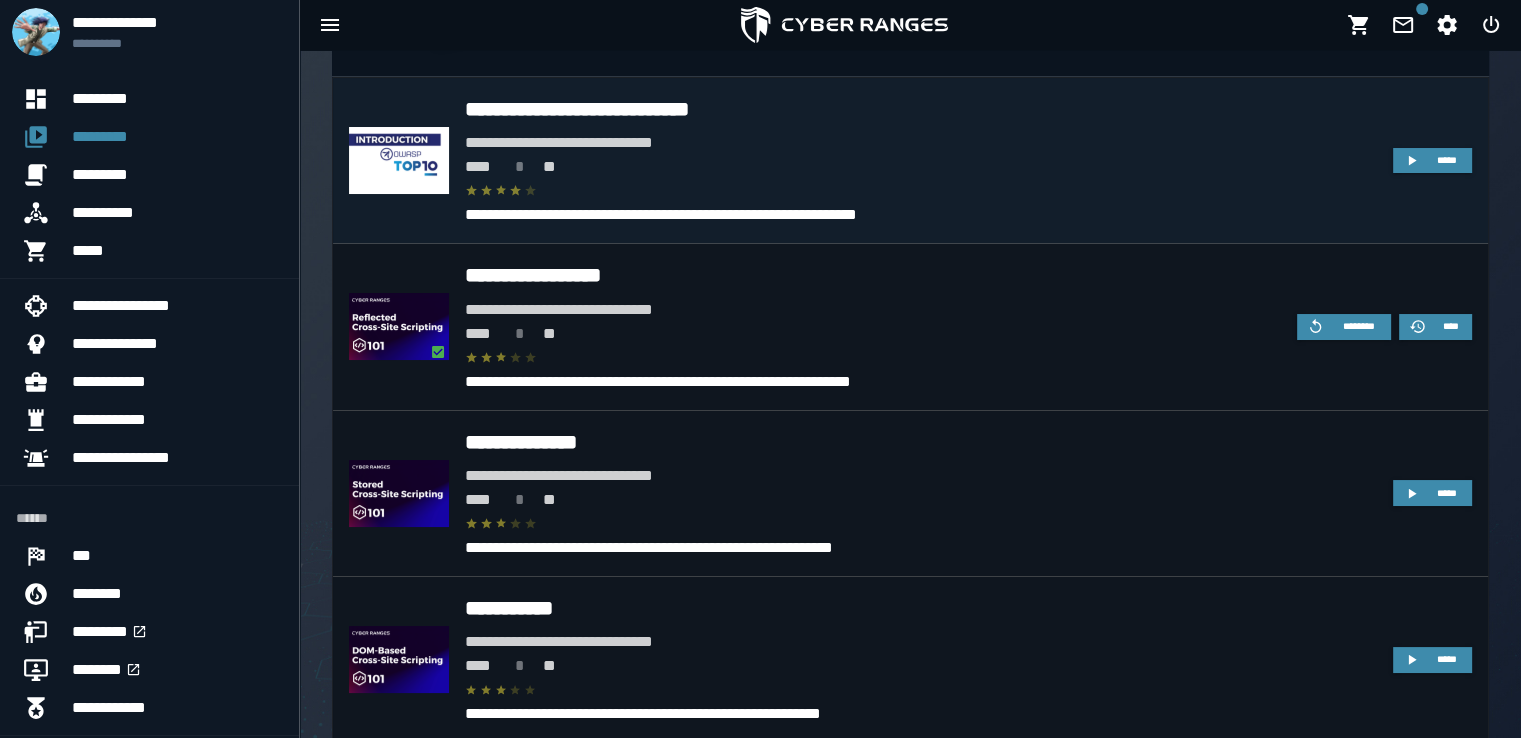 scroll, scrollTop: 2626, scrollLeft: 0, axis: vertical 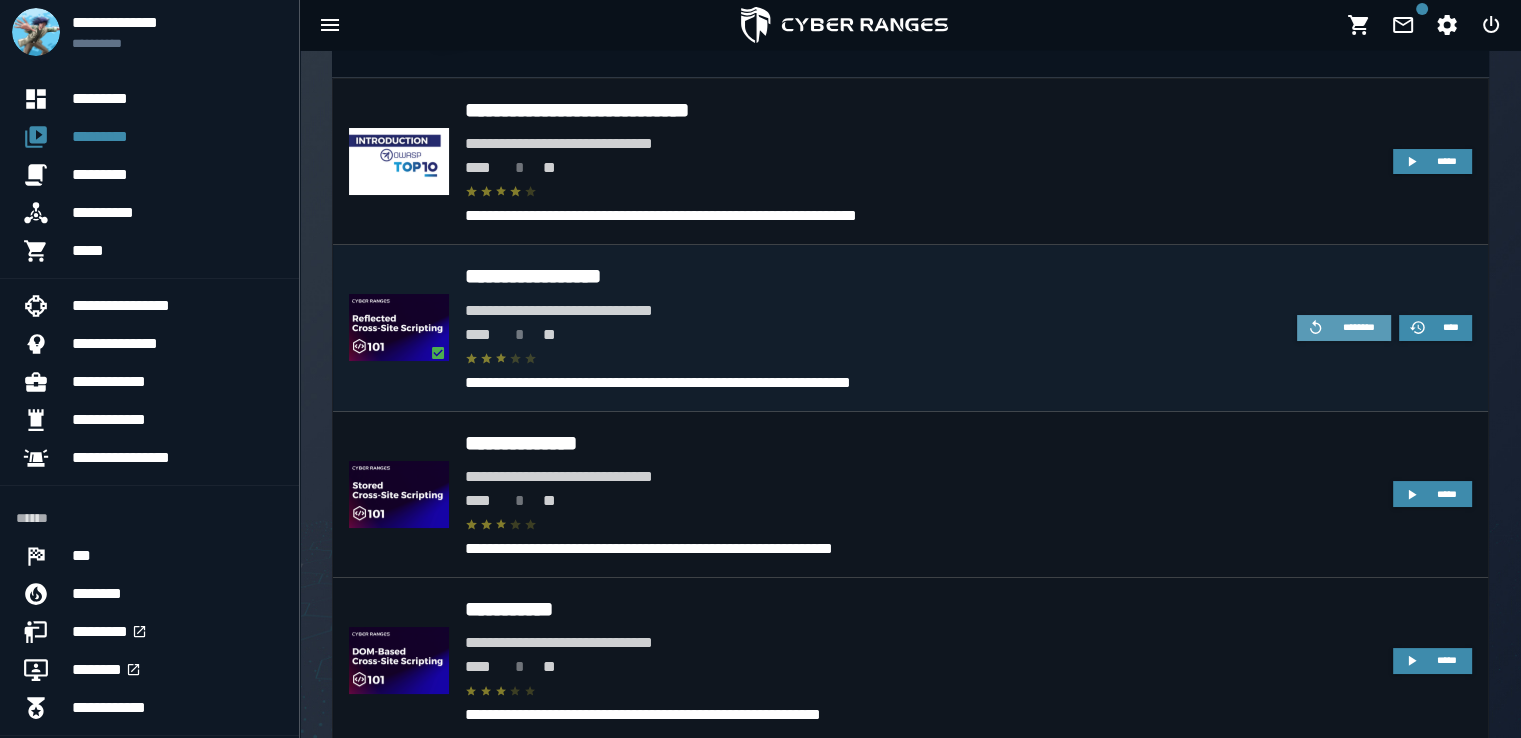 click on "********" at bounding box center (1358, 327) 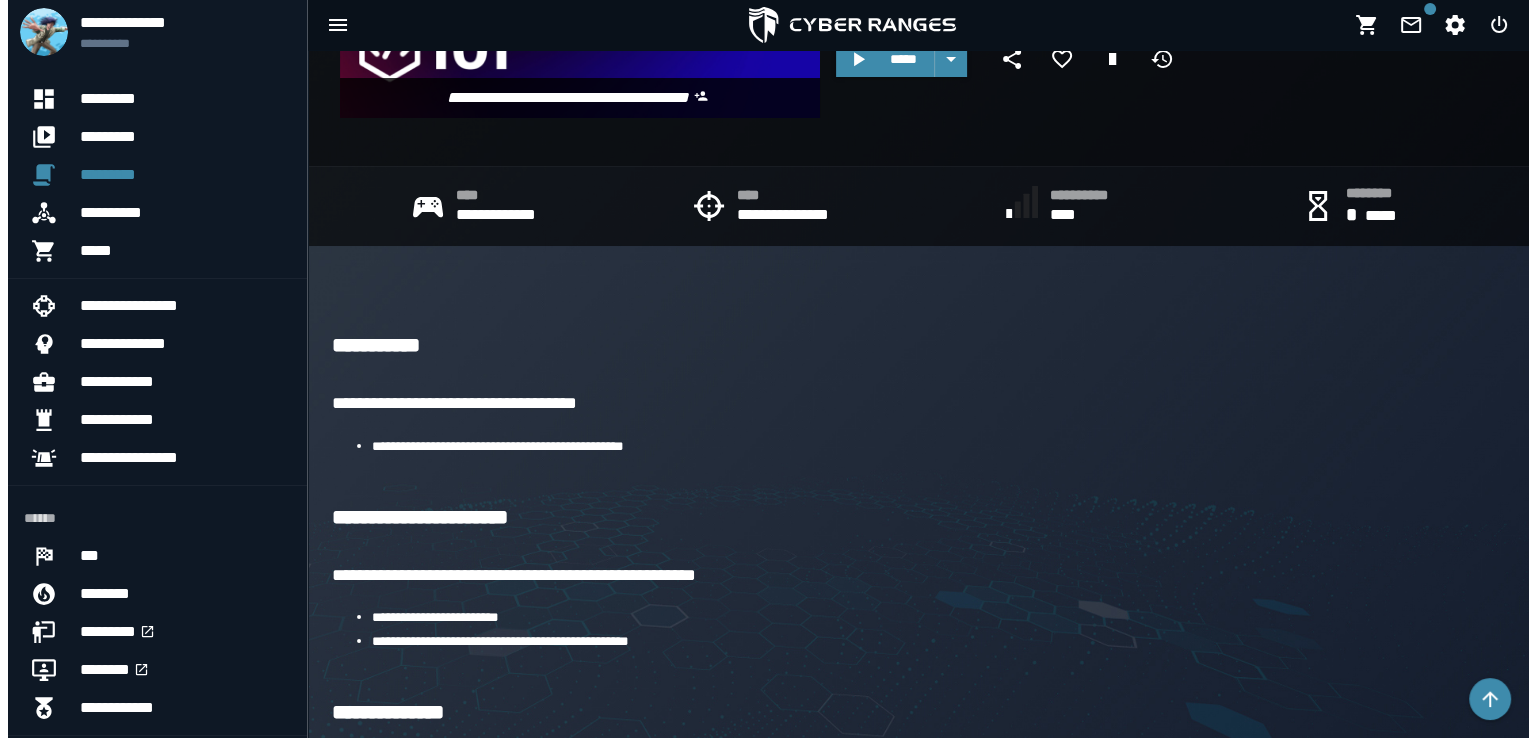 scroll, scrollTop: 0, scrollLeft: 0, axis: both 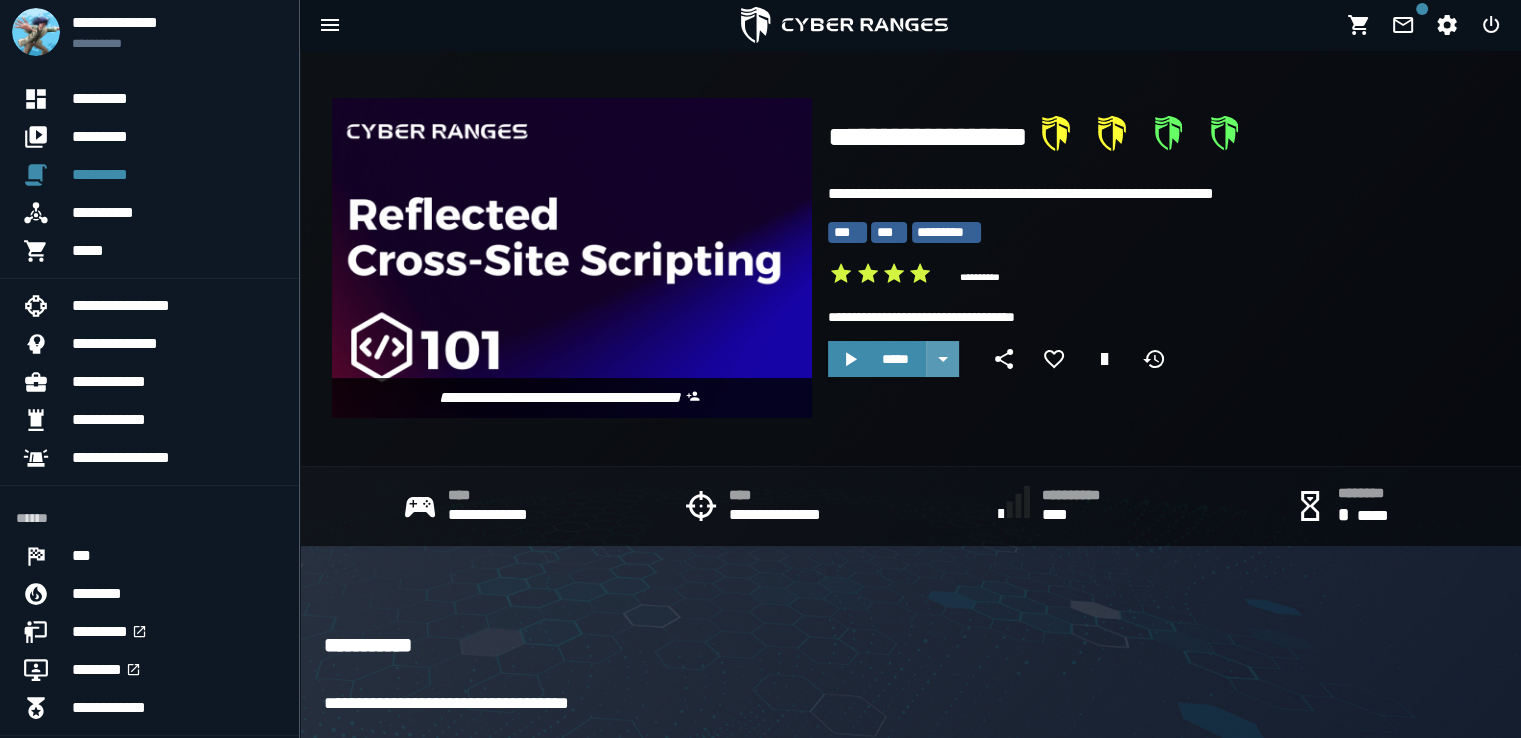 click 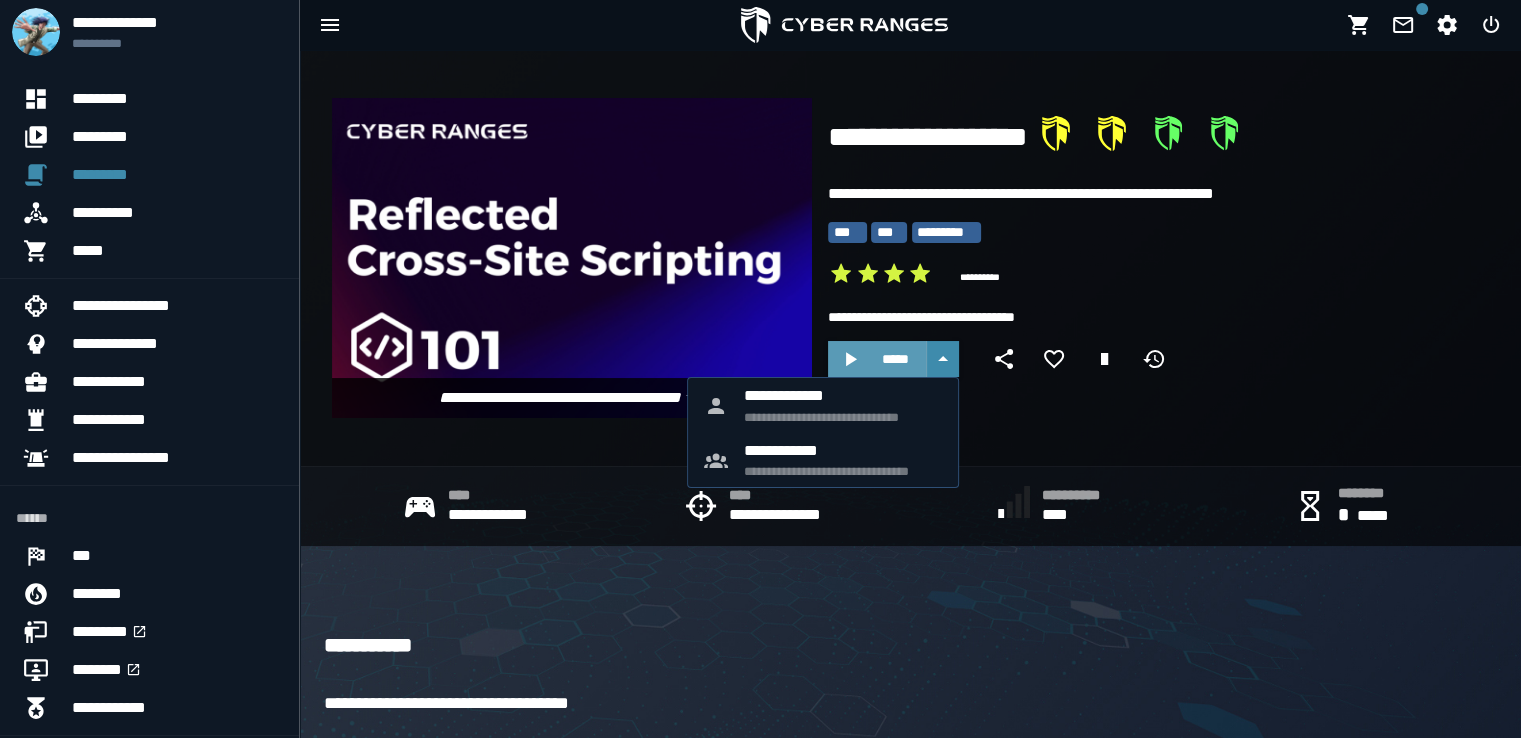 click on "*****" at bounding box center (877, 359) 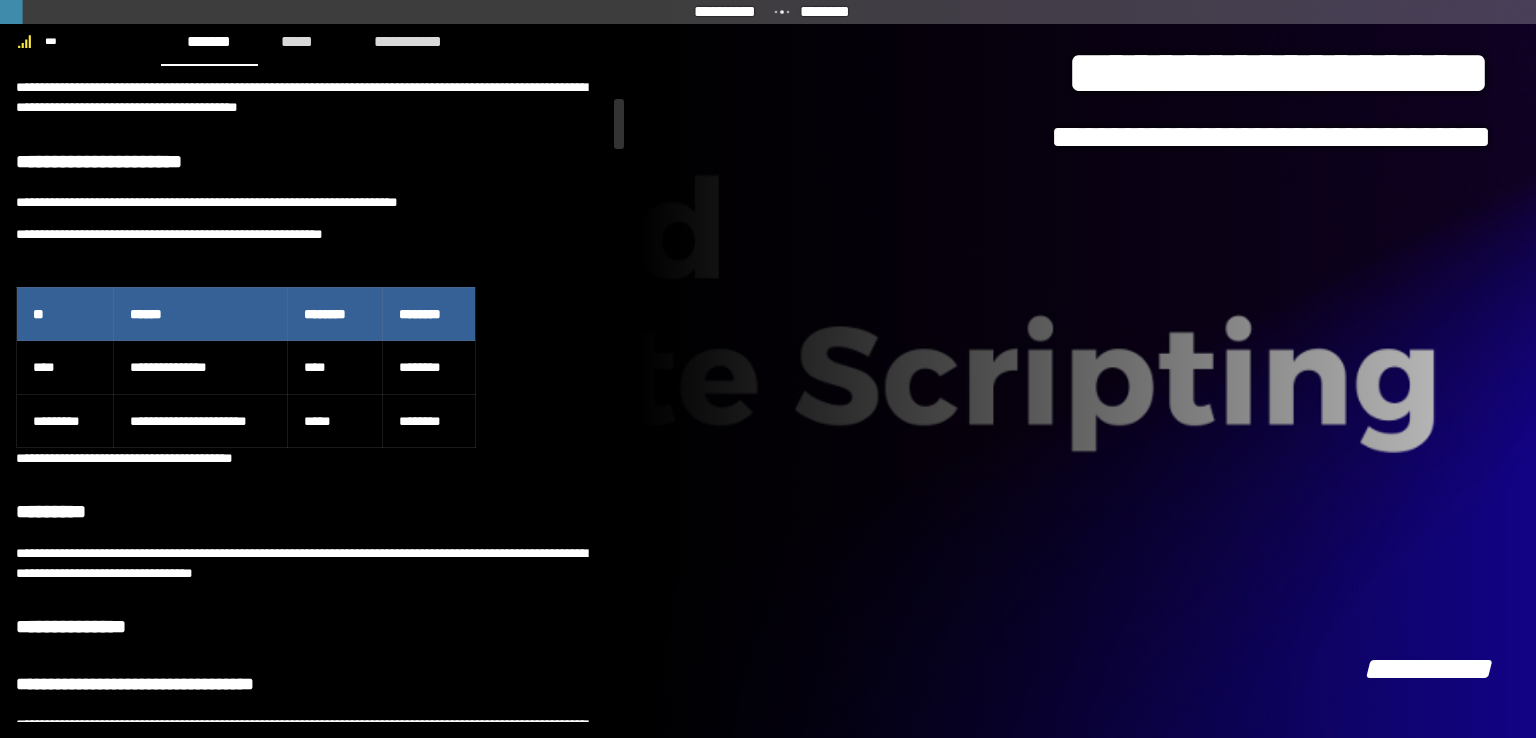 scroll, scrollTop: 306, scrollLeft: 0, axis: vertical 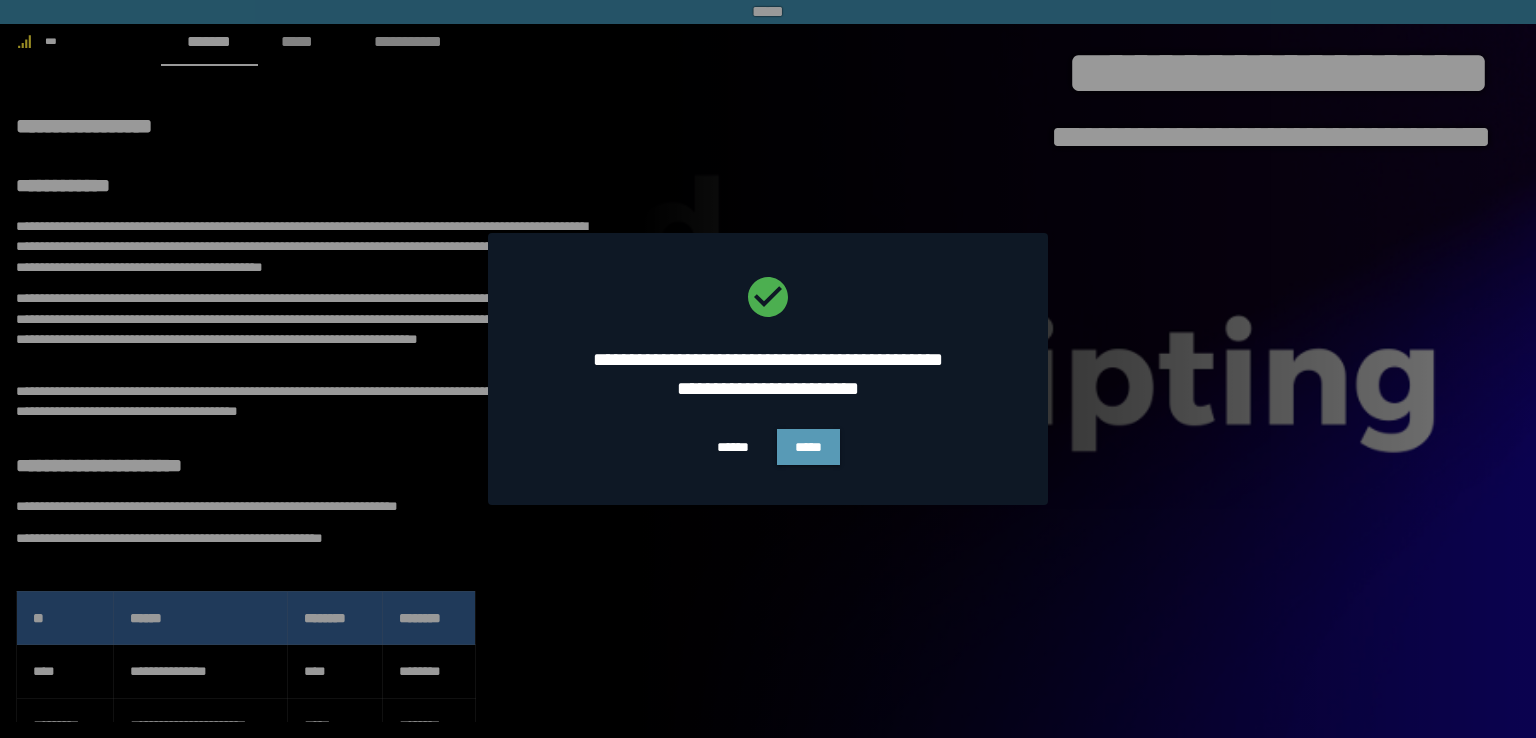 click on "*****" at bounding box center [808, 447] 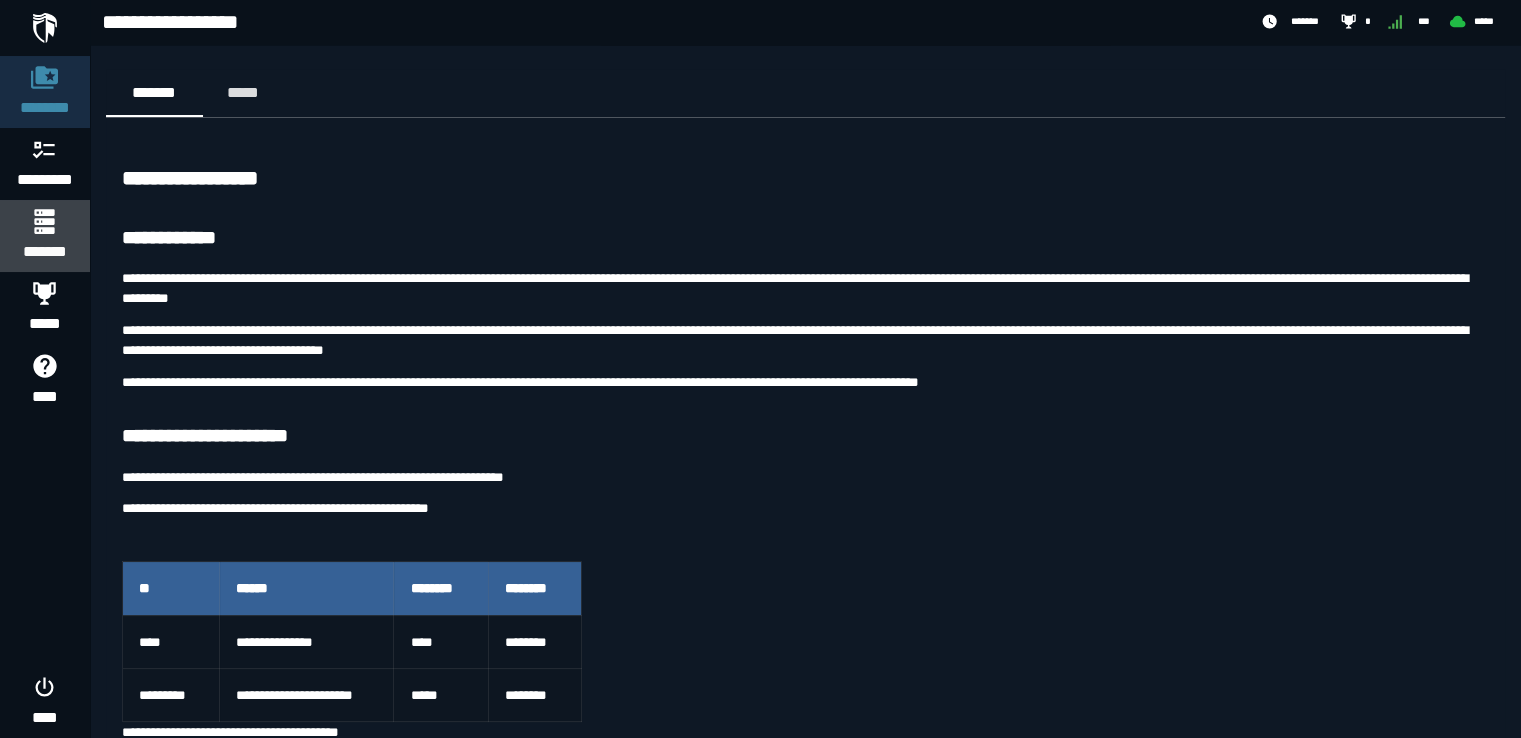 click 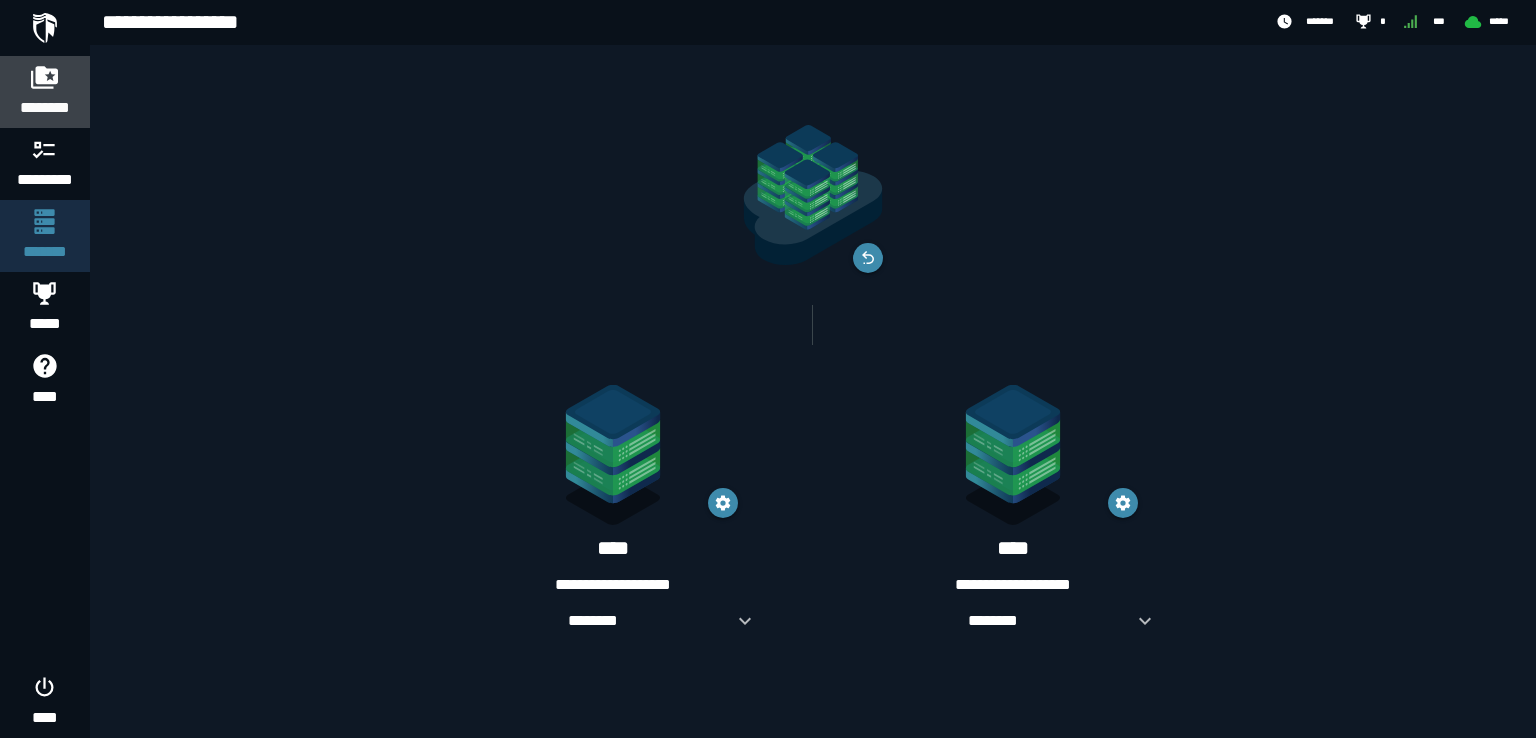 click on "********" at bounding box center (45, 92) 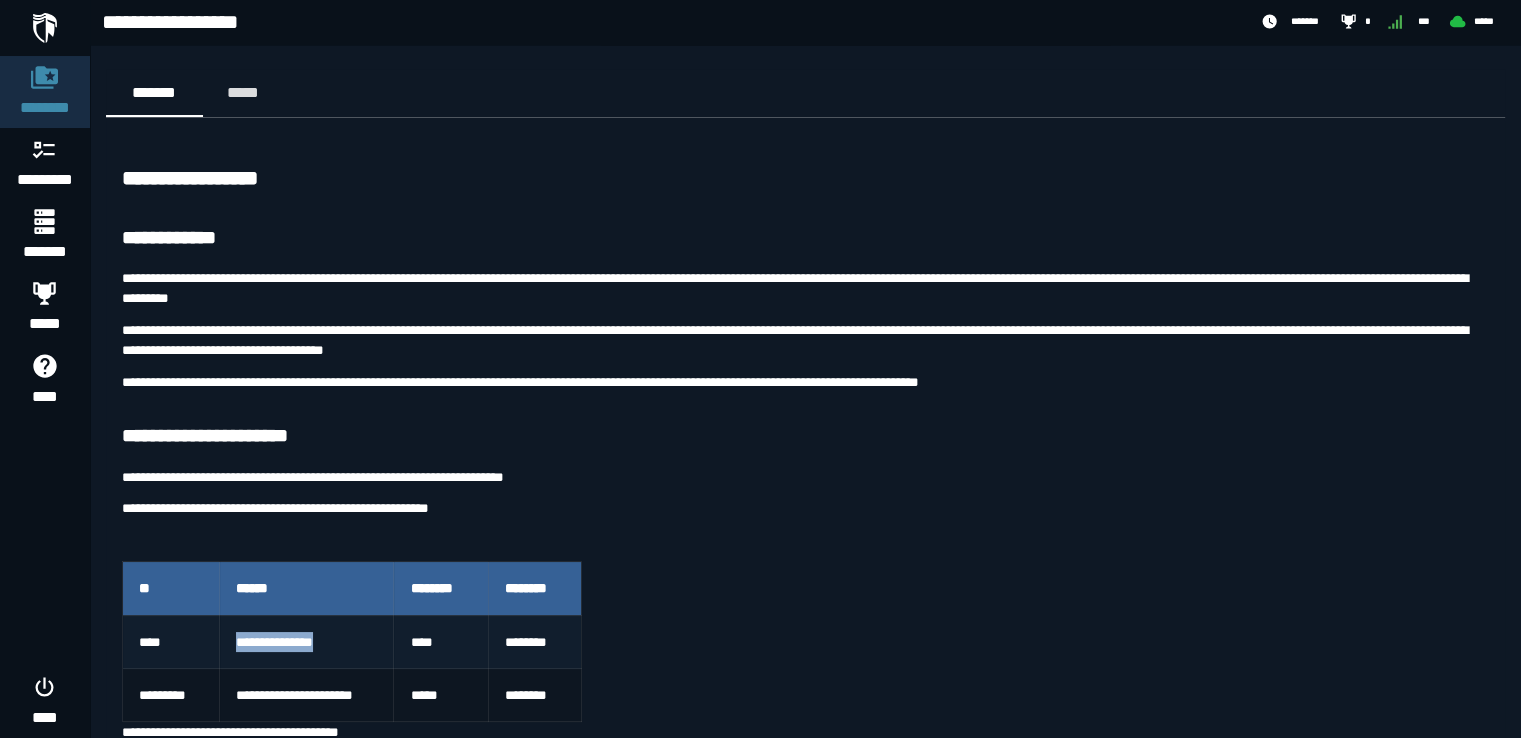 drag, startPoint x: 353, startPoint y: 645, endPoint x: 238, endPoint y: 636, distance: 115.35164 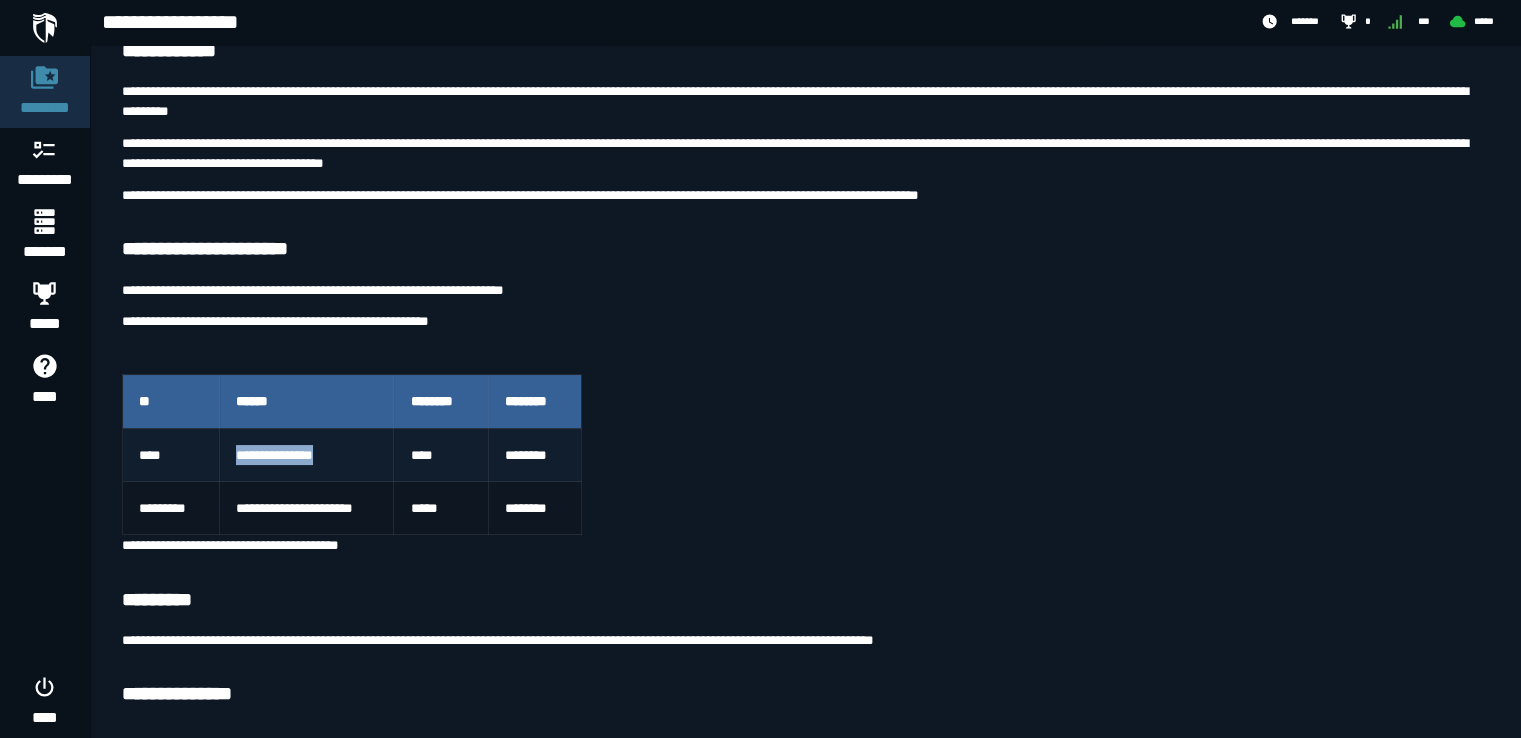 scroll, scrollTop: 200, scrollLeft: 0, axis: vertical 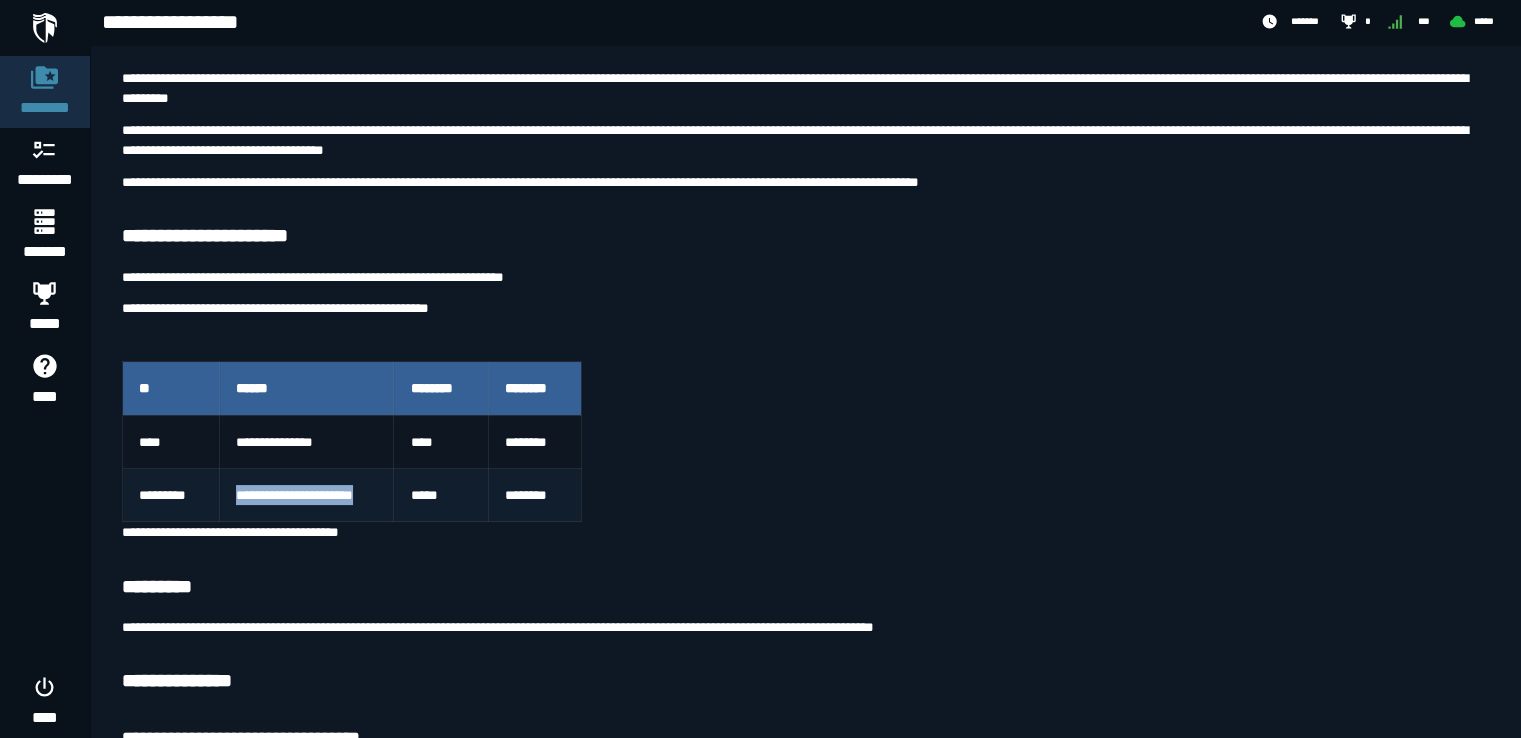 drag, startPoint x: 234, startPoint y: 501, endPoint x: 382, endPoint y: 485, distance: 148.86235 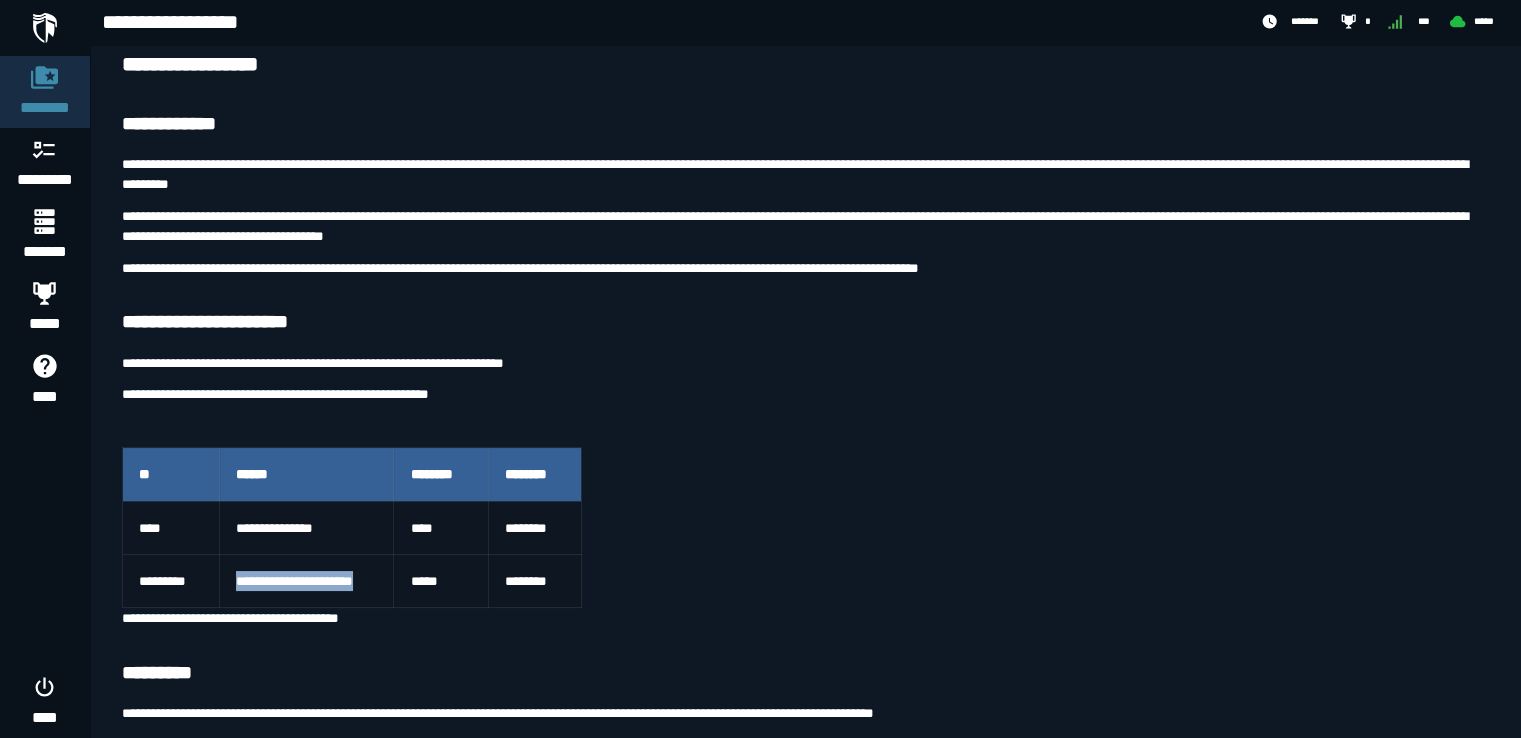 scroll, scrollTop: 0, scrollLeft: 0, axis: both 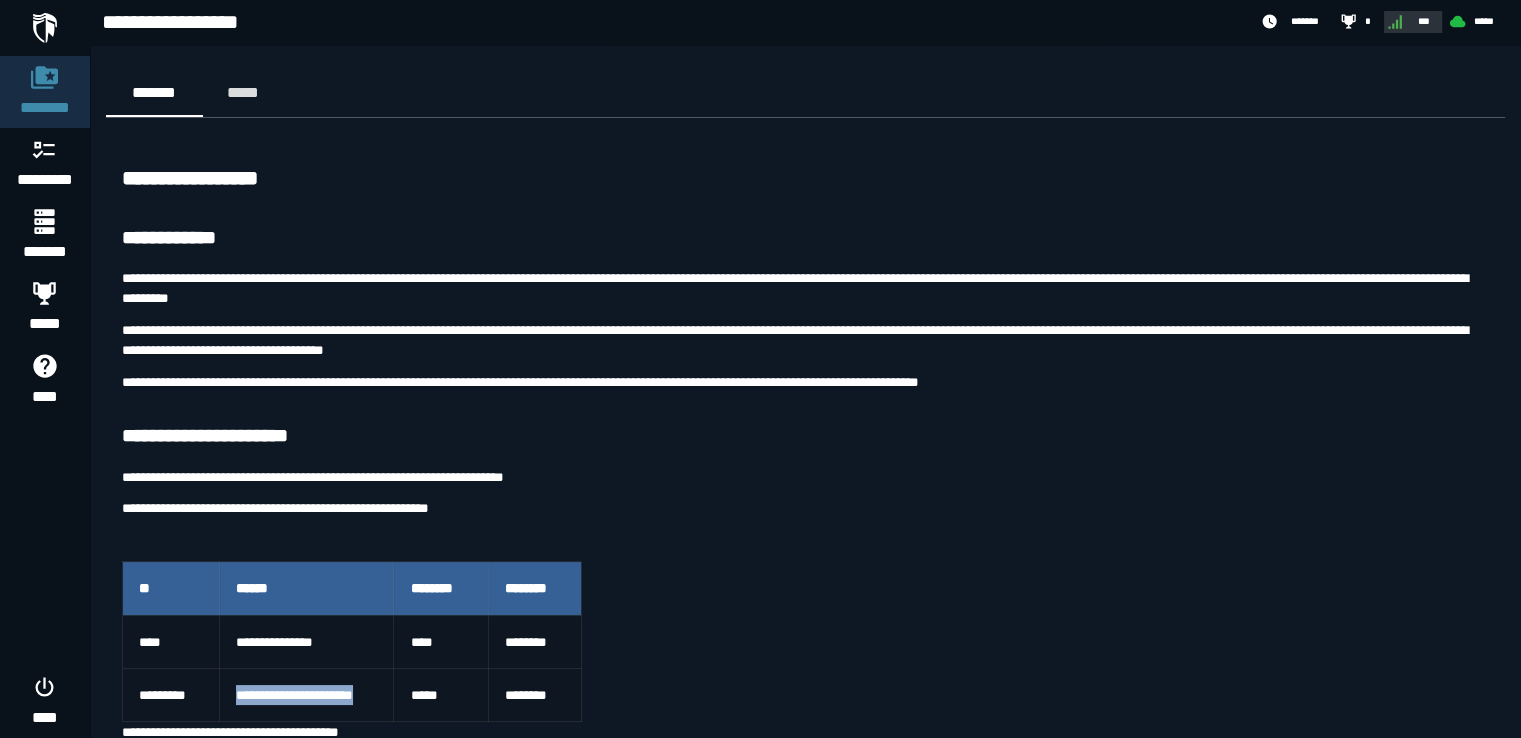 click on "***" at bounding box center (1424, 21) 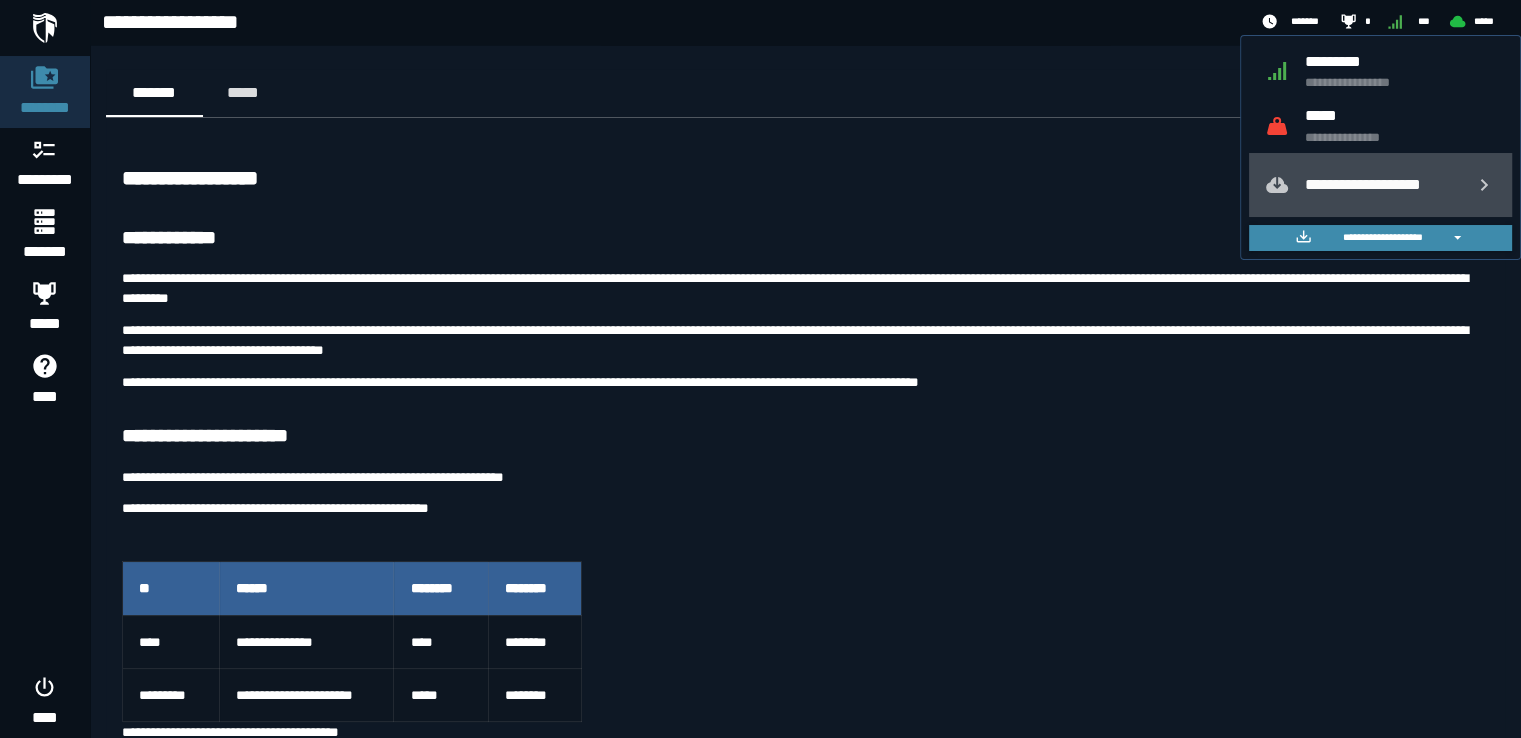 click on "**********" 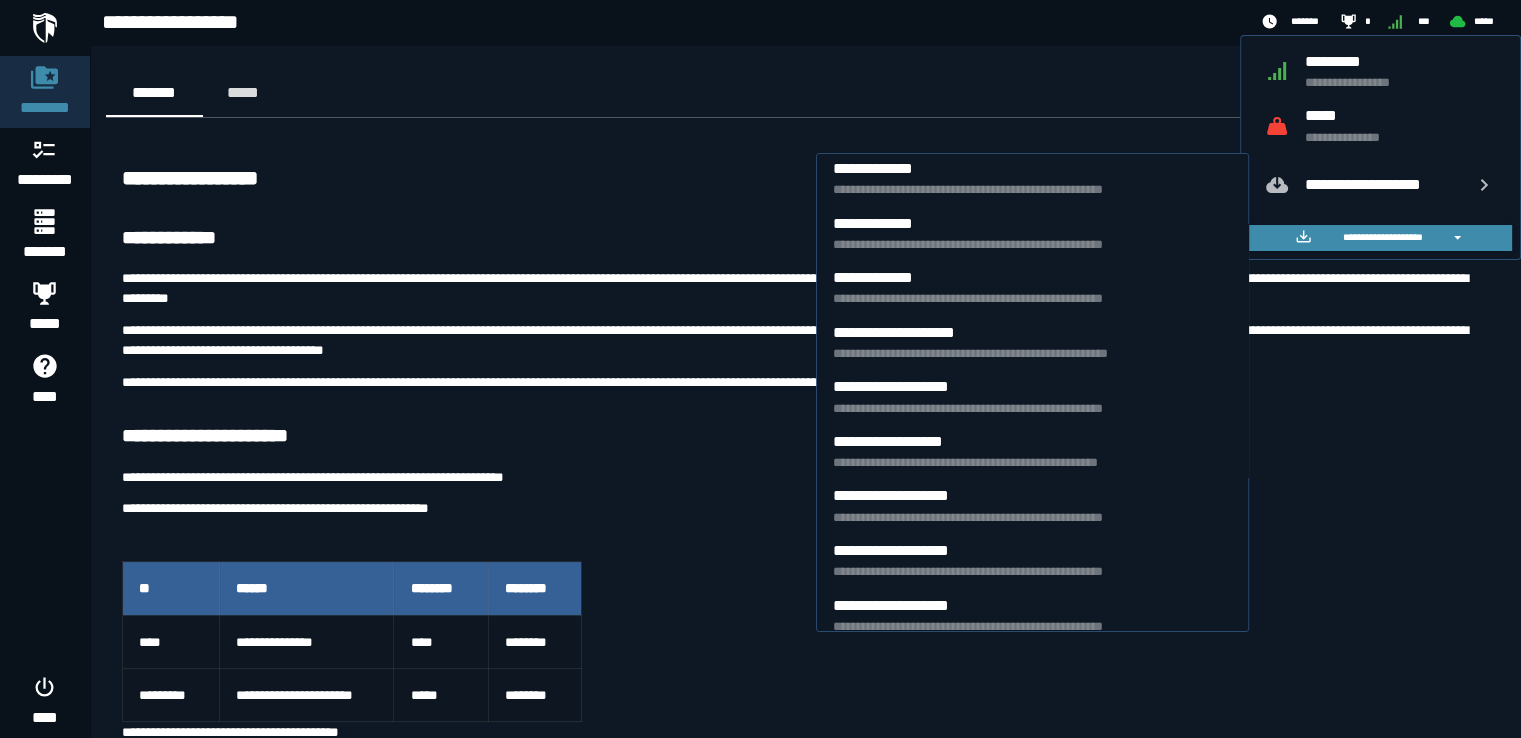 scroll, scrollTop: 424, scrollLeft: 0, axis: vertical 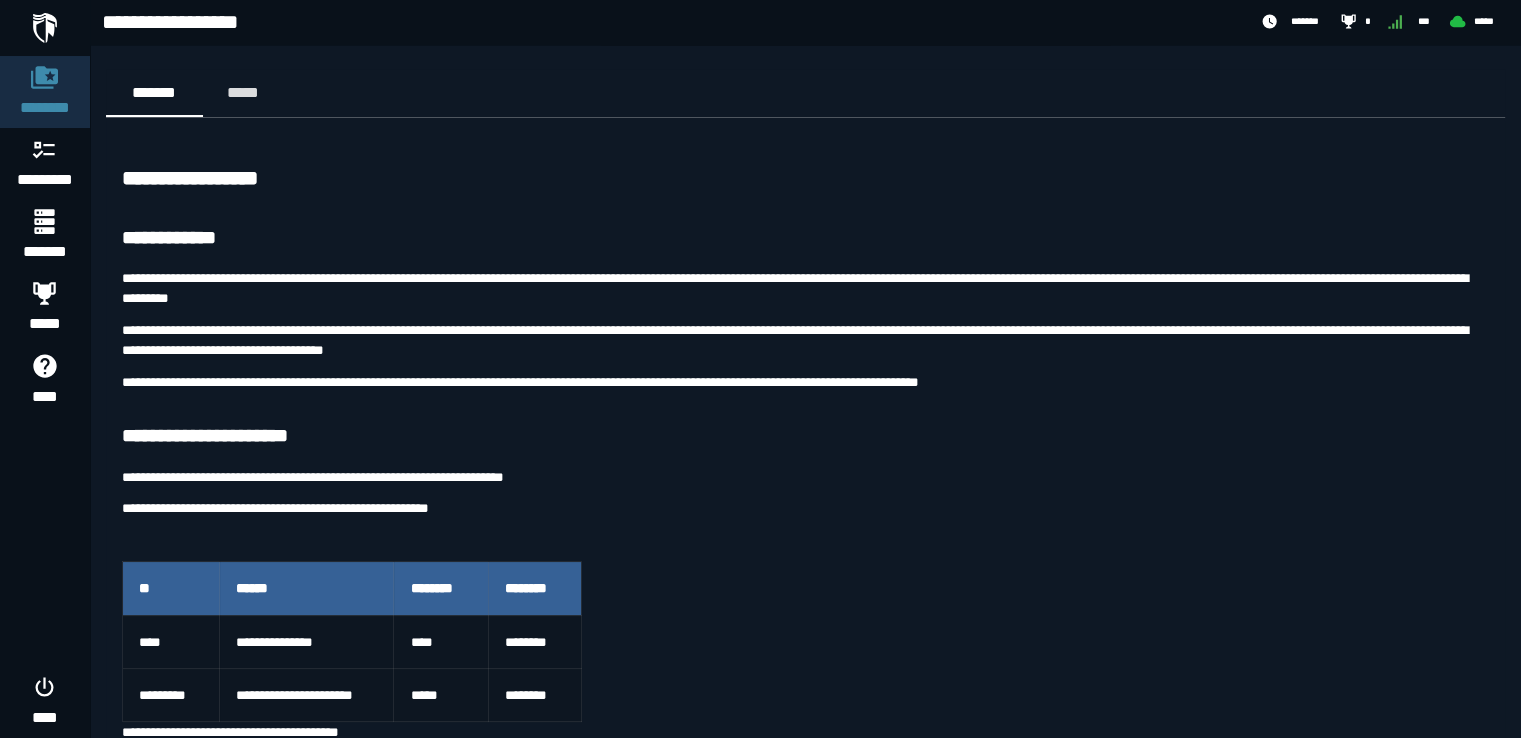 click on "**********" at bounding box center [805, 382] 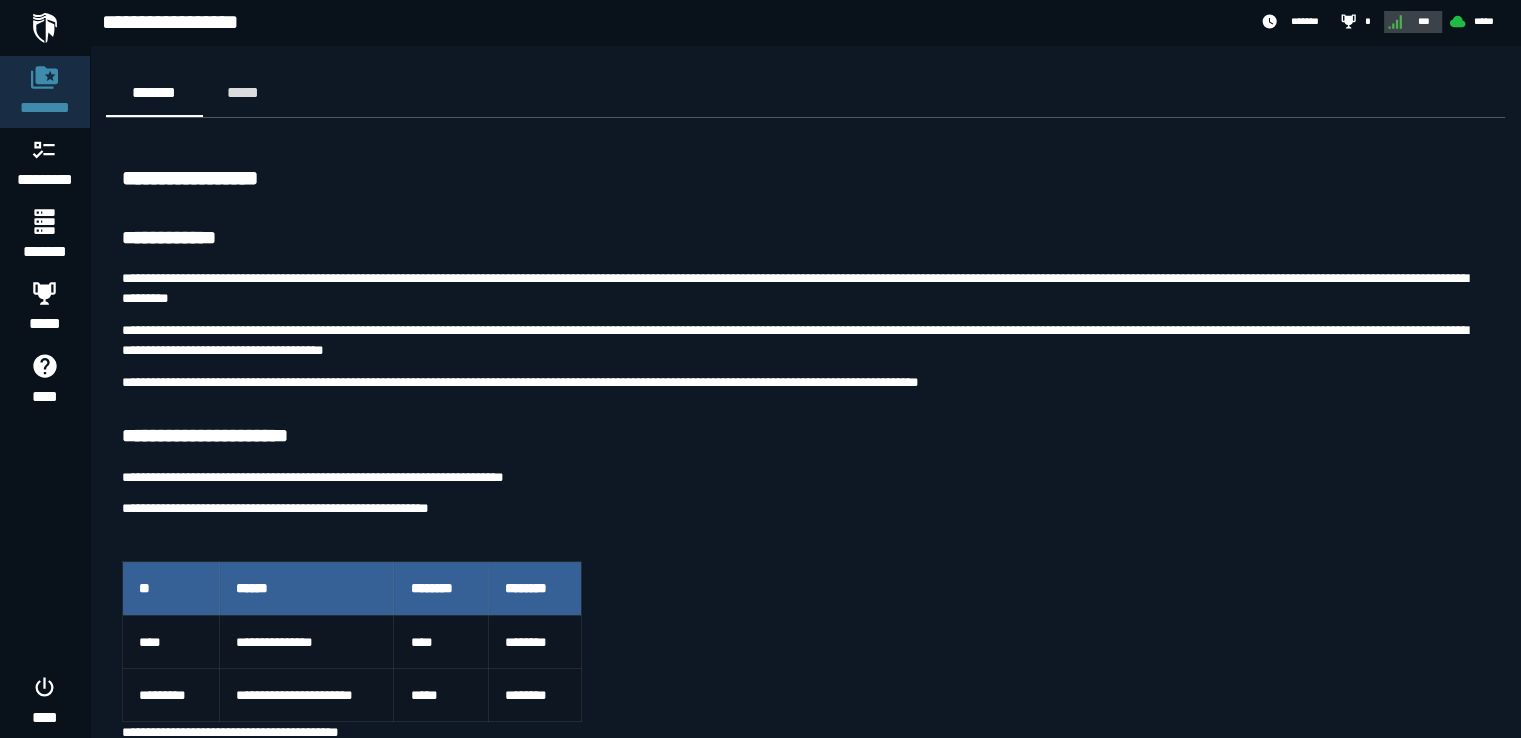 click on "***" at bounding box center (1424, 21) 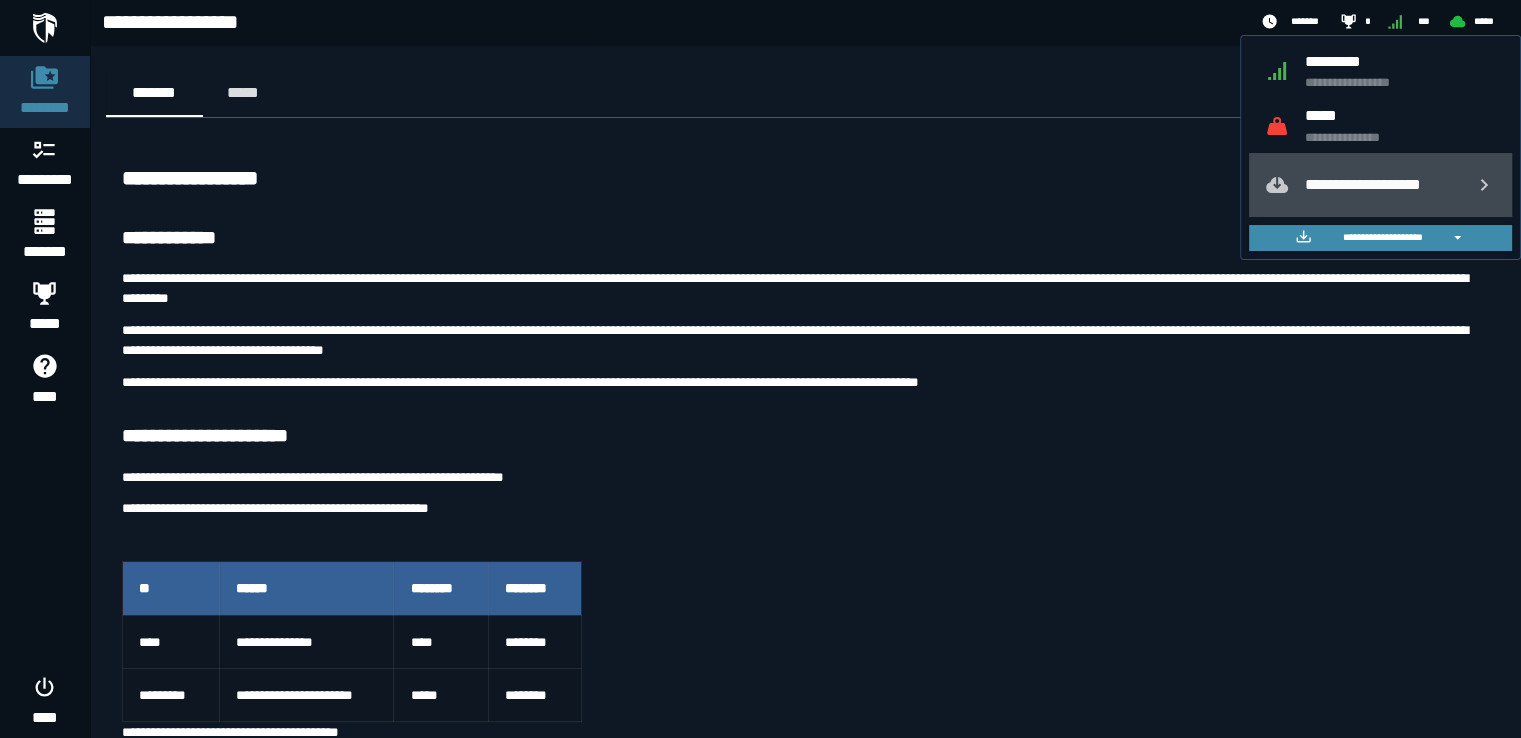 click on "**********" 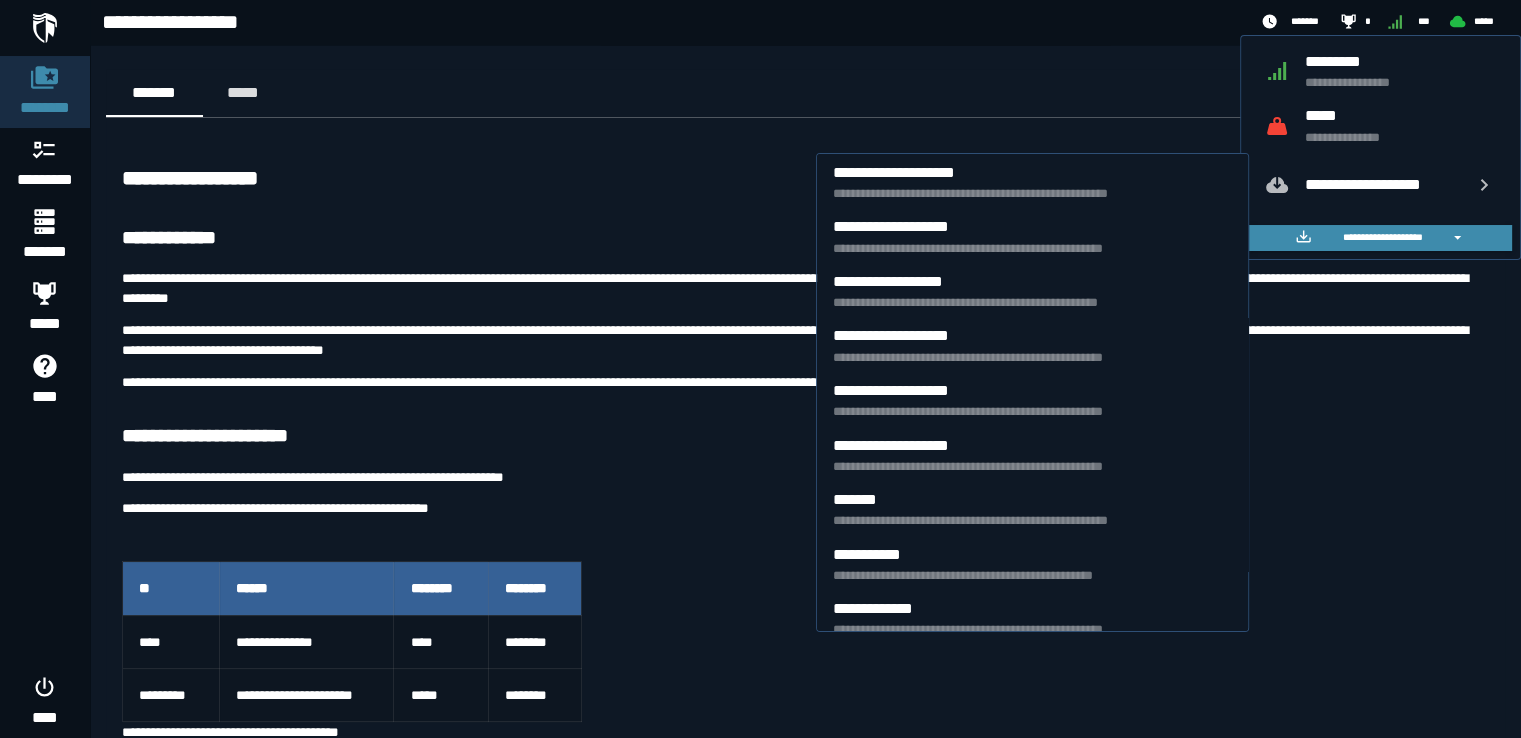 scroll, scrollTop: 613, scrollLeft: 0, axis: vertical 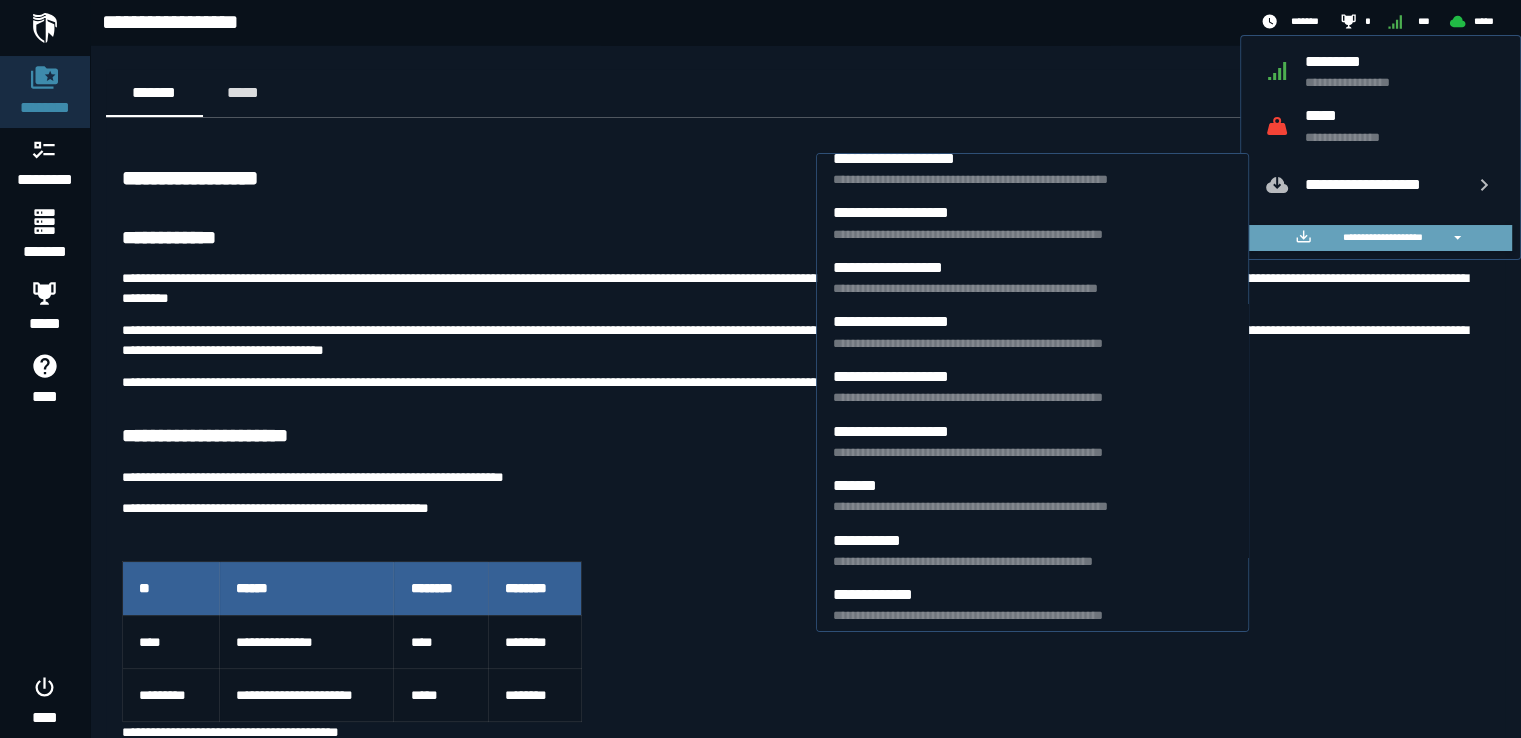 click on "**********" at bounding box center [1382, 237] 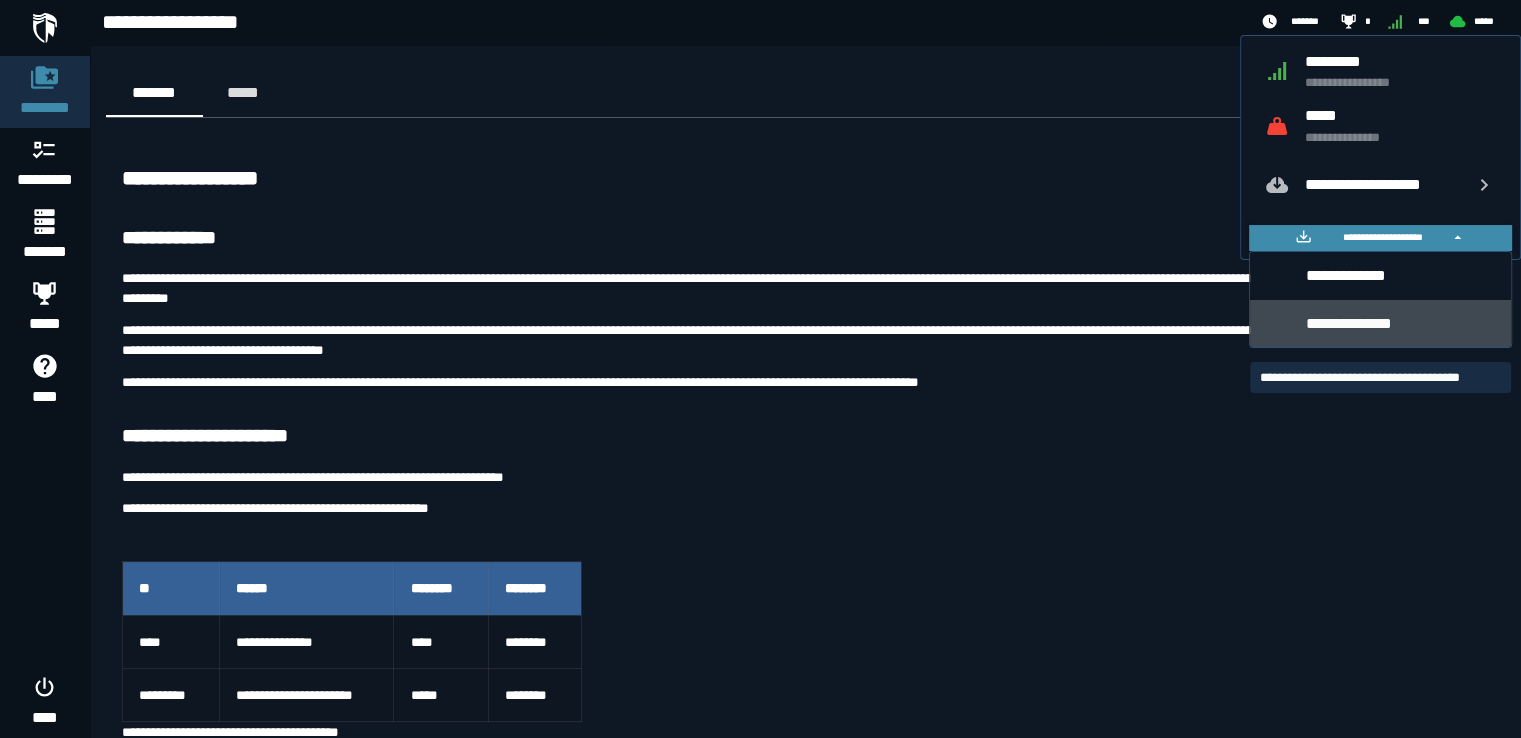 click on "**********" at bounding box center [1401, 323] 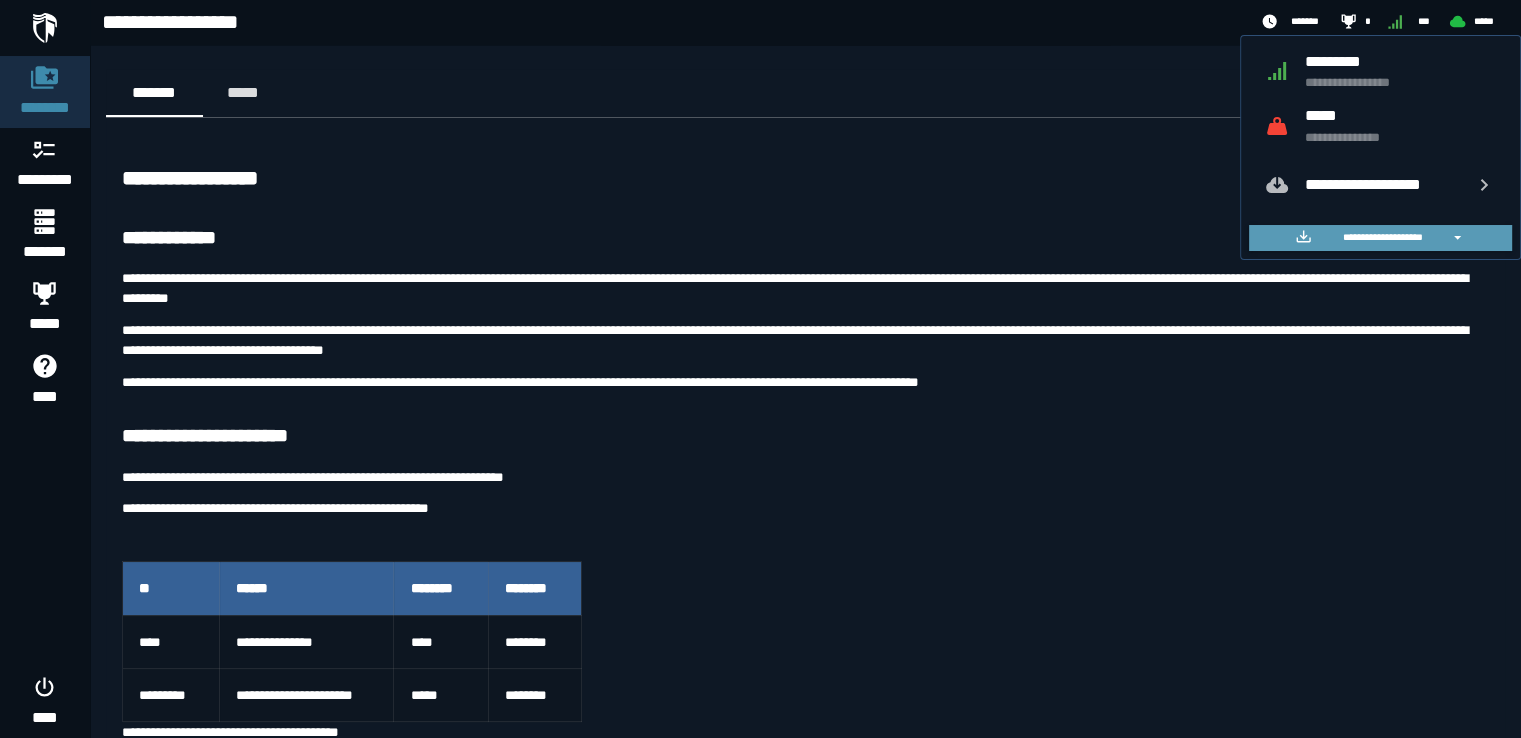 click on "**********" at bounding box center (1382, 237) 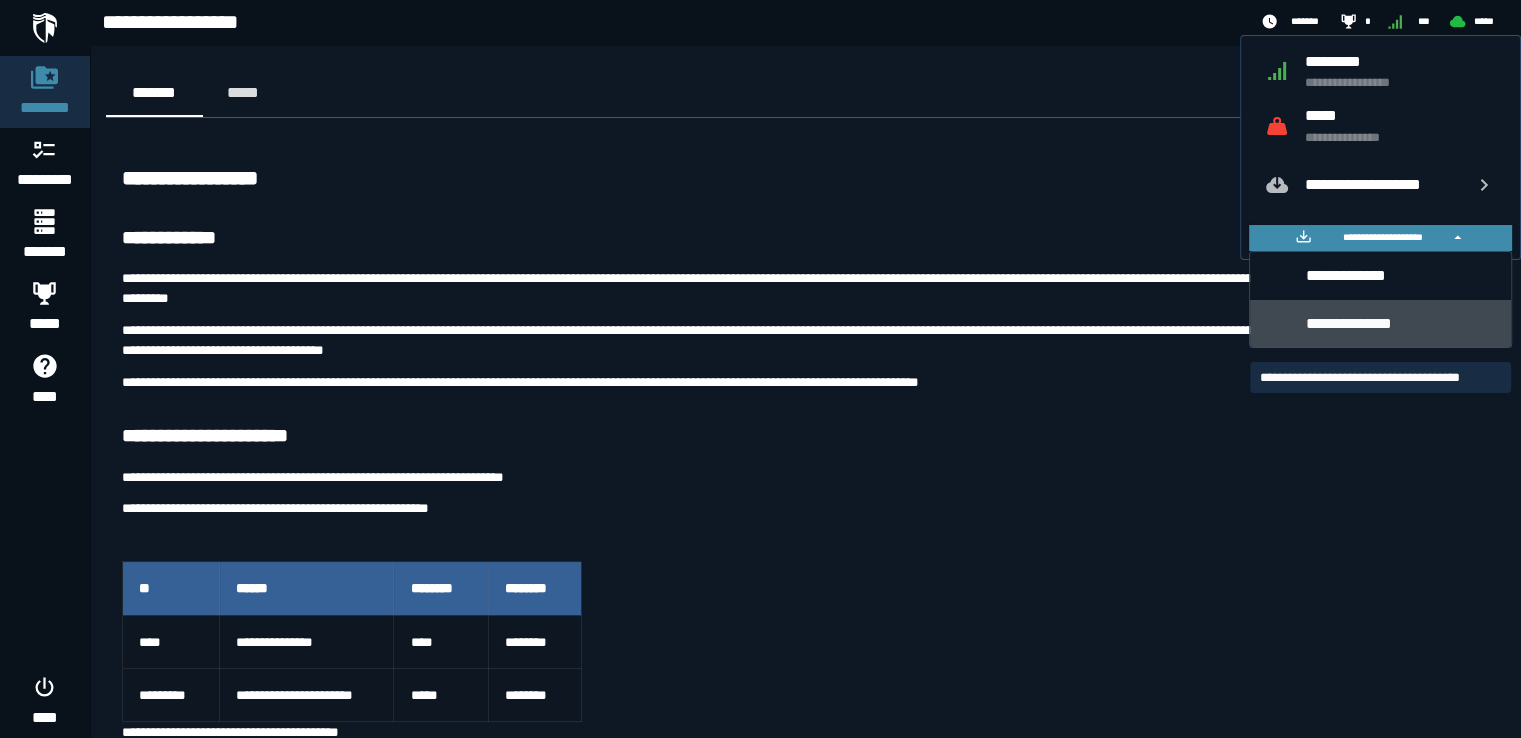 click on "**********" at bounding box center [1401, 323] 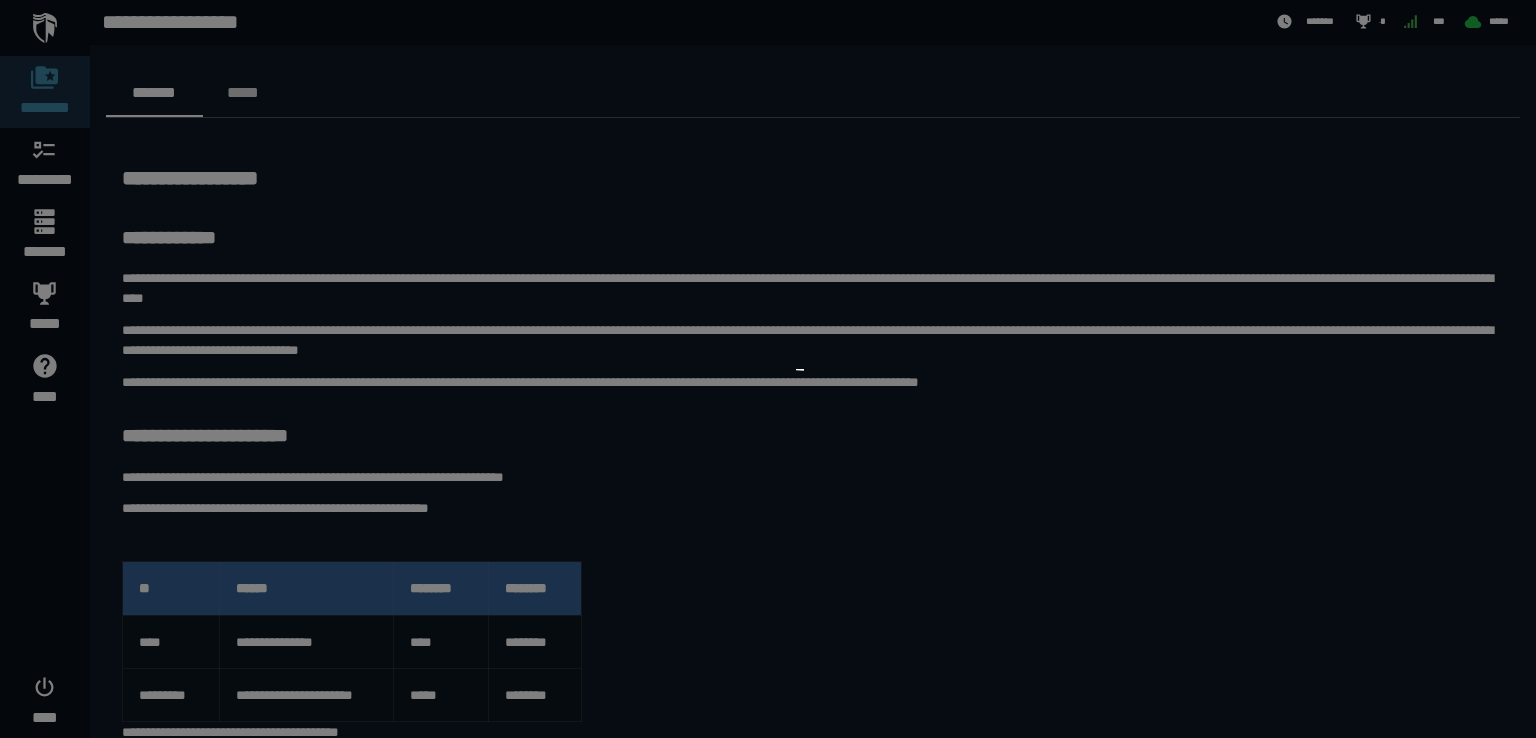 scroll, scrollTop: 0, scrollLeft: 0, axis: both 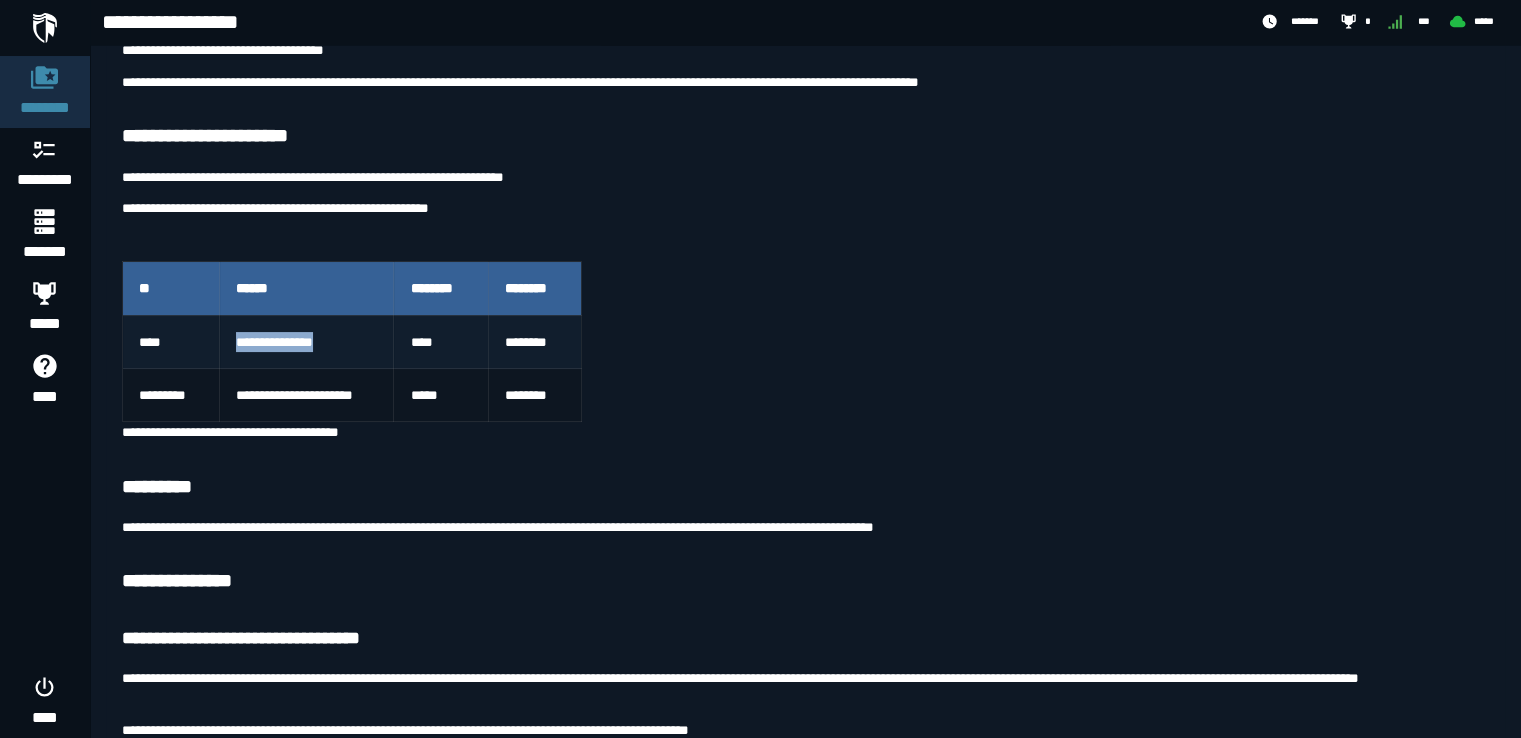 drag, startPoint x: 361, startPoint y: 333, endPoint x: 235, endPoint y: 317, distance: 127.01181 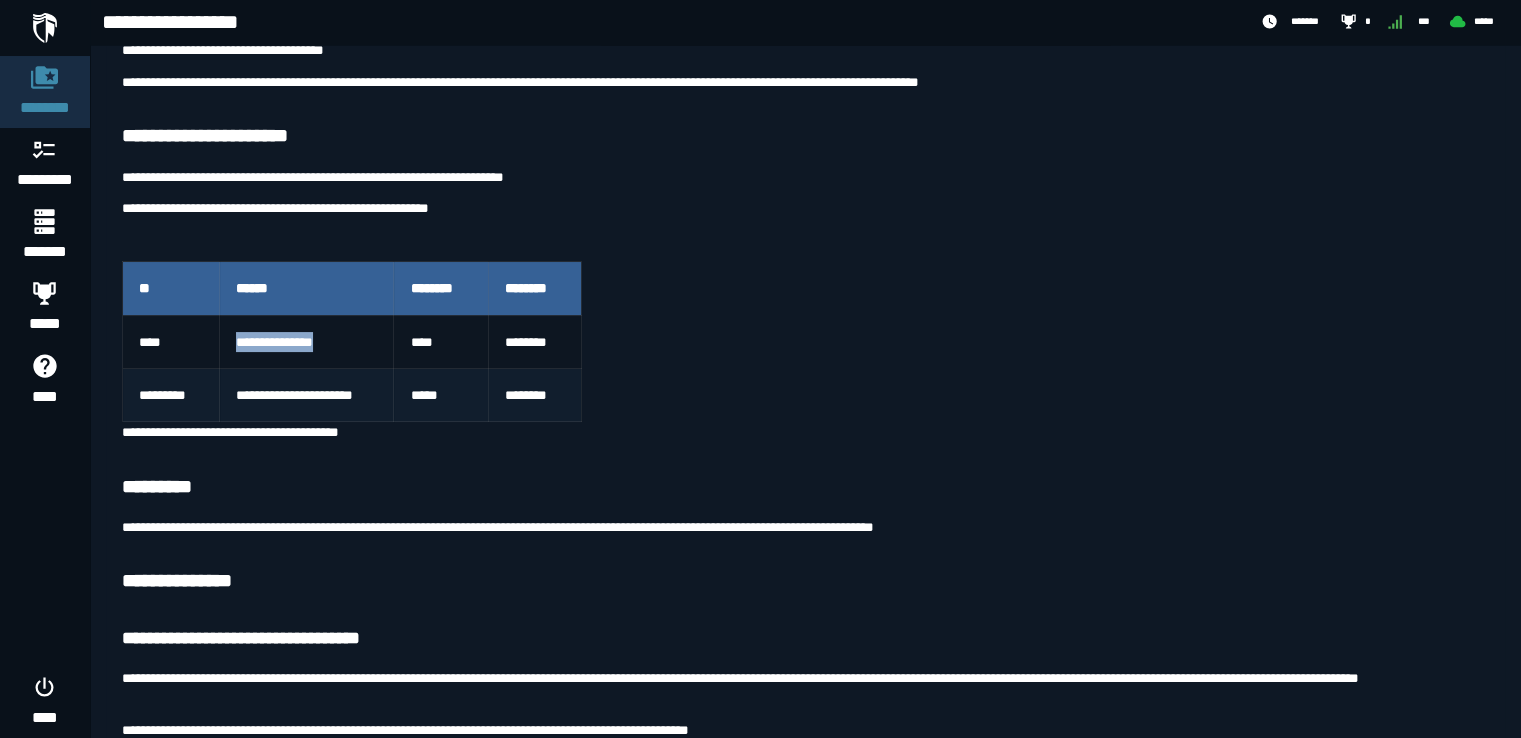 copy on "**********" 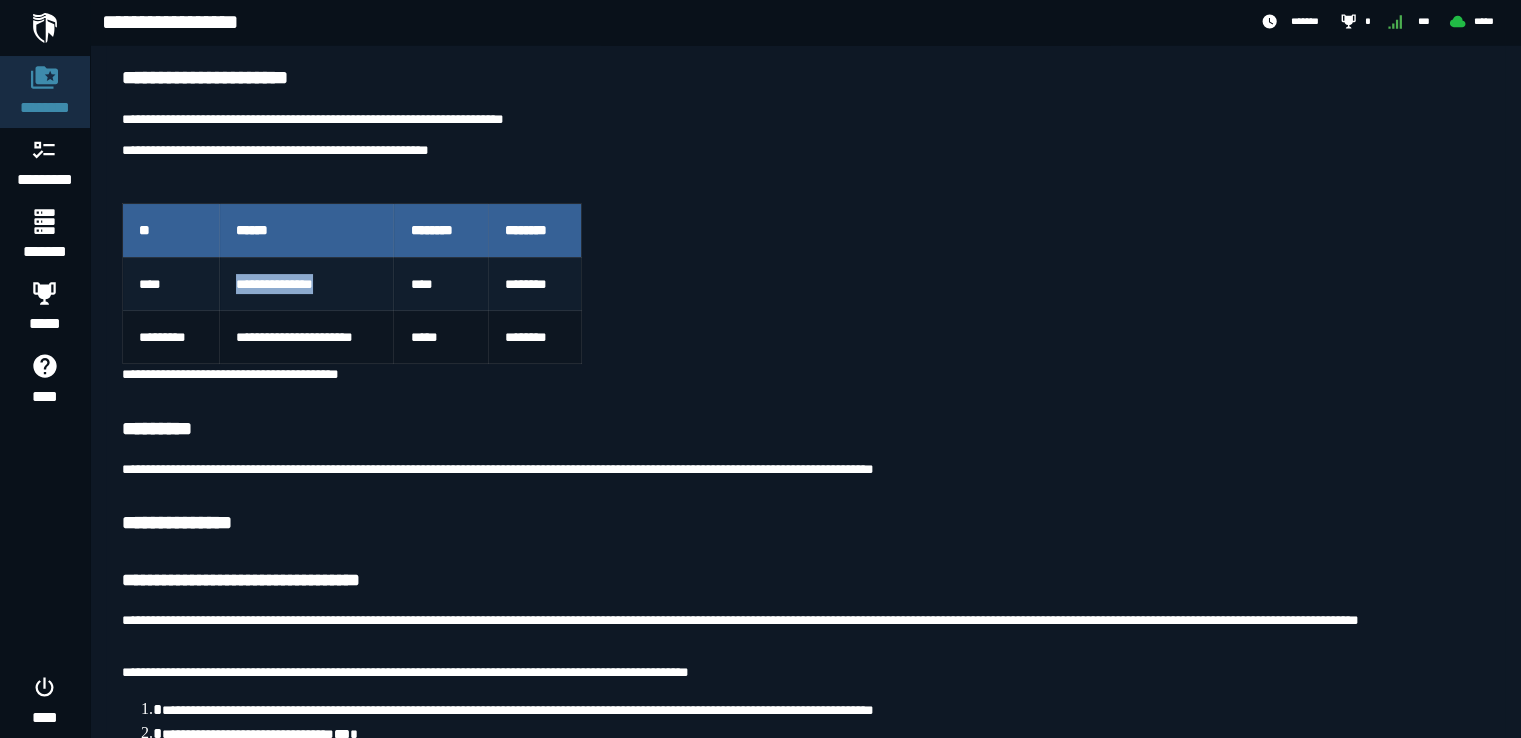 scroll, scrollTop: 344, scrollLeft: 0, axis: vertical 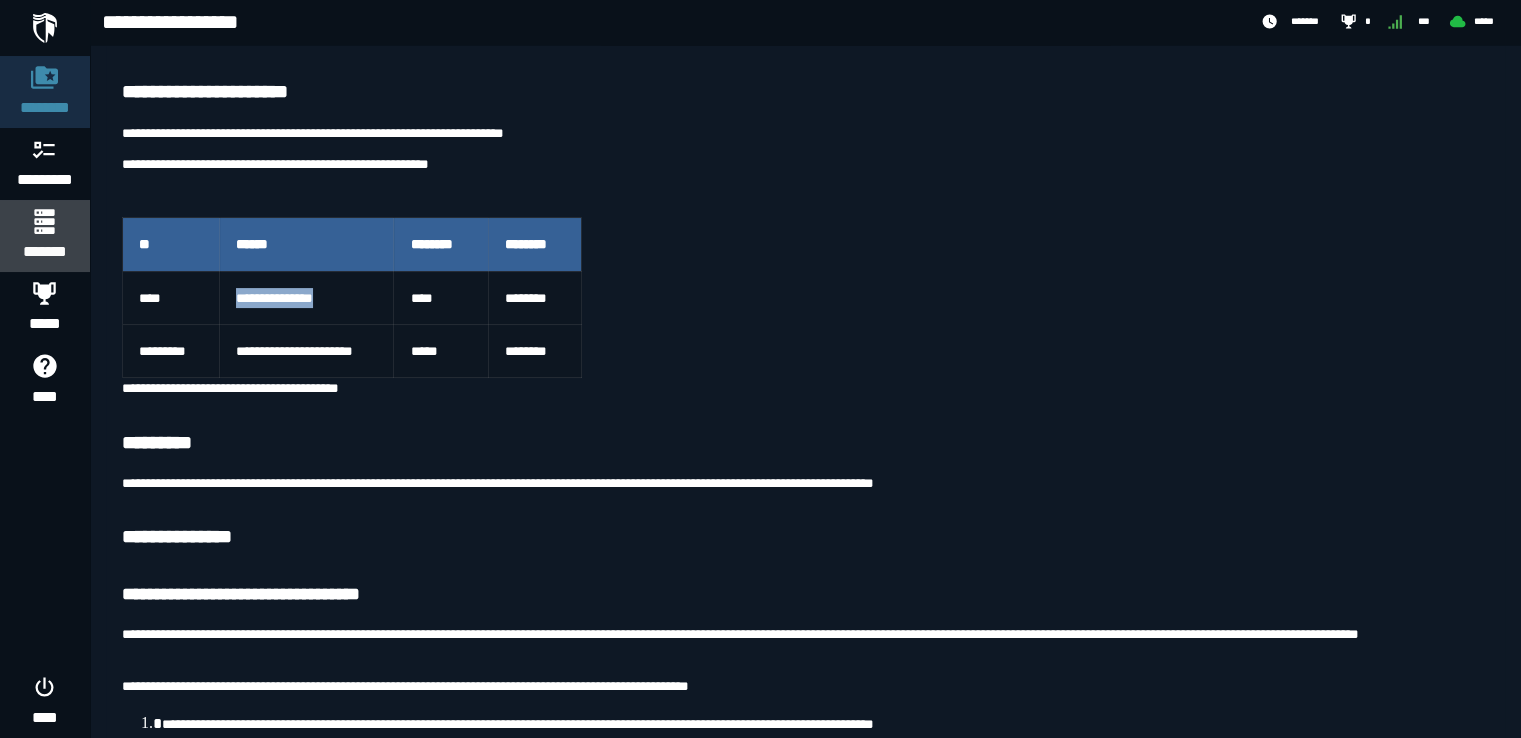 click on "*******" at bounding box center [44, 236] 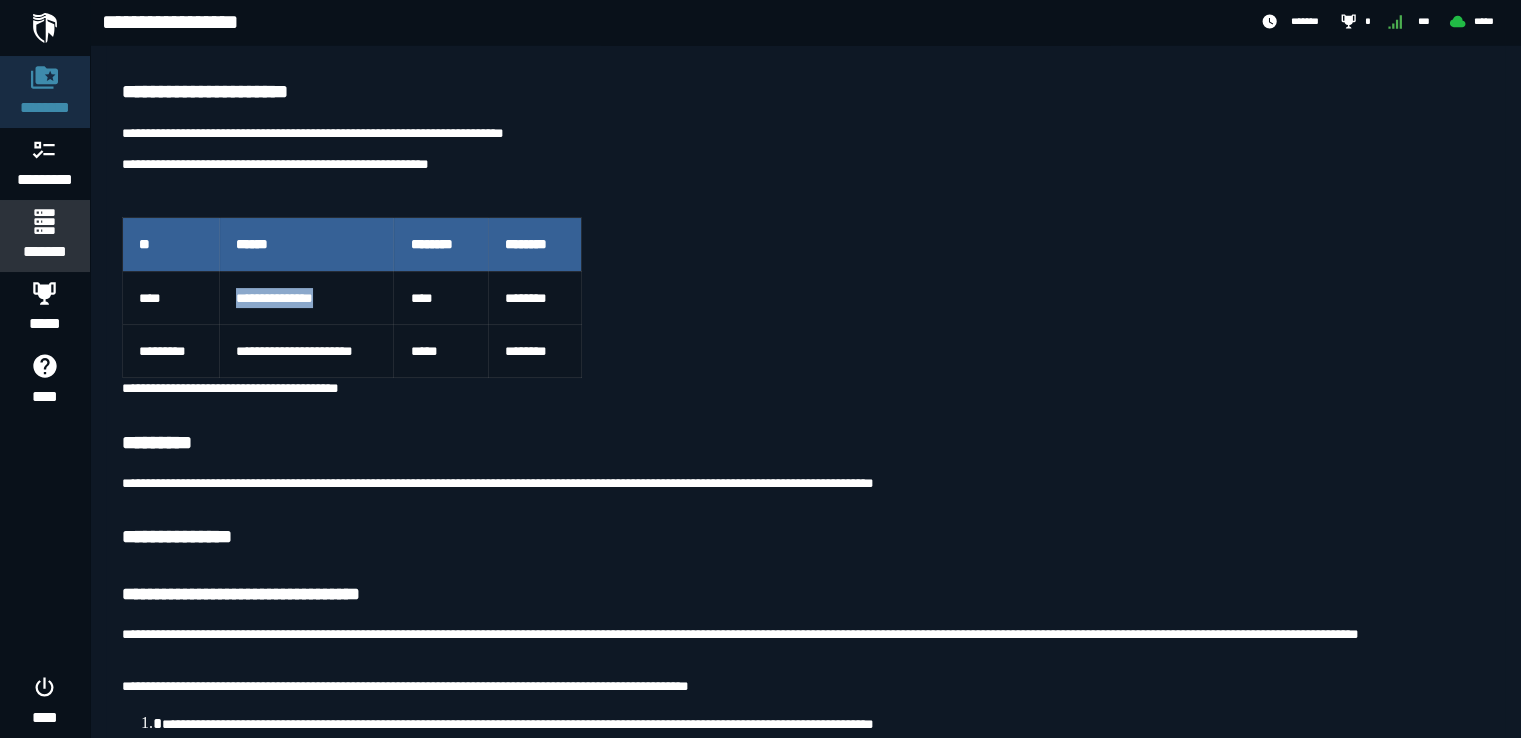 scroll, scrollTop: 0, scrollLeft: 0, axis: both 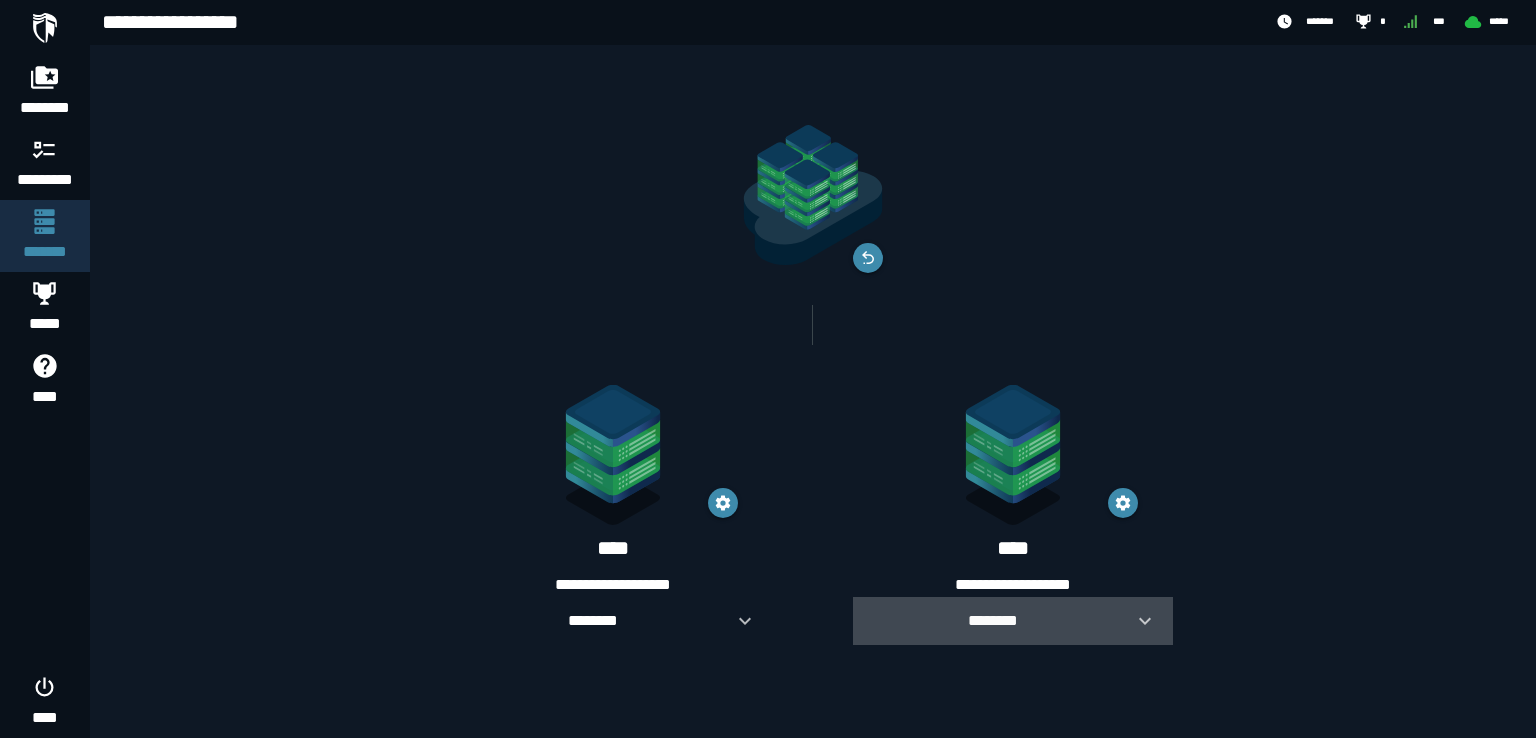 click on "********" at bounding box center [993, 621] 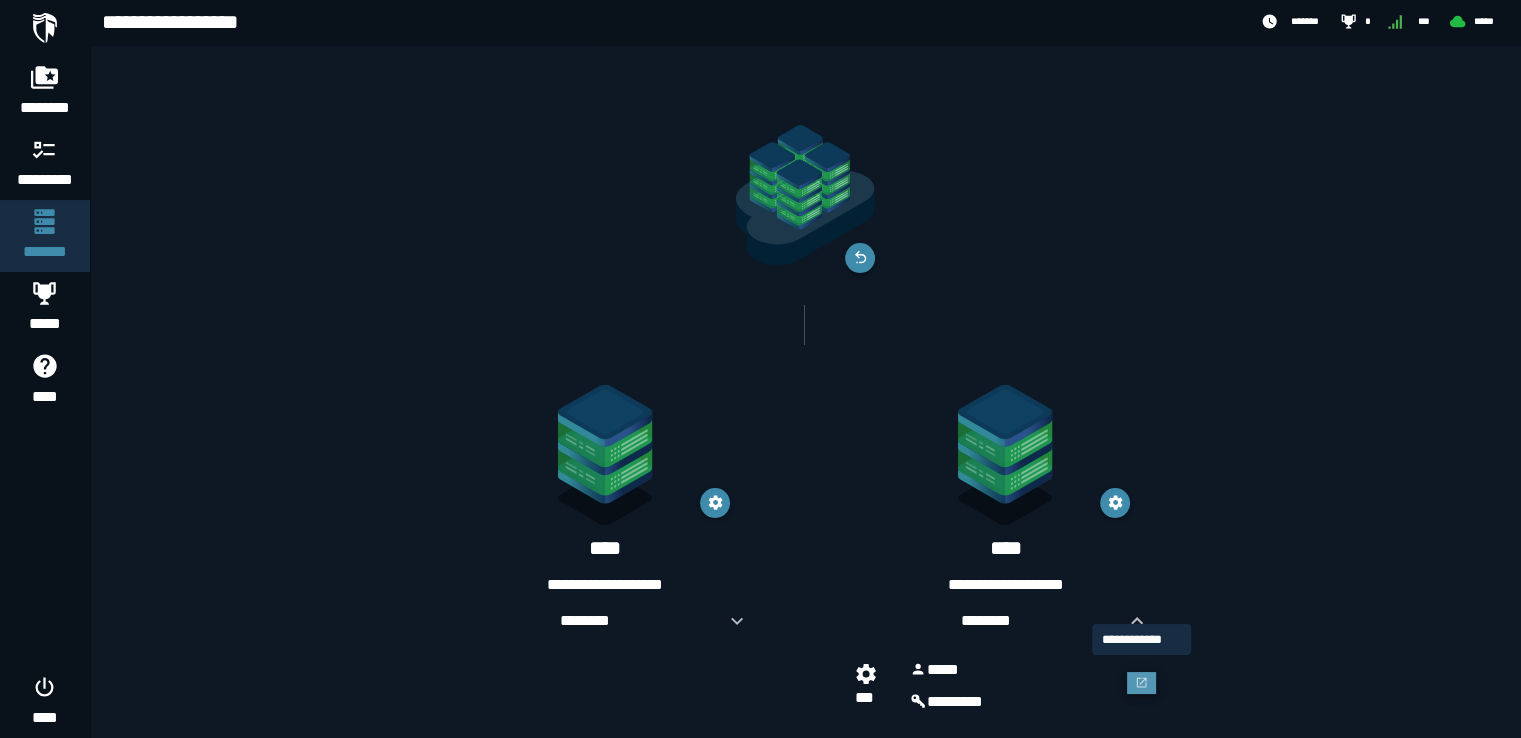 click 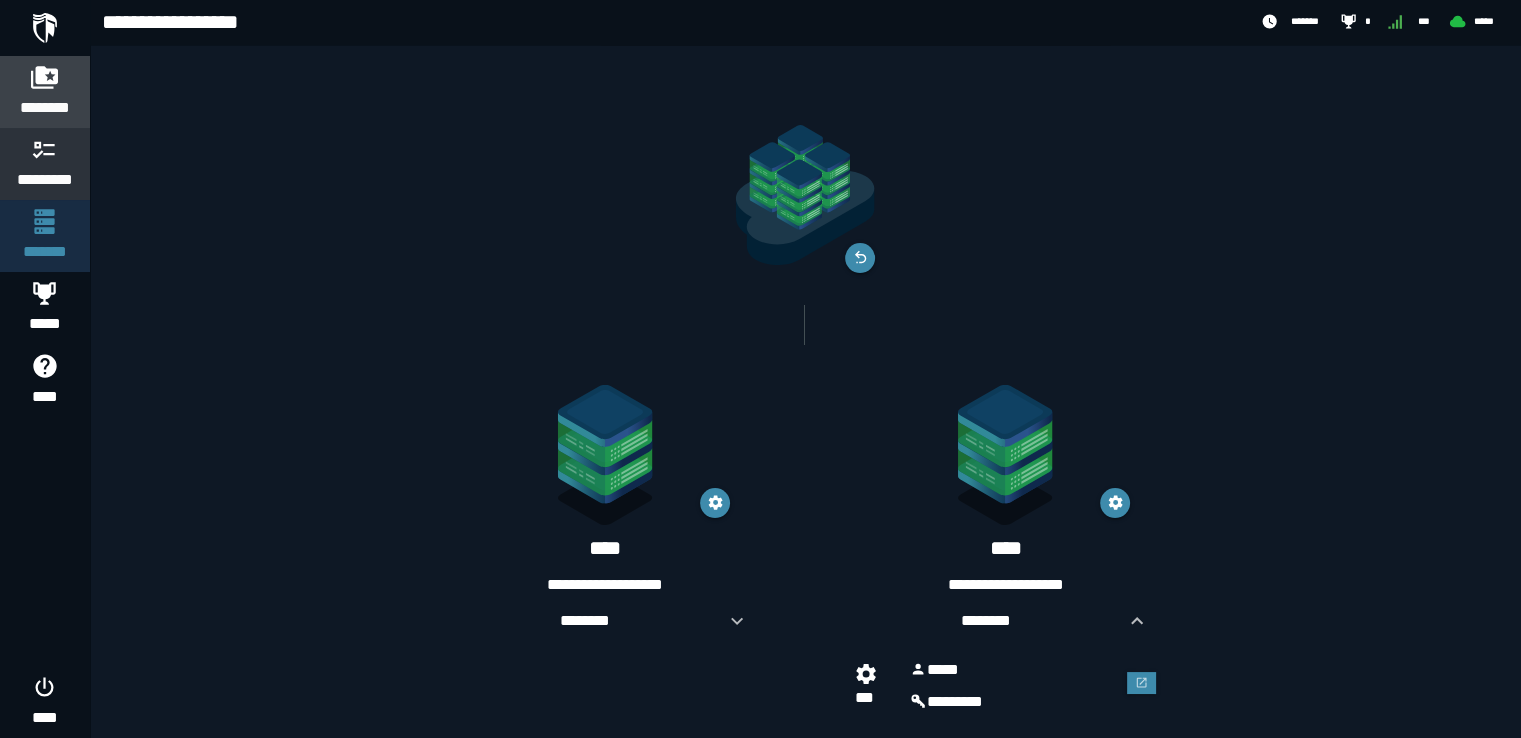 click on "********" 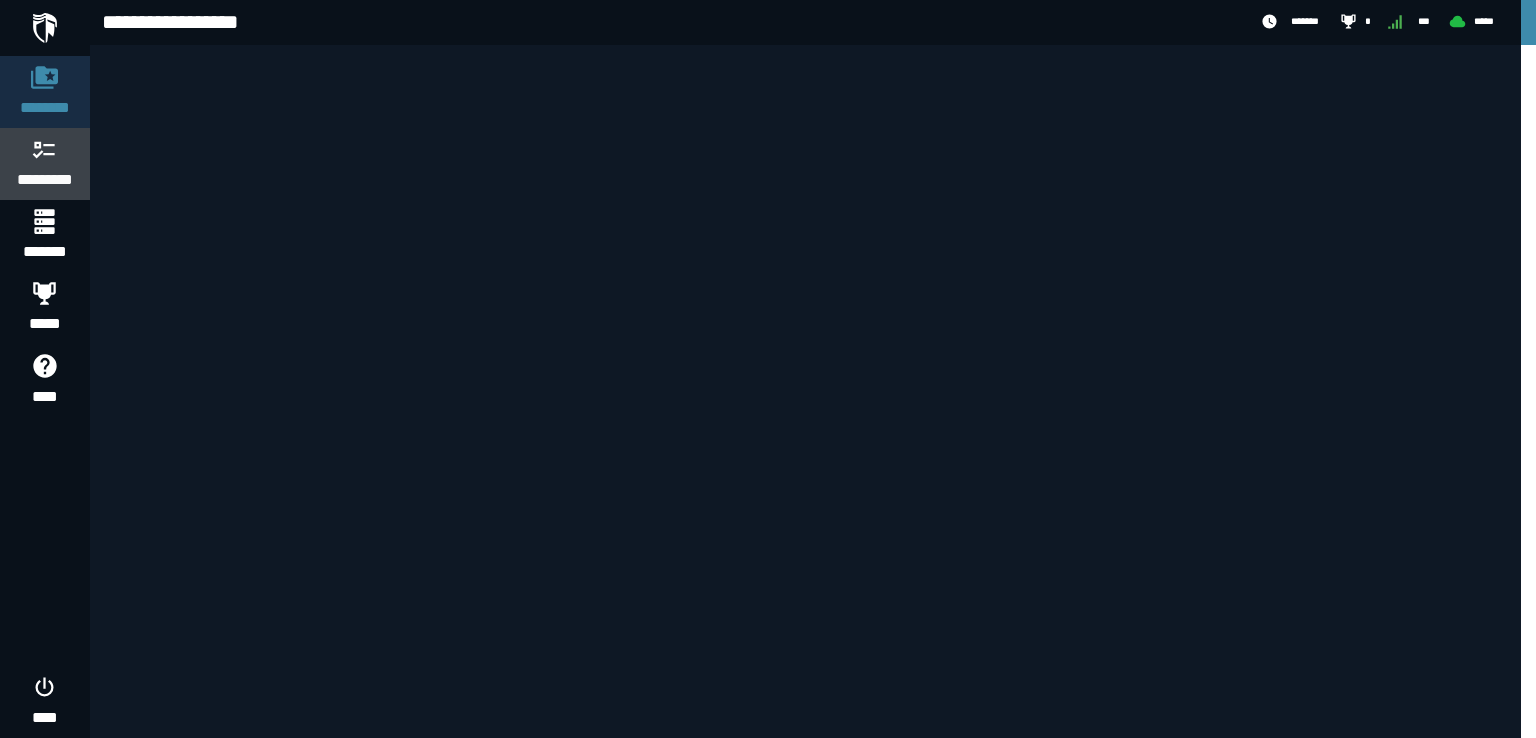 click on "*********" at bounding box center (45, 164) 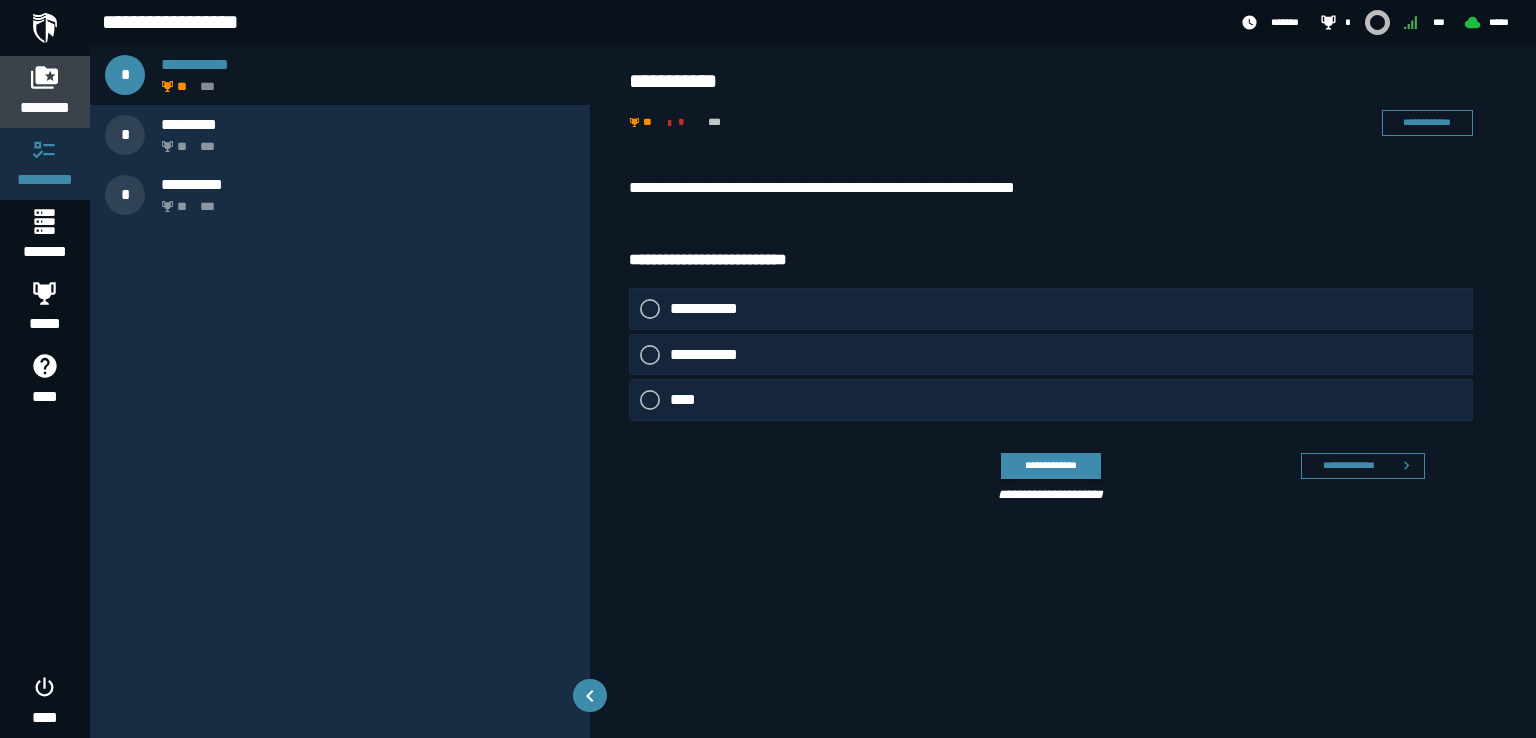 click 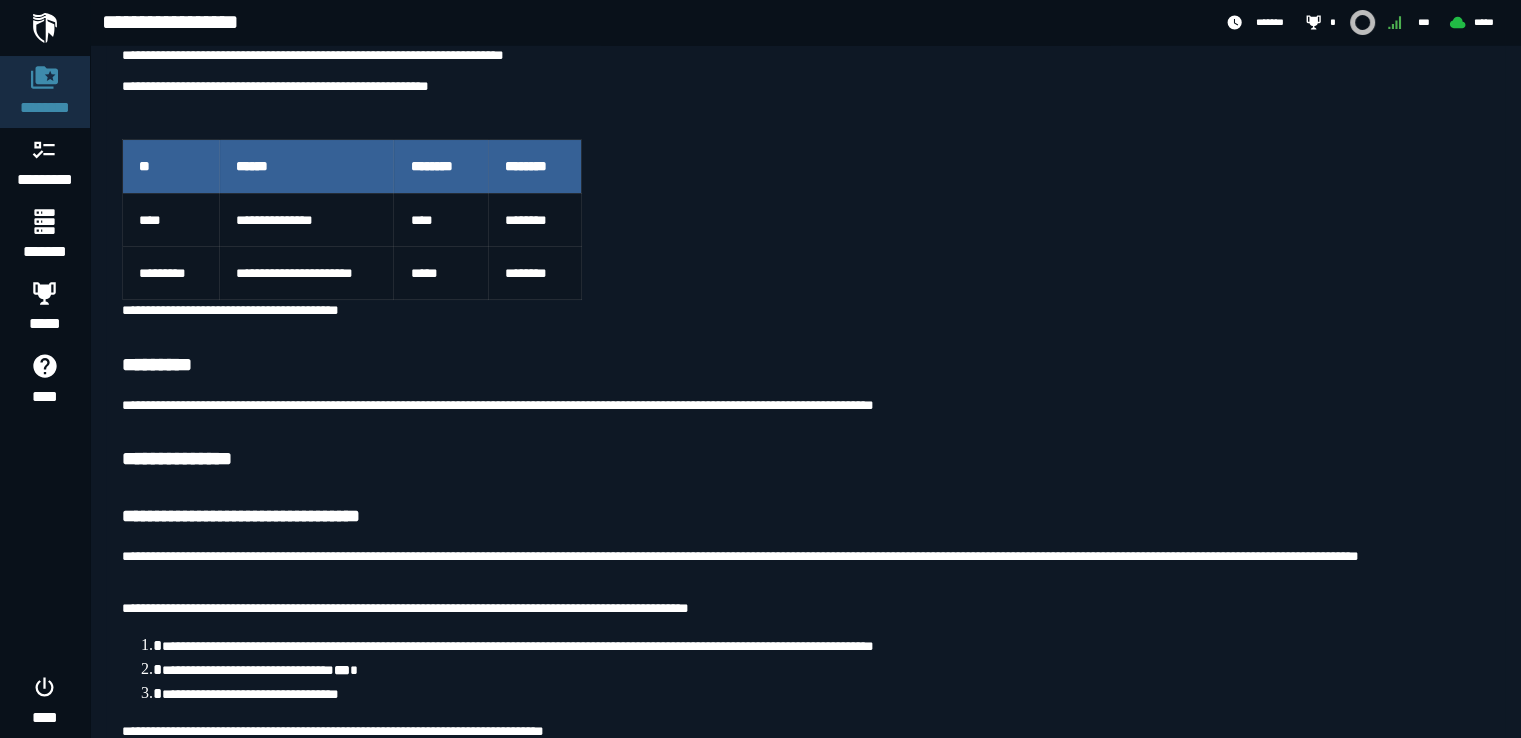 scroll, scrollTop: 400, scrollLeft: 0, axis: vertical 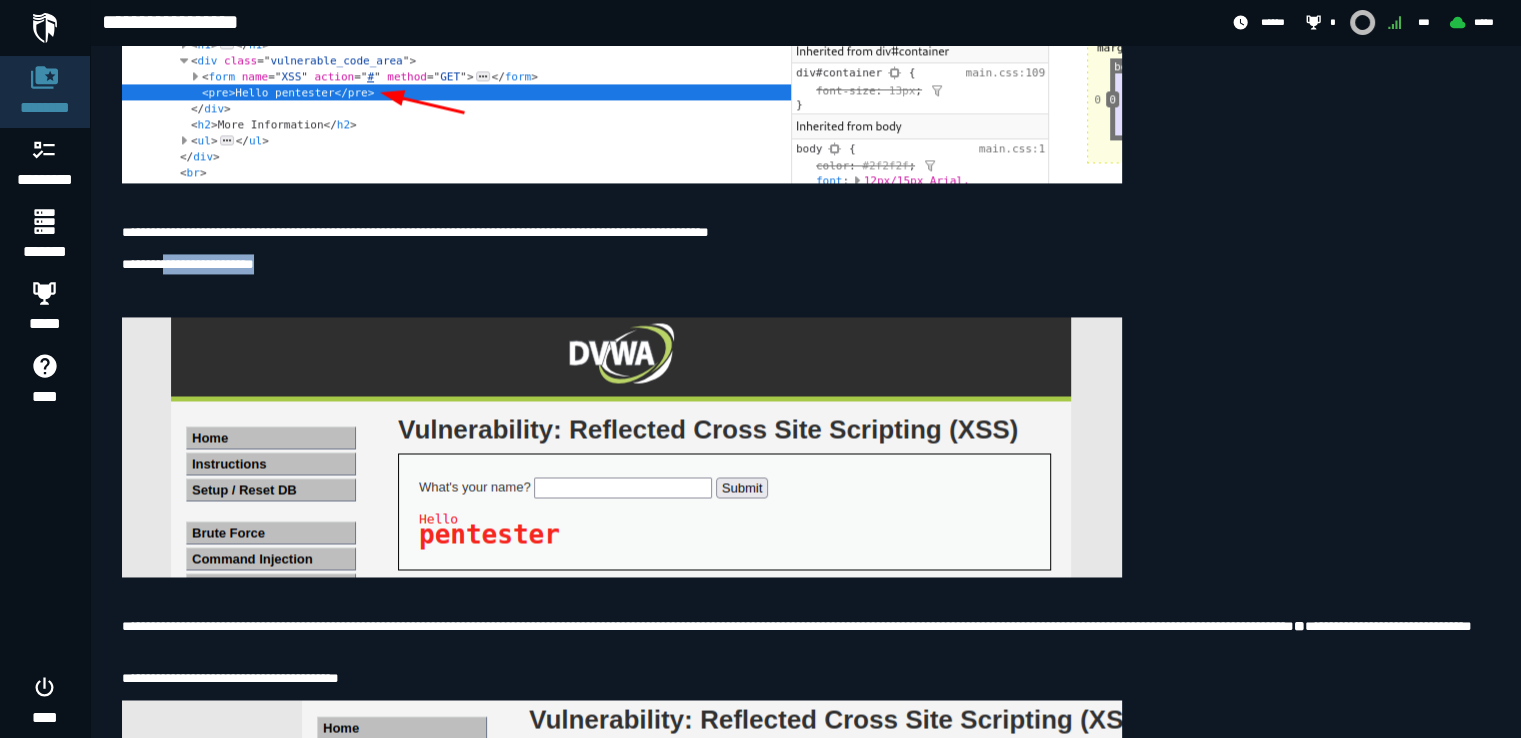 drag, startPoint x: 314, startPoint y: 390, endPoint x: 165, endPoint y: 397, distance: 149.16434 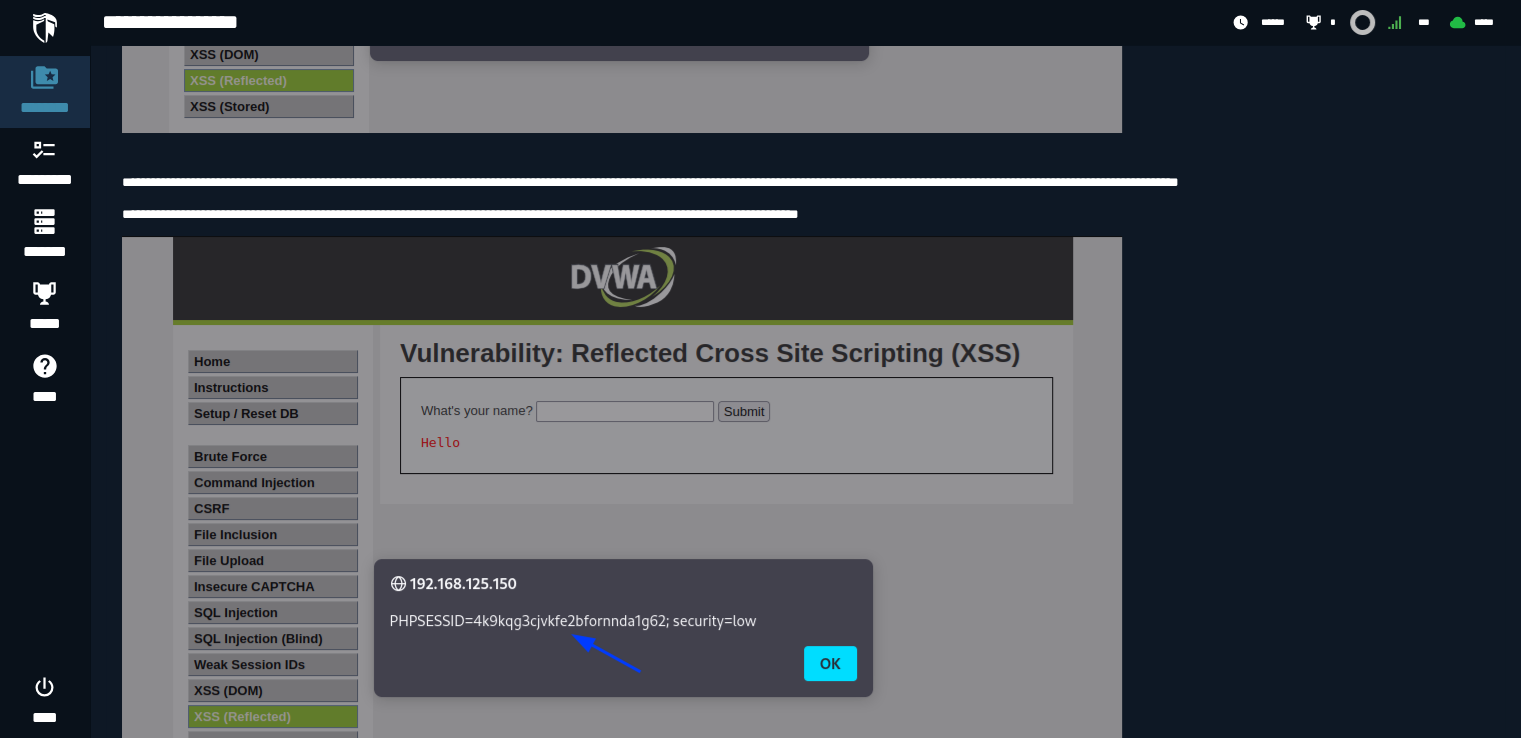 scroll, scrollTop: 4824, scrollLeft: 0, axis: vertical 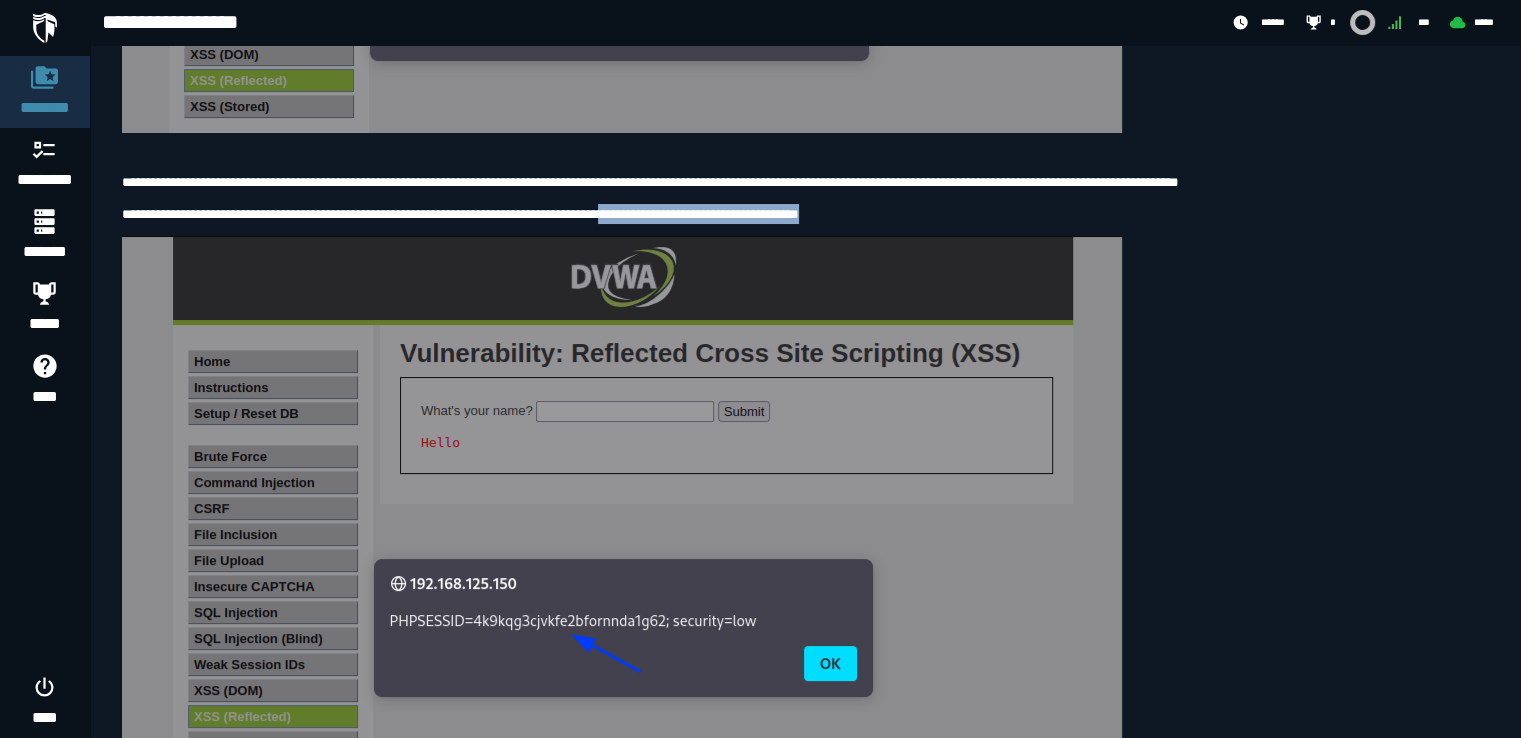 drag, startPoint x: 687, startPoint y: 345, endPoint x: 988, endPoint y: 336, distance: 301.13452 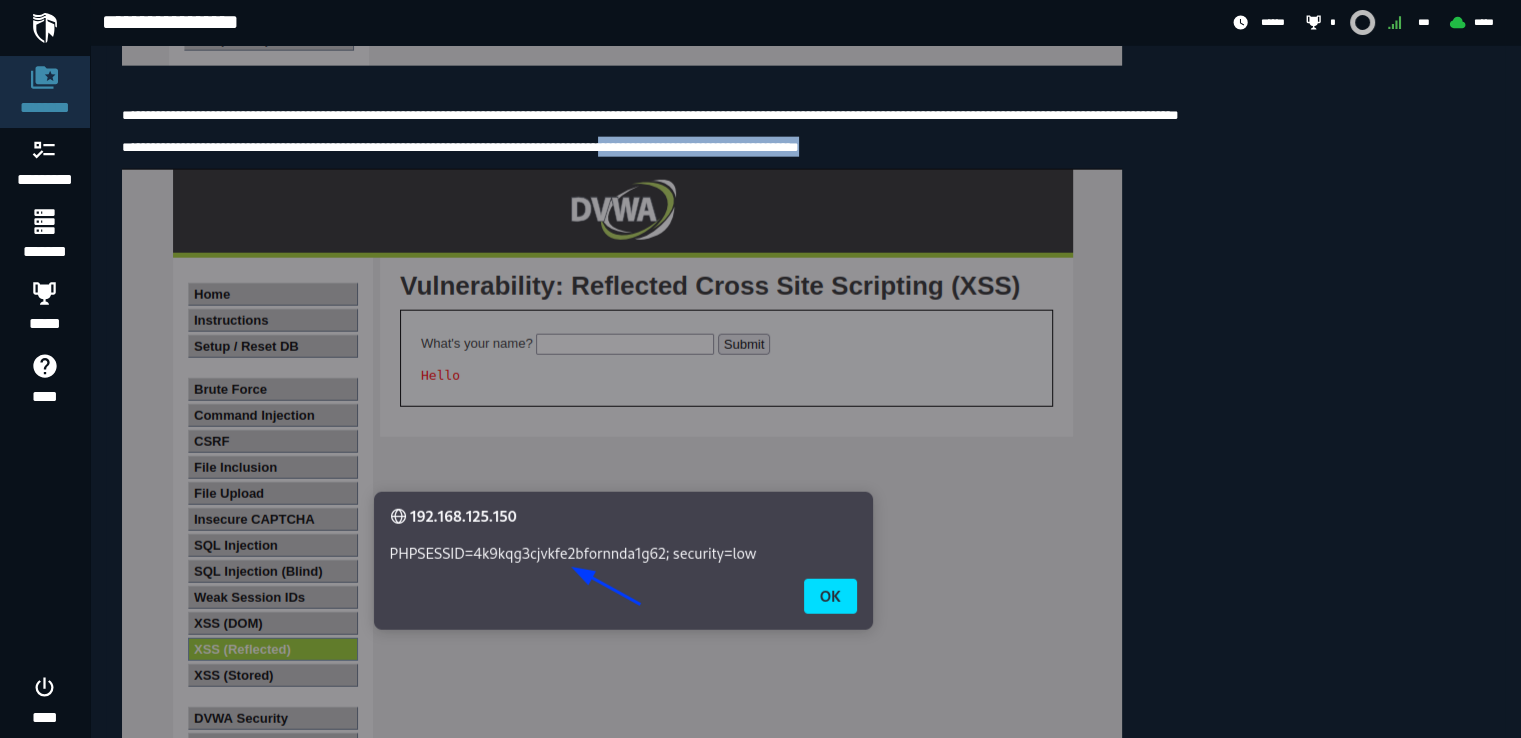 scroll, scrollTop: 4924, scrollLeft: 0, axis: vertical 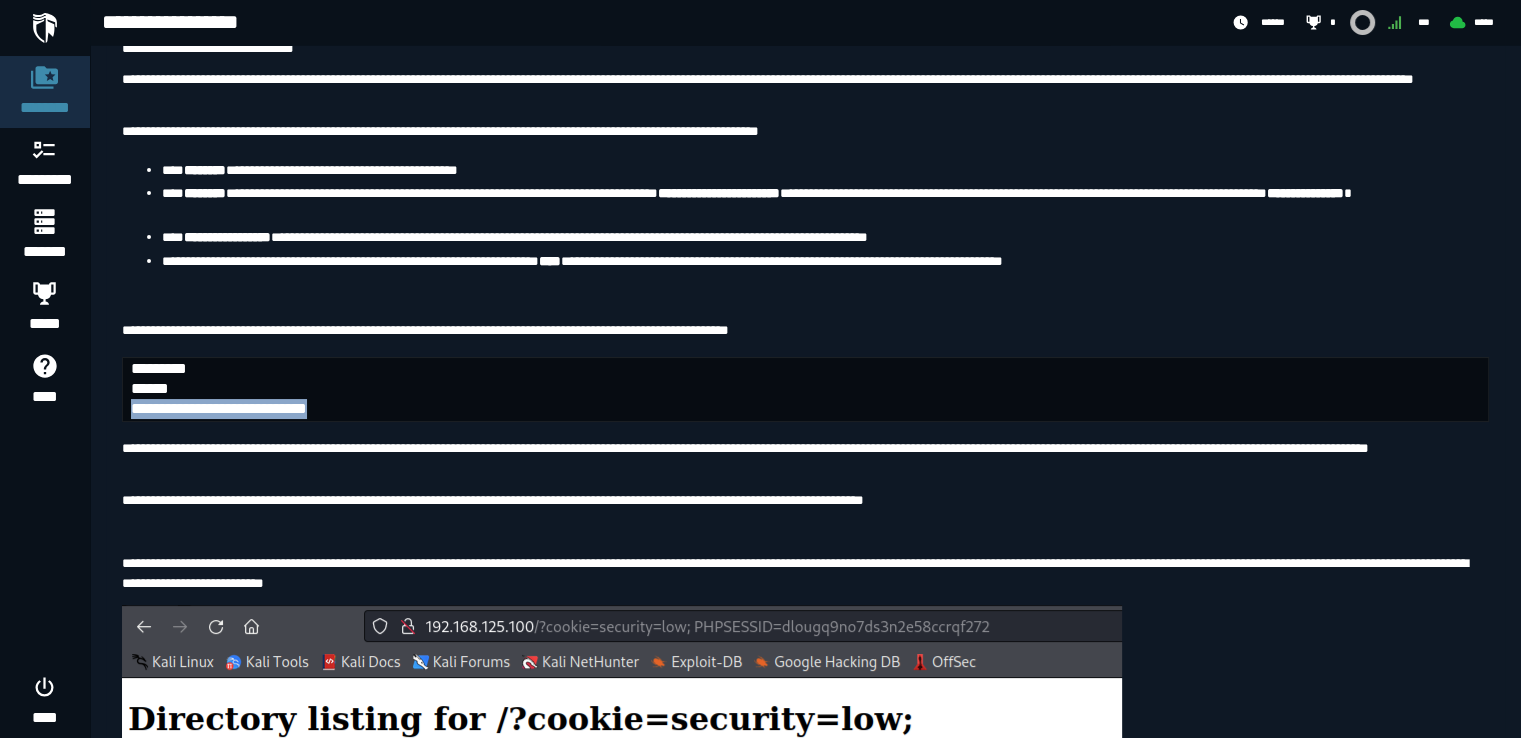 drag, startPoint x: 448, startPoint y: 561, endPoint x: 133, endPoint y: 568, distance: 315.07776 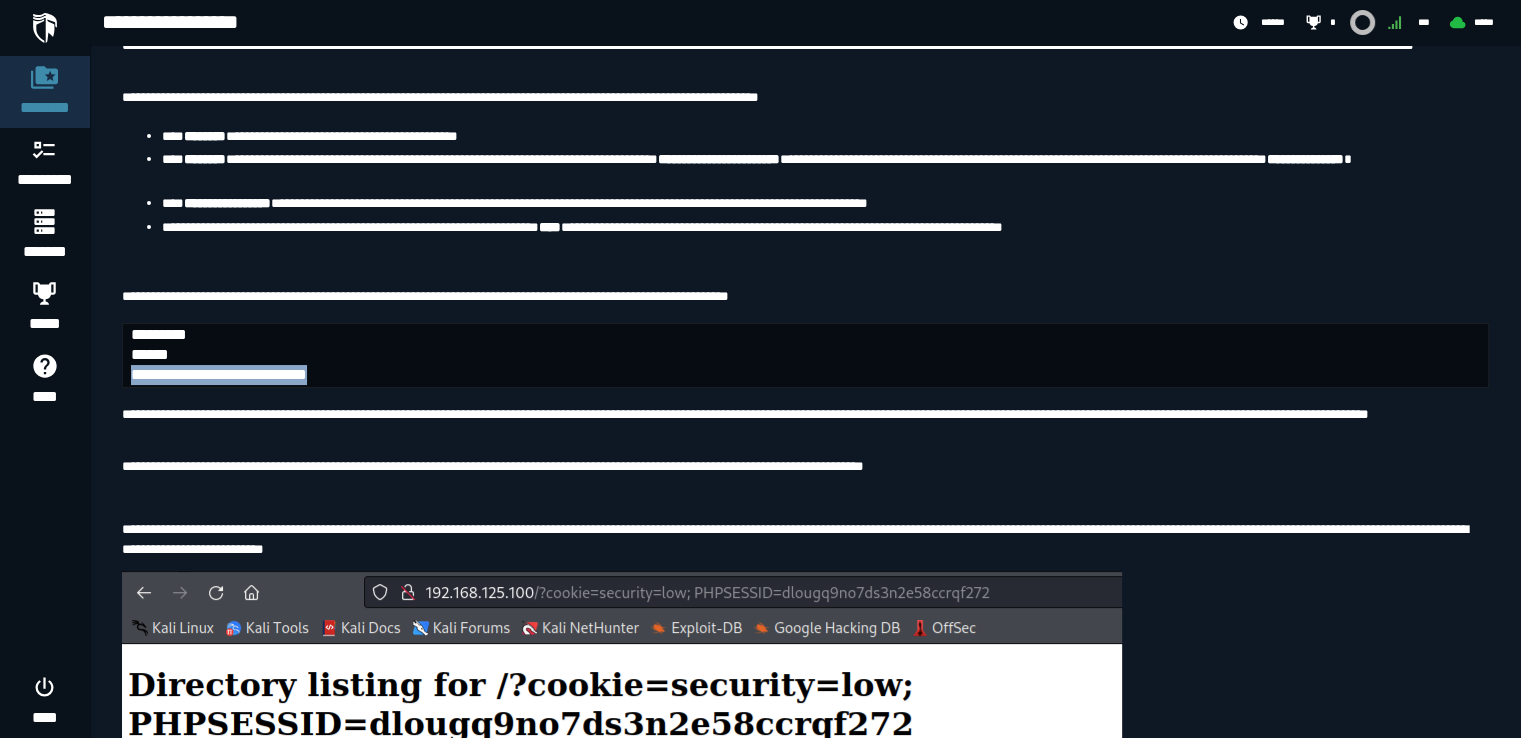 scroll, scrollTop: 5657, scrollLeft: 0, axis: vertical 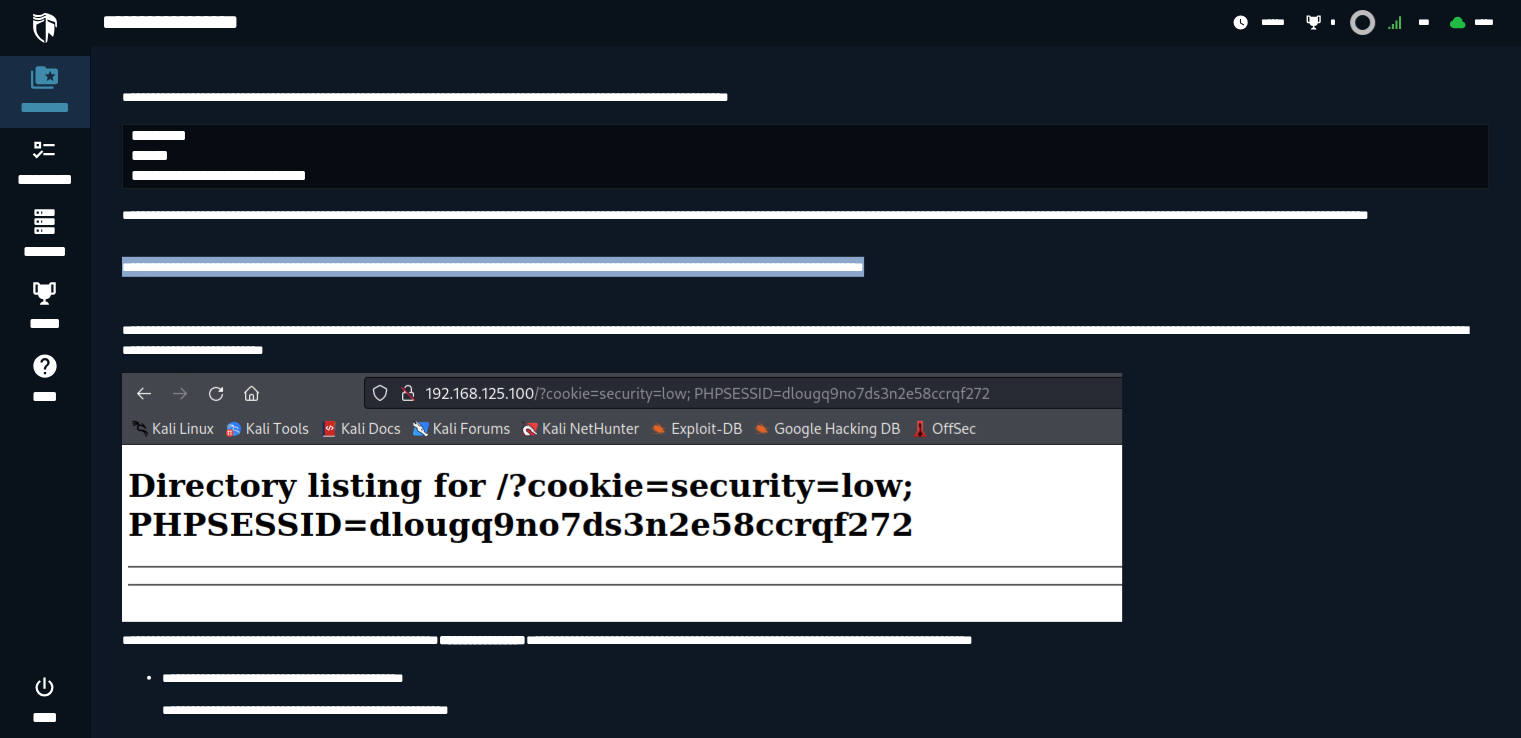 drag, startPoint x: 1235, startPoint y: 443, endPoint x: 120, endPoint y: 439, distance: 1115.0072 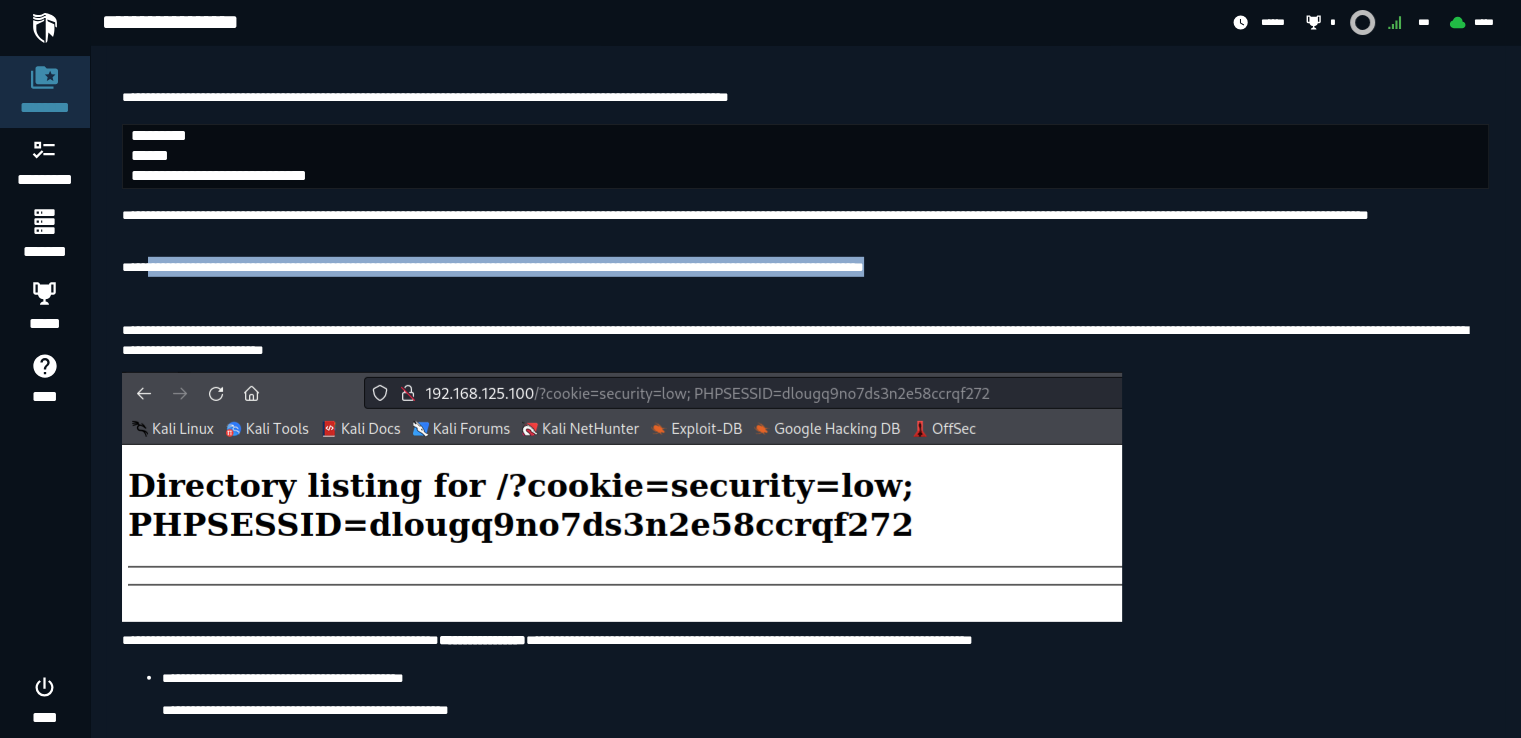 drag, startPoint x: 152, startPoint y: 444, endPoint x: 1238, endPoint y: 459, distance: 1086.1036 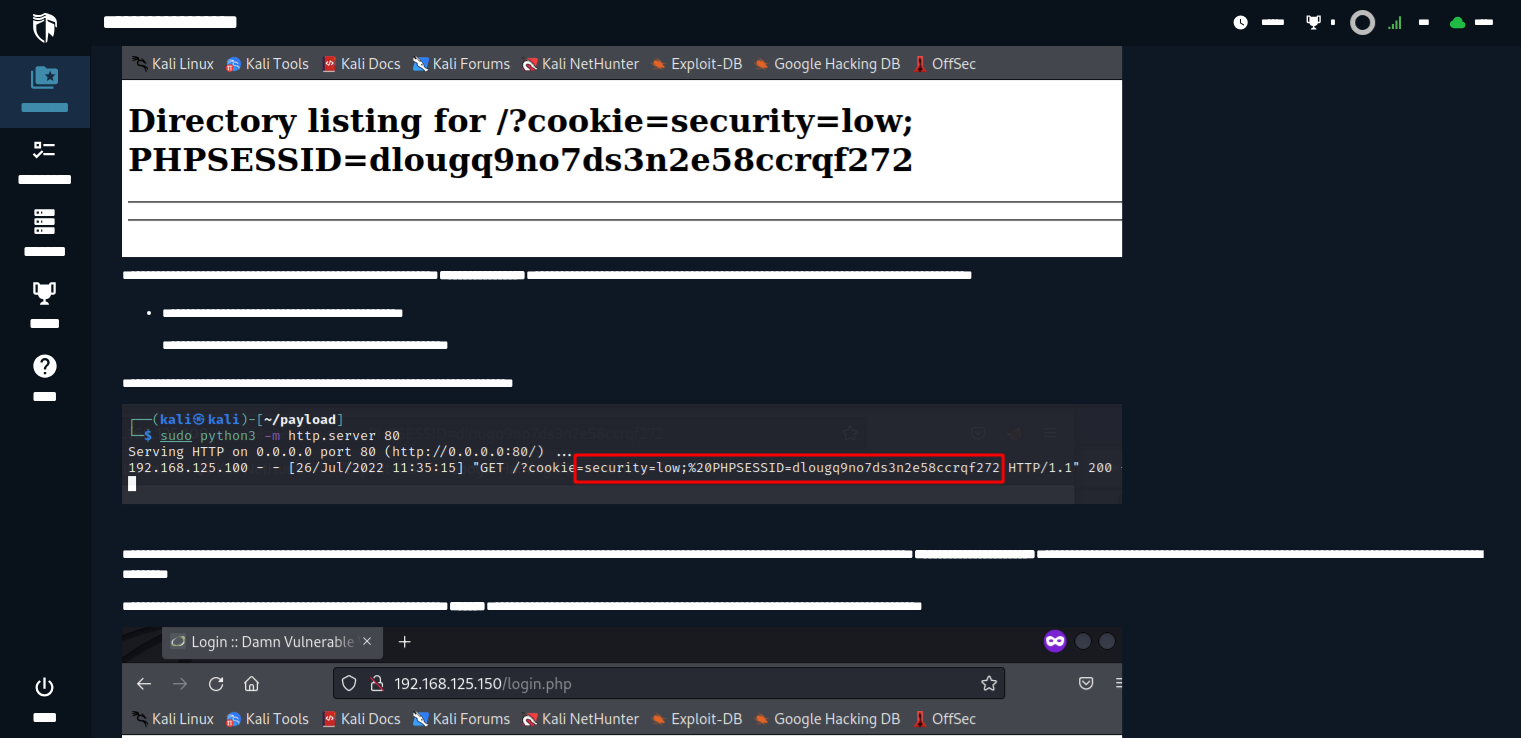 scroll, scrollTop: 6257, scrollLeft: 0, axis: vertical 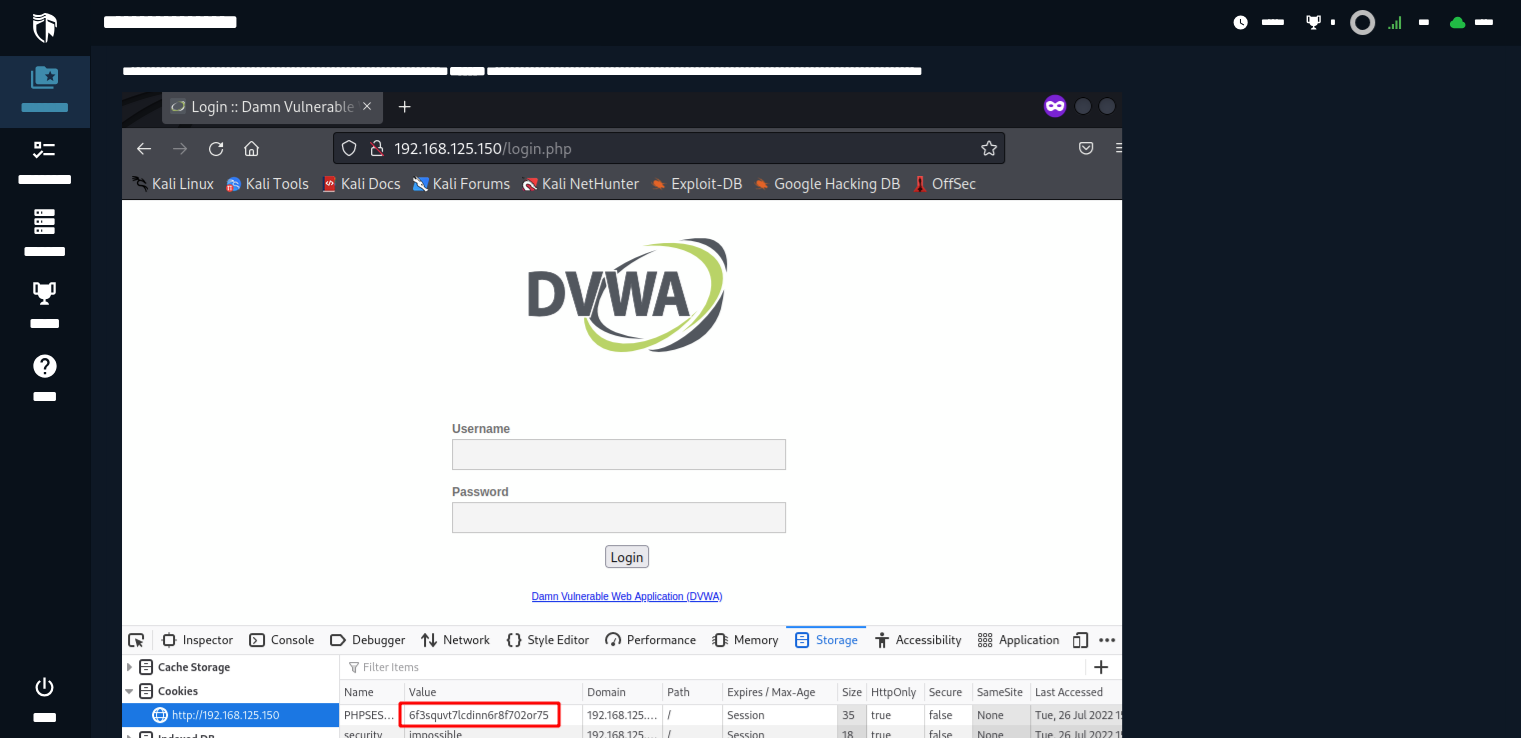 drag, startPoint x: 1060, startPoint y: 194, endPoint x: 1202, endPoint y: 194, distance: 142 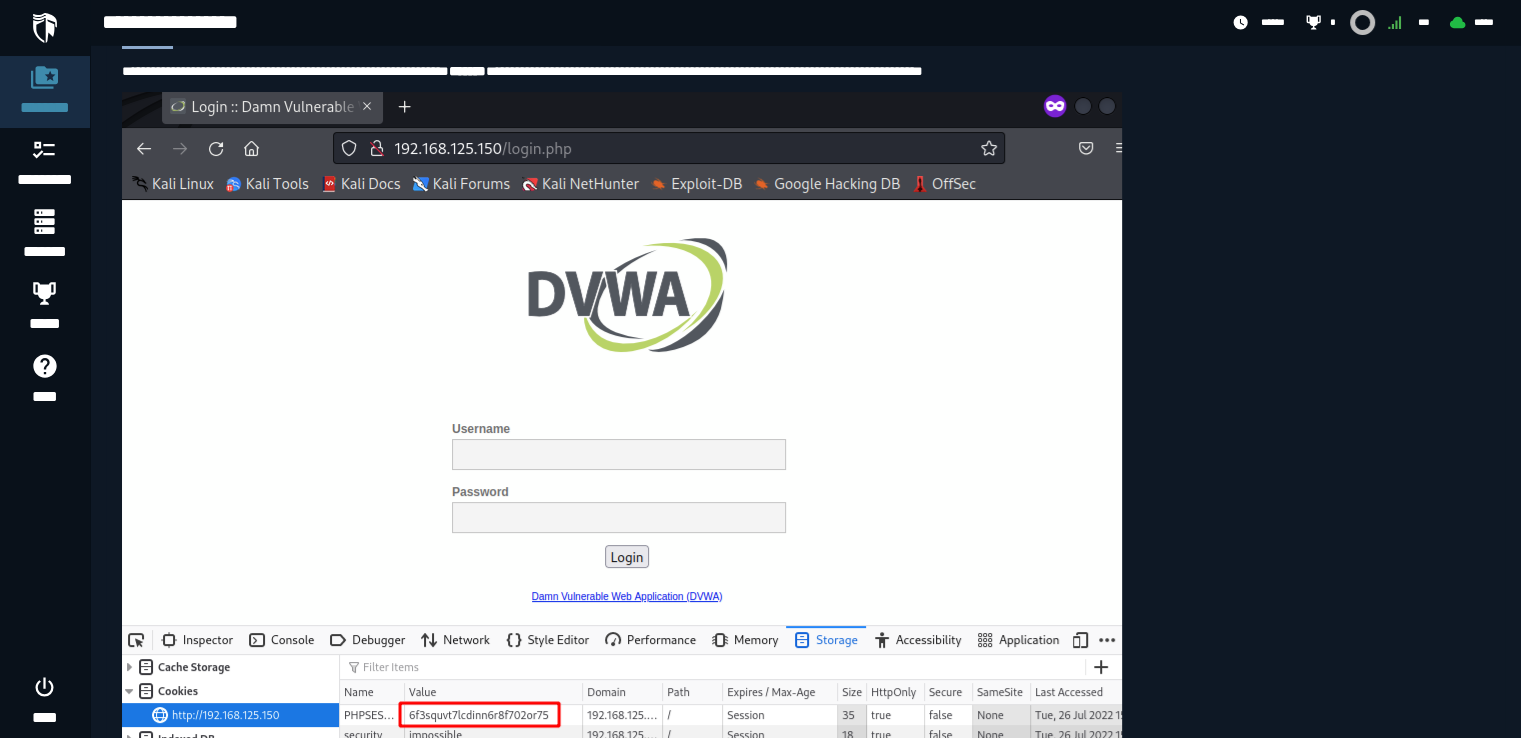 click on "**********" at bounding box center (975, 19) 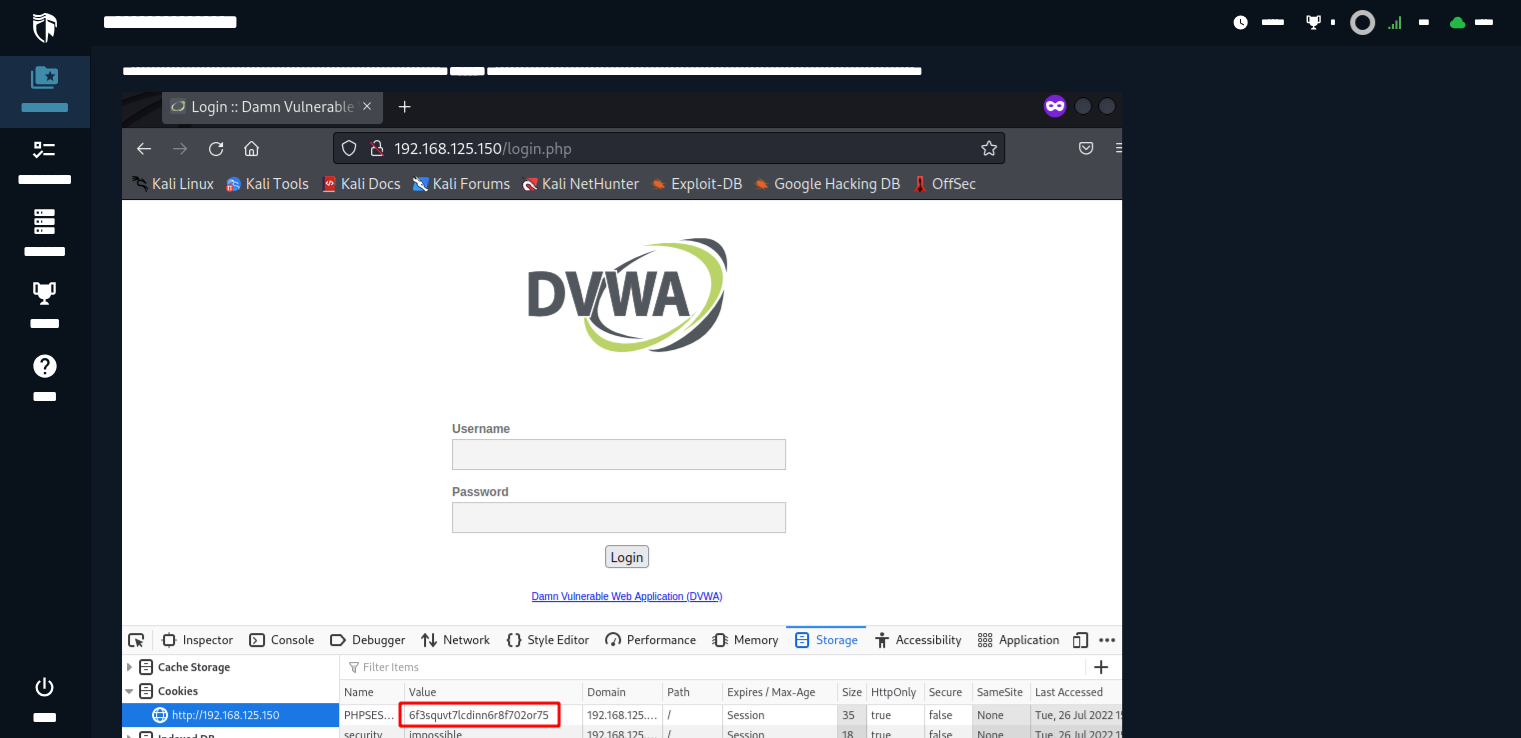 drag, startPoint x: 1057, startPoint y: 193, endPoint x: 1202, endPoint y: 195, distance: 145.0138 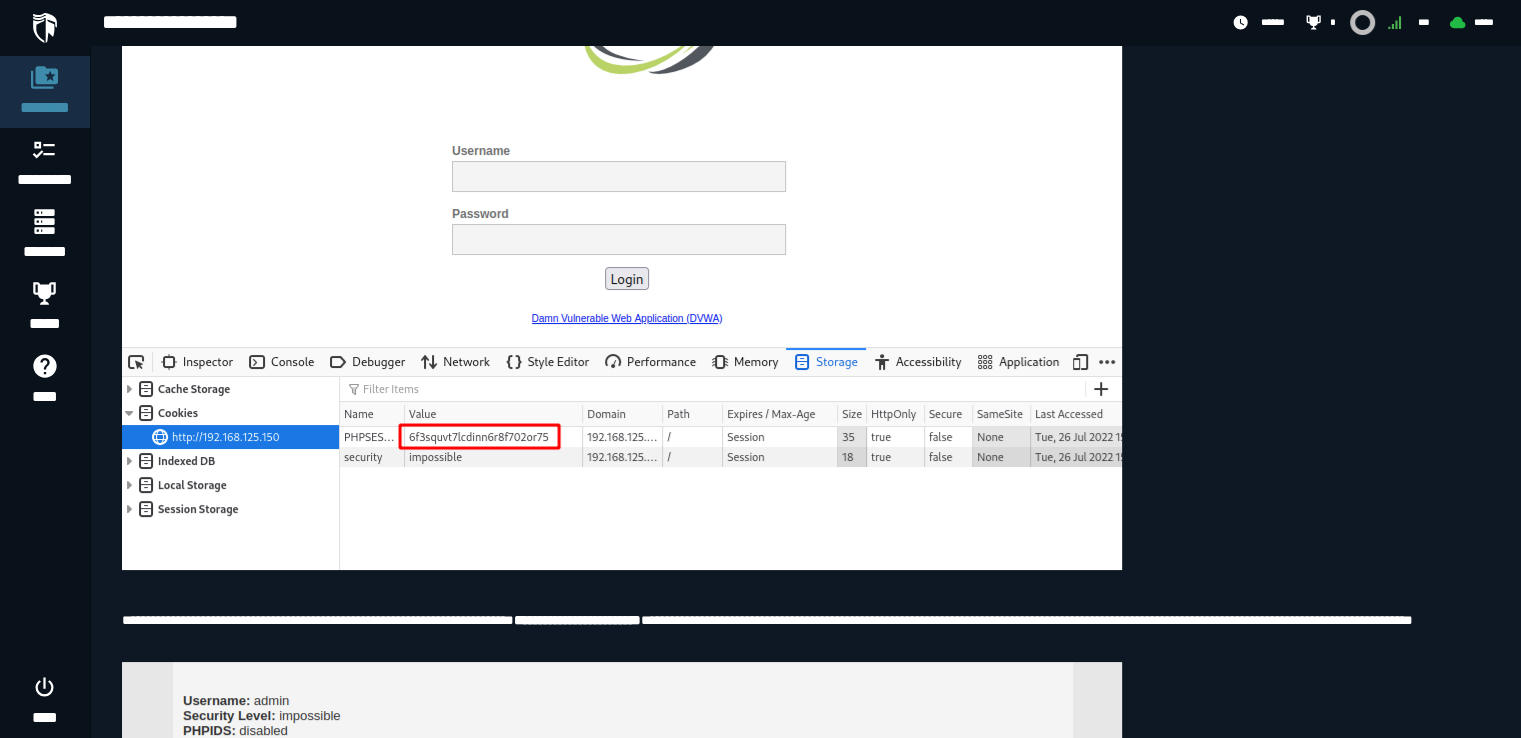 scroll, scrollTop: 7057, scrollLeft: 0, axis: vertical 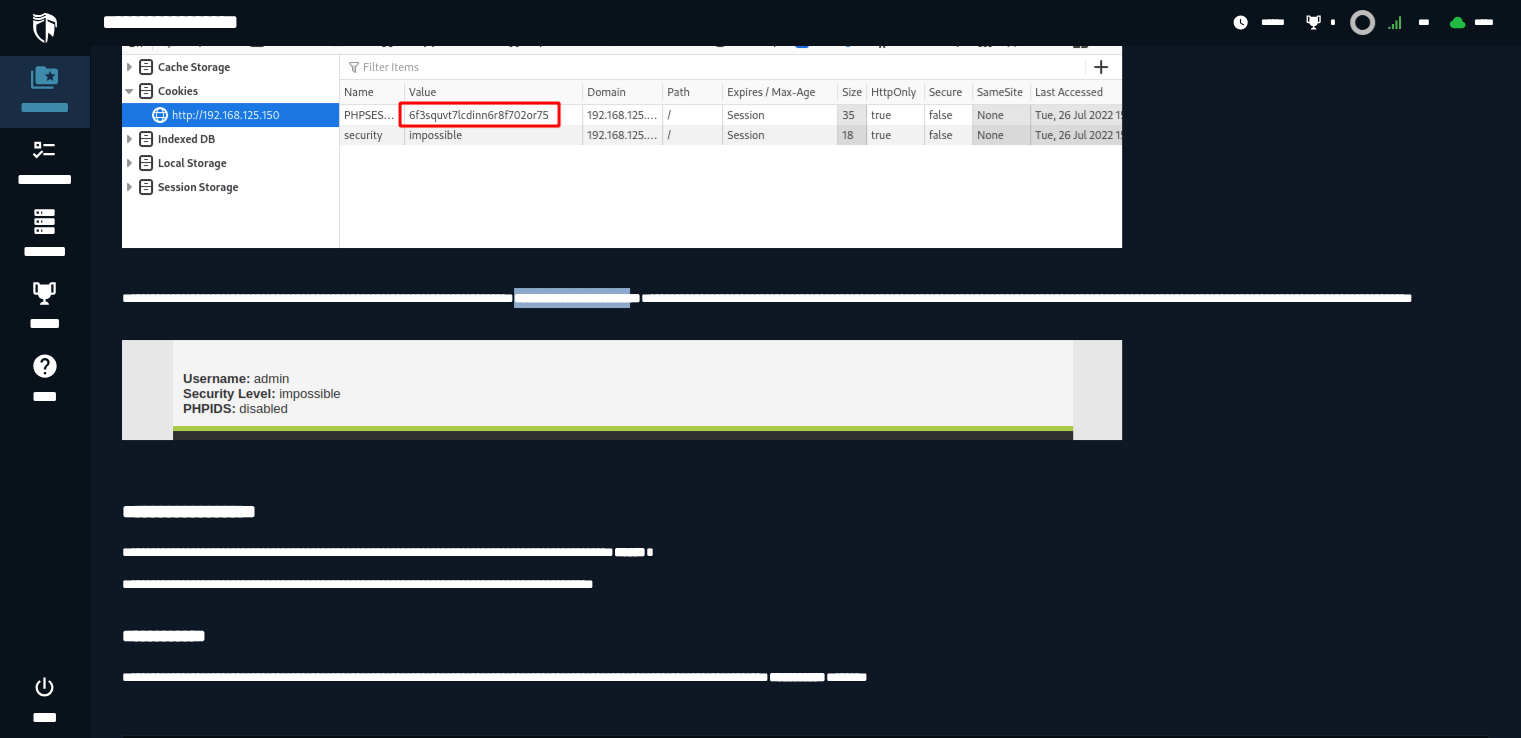 drag, startPoint x: 571, startPoint y: 471, endPoint x: 716, endPoint y: 473, distance: 145.0138 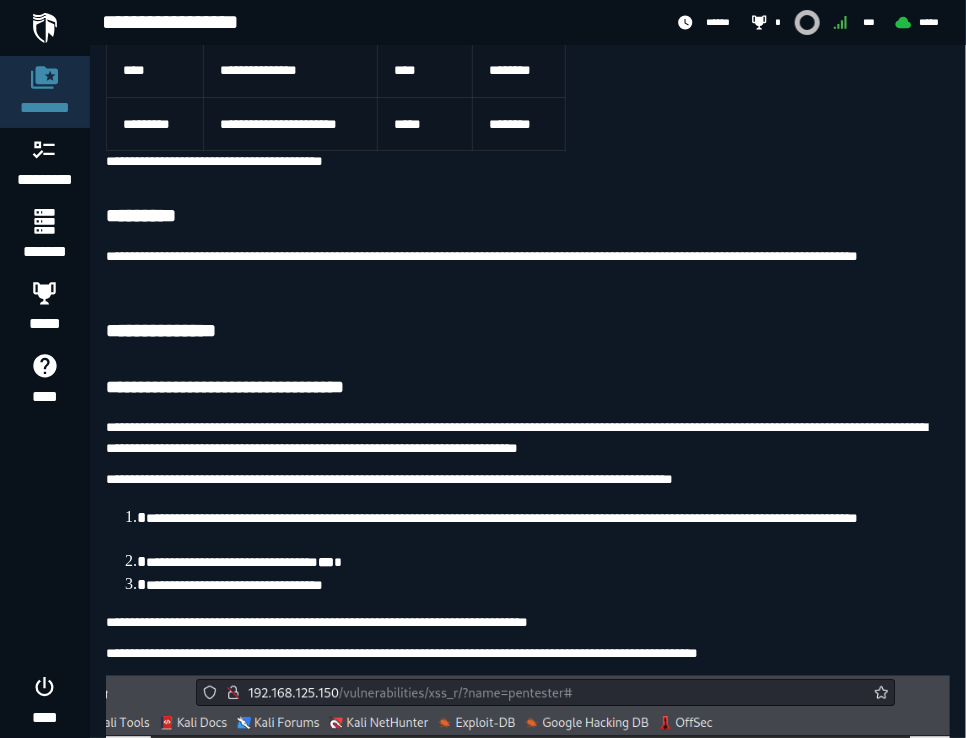 scroll, scrollTop: 597, scrollLeft: 0, axis: vertical 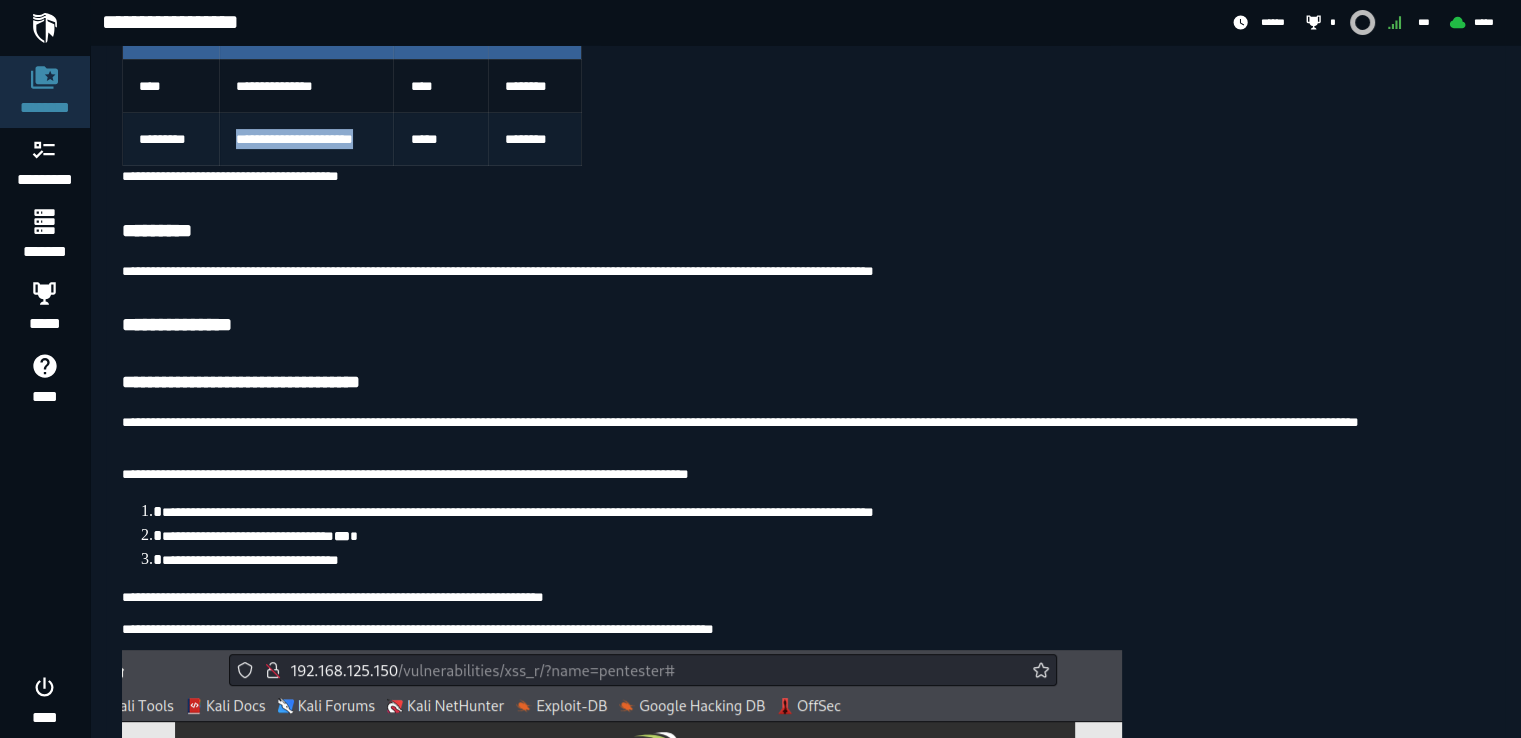 drag, startPoint x: 228, startPoint y: 137, endPoint x: 376, endPoint y: 141, distance: 148.05405 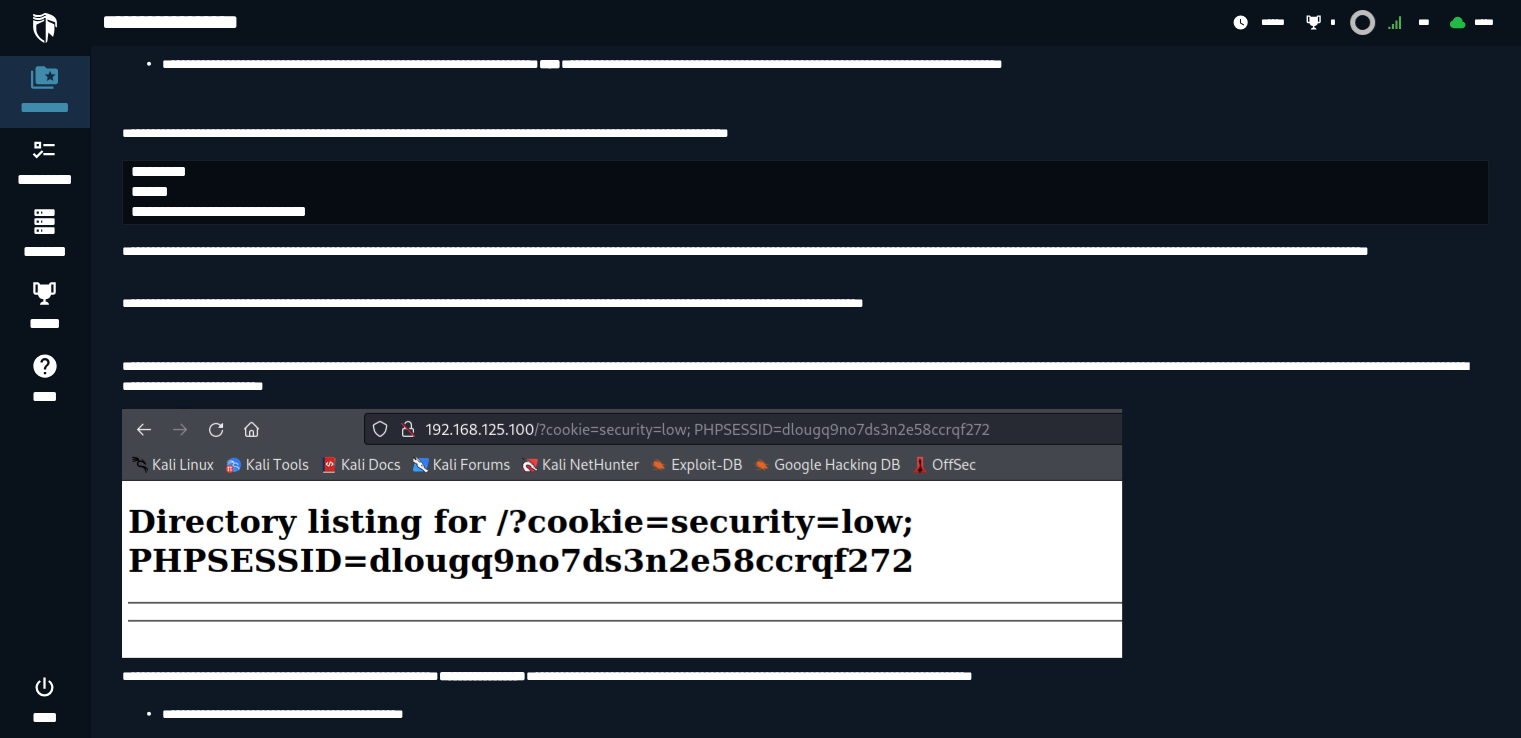 scroll, scrollTop: 5816, scrollLeft: 0, axis: vertical 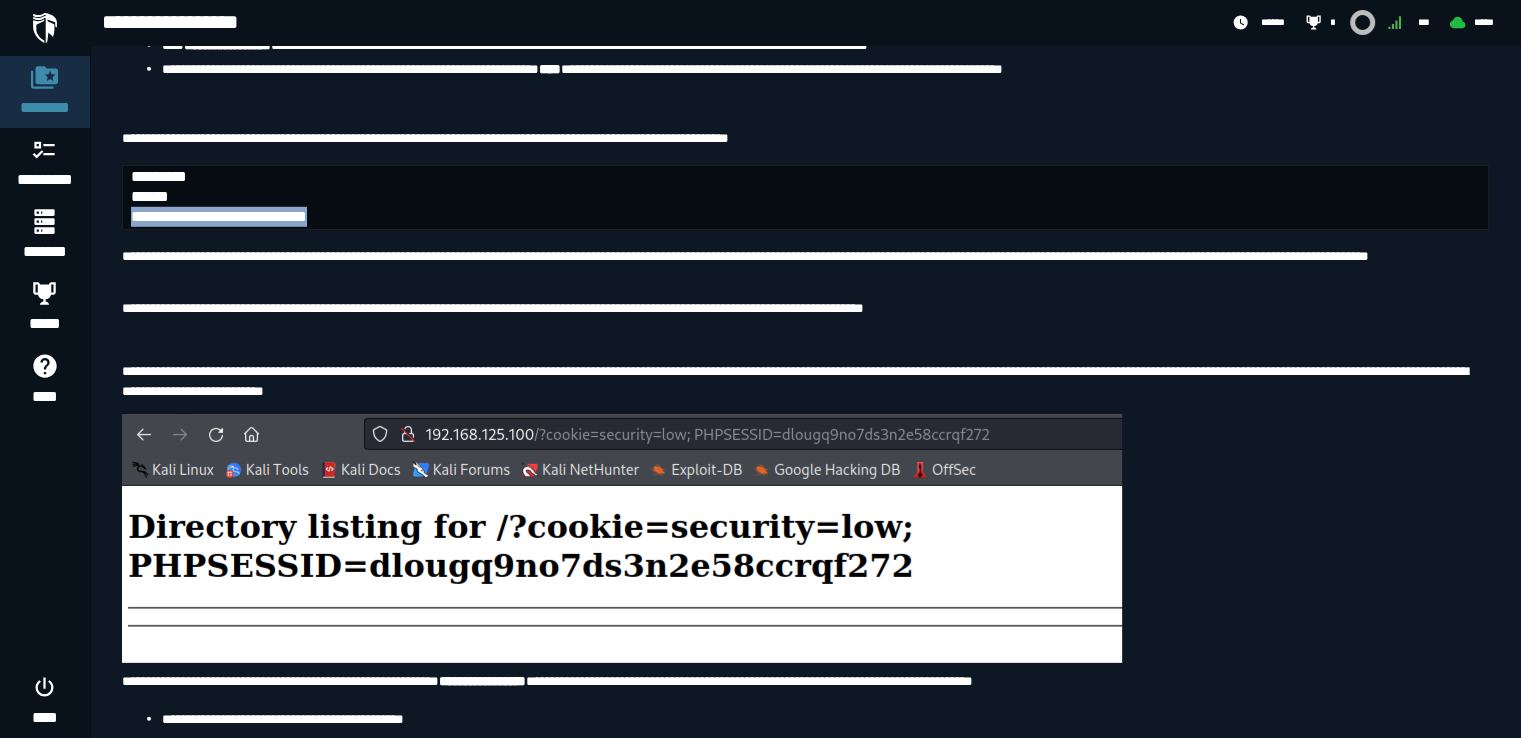 drag, startPoint x: 428, startPoint y: 372, endPoint x: 124, endPoint y: 373, distance: 304.00165 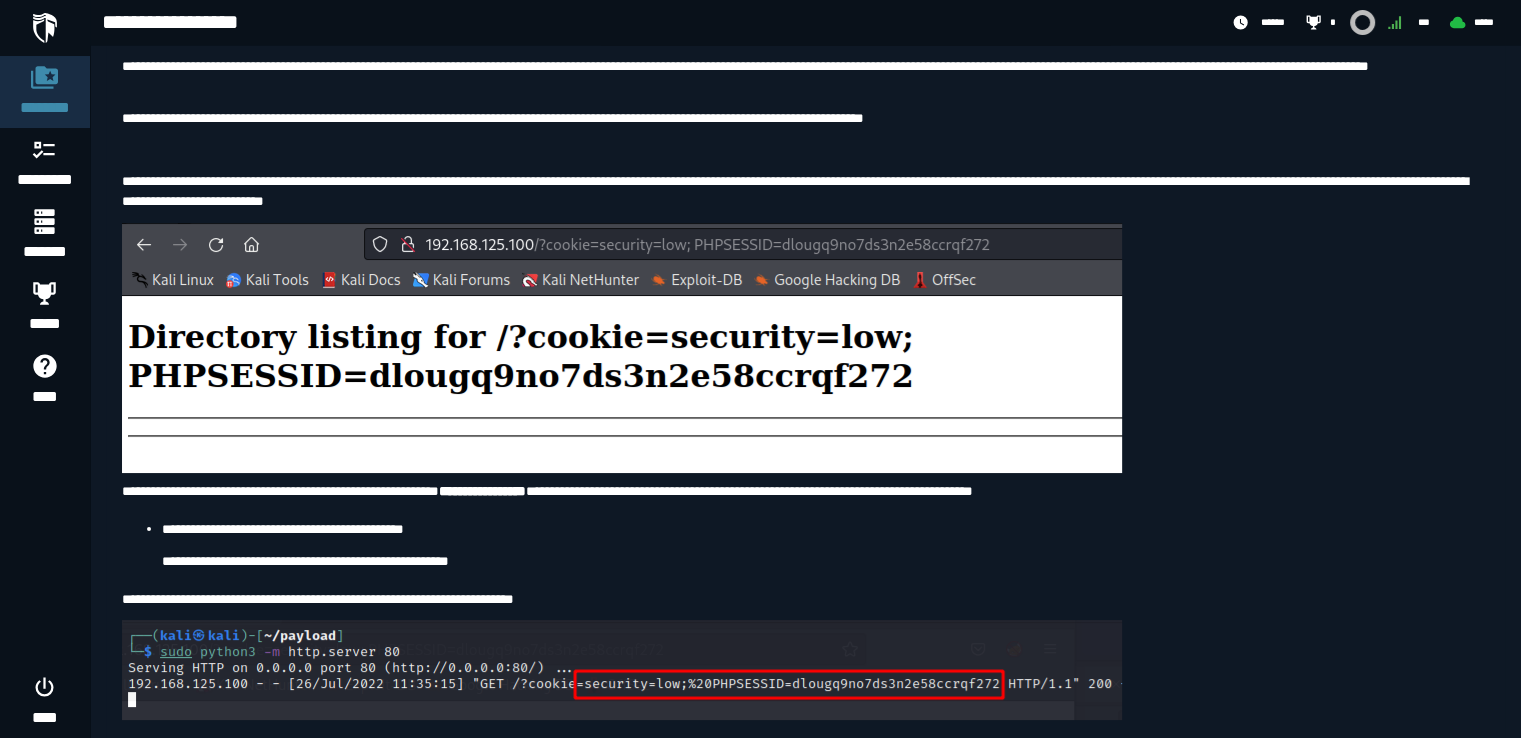 scroll, scrollTop: 6016, scrollLeft: 0, axis: vertical 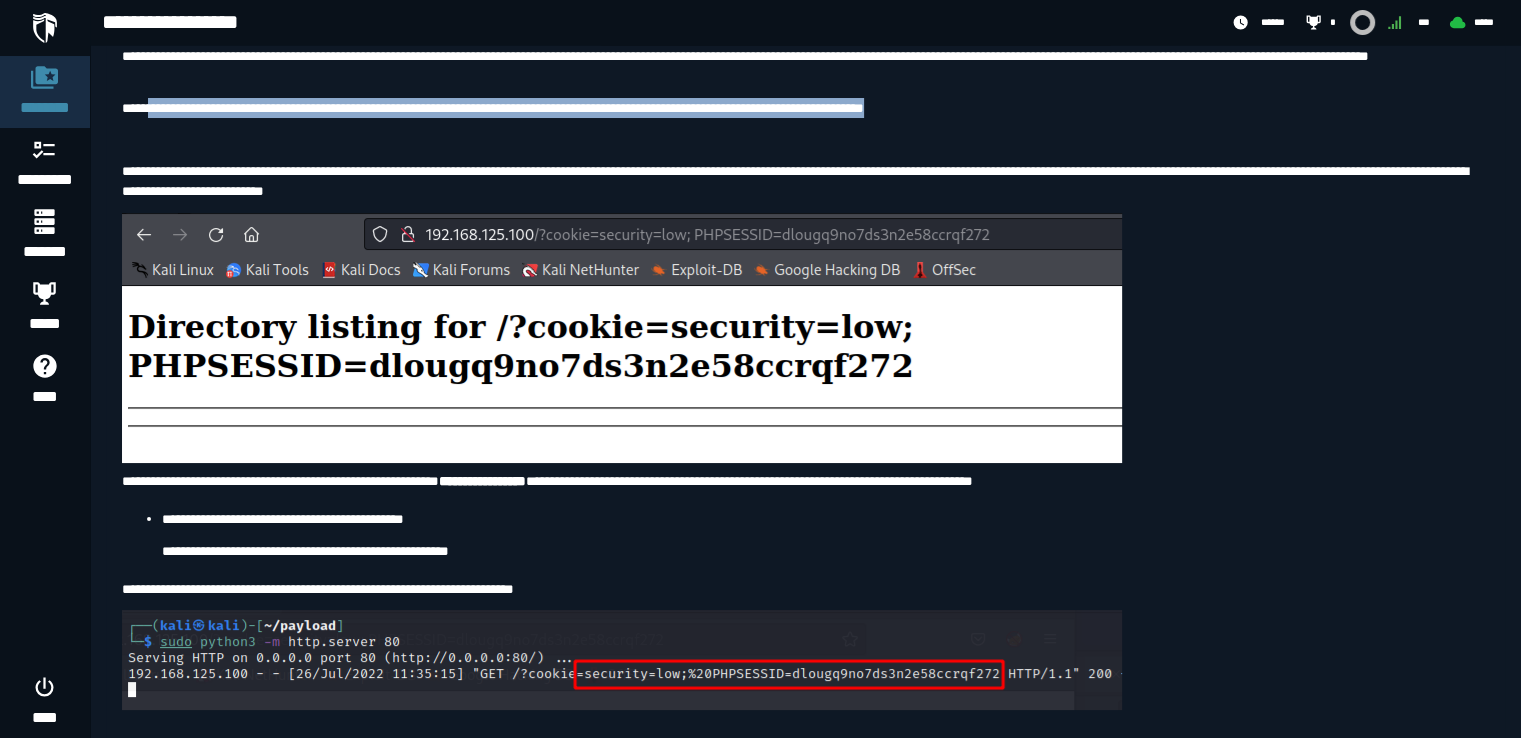 drag, startPoint x: 154, startPoint y: 282, endPoint x: 1224, endPoint y: 287, distance: 1070.0117 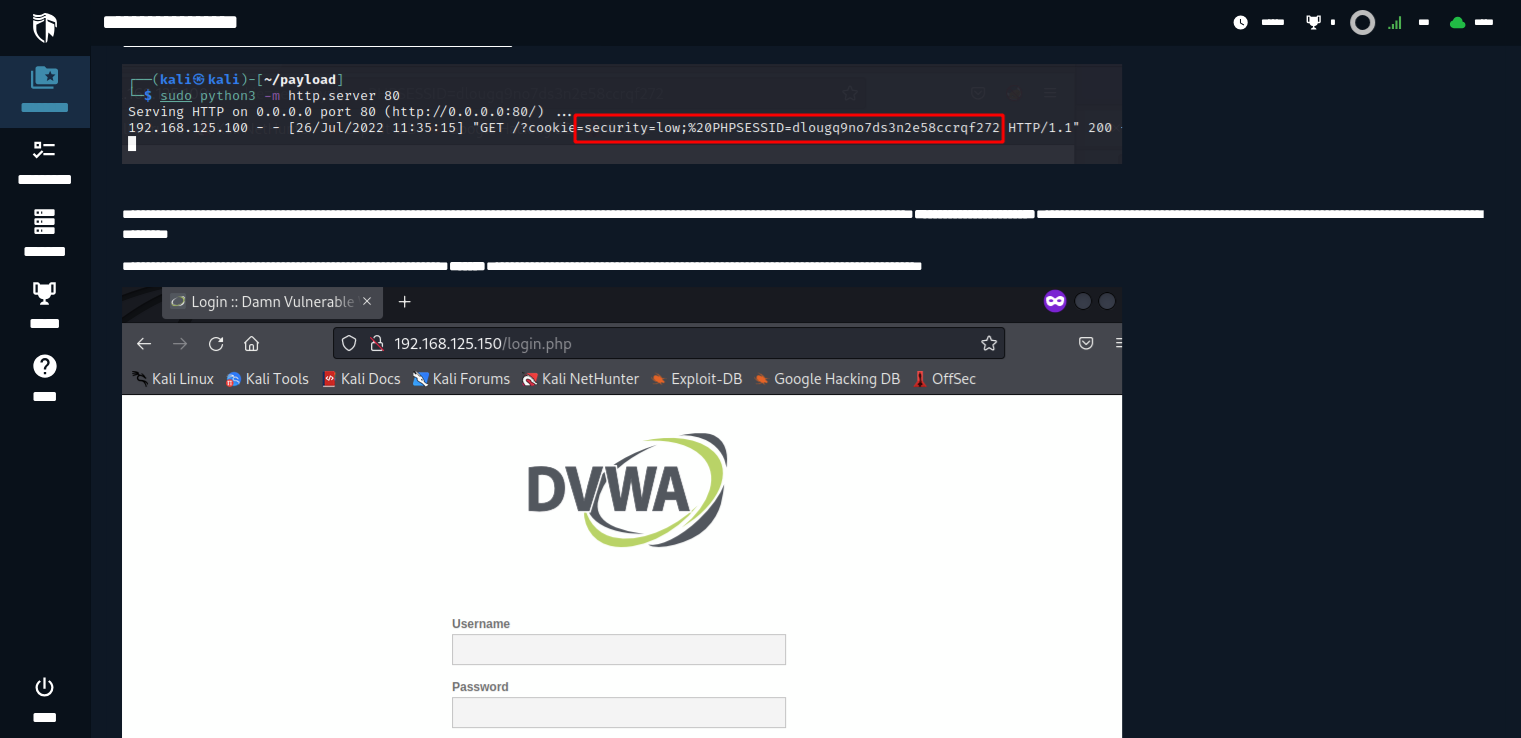 scroll, scrollTop: 6616, scrollLeft: 0, axis: vertical 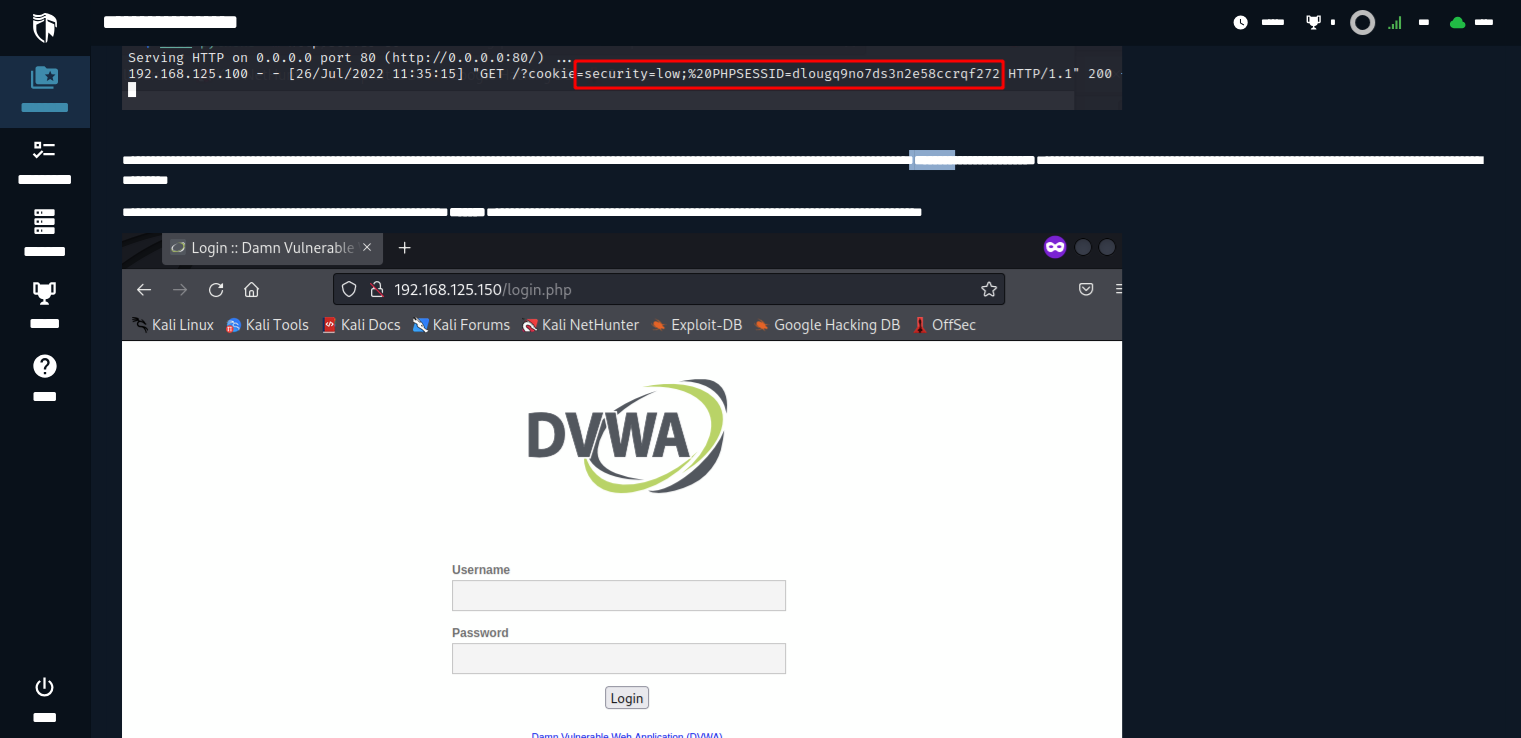 drag, startPoint x: 1056, startPoint y: 329, endPoint x: 1104, endPoint y: 333, distance: 48.166378 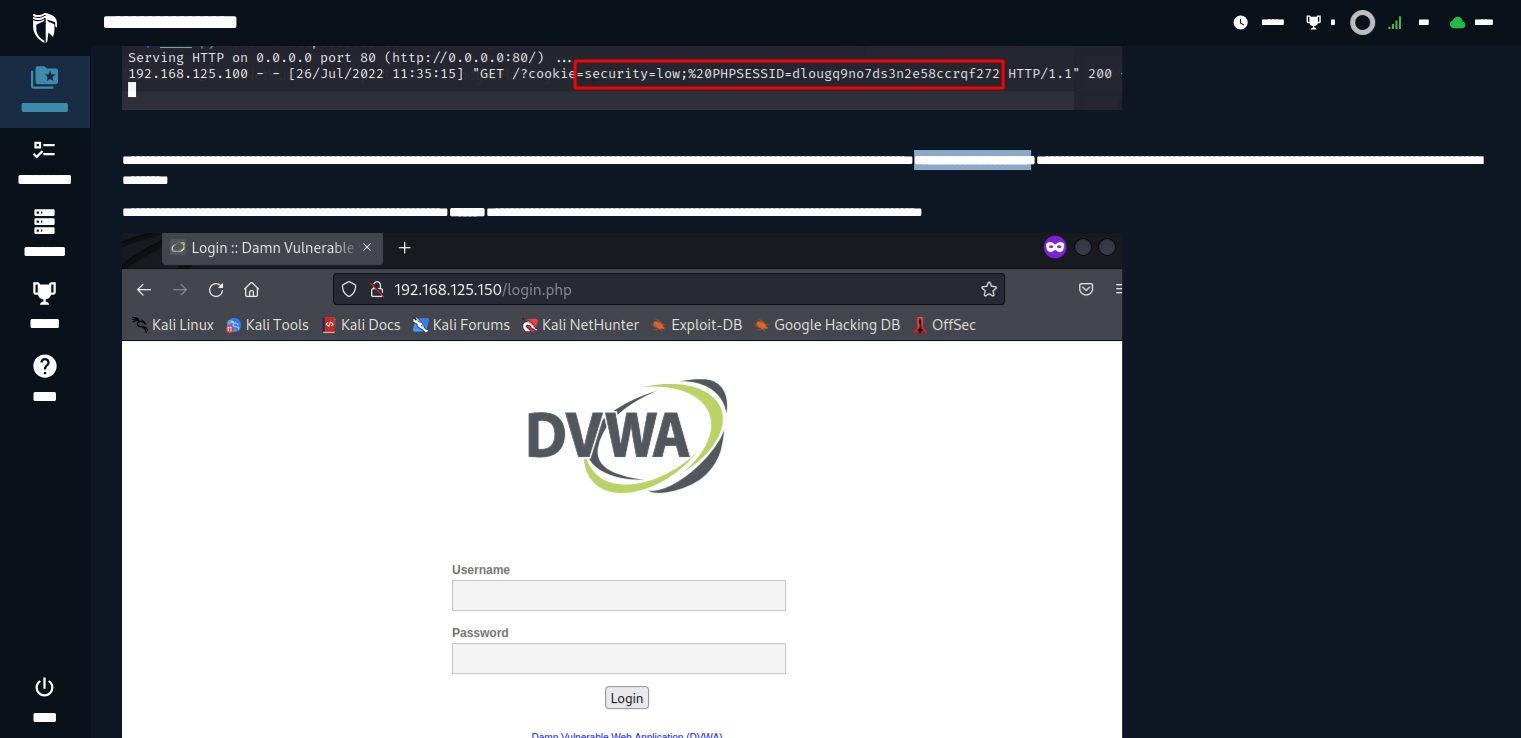 drag, startPoint x: 1204, startPoint y: 333, endPoint x: 1061, endPoint y: 329, distance: 143.05594 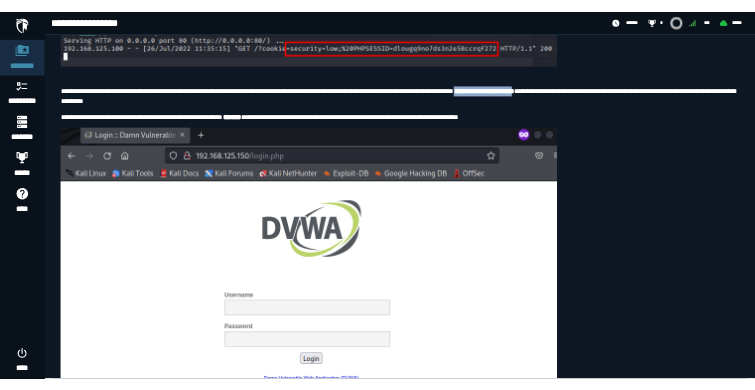 scroll, scrollTop: 6503, scrollLeft: 0, axis: vertical 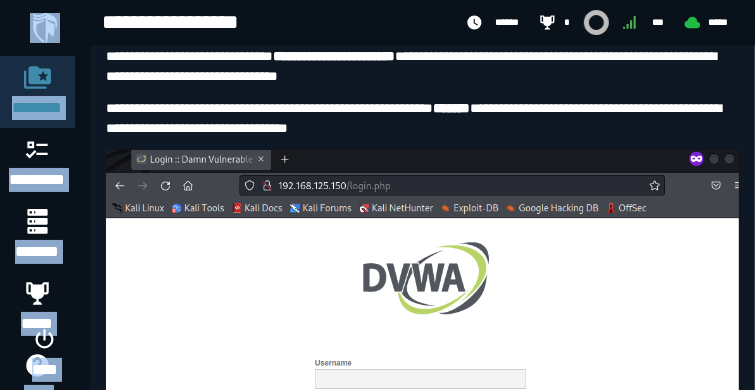 click on "**********" 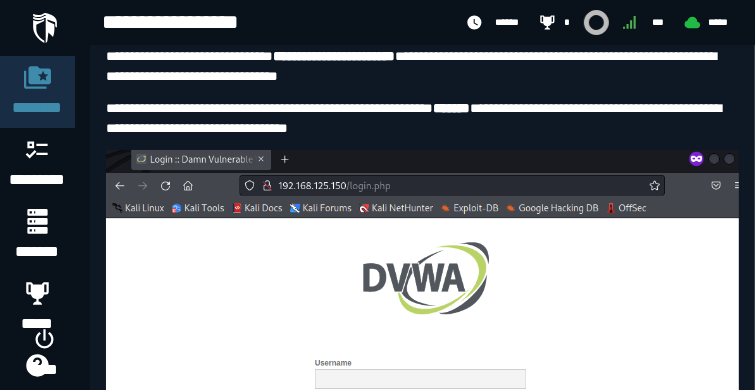 click on "**********" at bounding box center (334, 56) 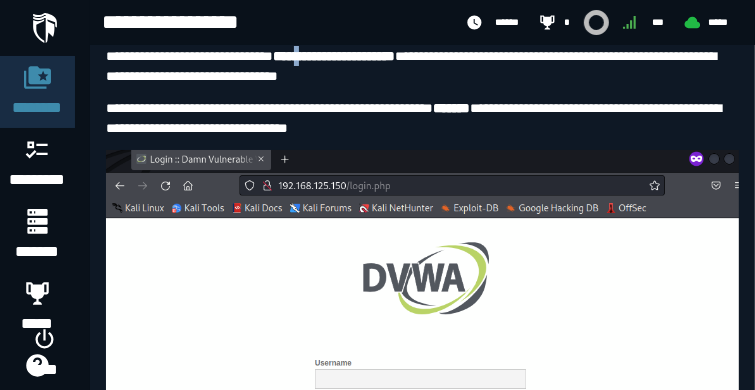 click on "**********" at bounding box center (334, 56) 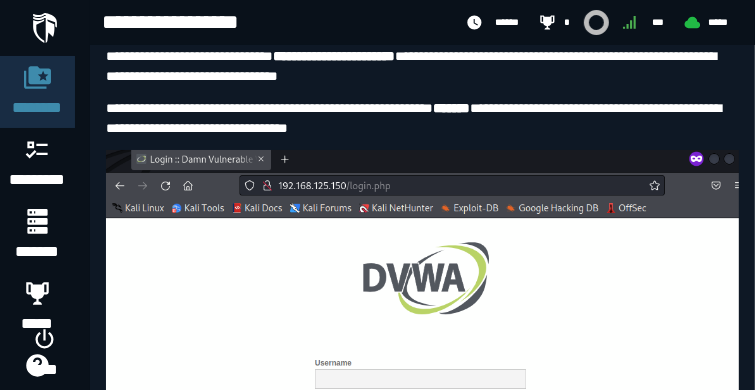 click on "**********" at bounding box center (334, 56) 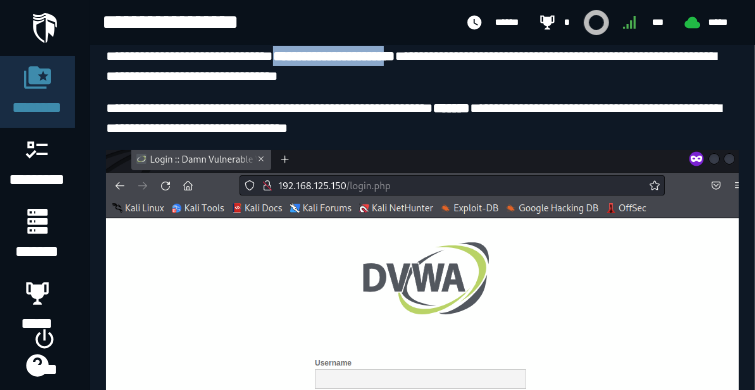 drag, startPoint x: 420, startPoint y: 250, endPoint x: 525, endPoint y: 250, distance: 105 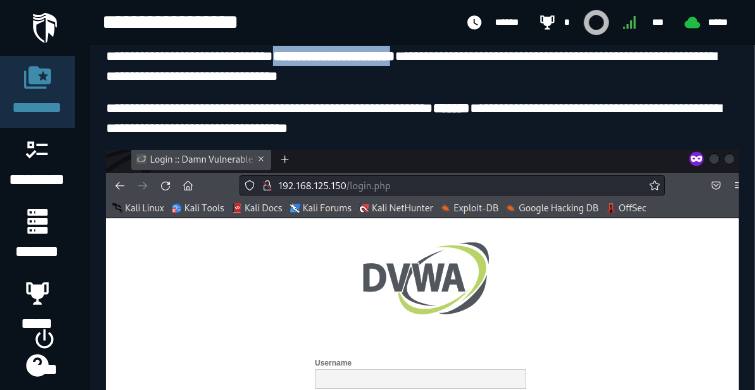 drag, startPoint x: 564, startPoint y: 246, endPoint x: 417, endPoint y: 243, distance: 147.03061 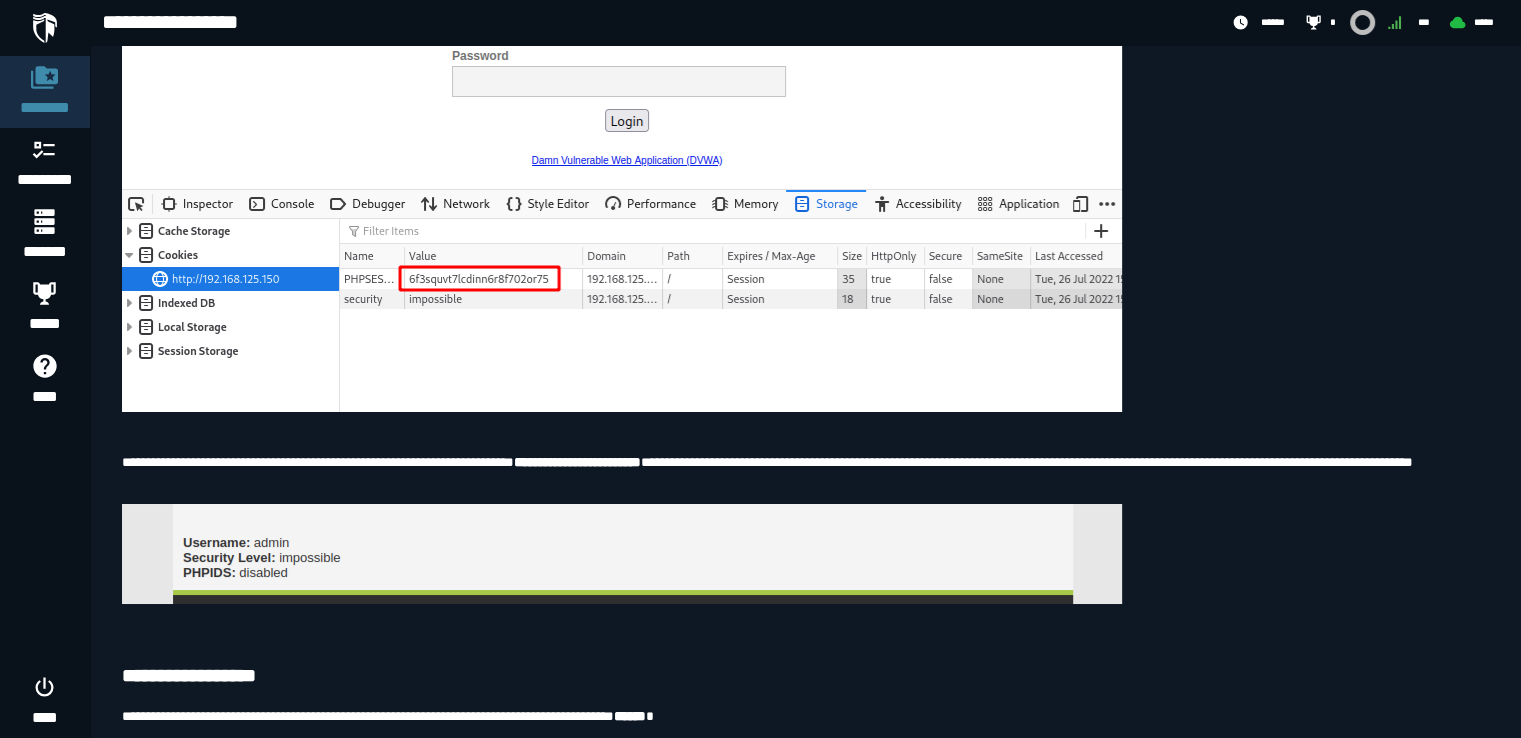 scroll, scrollTop: 7093, scrollLeft: 0, axis: vertical 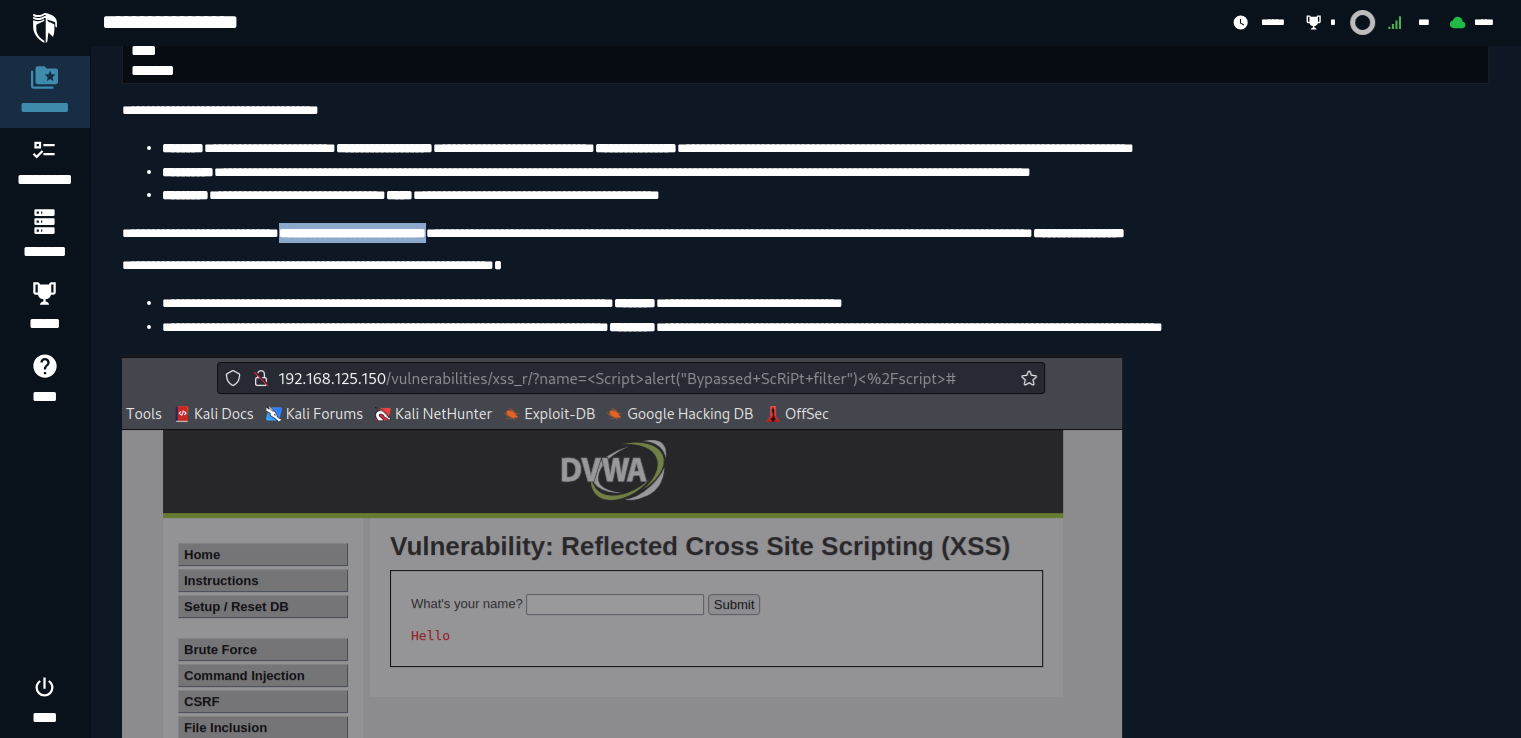 drag, startPoint x: 306, startPoint y: 457, endPoint x: 476, endPoint y: 445, distance: 170.423 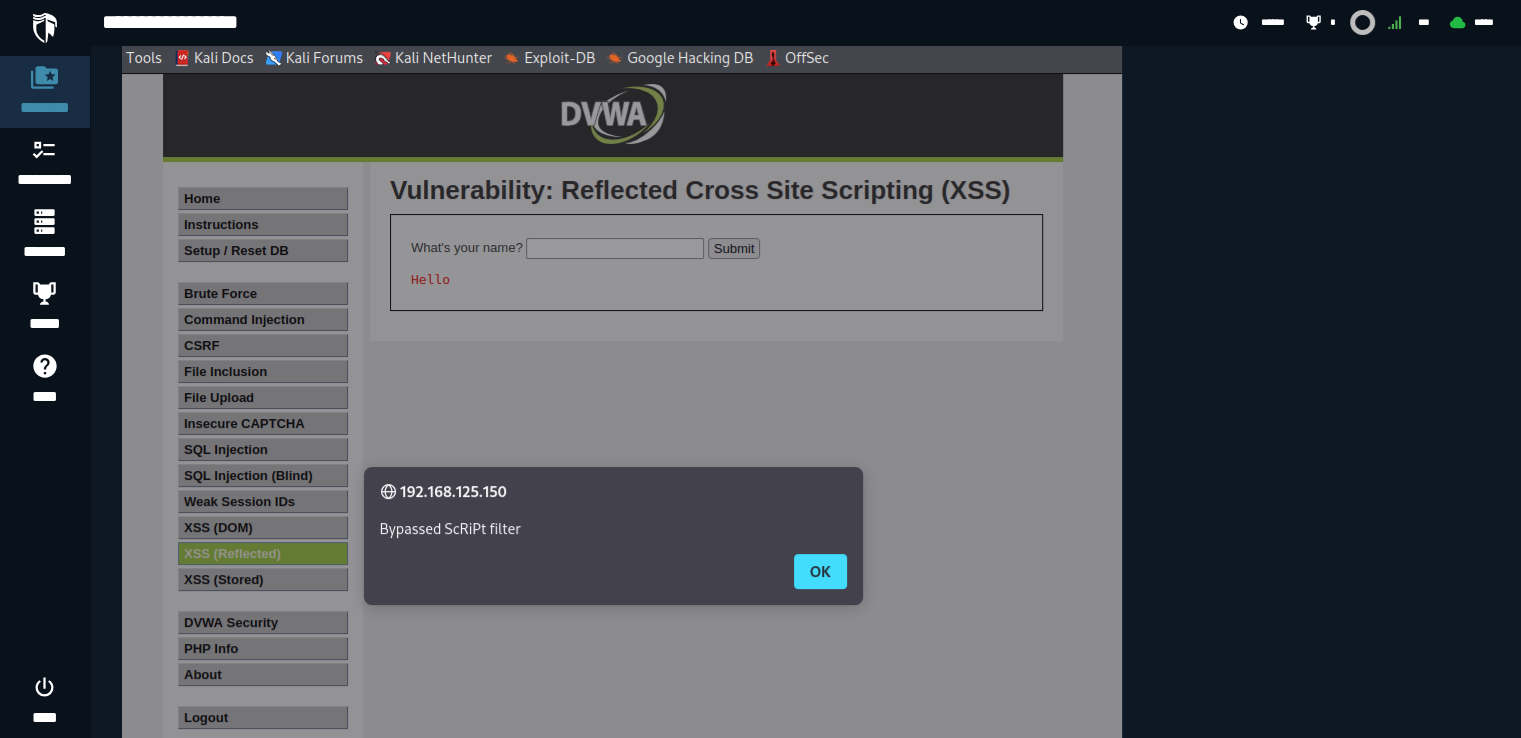 scroll, scrollTop: 8693, scrollLeft: 0, axis: vertical 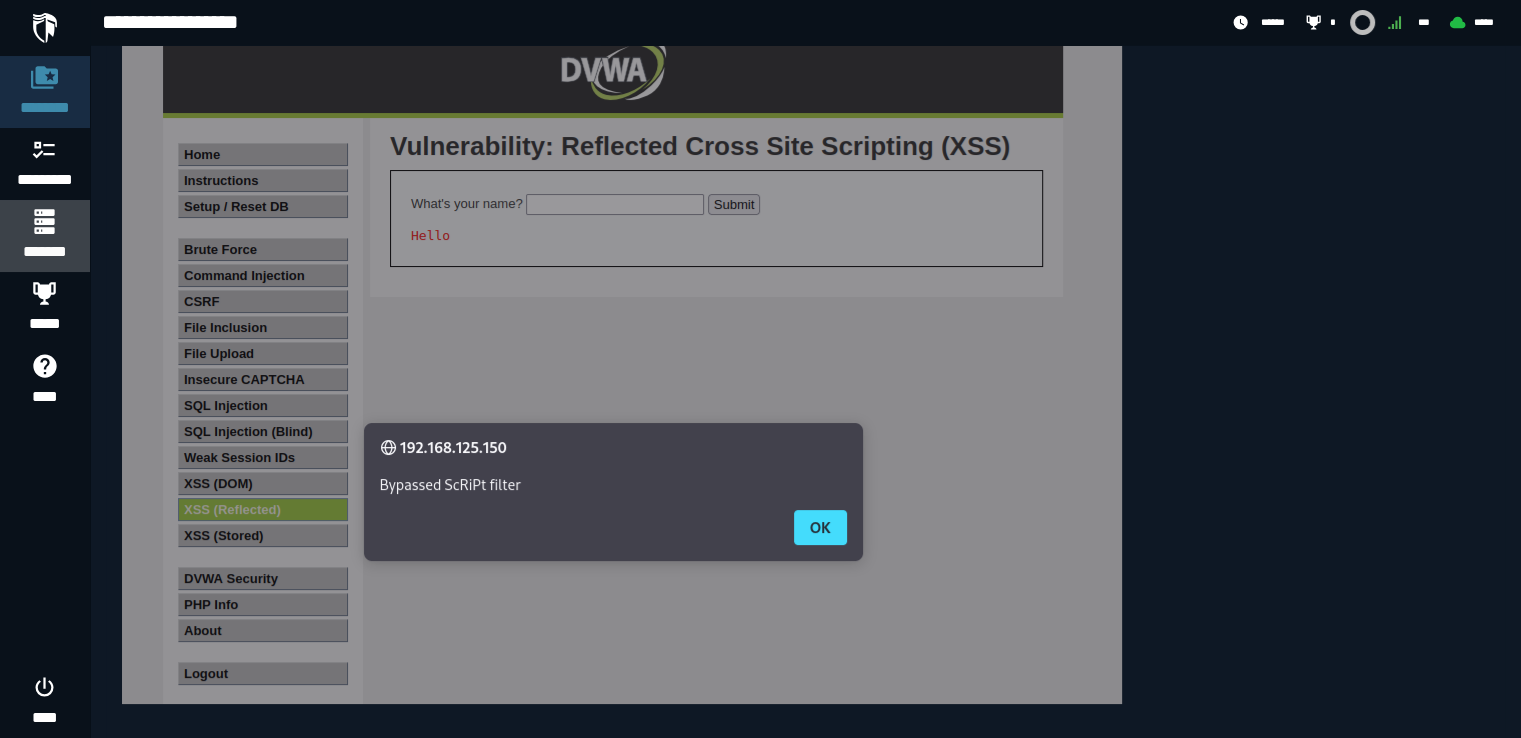click on "*******" at bounding box center (44, 252) 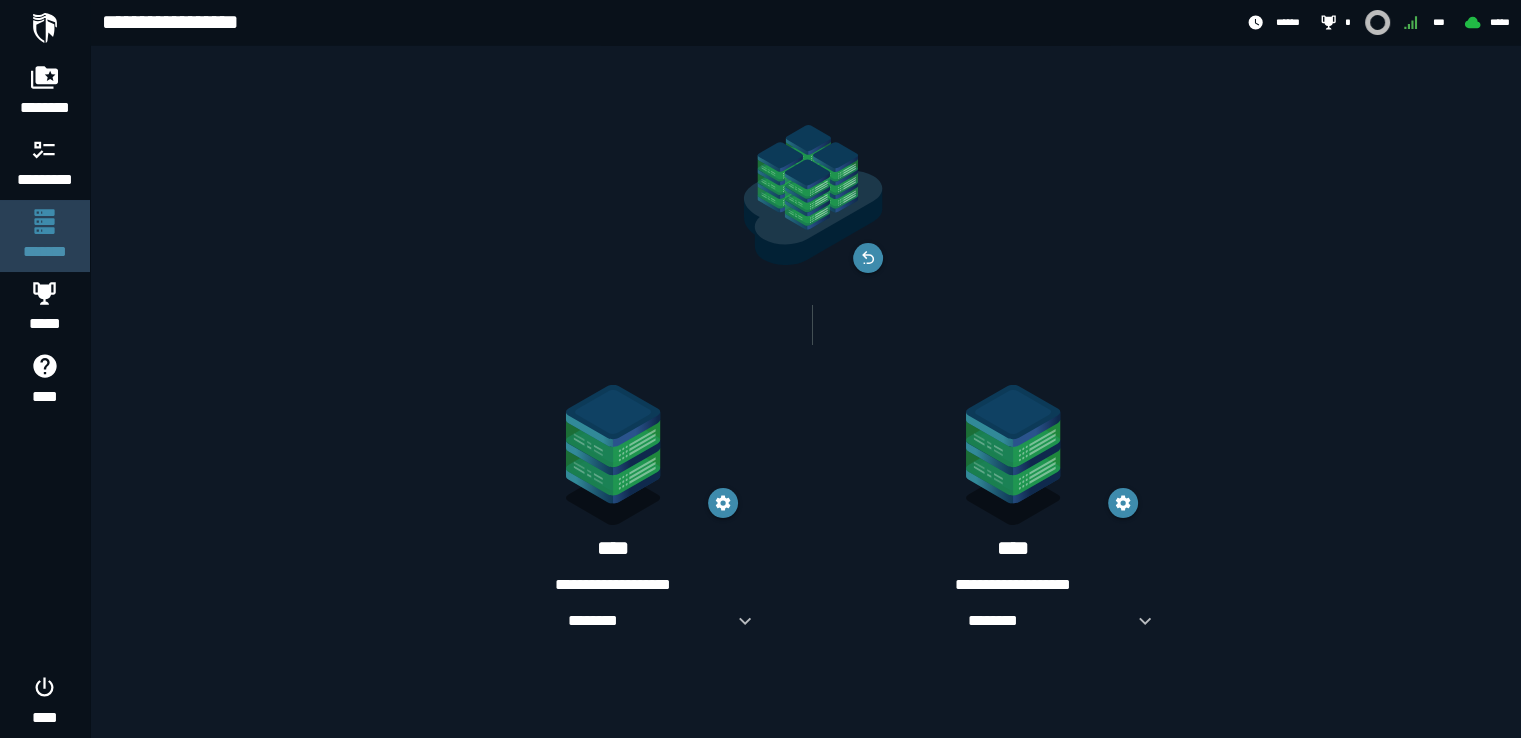 scroll, scrollTop: 0, scrollLeft: 0, axis: both 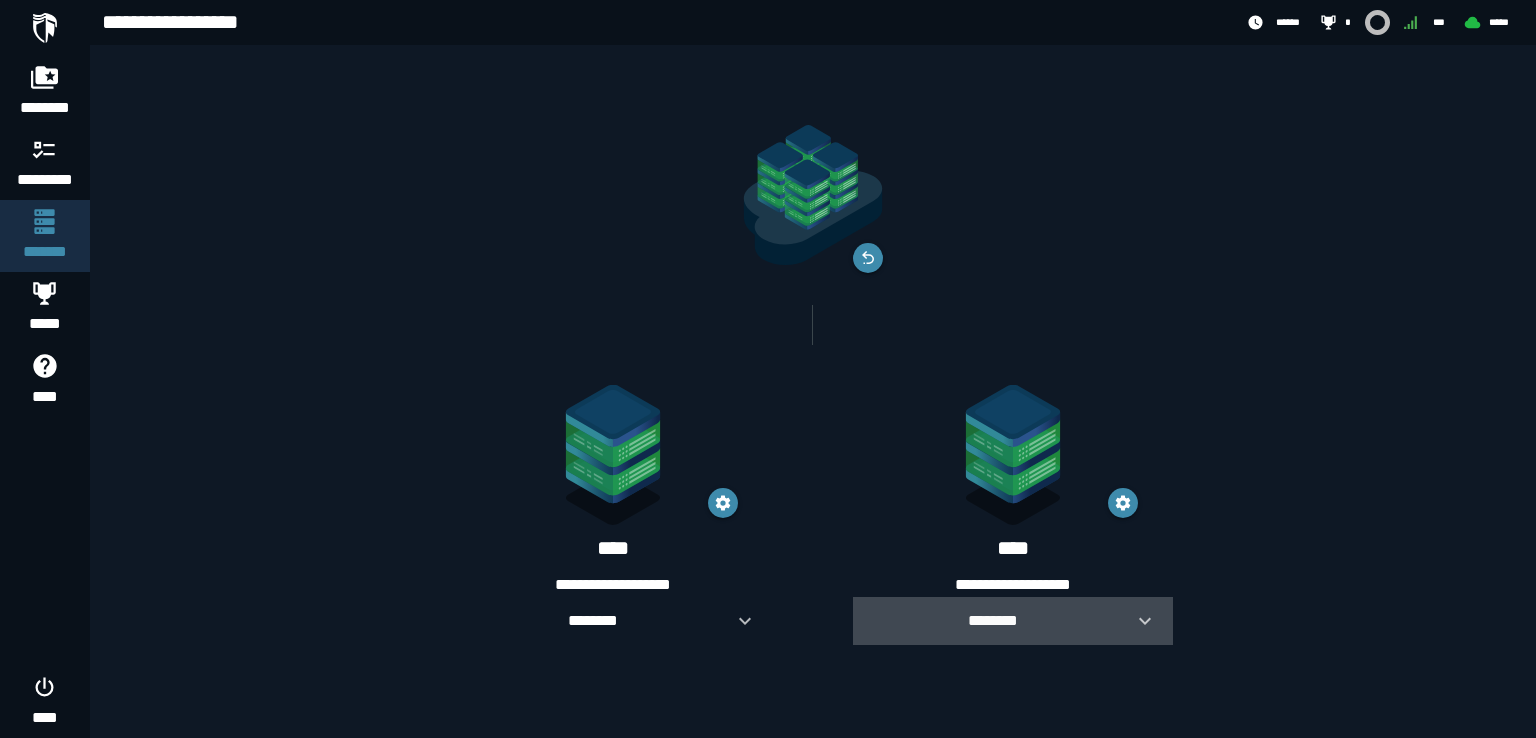 click on "********" at bounding box center [993, 620] 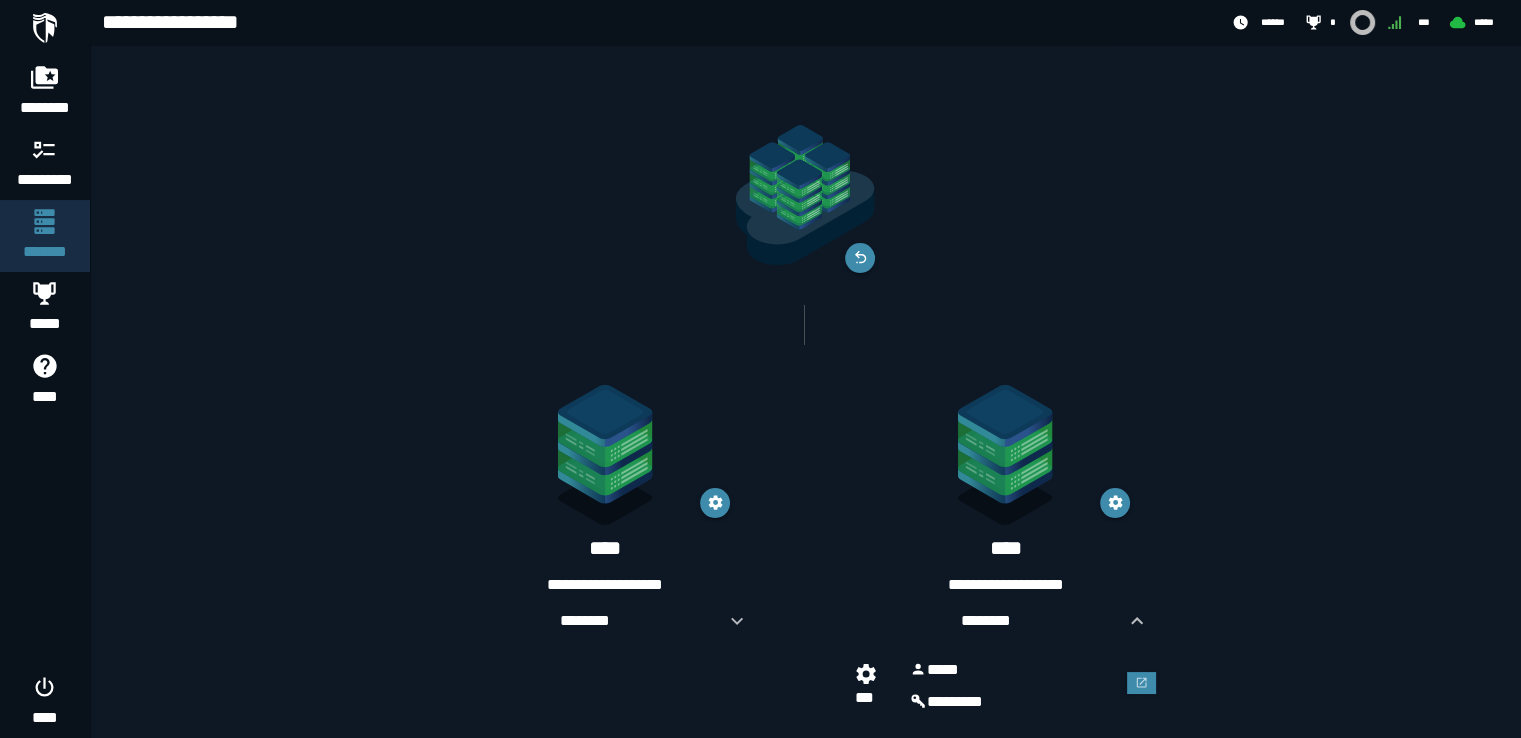 drag, startPoint x: 988, startPoint y: 698, endPoint x: 1038, endPoint y: 685, distance: 51.662365 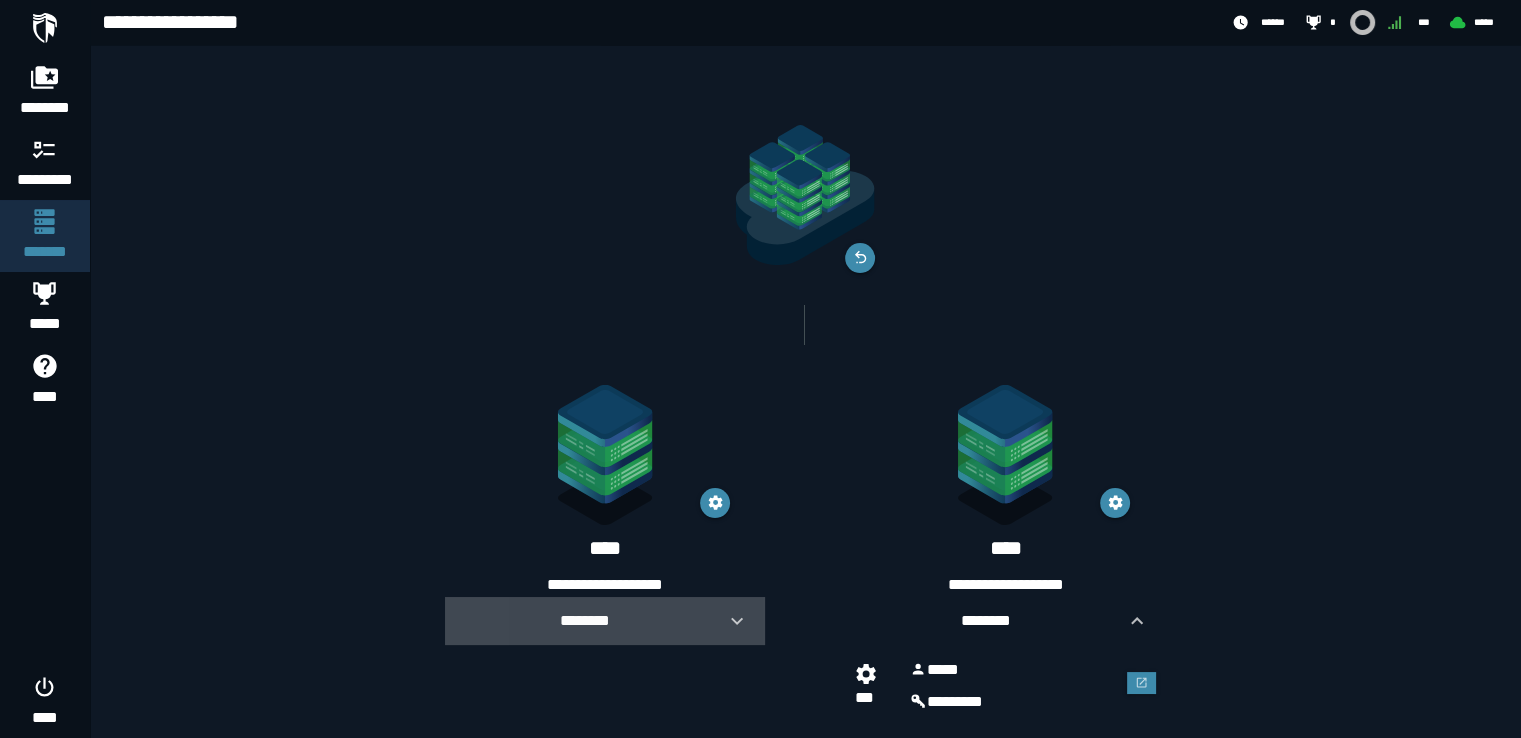 click on "********" at bounding box center (585, 620) 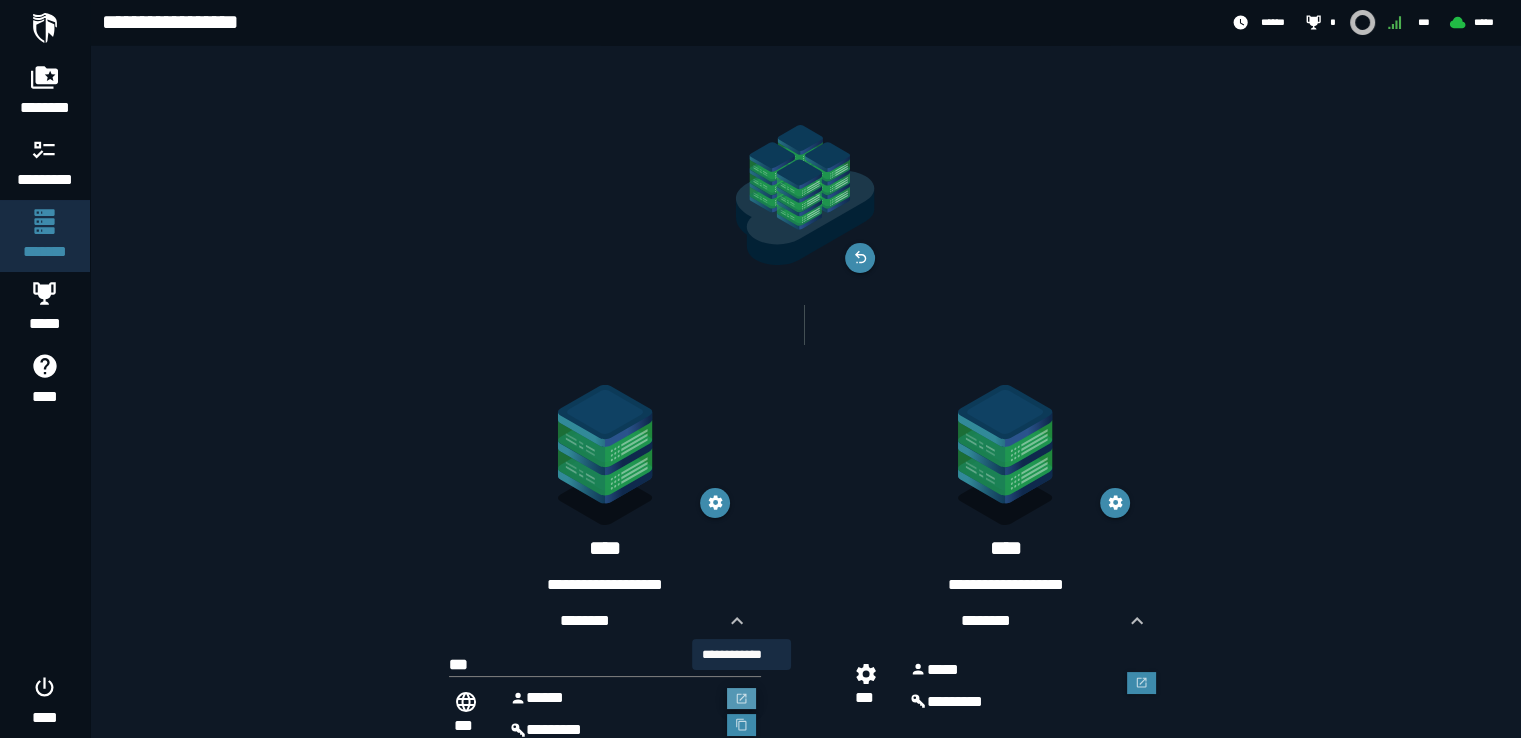 click 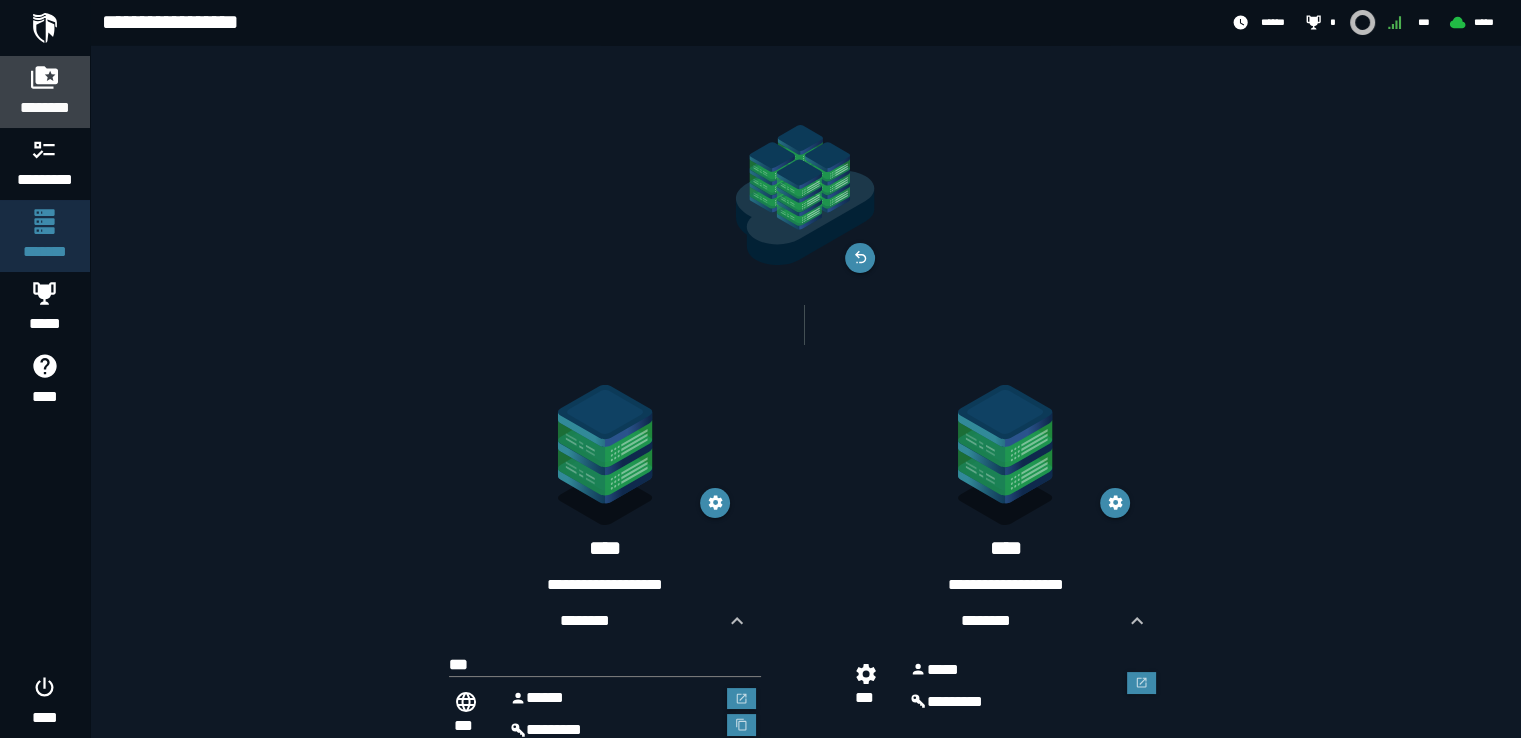 click at bounding box center (45, 77) 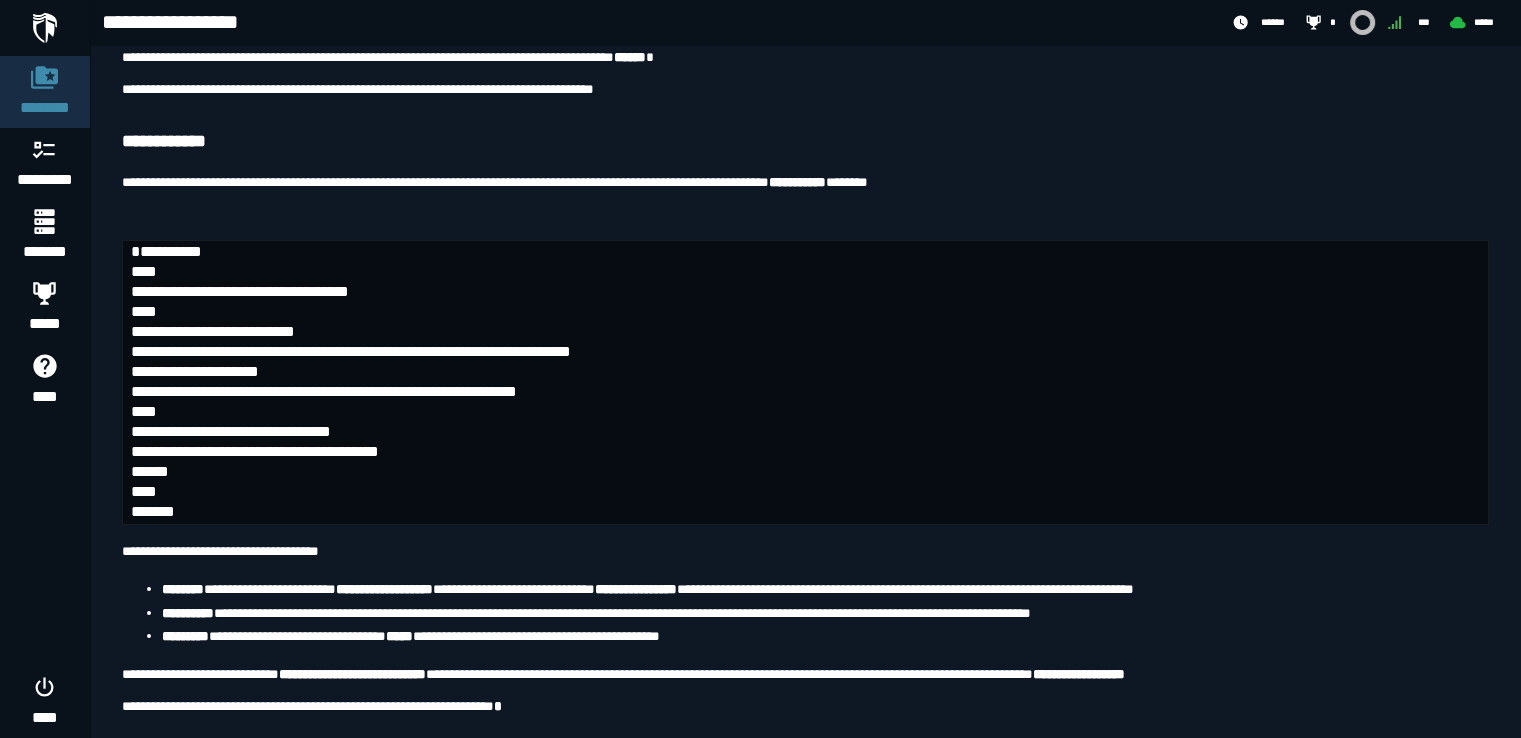 scroll, scrollTop: 7900, scrollLeft: 0, axis: vertical 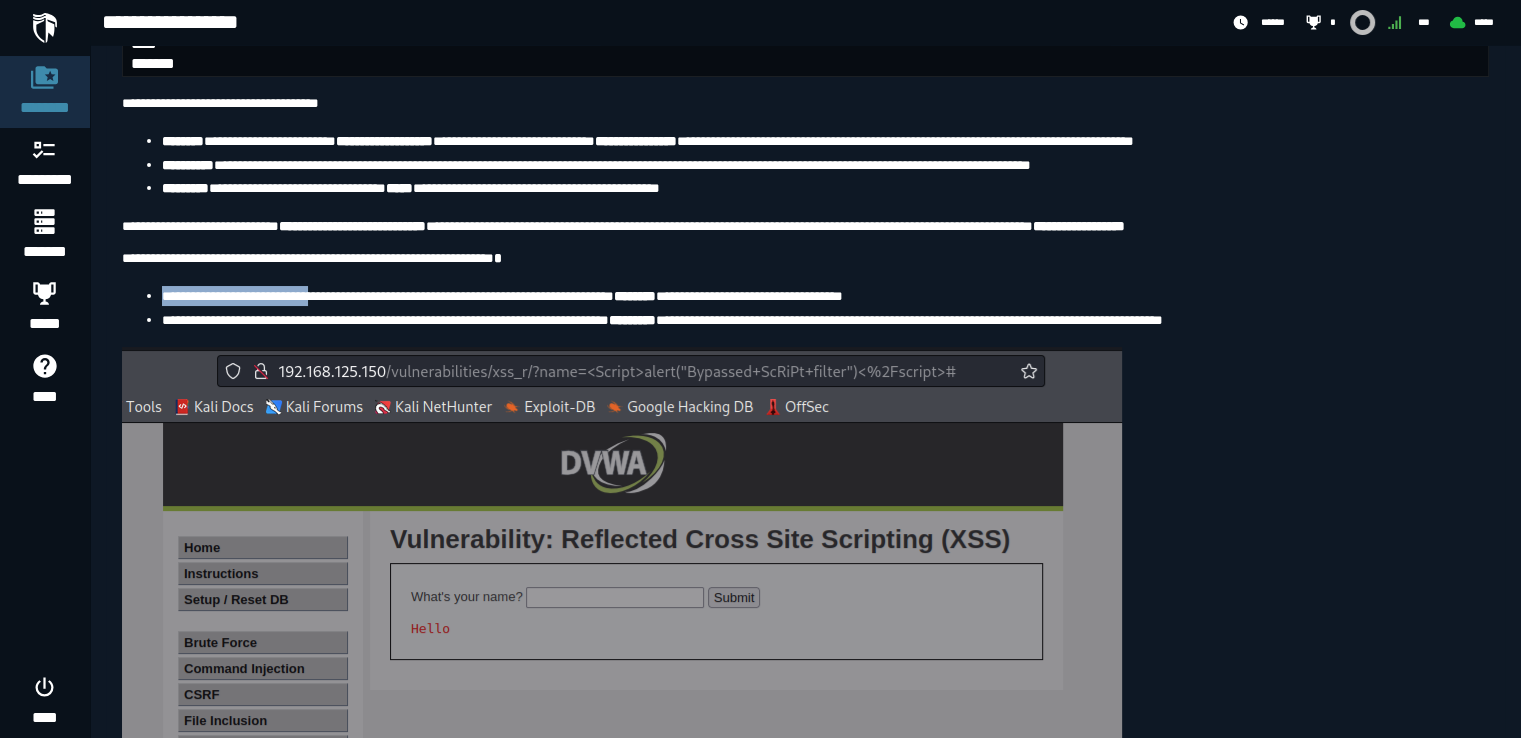 drag, startPoint x: 162, startPoint y: 525, endPoint x: 380, endPoint y: 532, distance: 218.11235 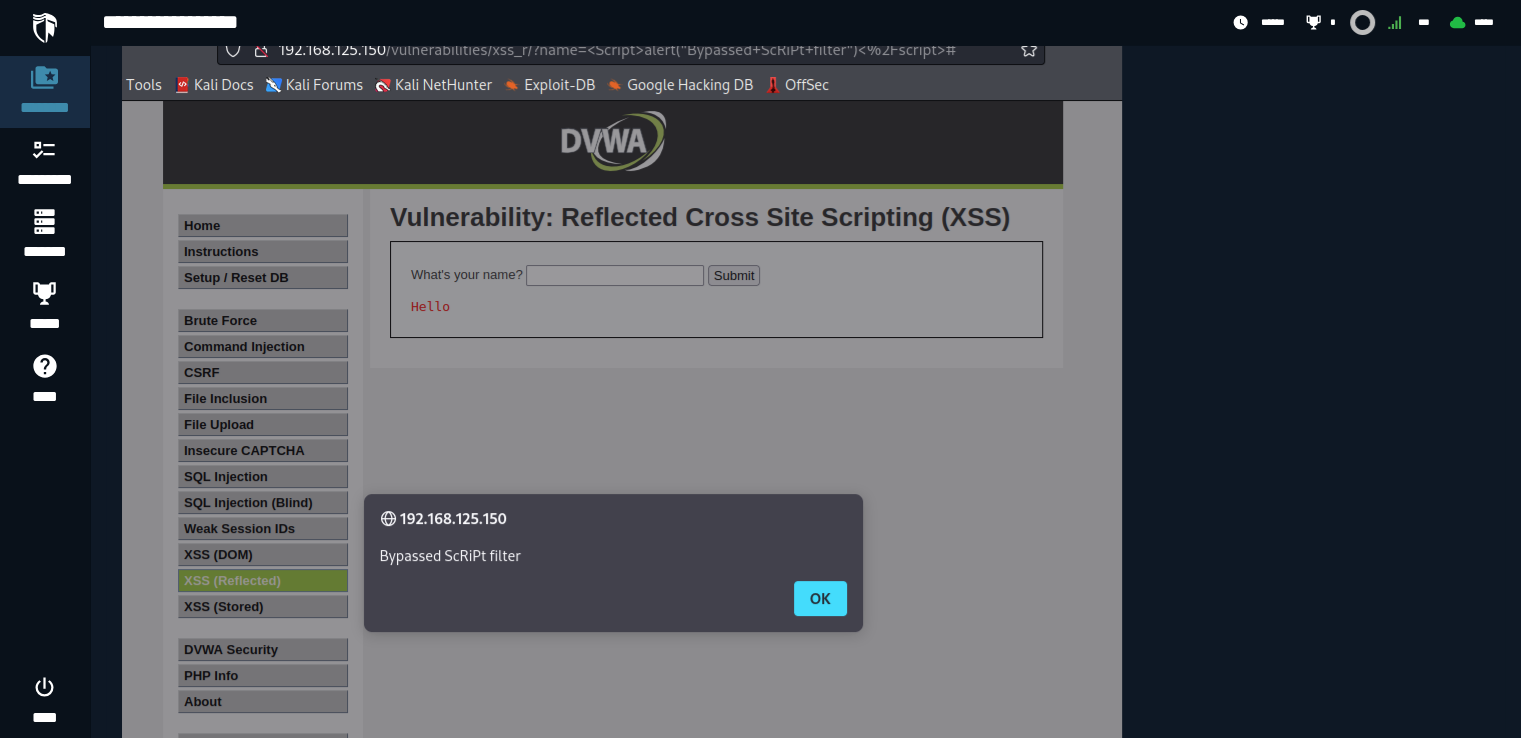 scroll, scrollTop: 8700, scrollLeft: 0, axis: vertical 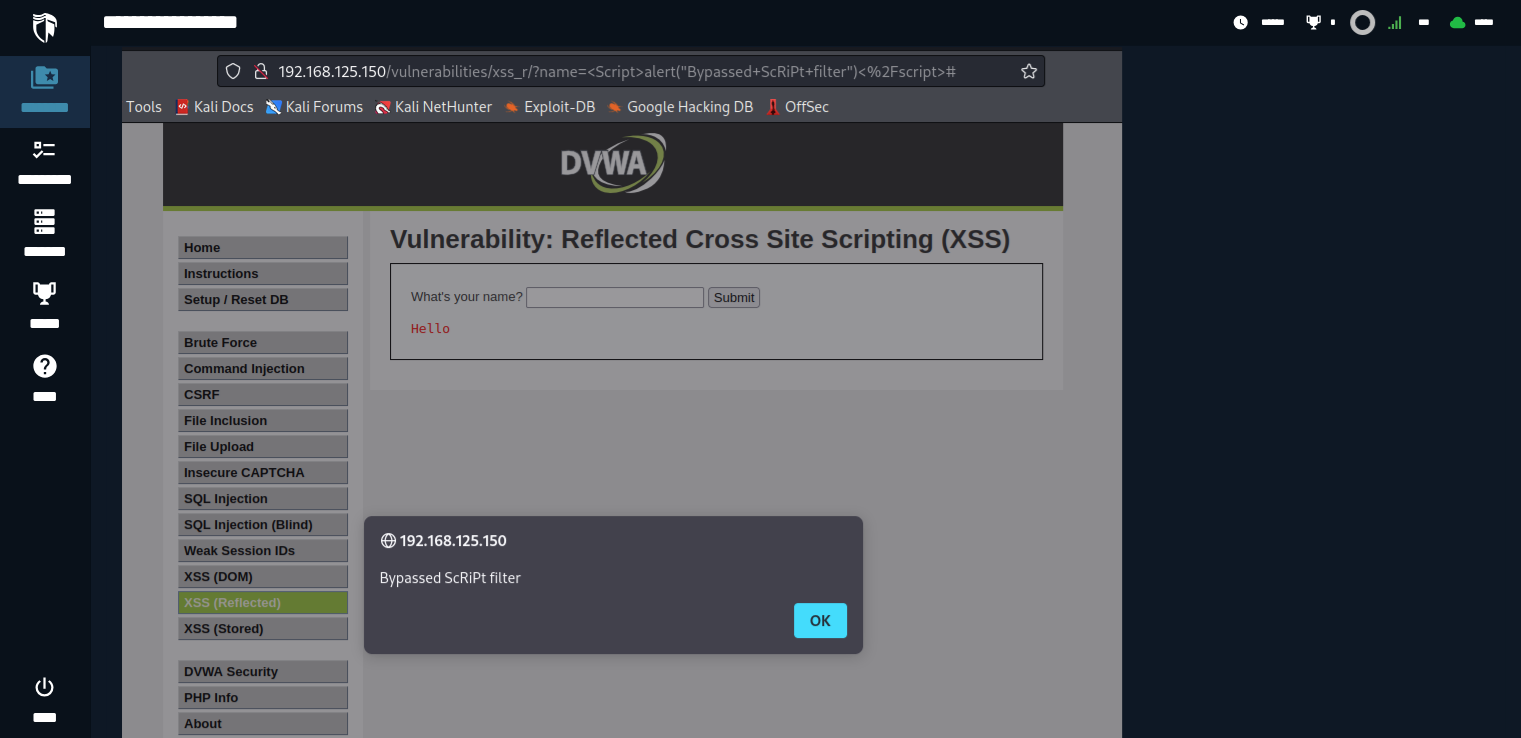 drag, startPoint x: 306, startPoint y: 154, endPoint x: 364, endPoint y: 158, distance: 58.137768 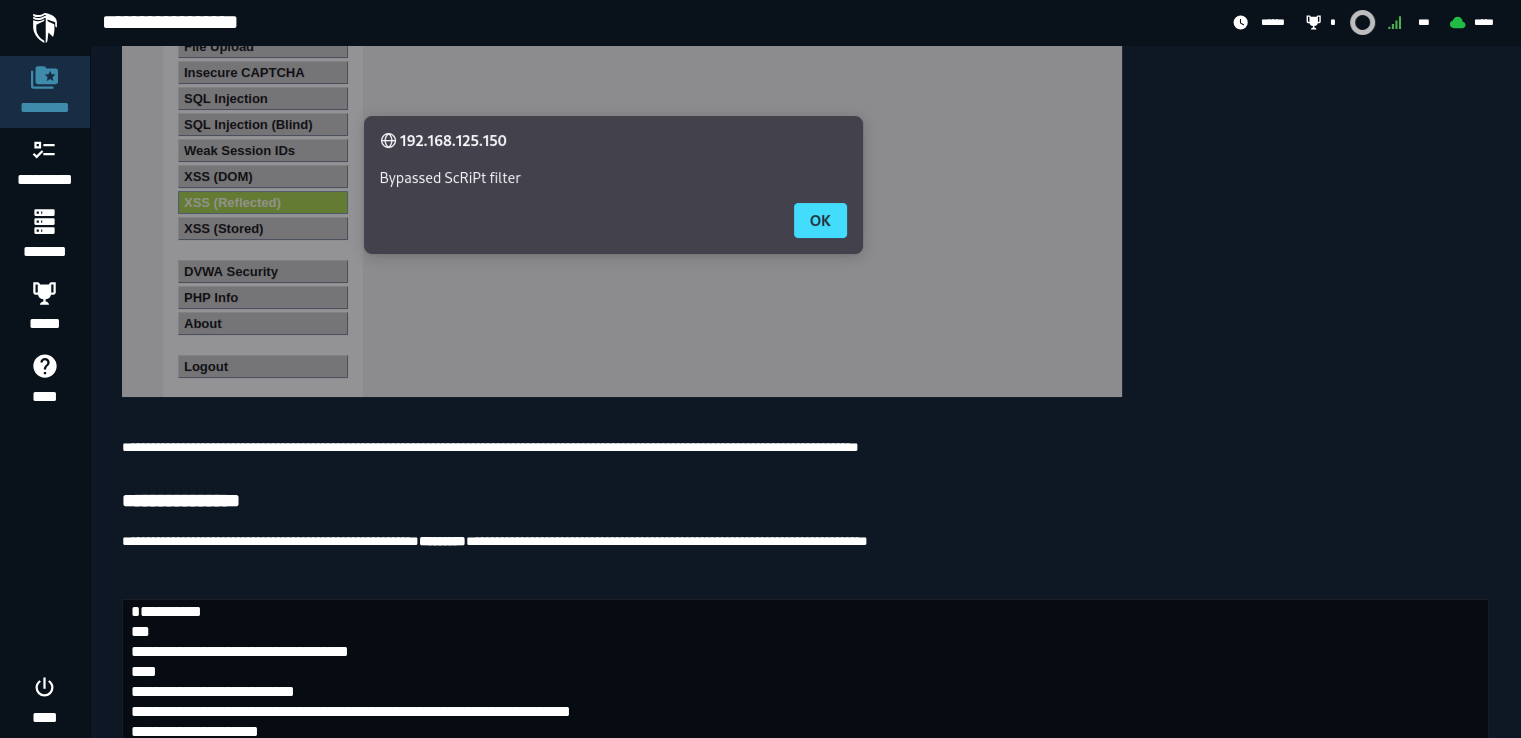 scroll, scrollTop: 9100, scrollLeft: 0, axis: vertical 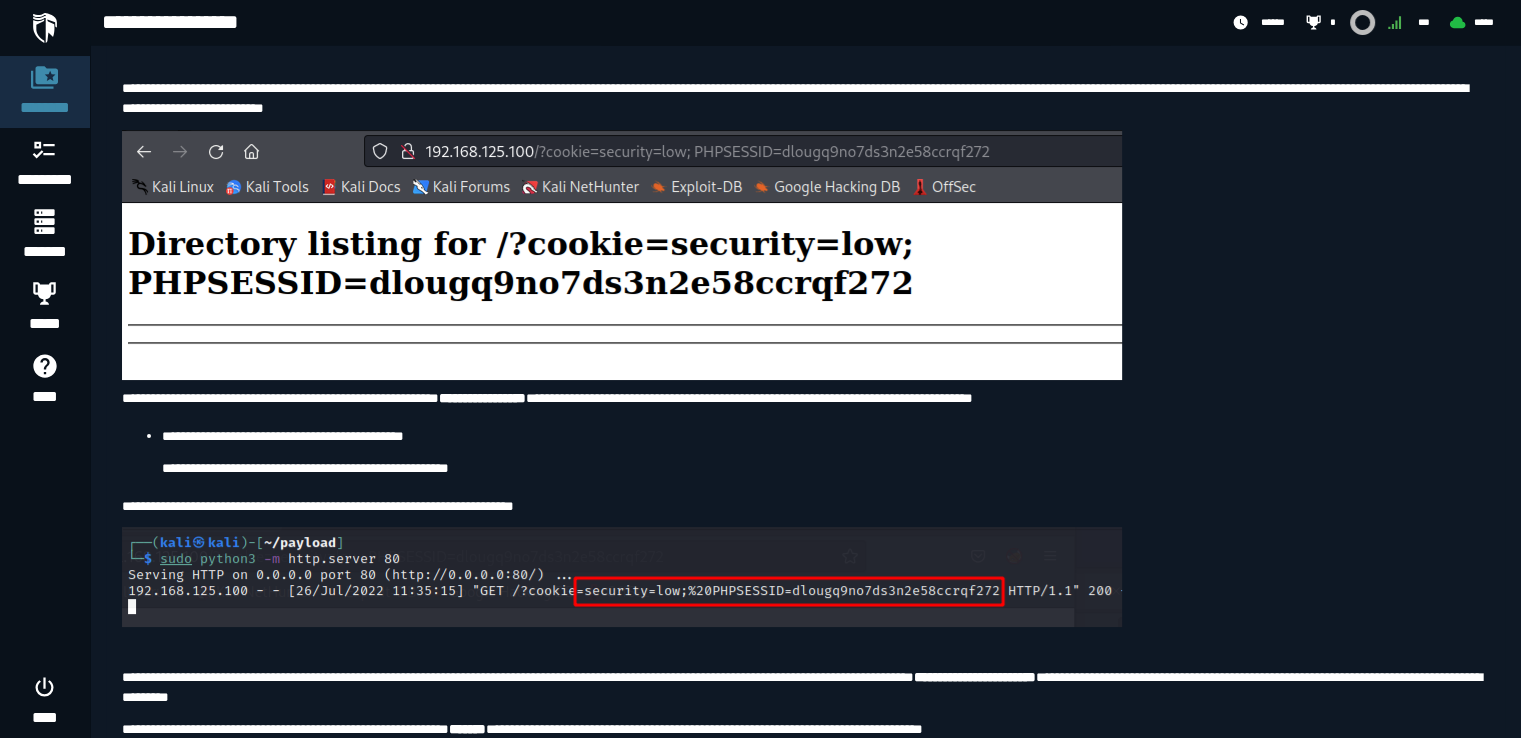 drag, startPoint x: 153, startPoint y: 205, endPoint x: 1228, endPoint y: 205, distance: 1075 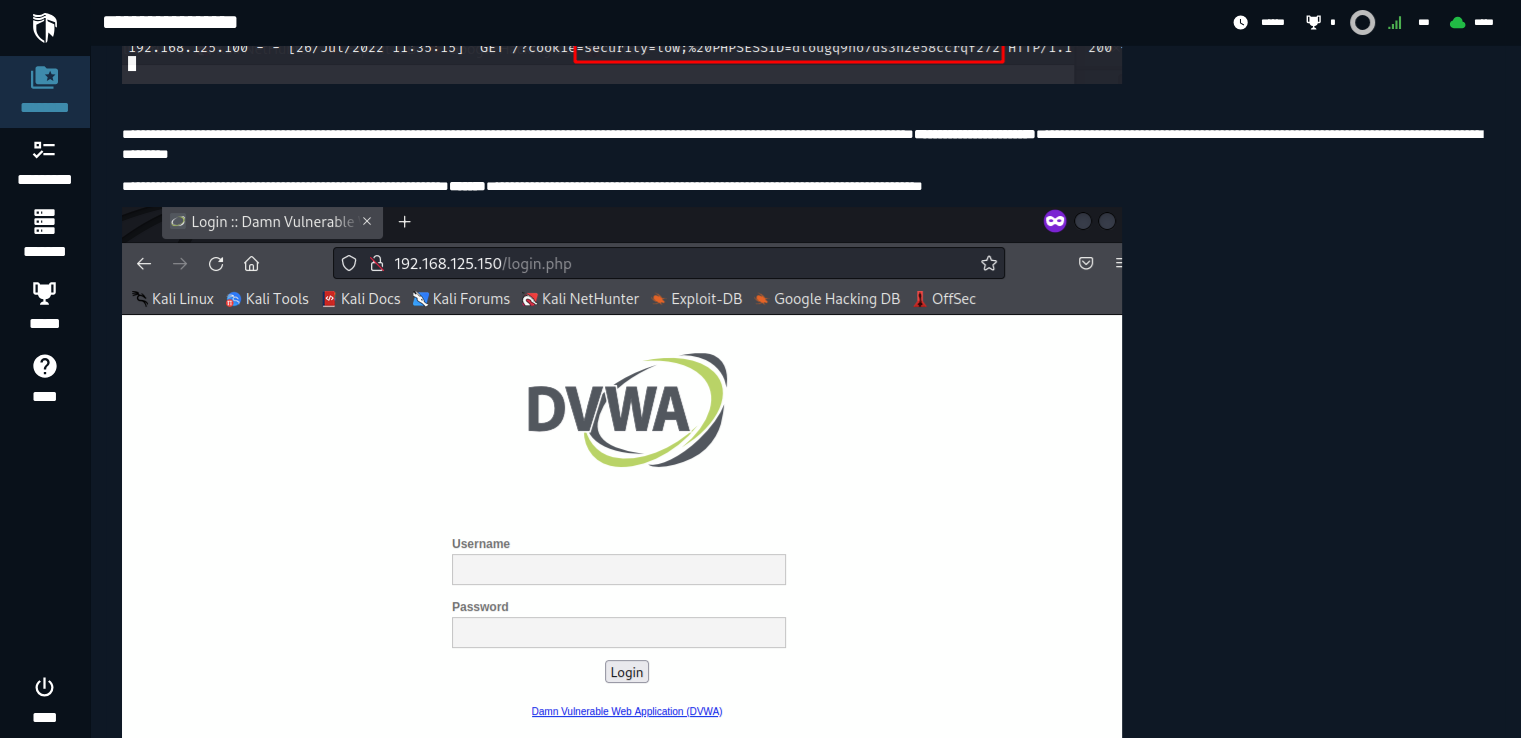 scroll, scrollTop: 6643, scrollLeft: 0, axis: vertical 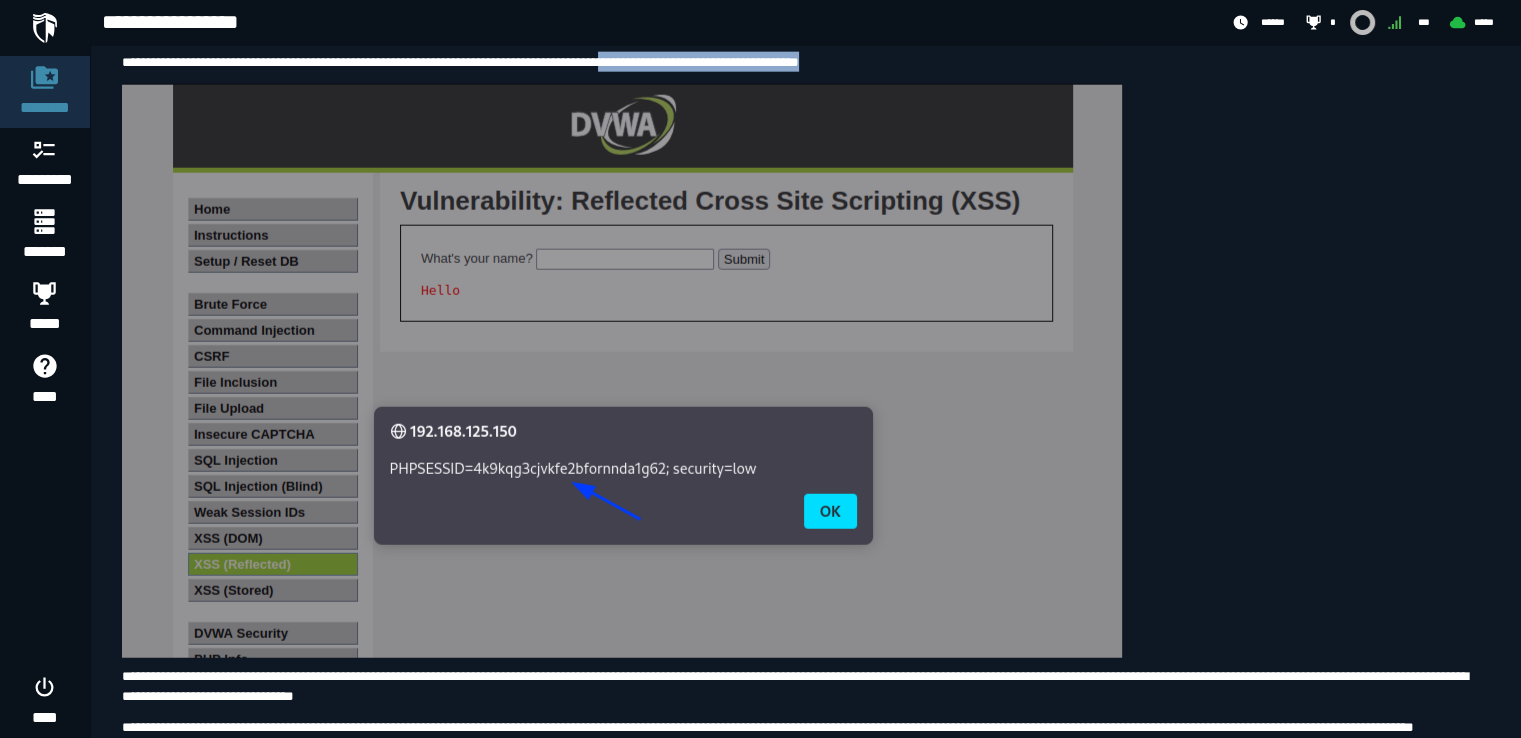 drag, startPoint x: 688, startPoint y: 192, endPoint x: 988, endPoint y: 189, distance: 300.015 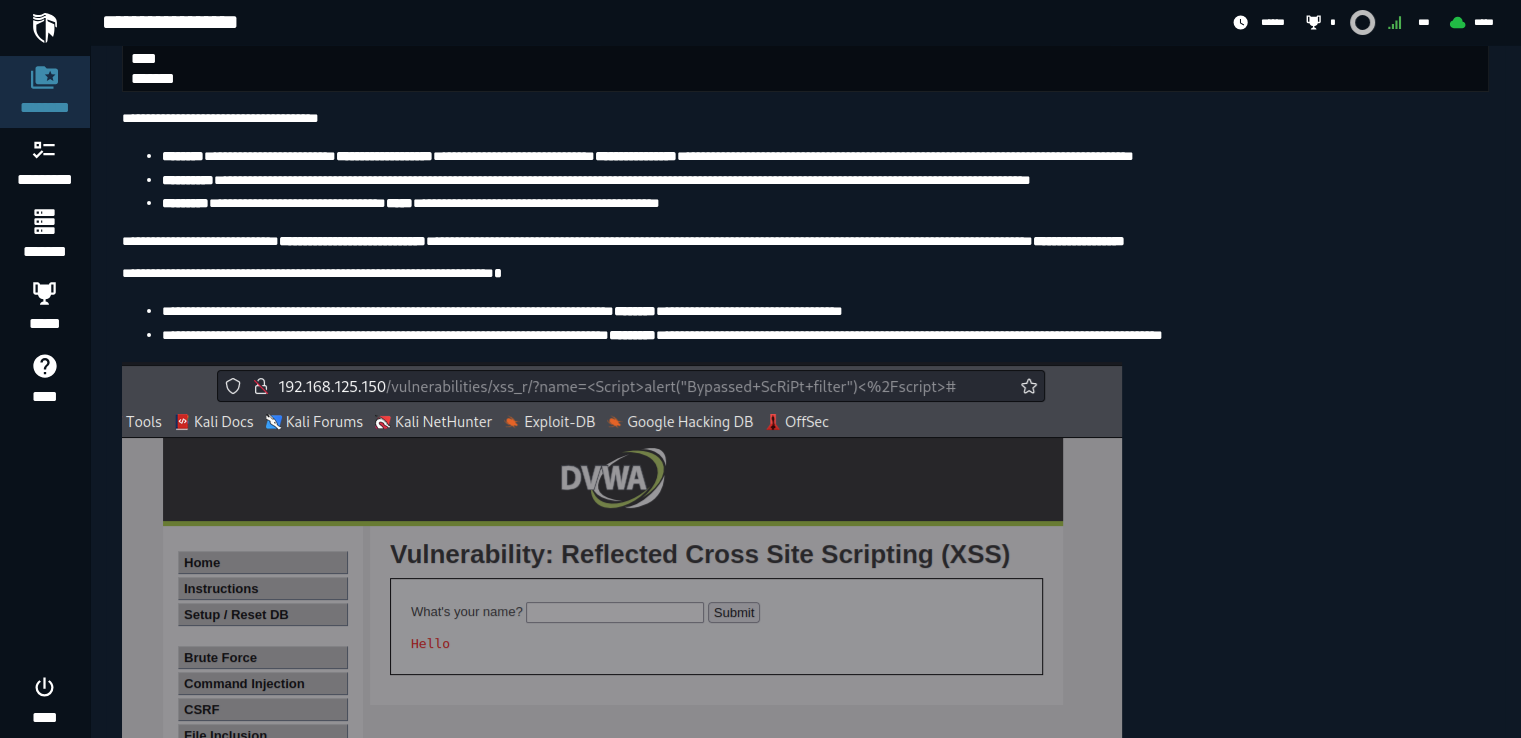 scroll, scrollTop: 8286, scrollLeft: 0, axis: vertical 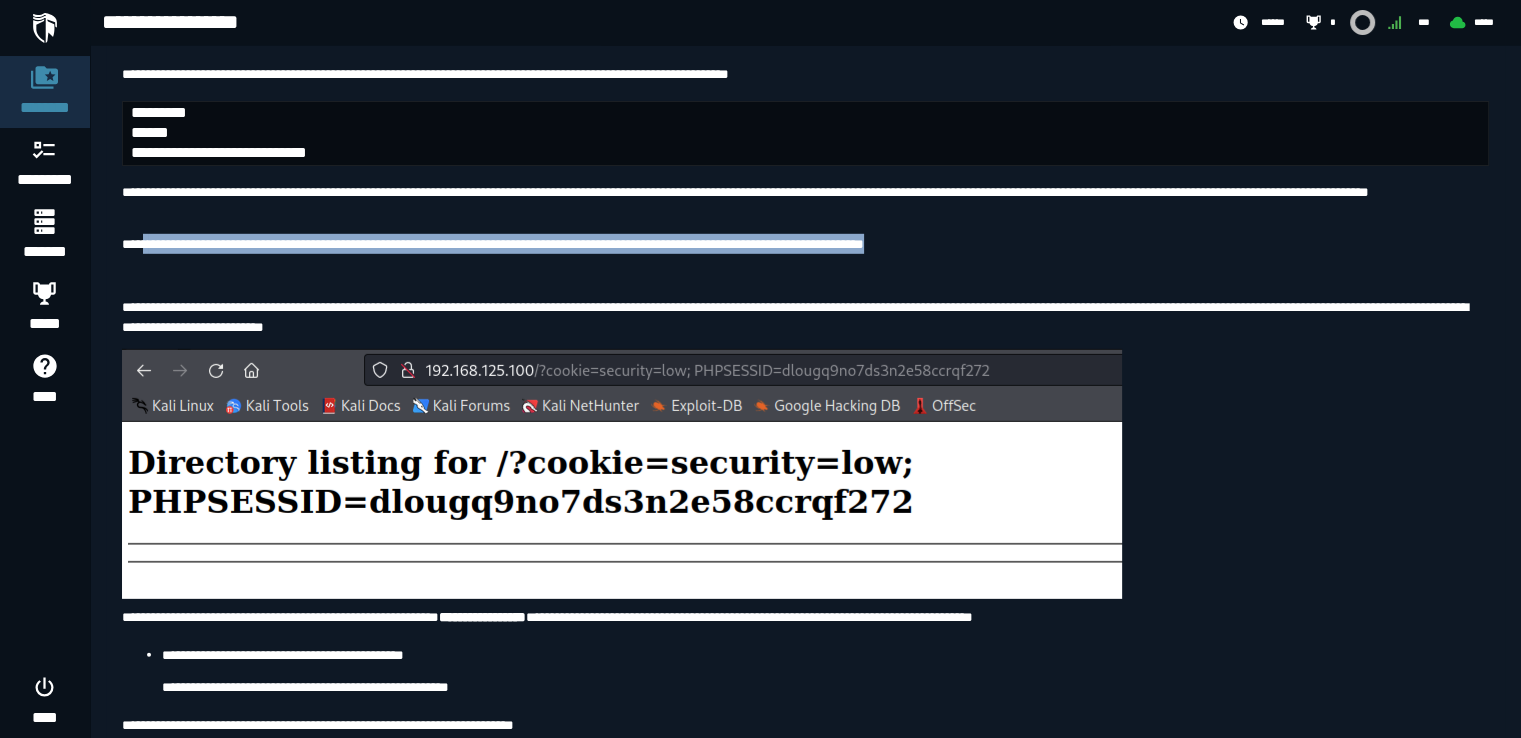 drag, startPoint x: 1245, startPoint y: 422, endPoint x: 149, endPoint y: 409, distance: 1096.0771 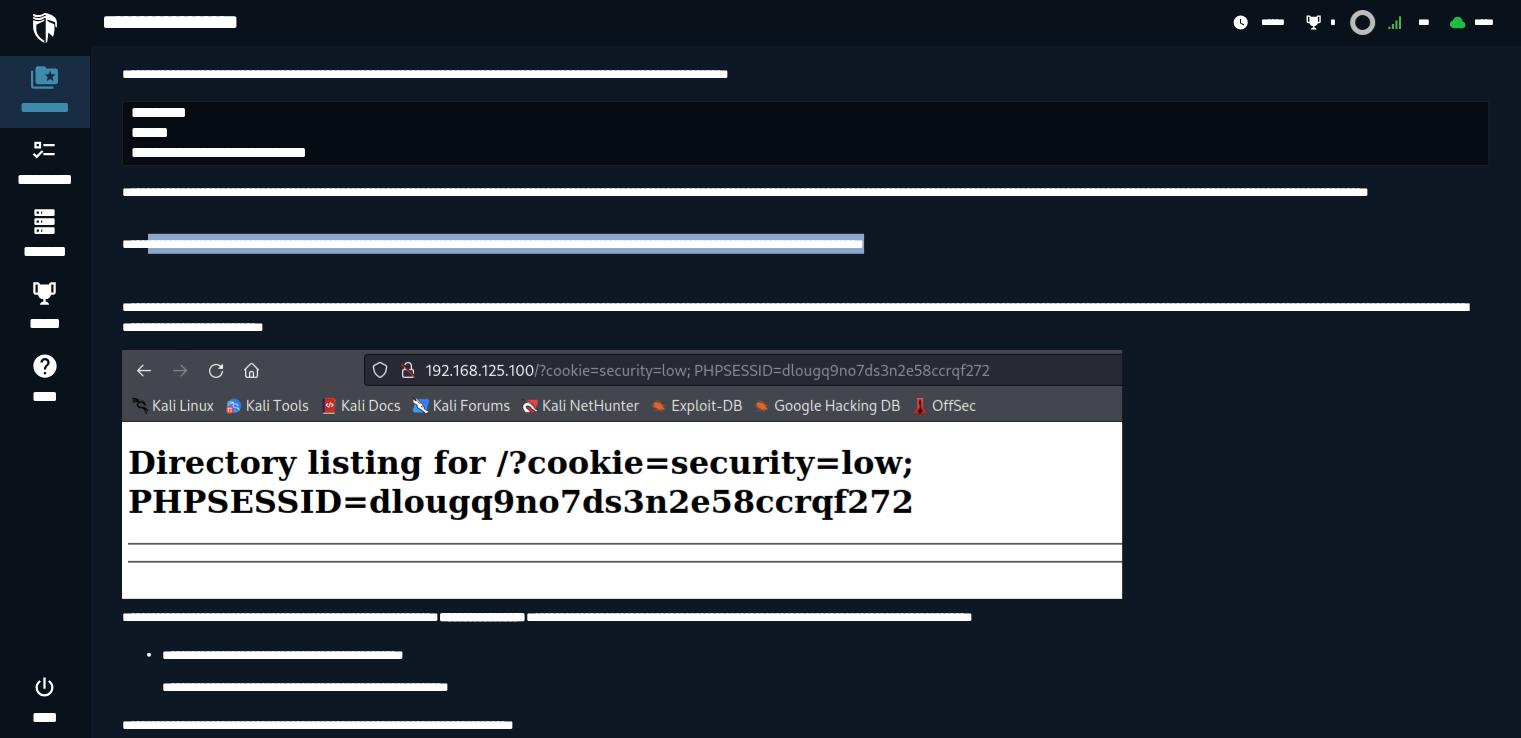 drag, startPoint x: 152, startPoint y: 421, endPoint x: 1240, endPoint y: 408, distance: 1088.0776 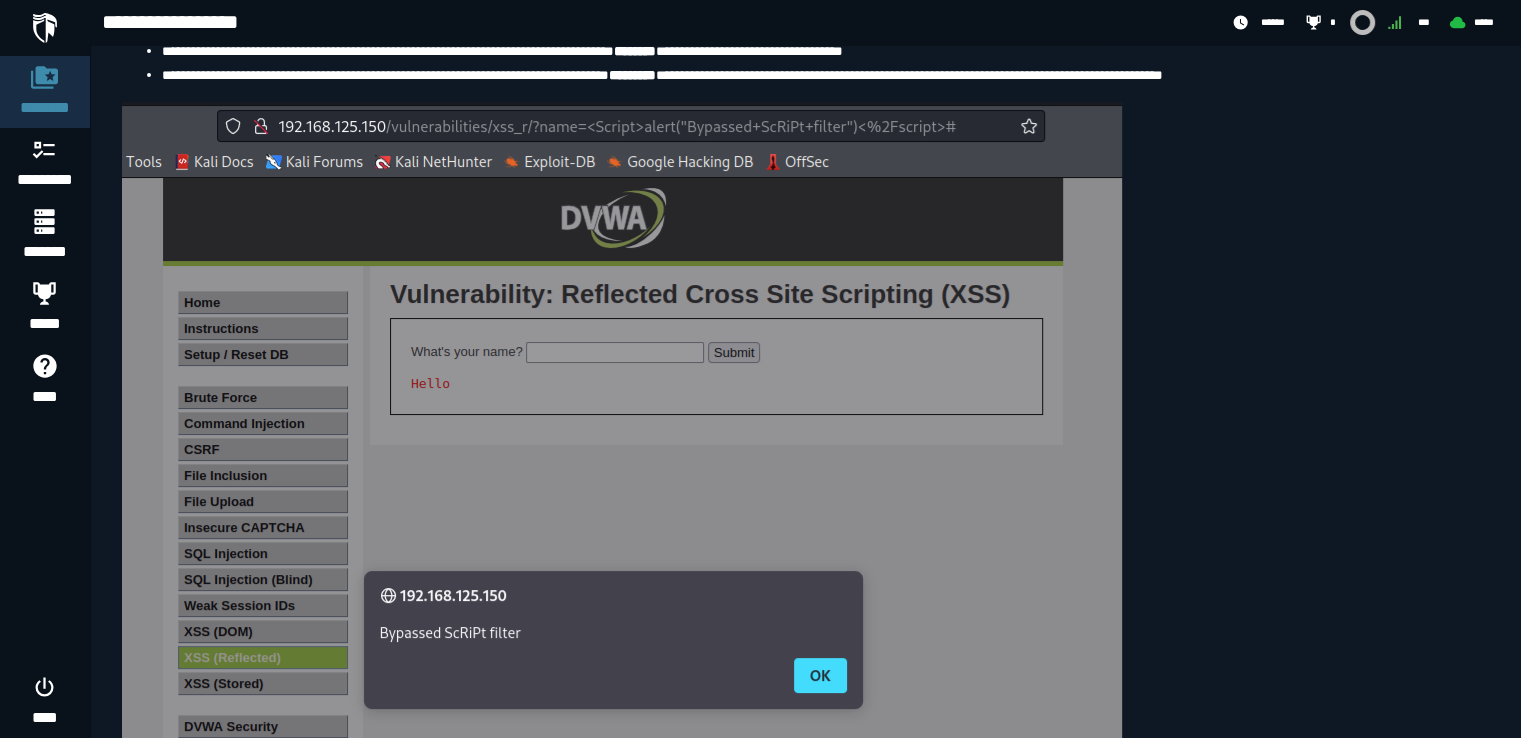scroll, scrollTop: 8580, scrollLeft: 0, axis: vertical 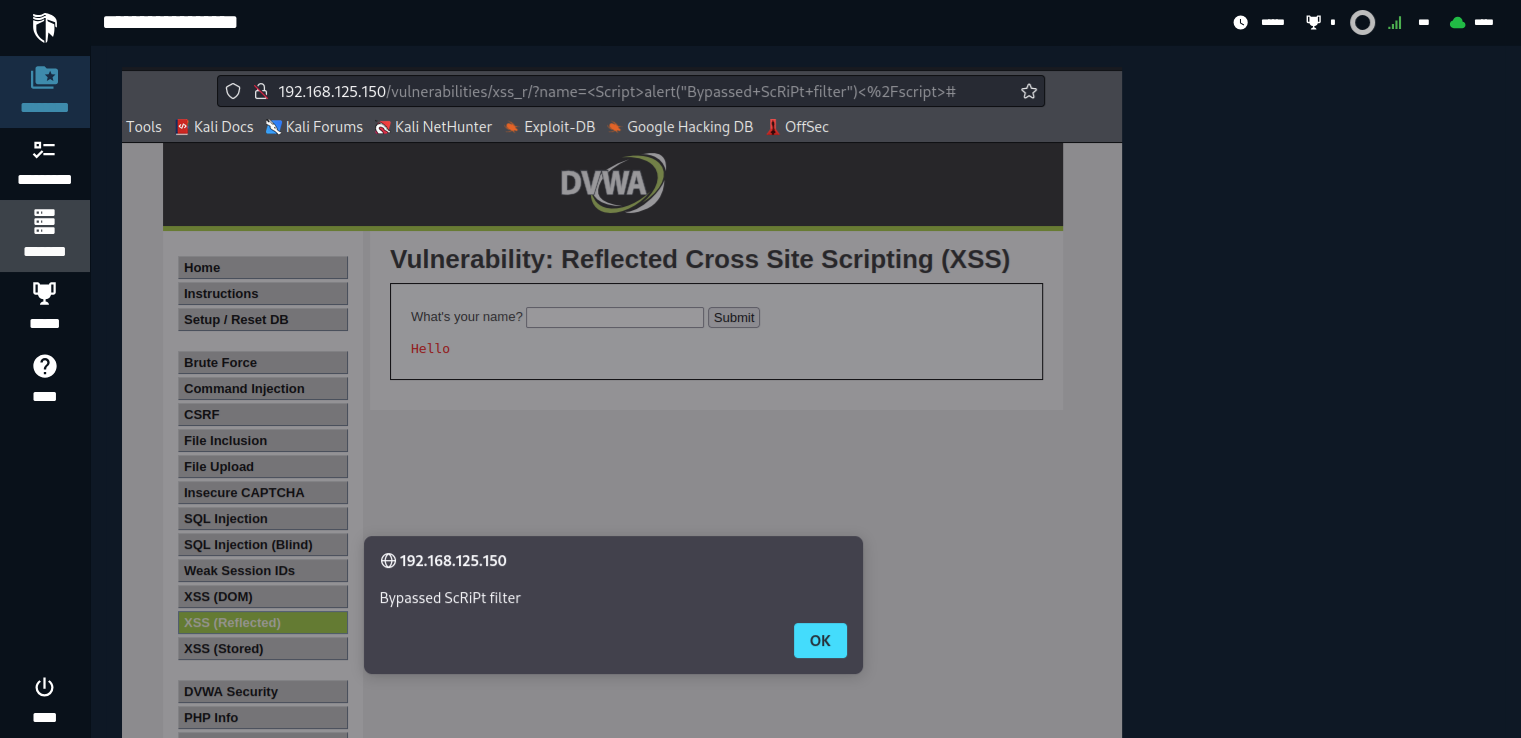 click at bounding box center (44, 221) 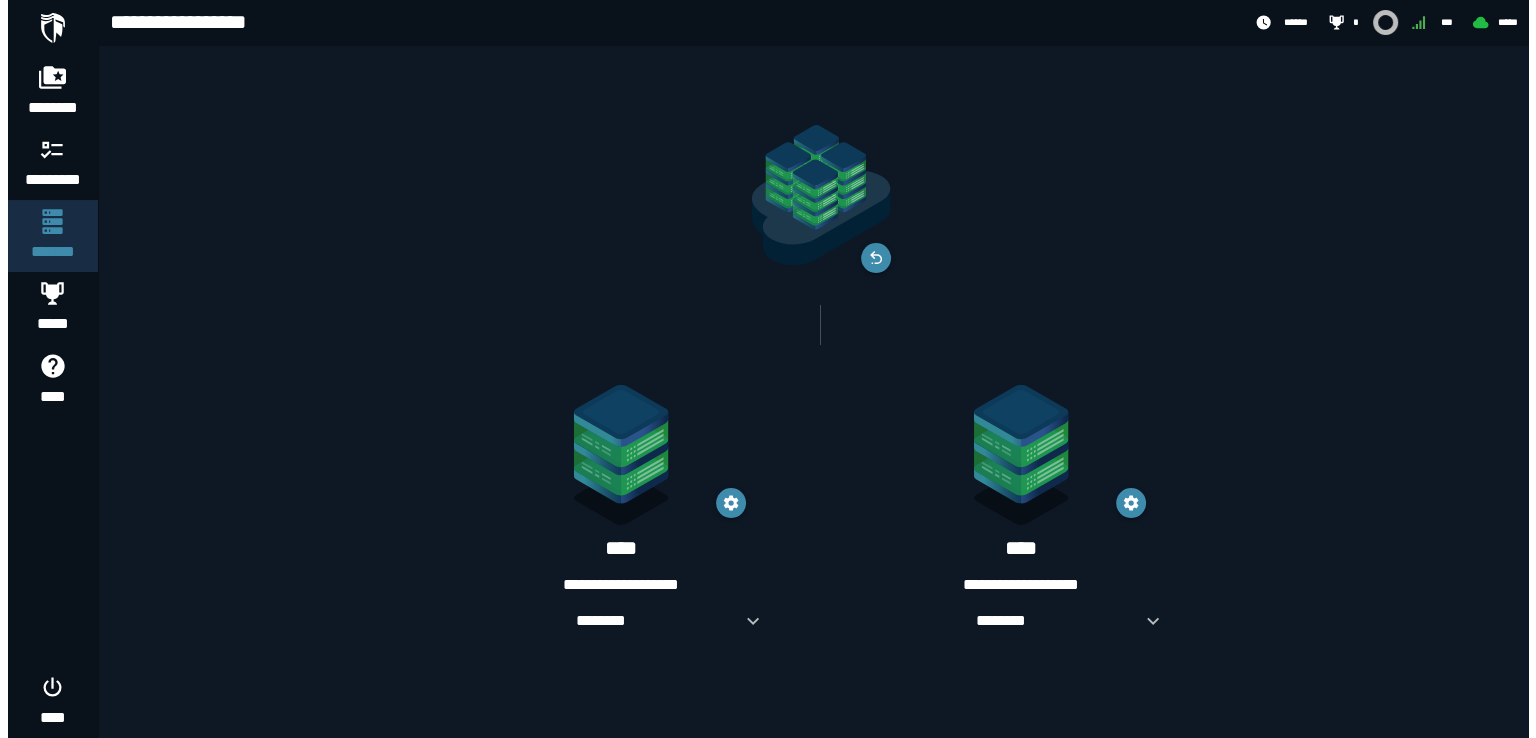 scroll, scrollTop: 0, scrollLeft: 0, axis: both 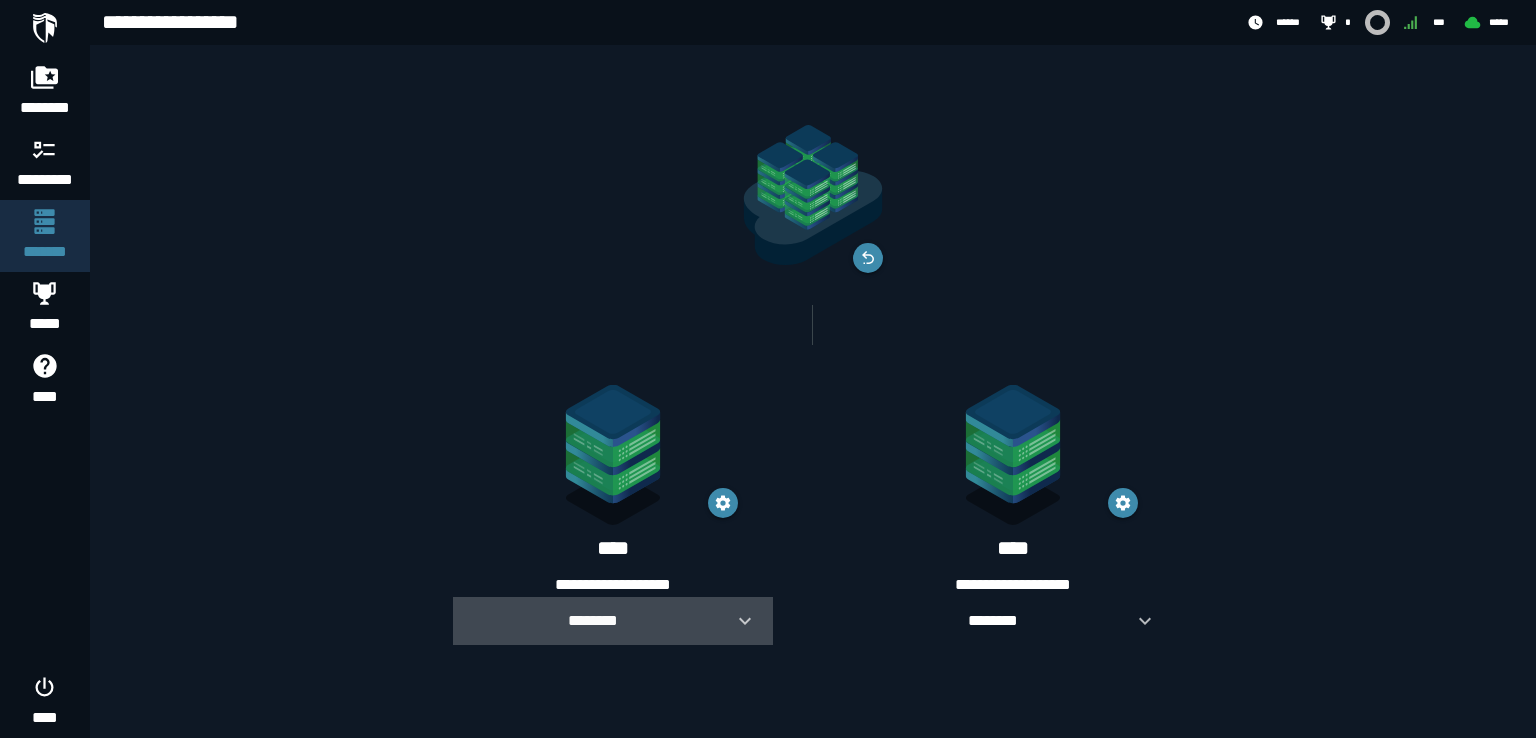 click 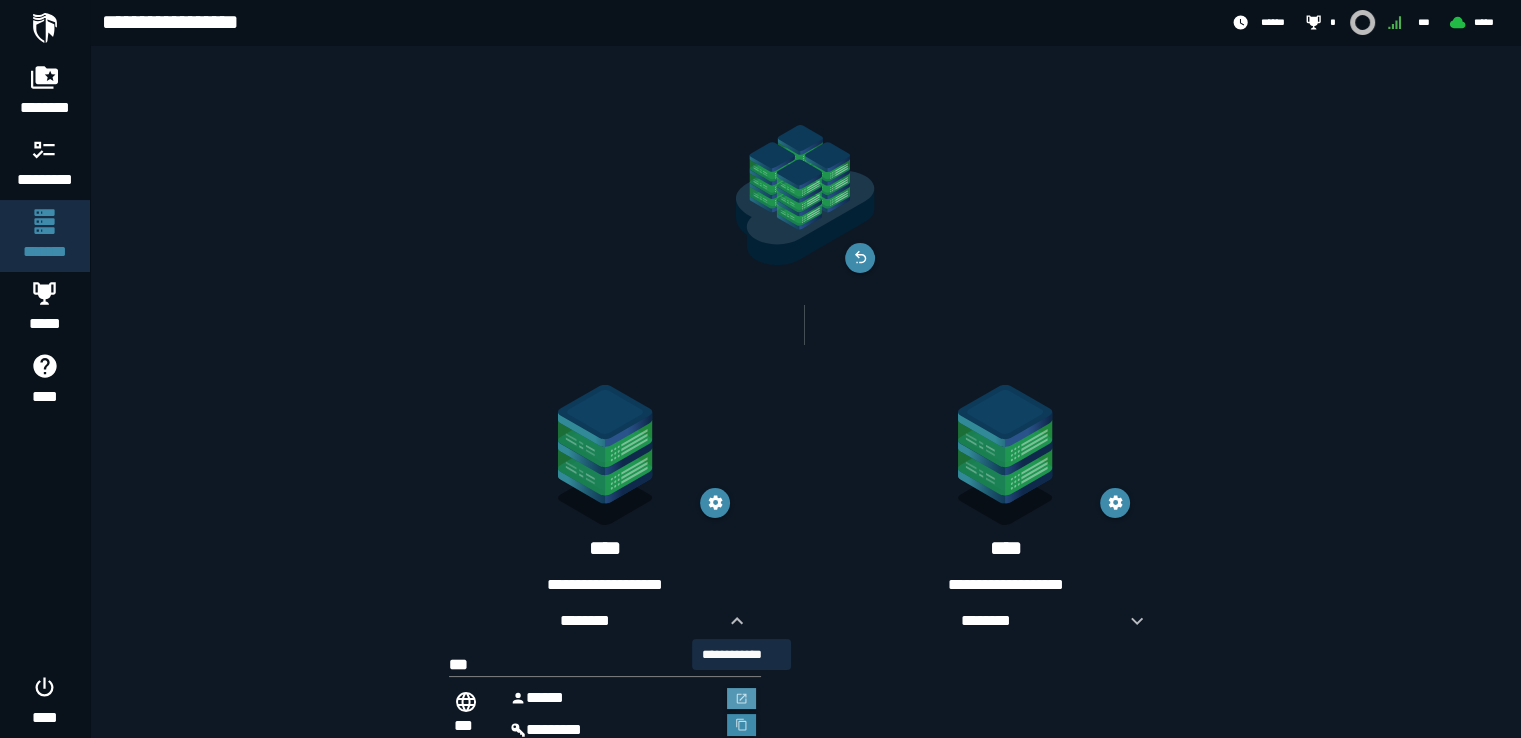 click 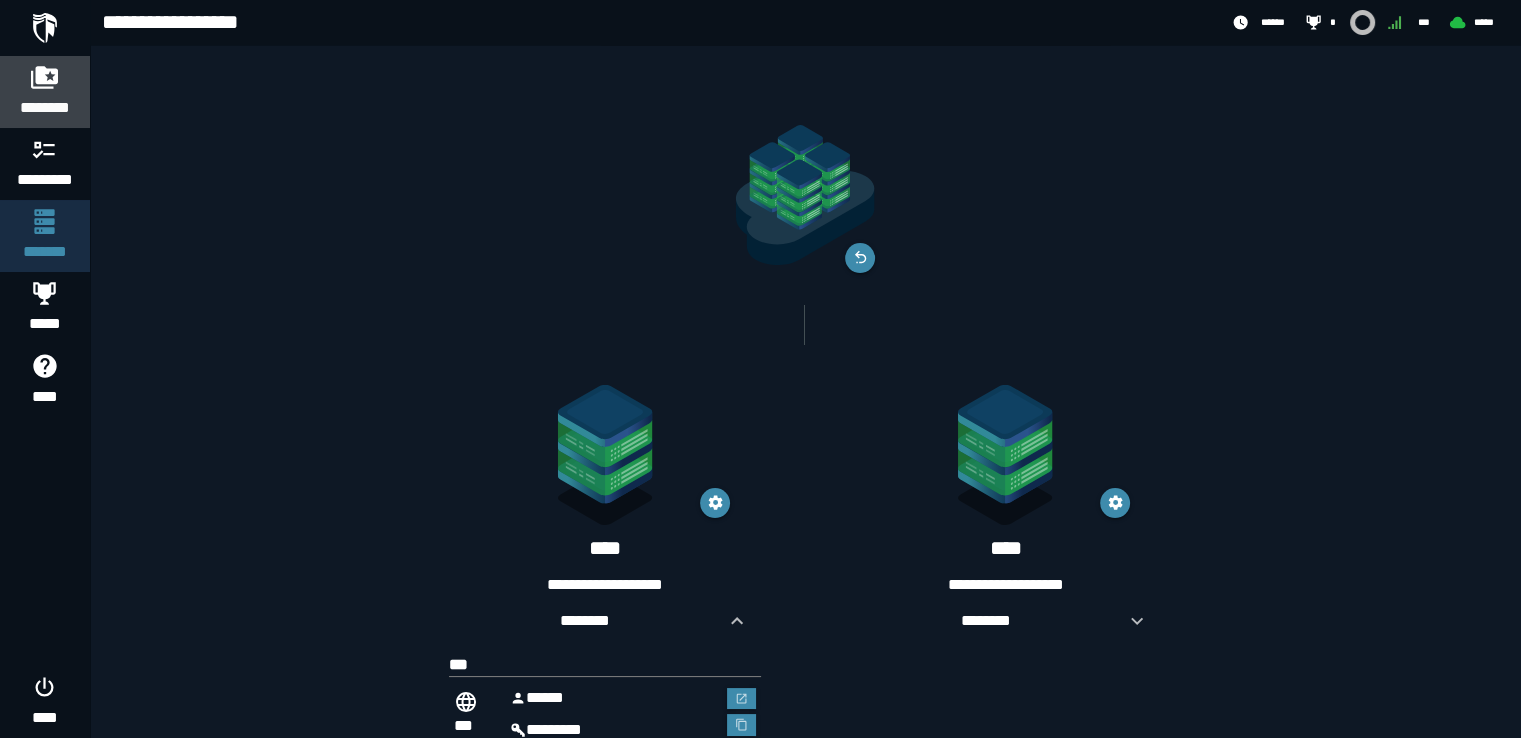click on "********" at bounding box center [45, 108] 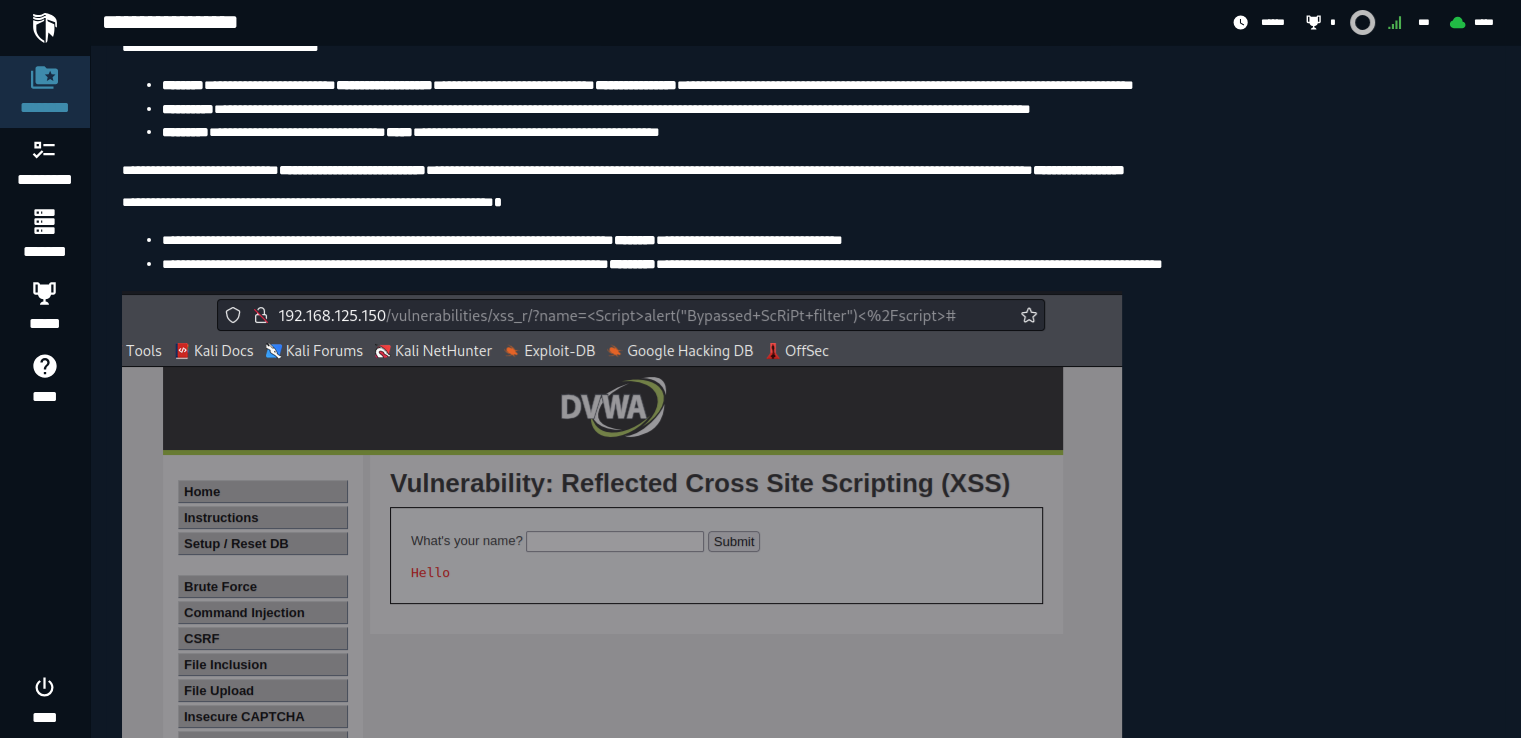 scroll, scrollTop: 8400, scrollLeft: 0, axis: vertical 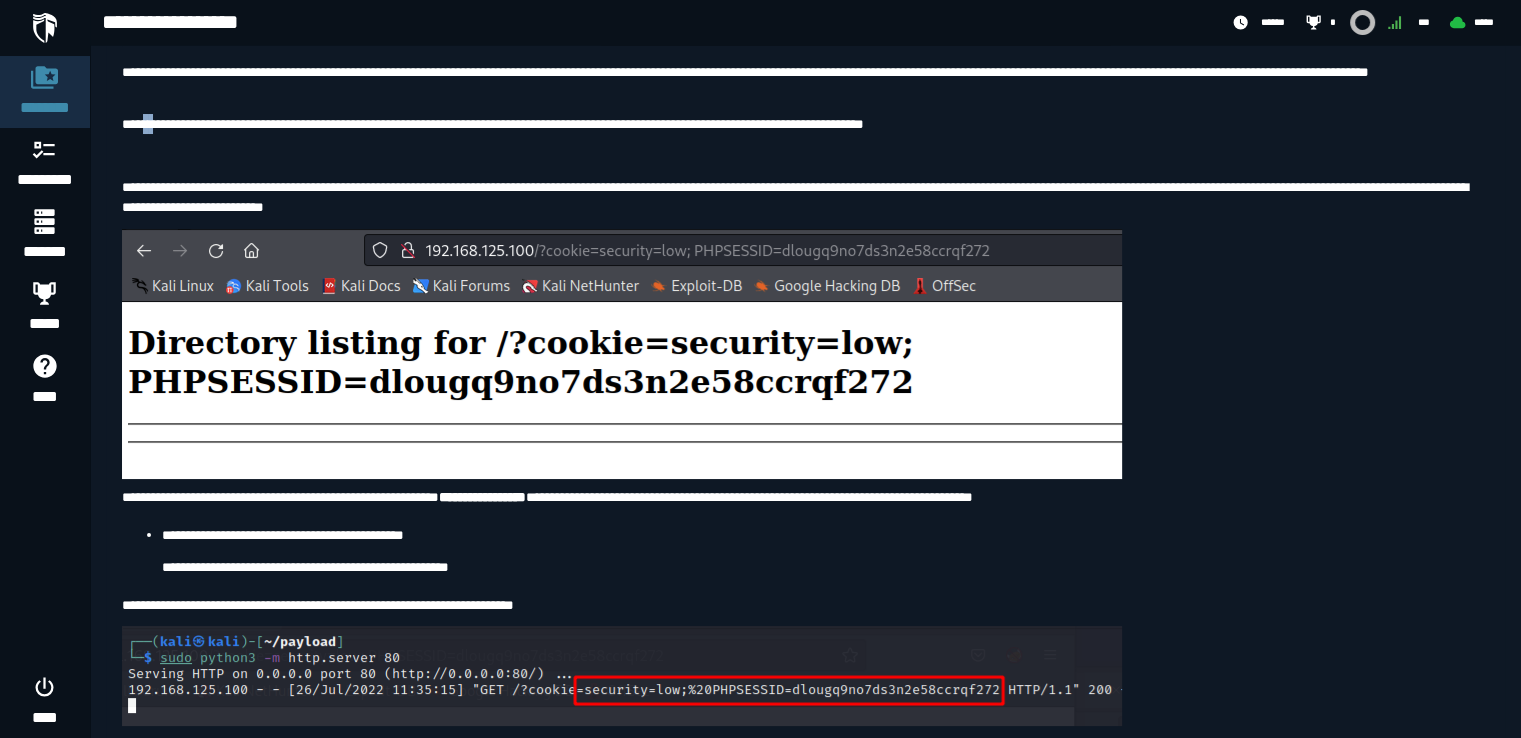 click on "**********" at bounding box center [805, 124] 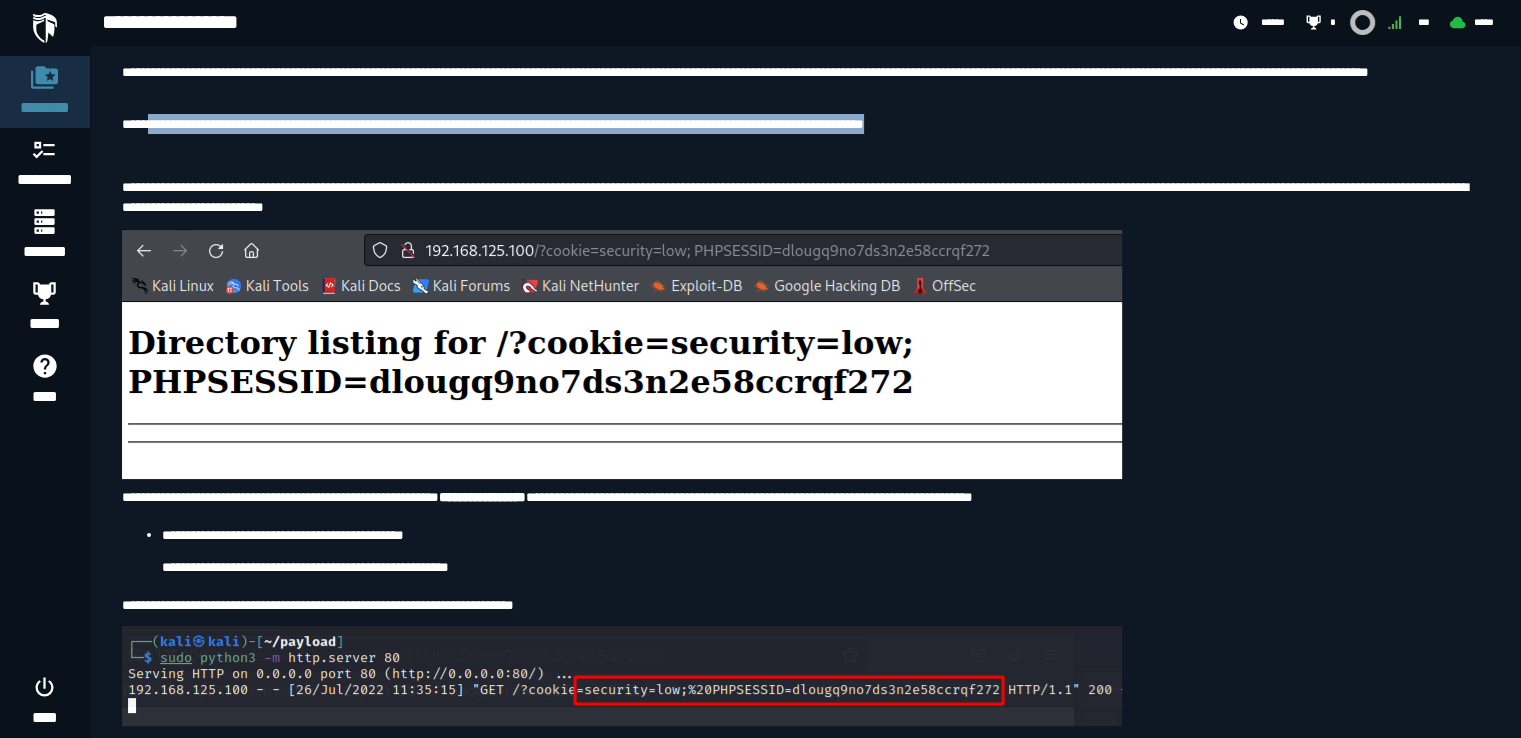 drag, startPoint x: 154, startPoint y: 299, endPoint x: 1254, endPoint y: 291, distance: 1100.029 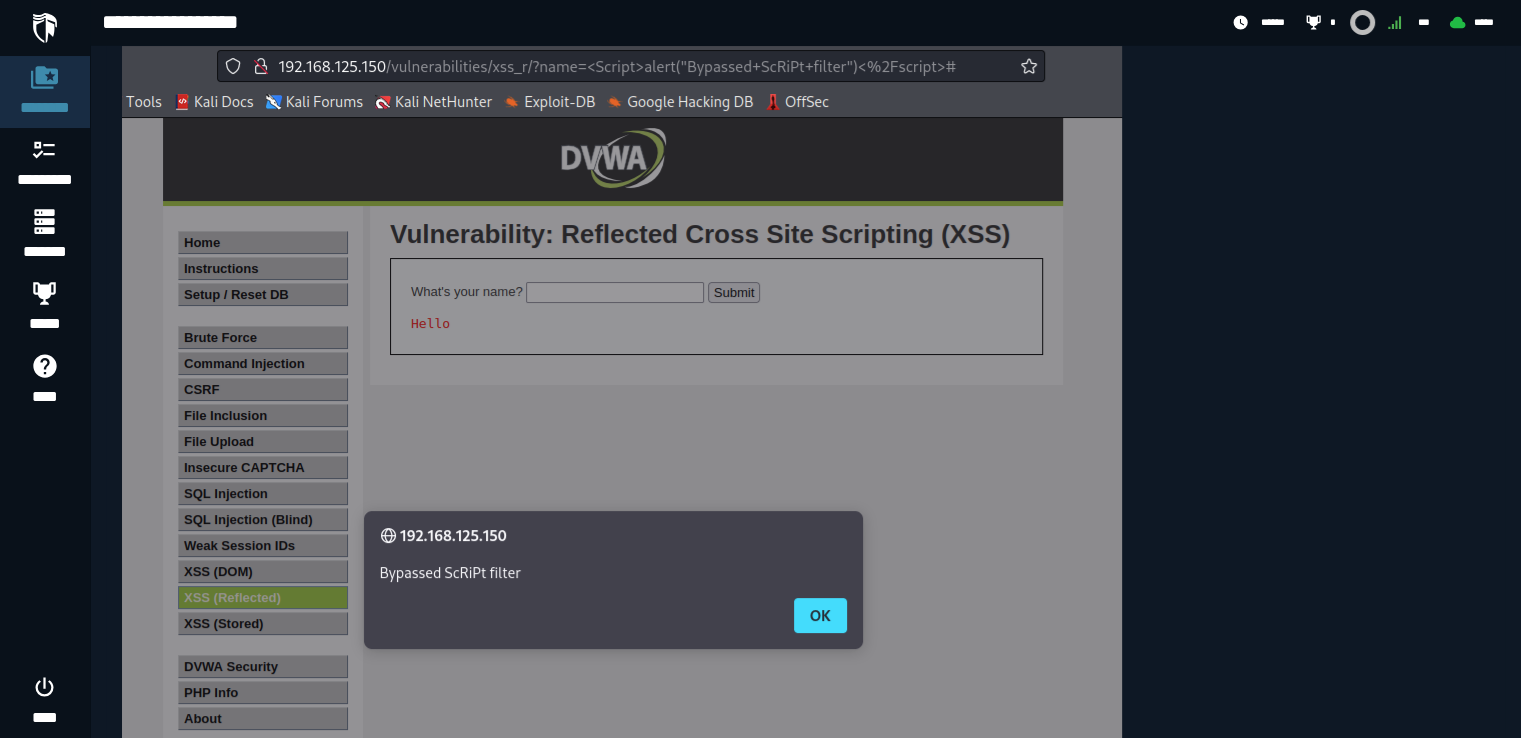 scroll, scrollTop: 8700, scrollLeft: 0, axis: vertical 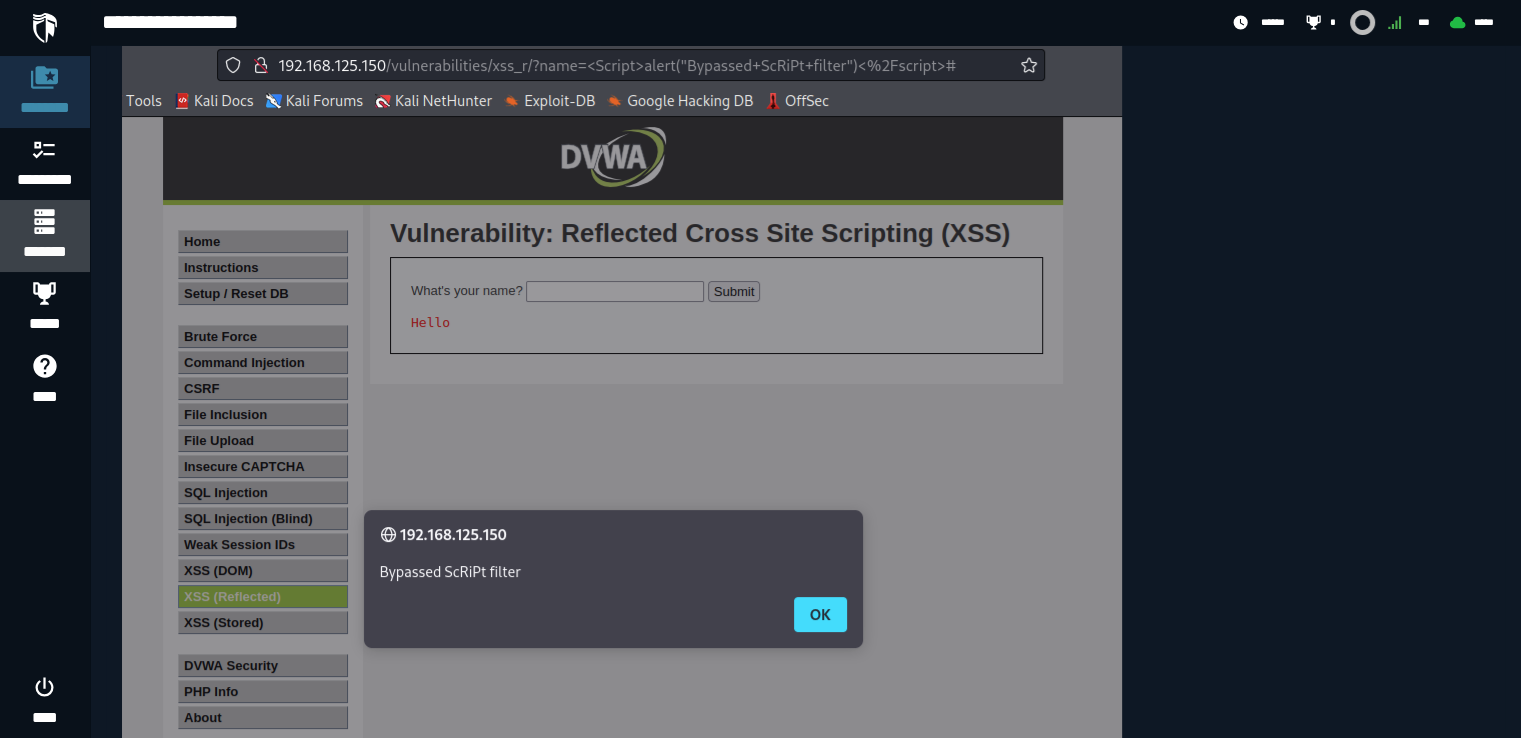 click on "*******" at bounding box center (44, 252) 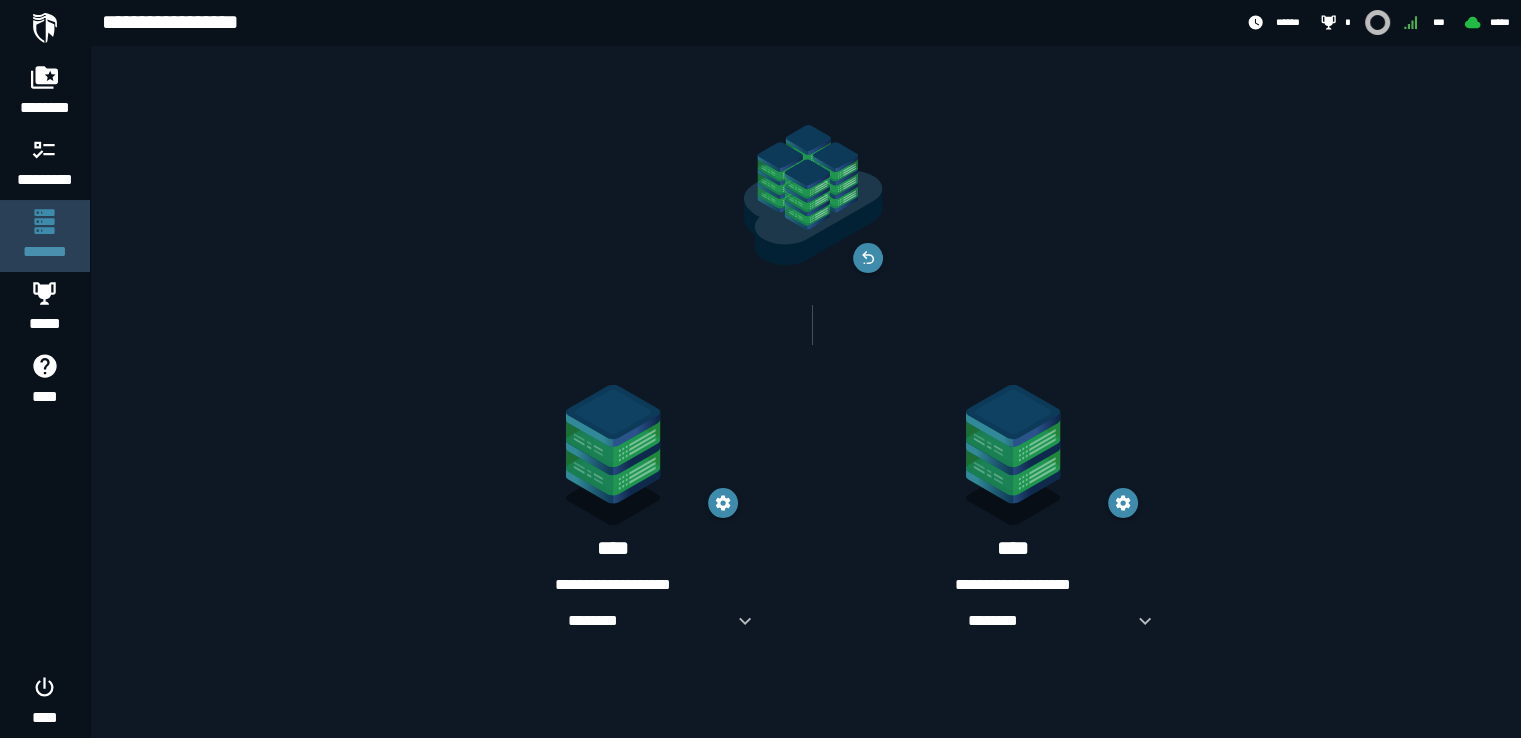 scroll, scrollTop: 0, scrollLeft: 0, axis: both 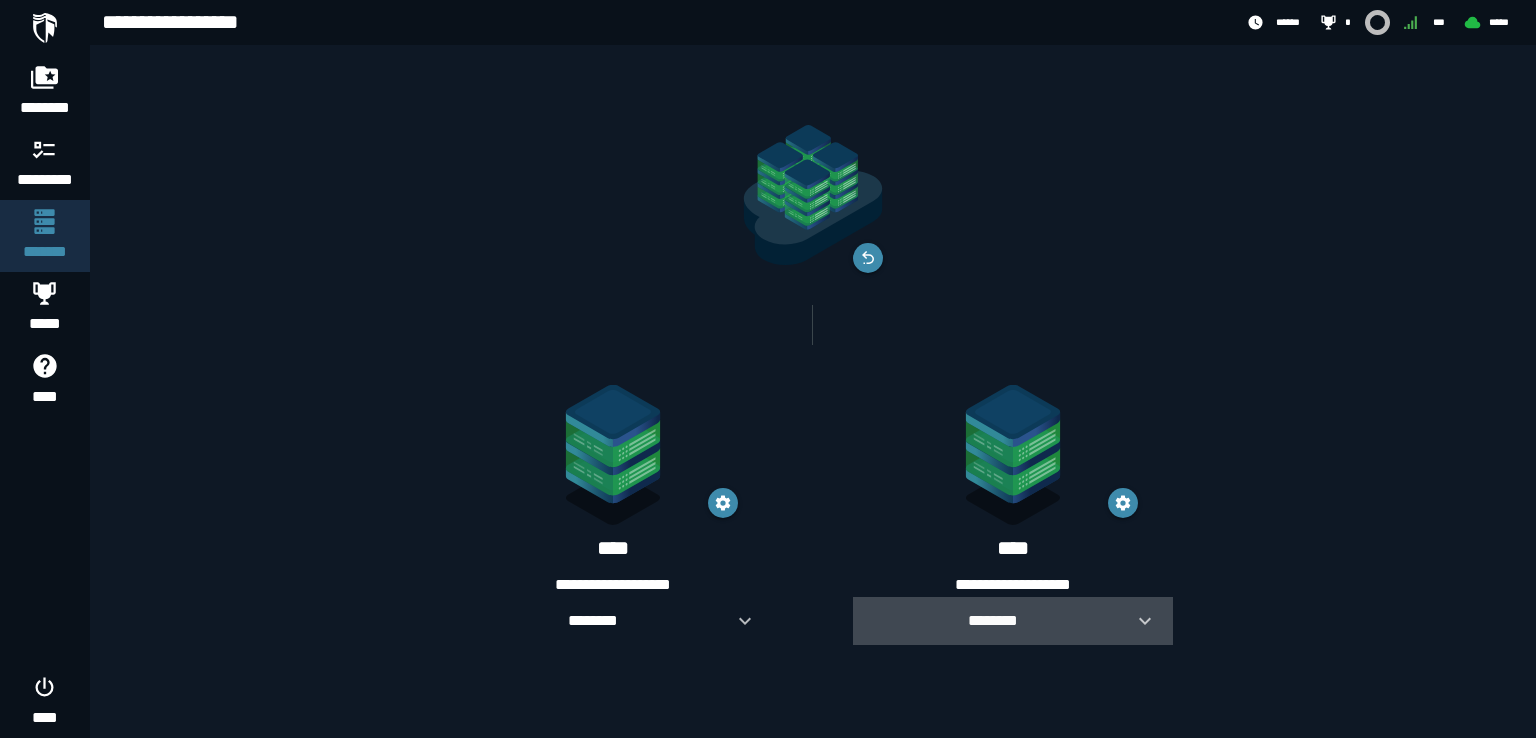 click on "********" at bounding box center (1013, 621) 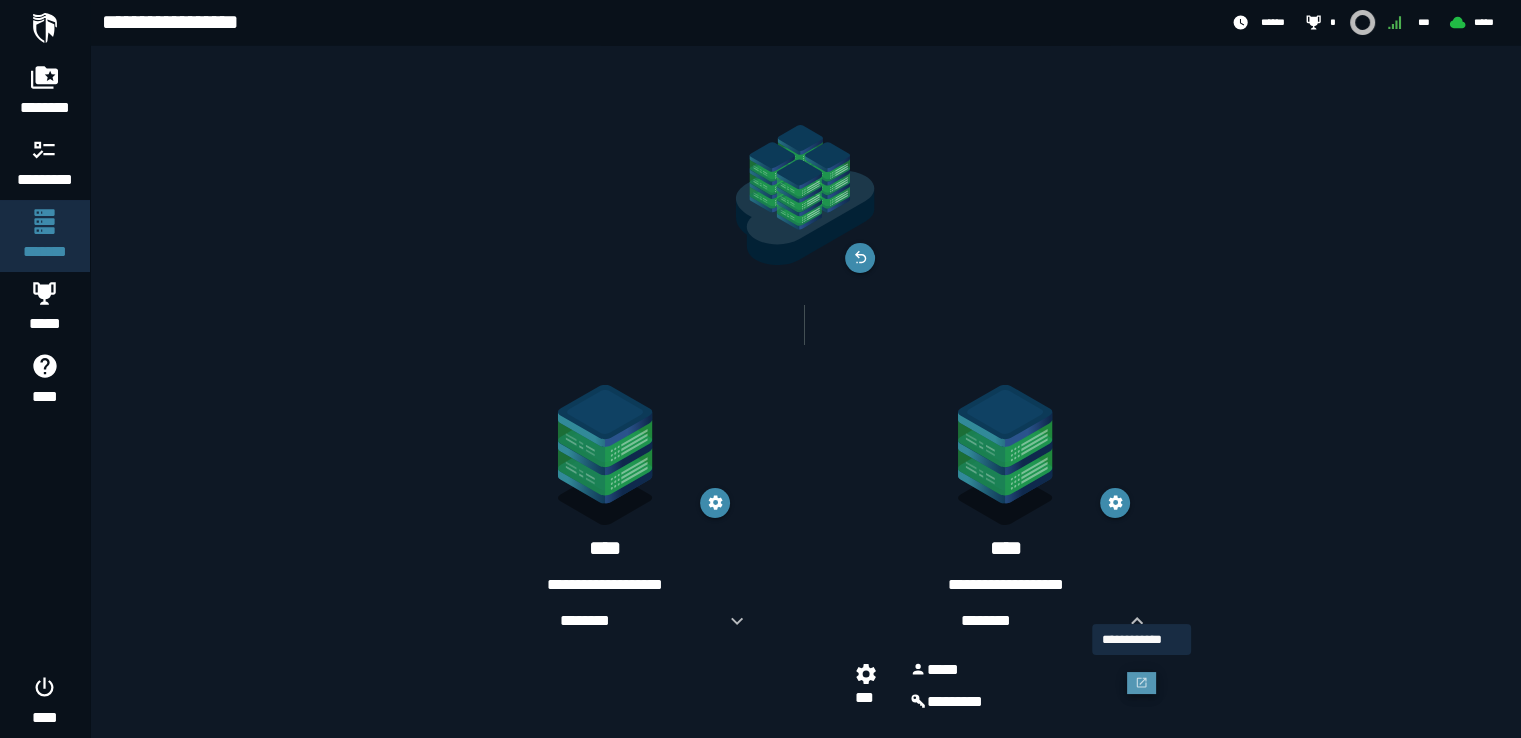 click at bounding box center [1142, 683] 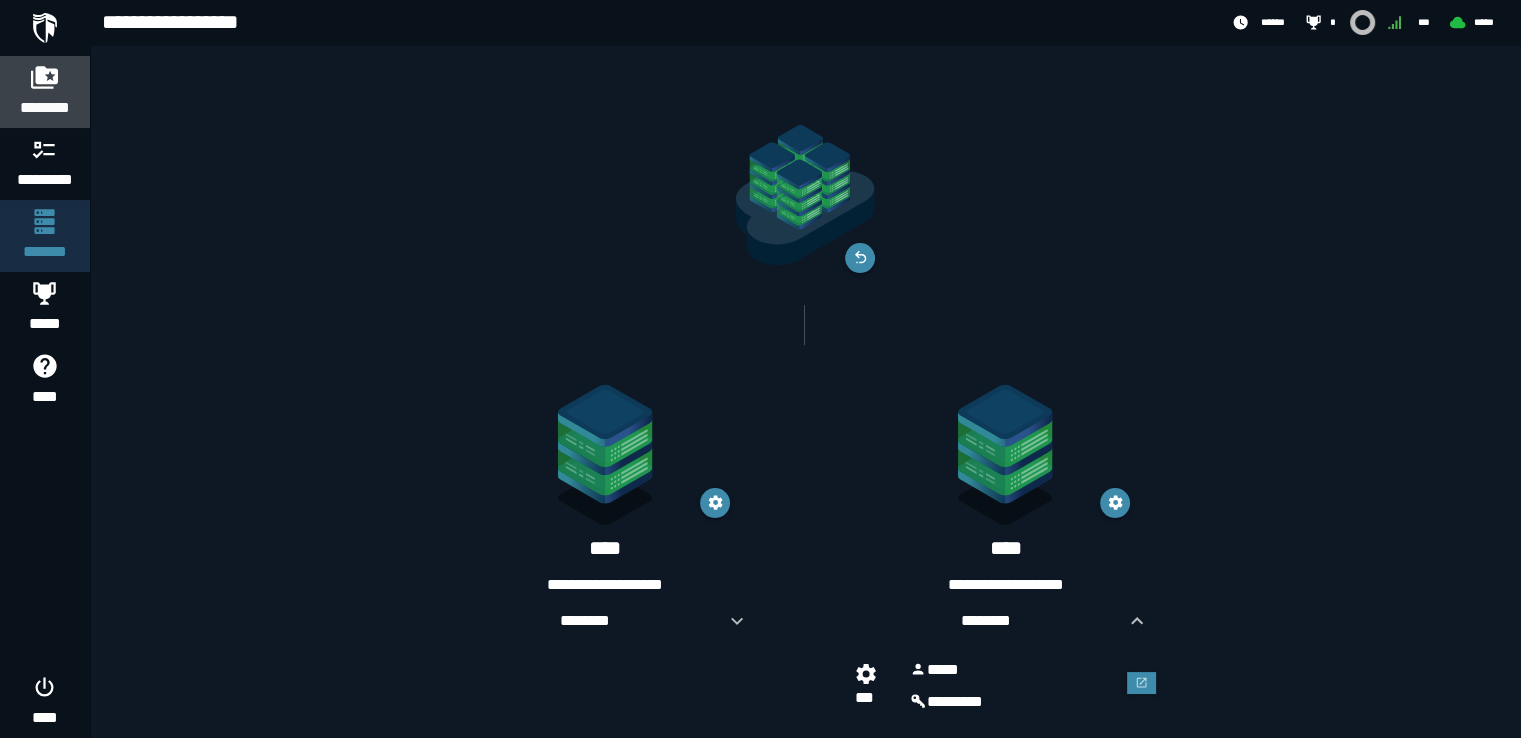 click on "********" at bounding box center [45, 108] 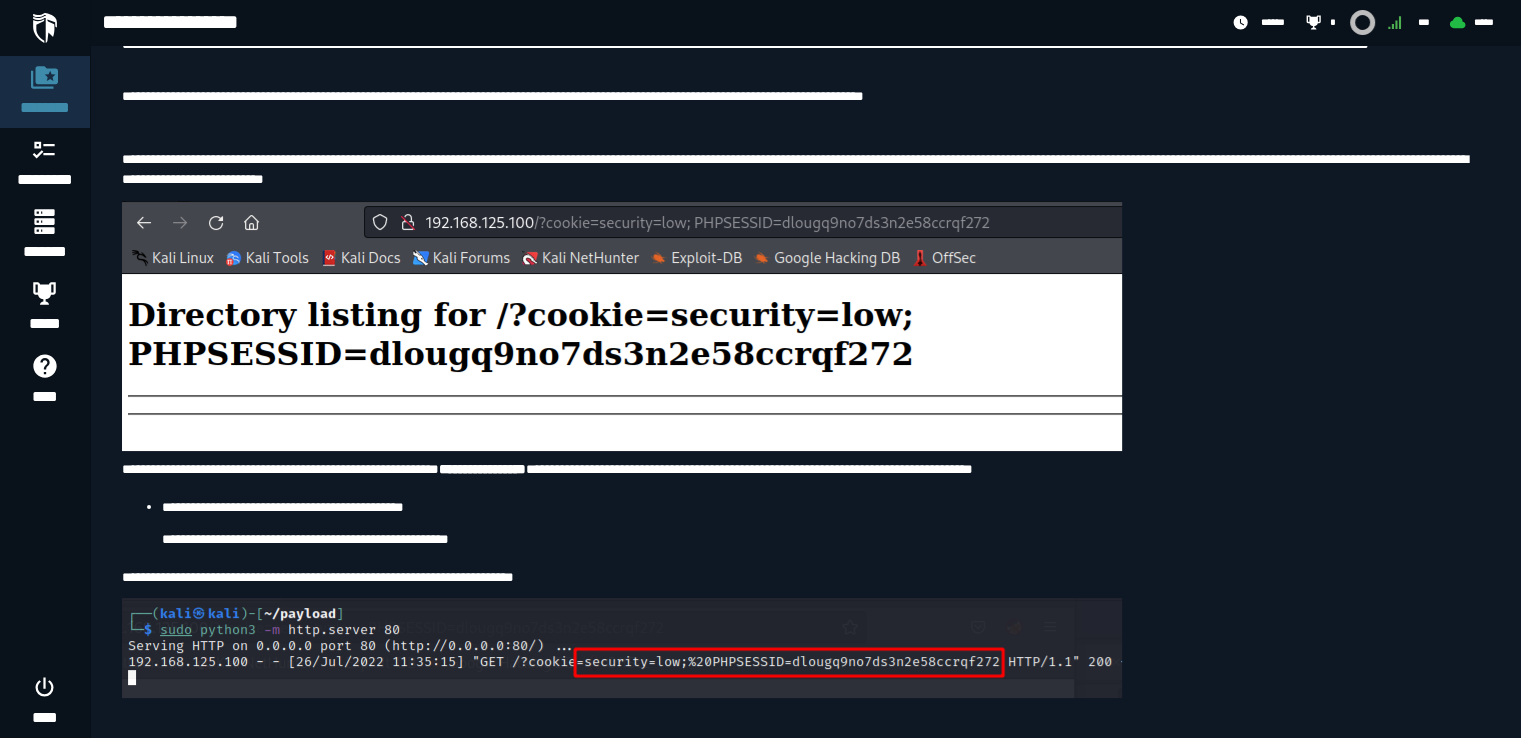 scroll, scrollTop: 6000, scrollLeft: 0, axis: vertical 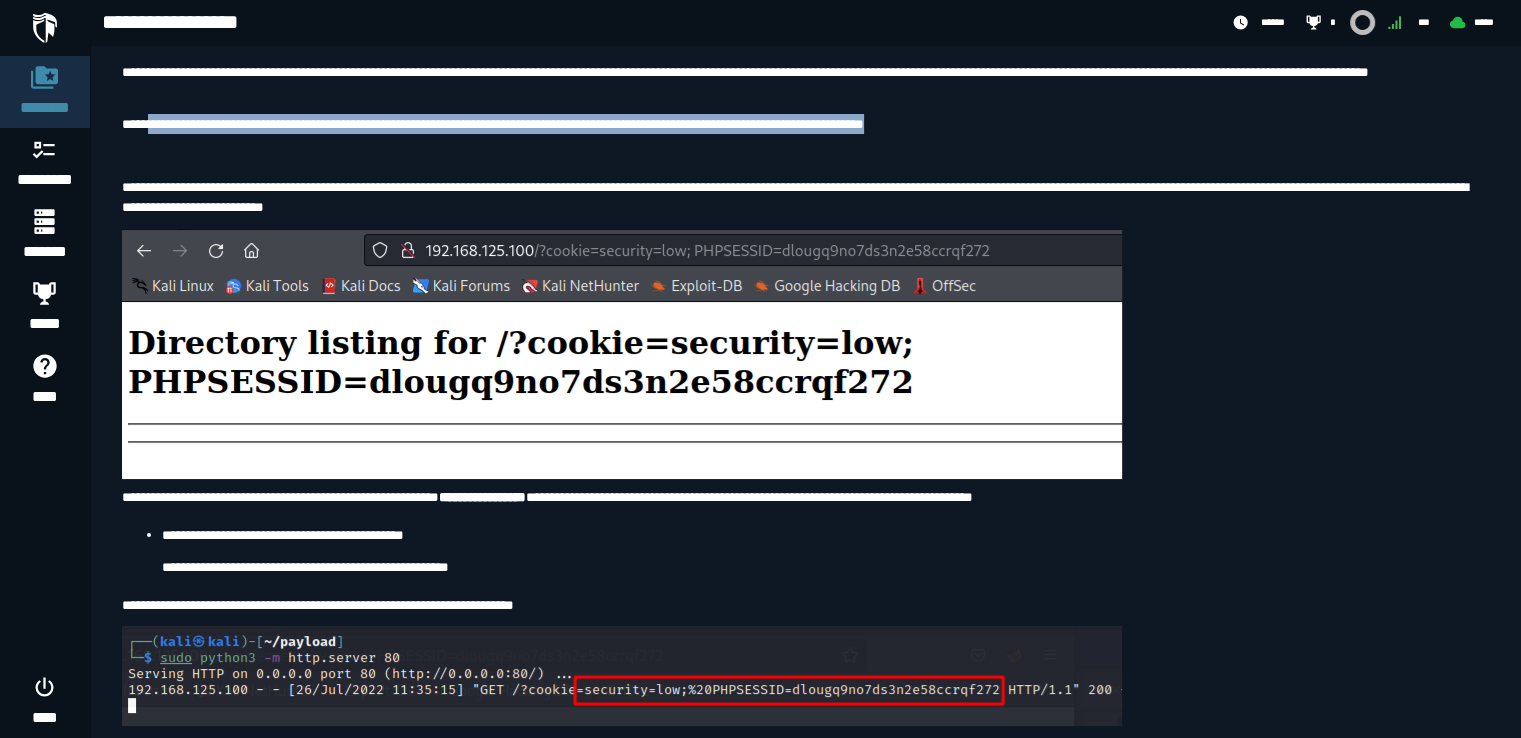 drag, startPoint x: 153, startPoint y: 298, endPoint x: 1224, endPoint y: 293, distance: 1071.0117 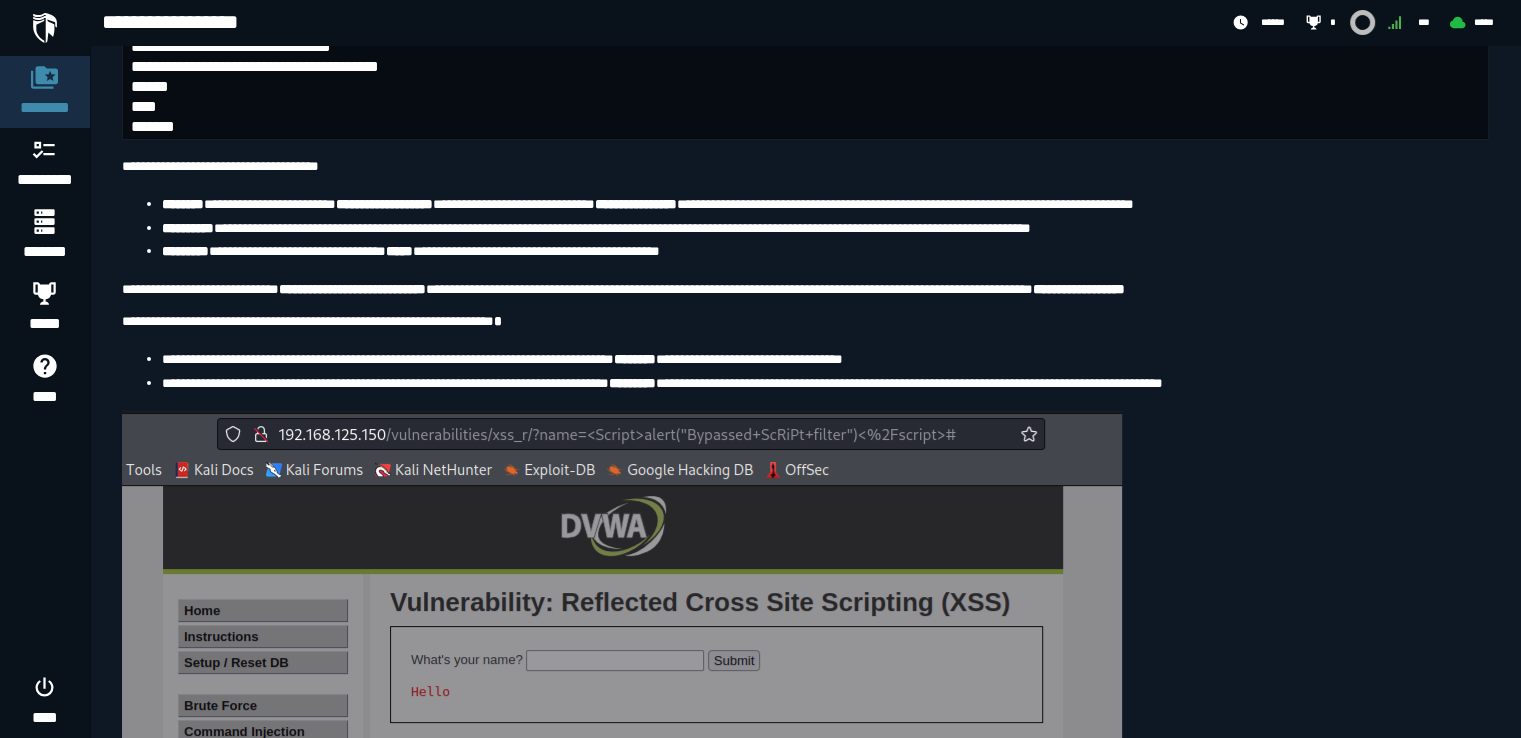 scroll, scrollTop: 8500, scrollLeft: 0, axis: vertical 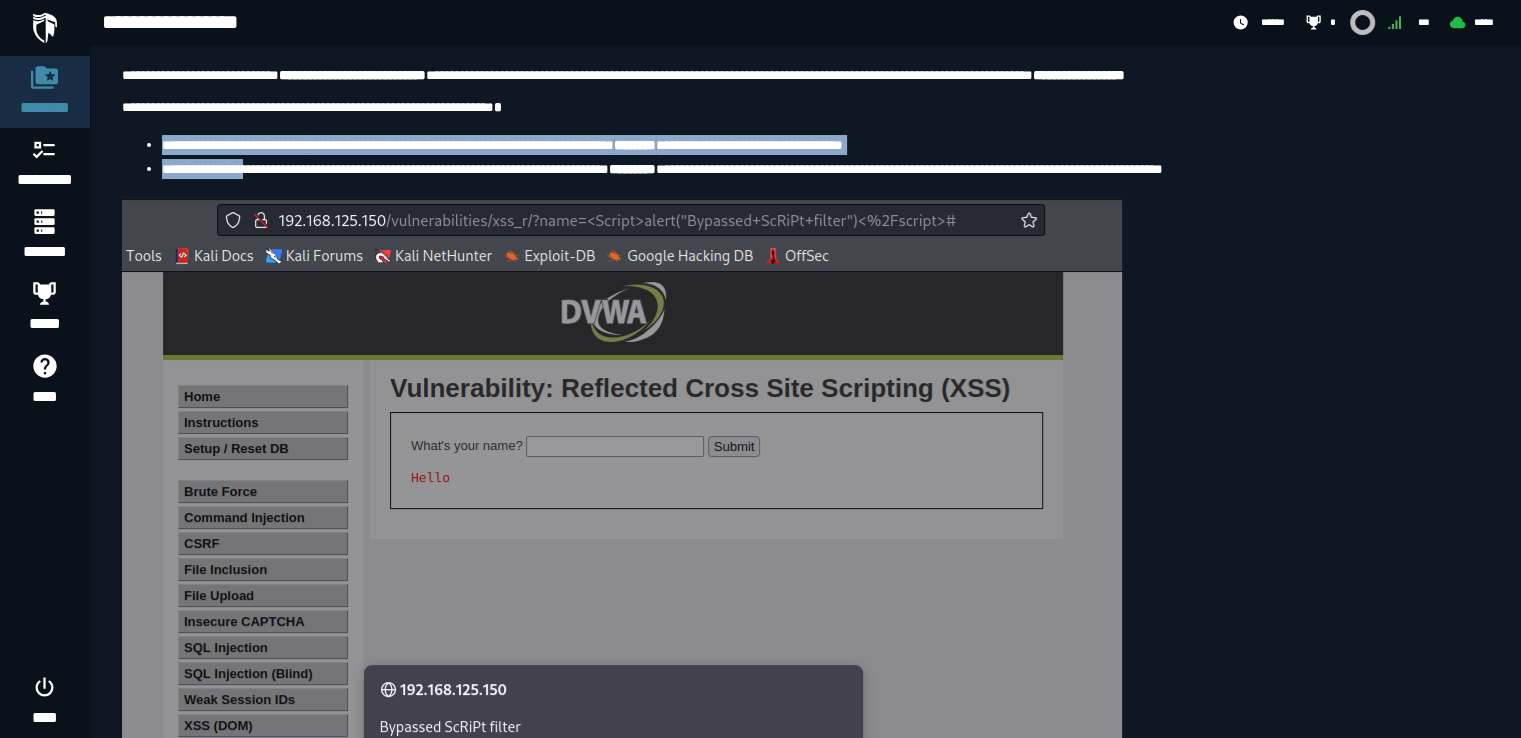 drag, startPoint x: 281, startPoint y: 407, endPoint x: 444, endPoint y: 427, distance: 164.22241 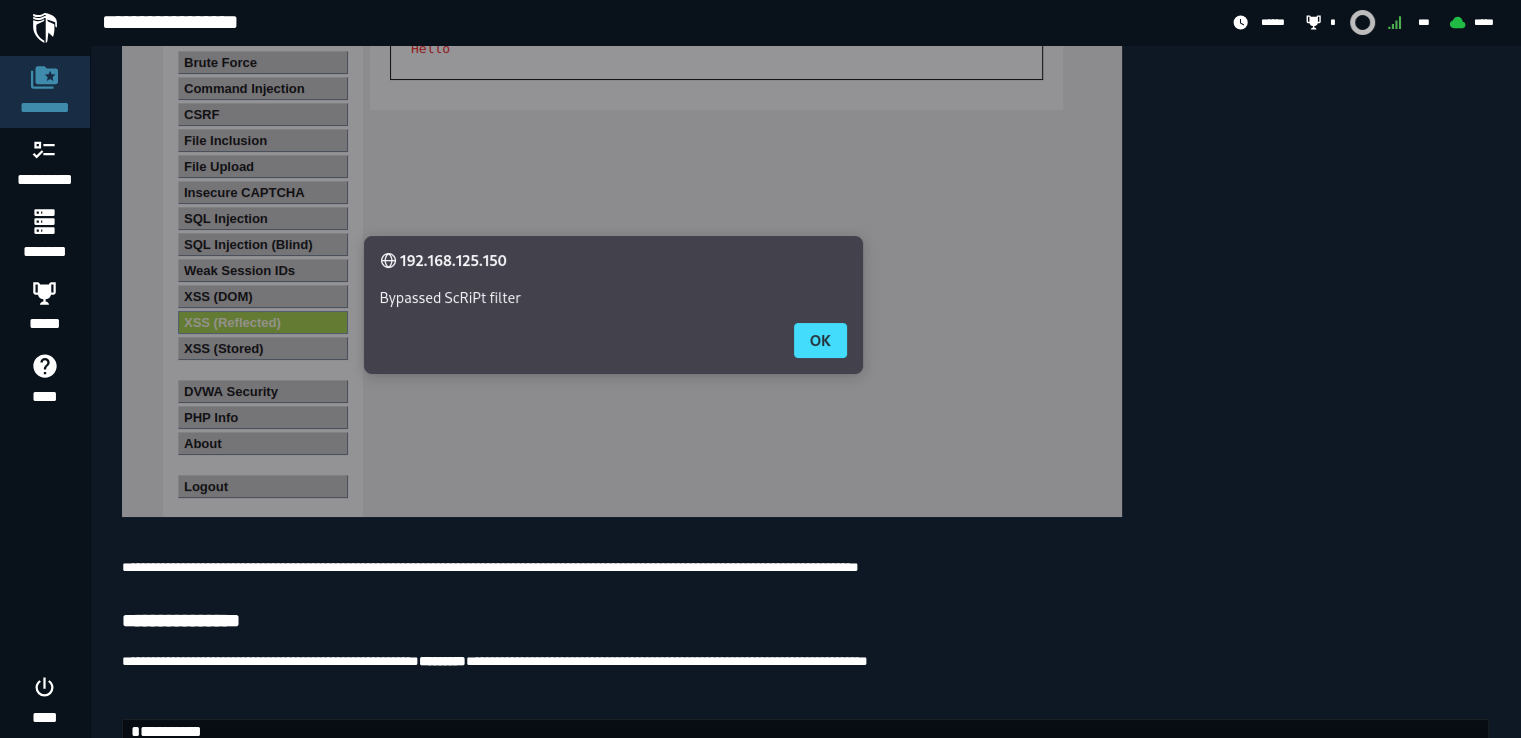 scroll, scrollTop: 8898, scrollLeft: 0, axis: vertical 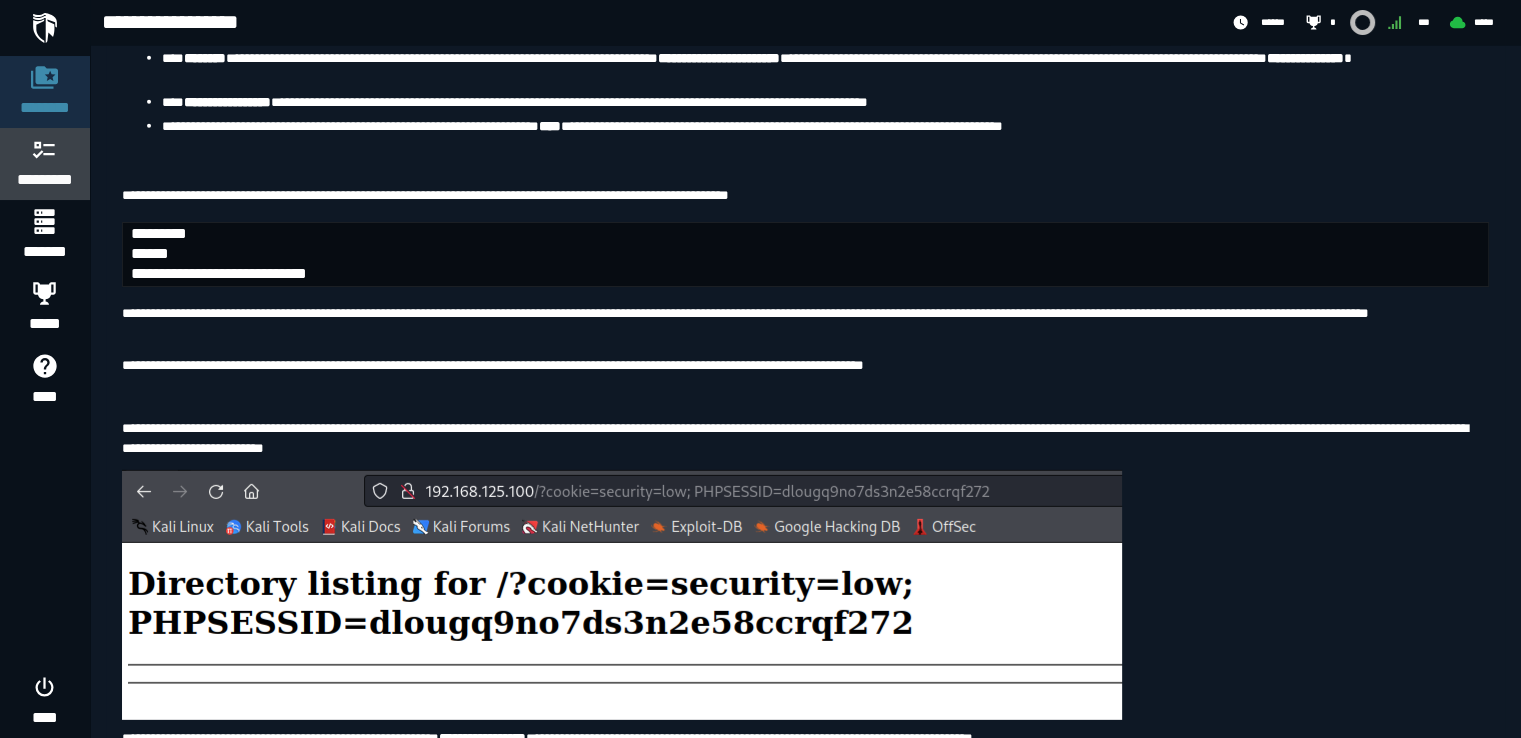 click on "*********" at bounding box center (45, 180) 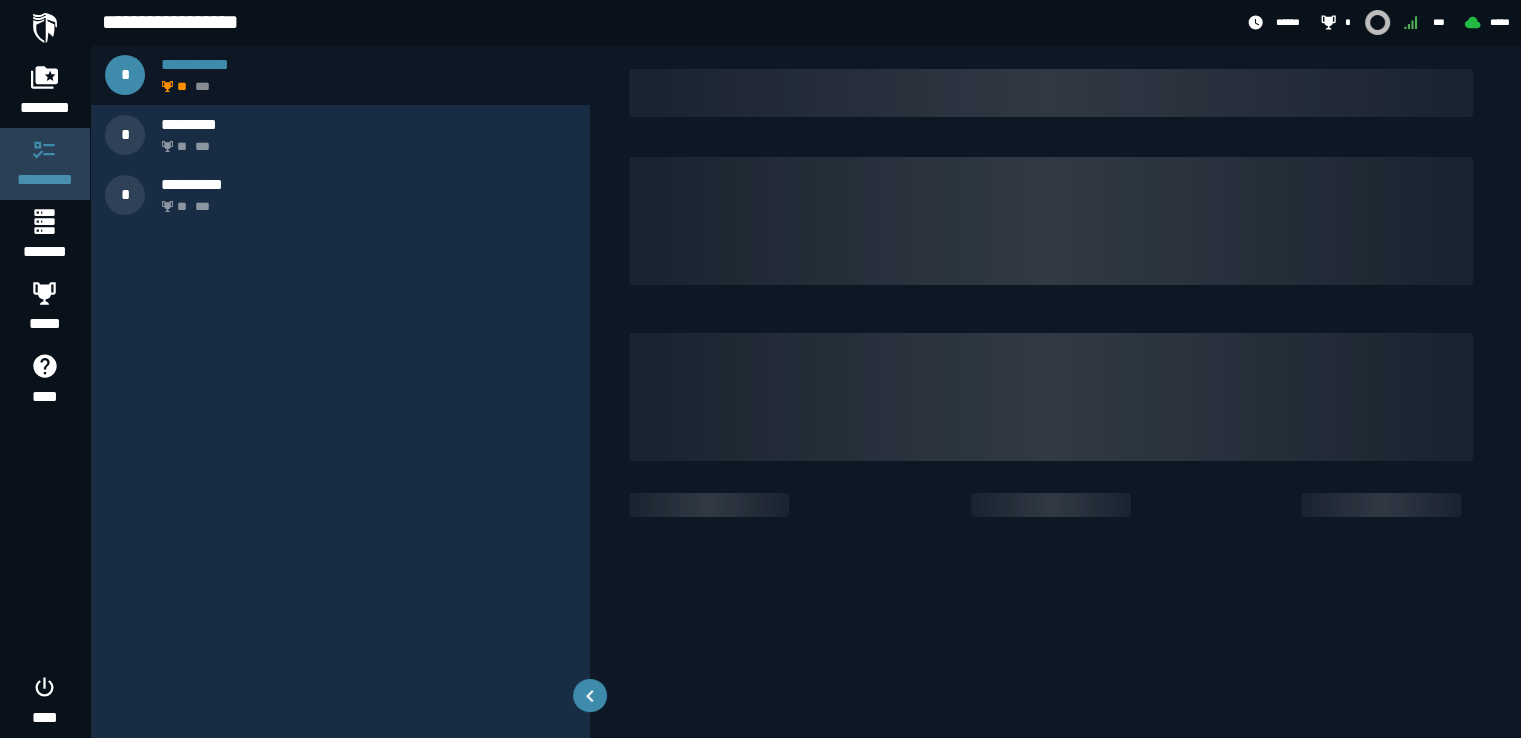 scroll, scrollTop: 0, scrollLeft: 0, axis: both 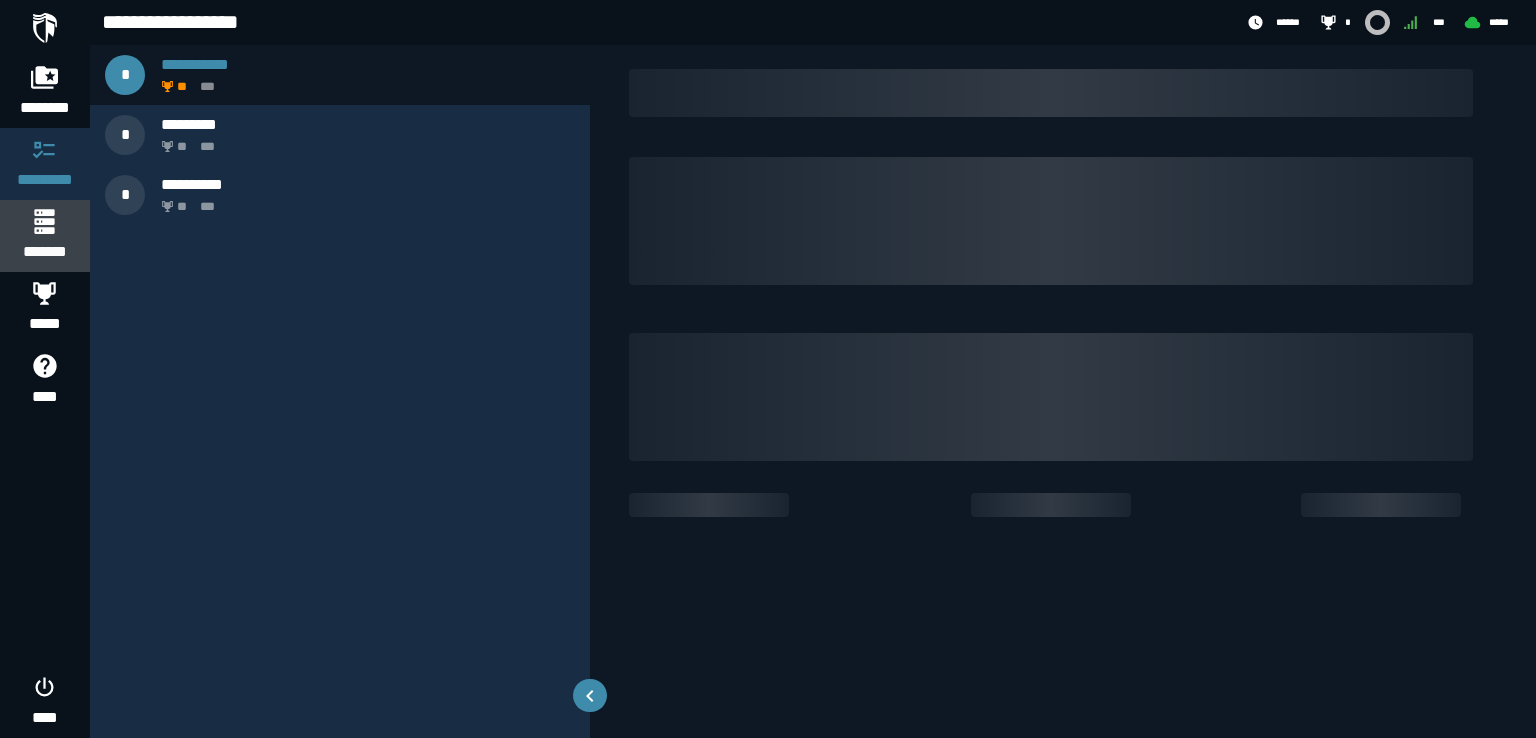 click 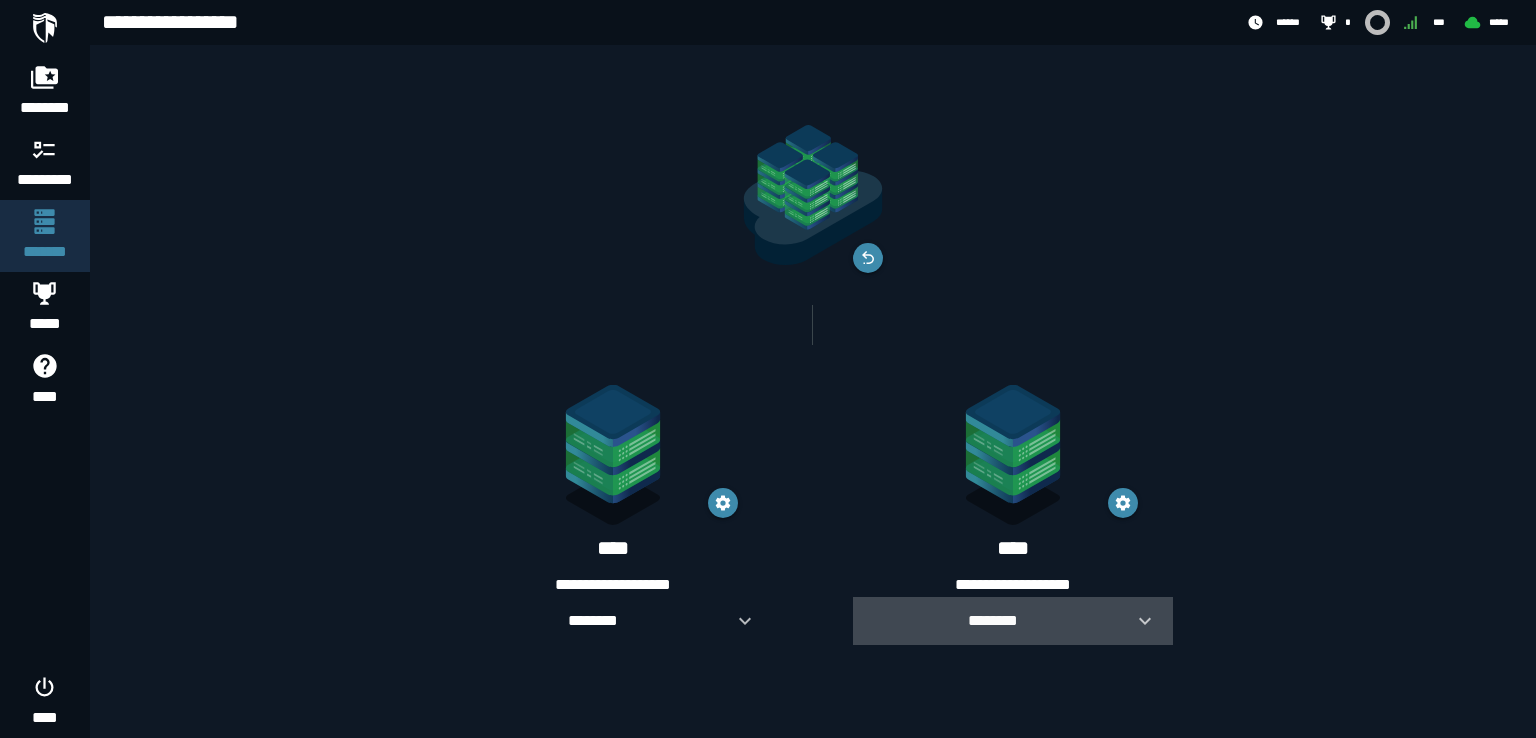 click 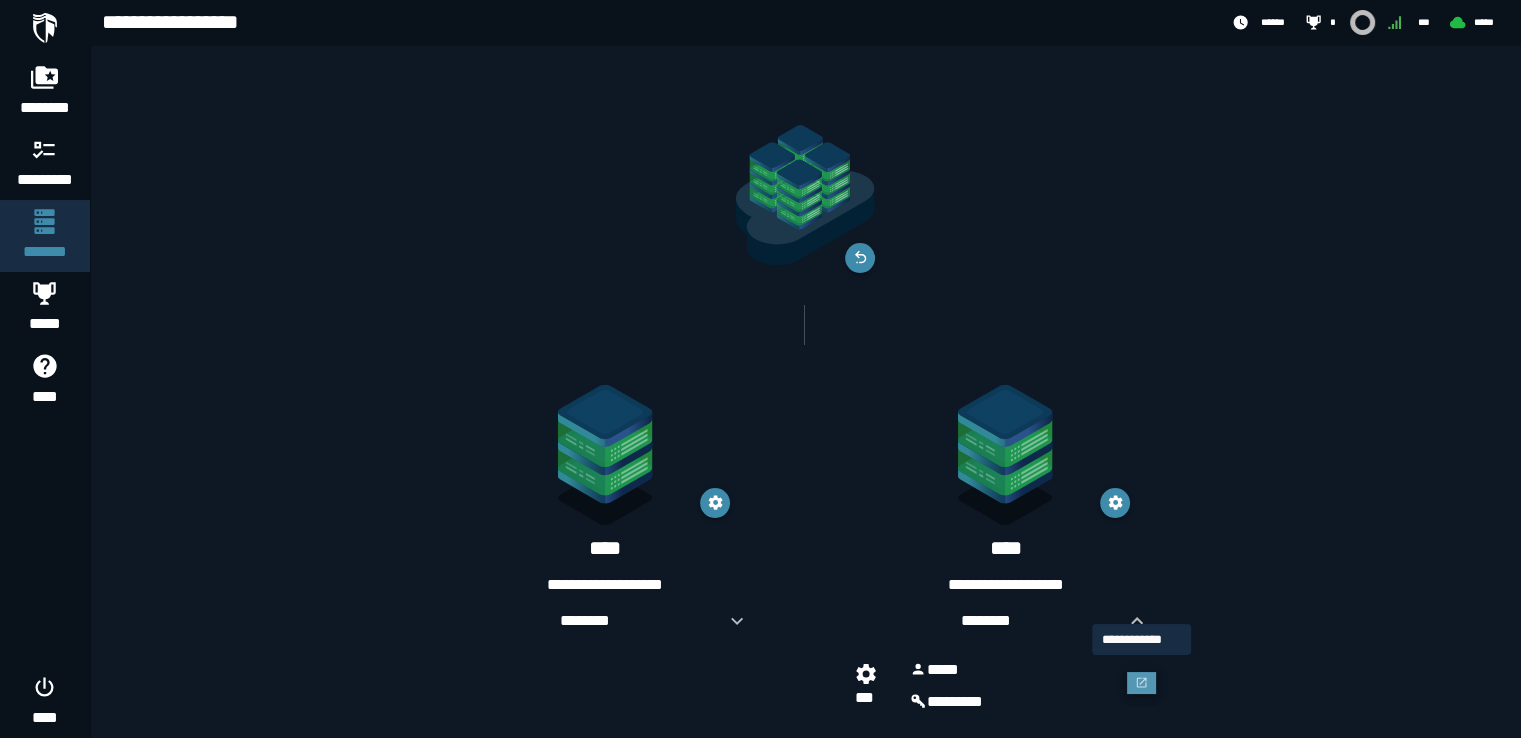 click 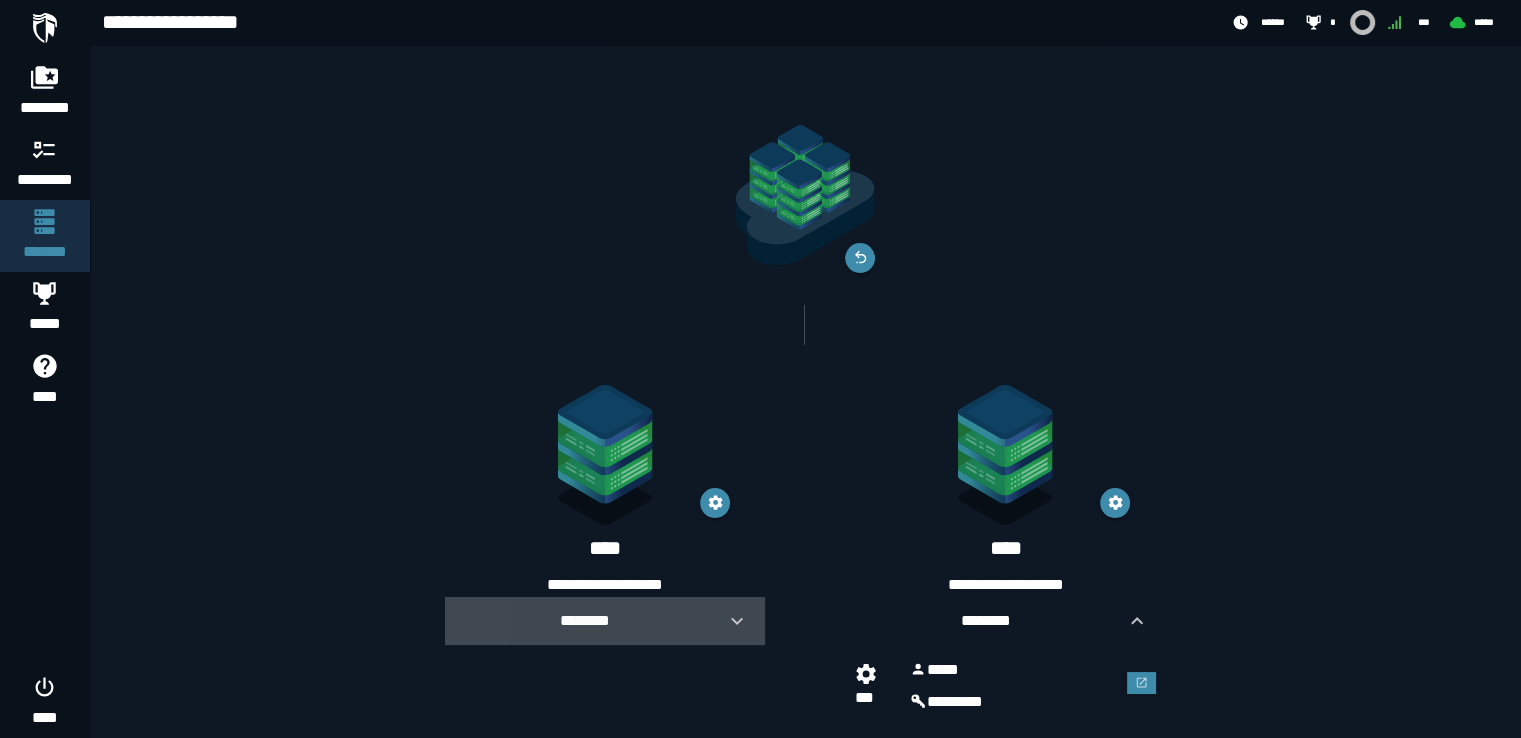 click 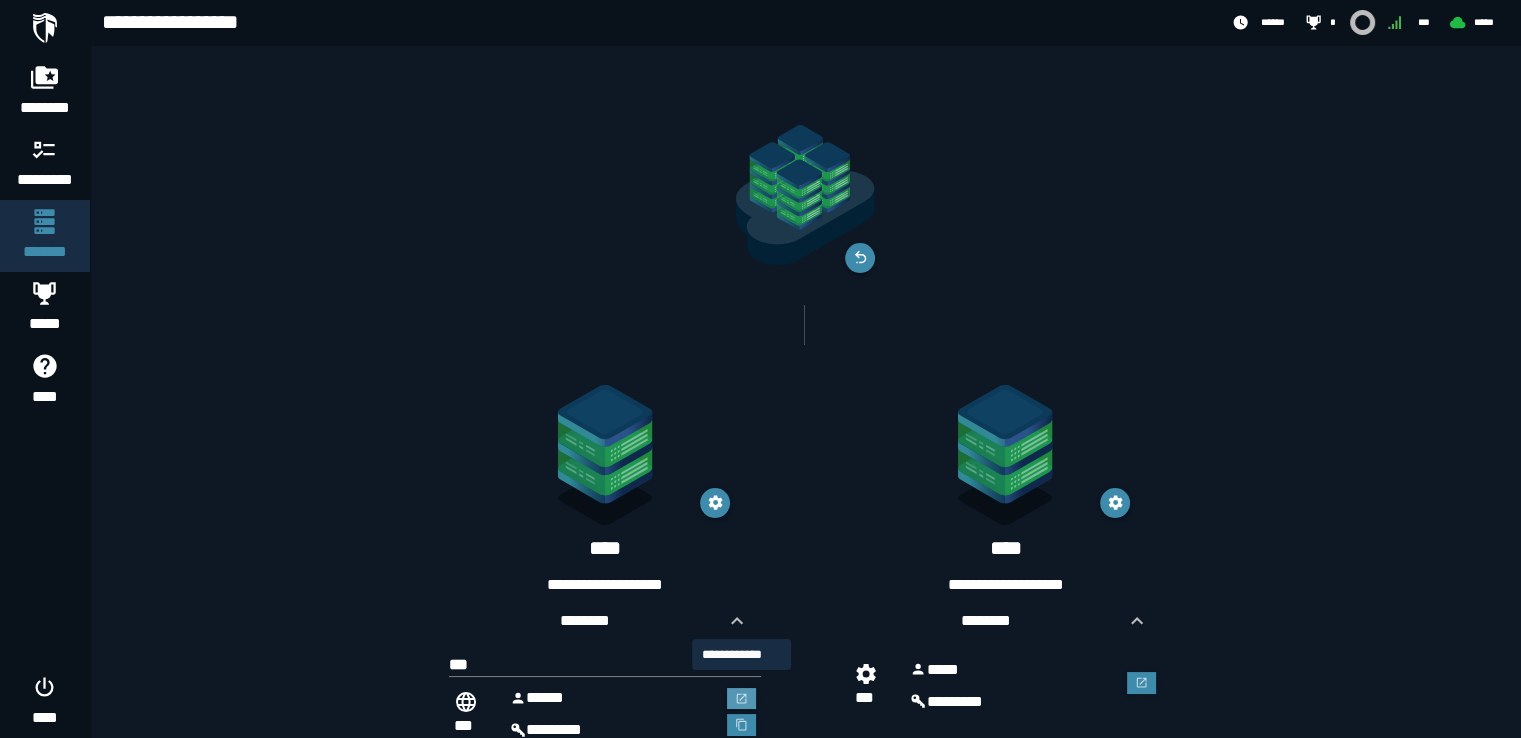 click 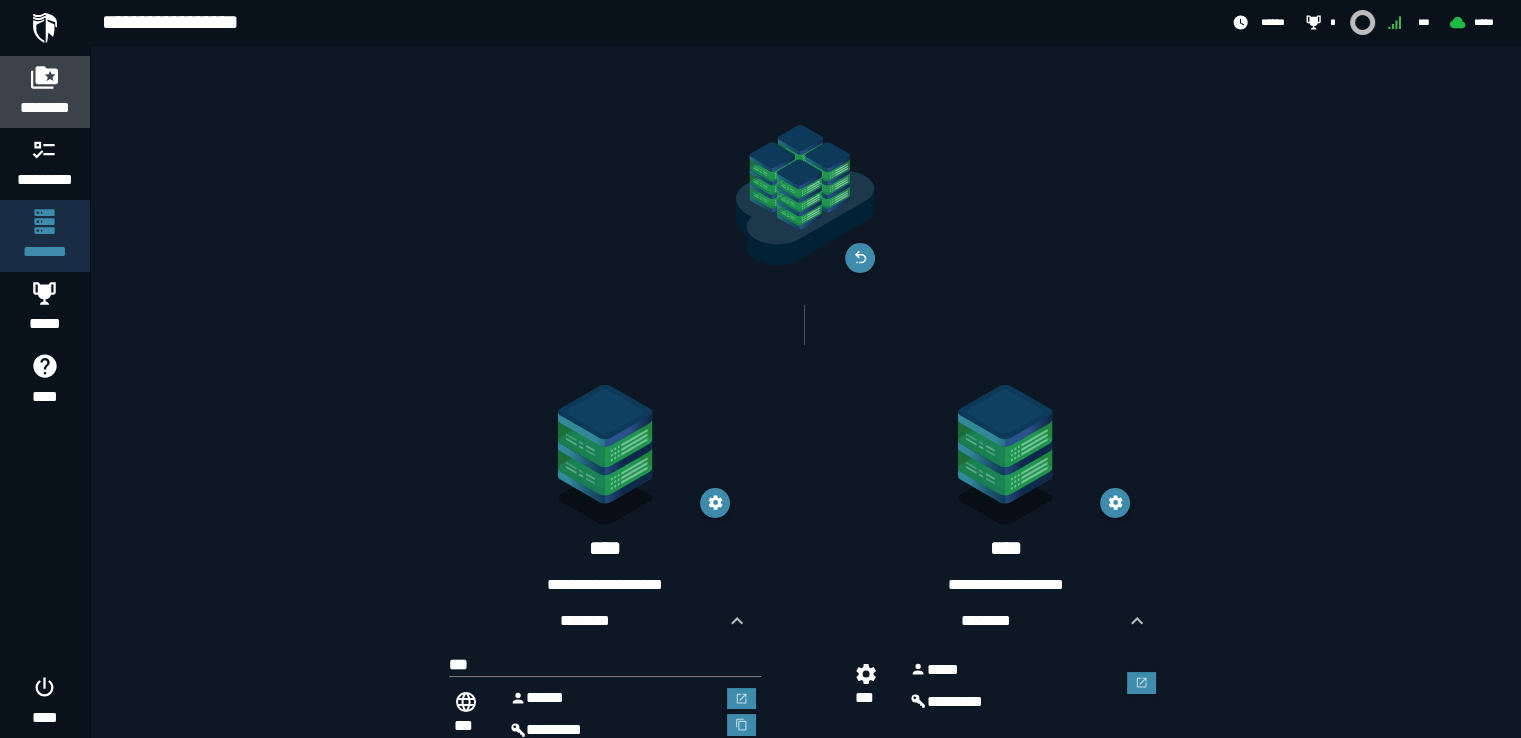 click on "********" at bounding box center (45, 92) 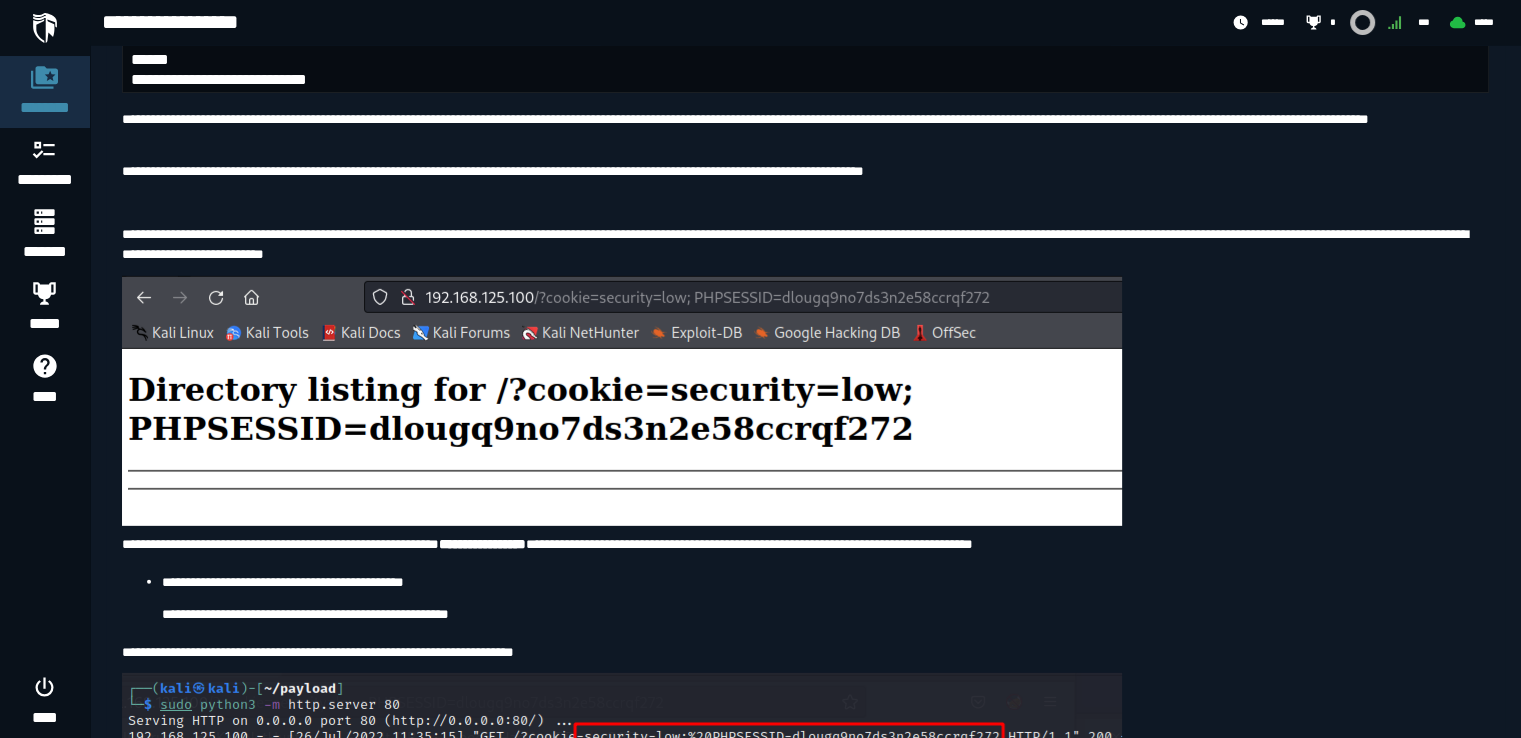 scroll, scrollTop: 5900, scrollLeft: 0, axis: vertical 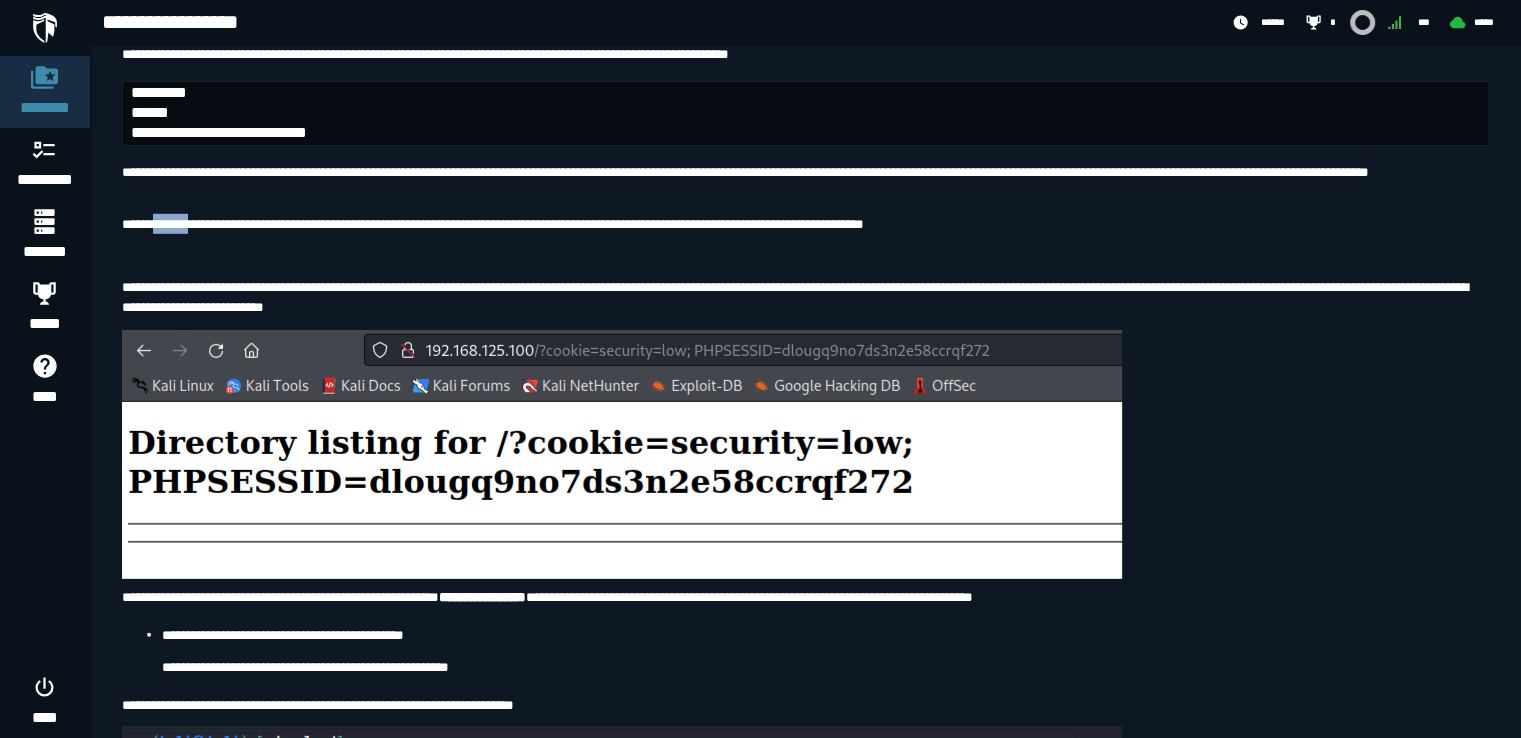 drag, startPoint x: 156, startPoint y: 398, endPoint x: 212, endPoint y: 393, distance: 56.22277 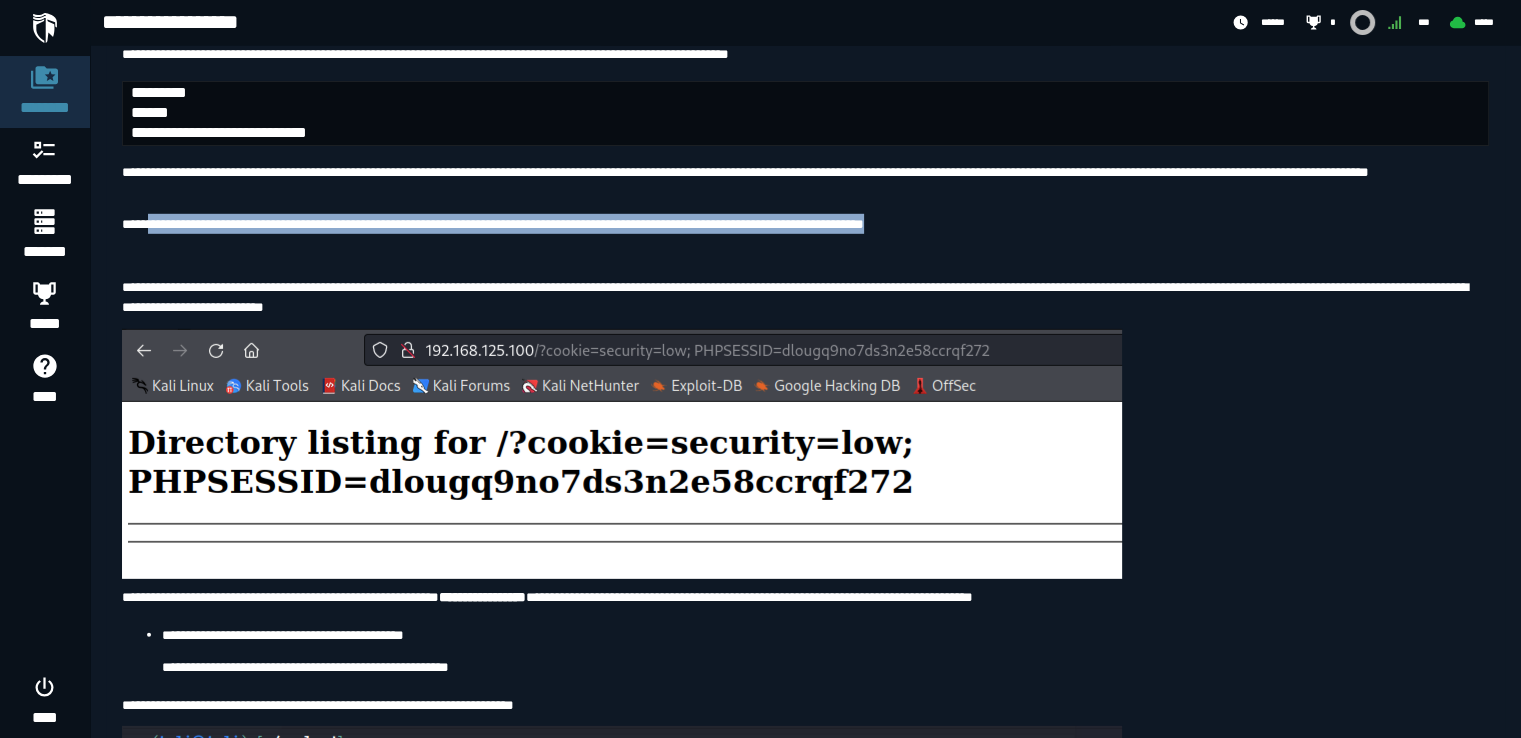 drag, startPoint x: 1256, startPoint y: 403, endPoint x: 154, endPoint y: 397, distance: 1102.0164 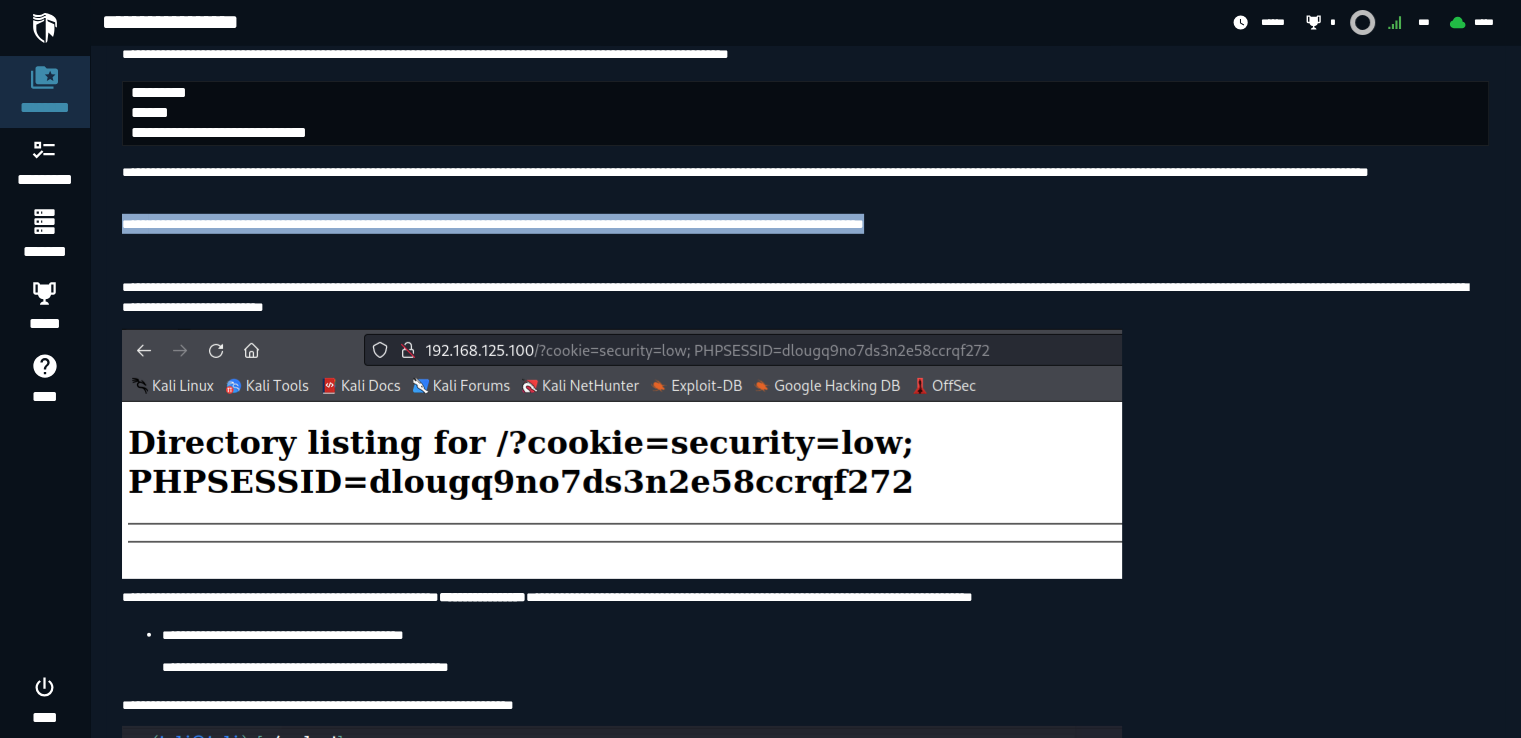 drag, startPoint x: 1242, startPoint y: 390, endPoint x: 128, endPoint y: 402, distance: 1114.0646 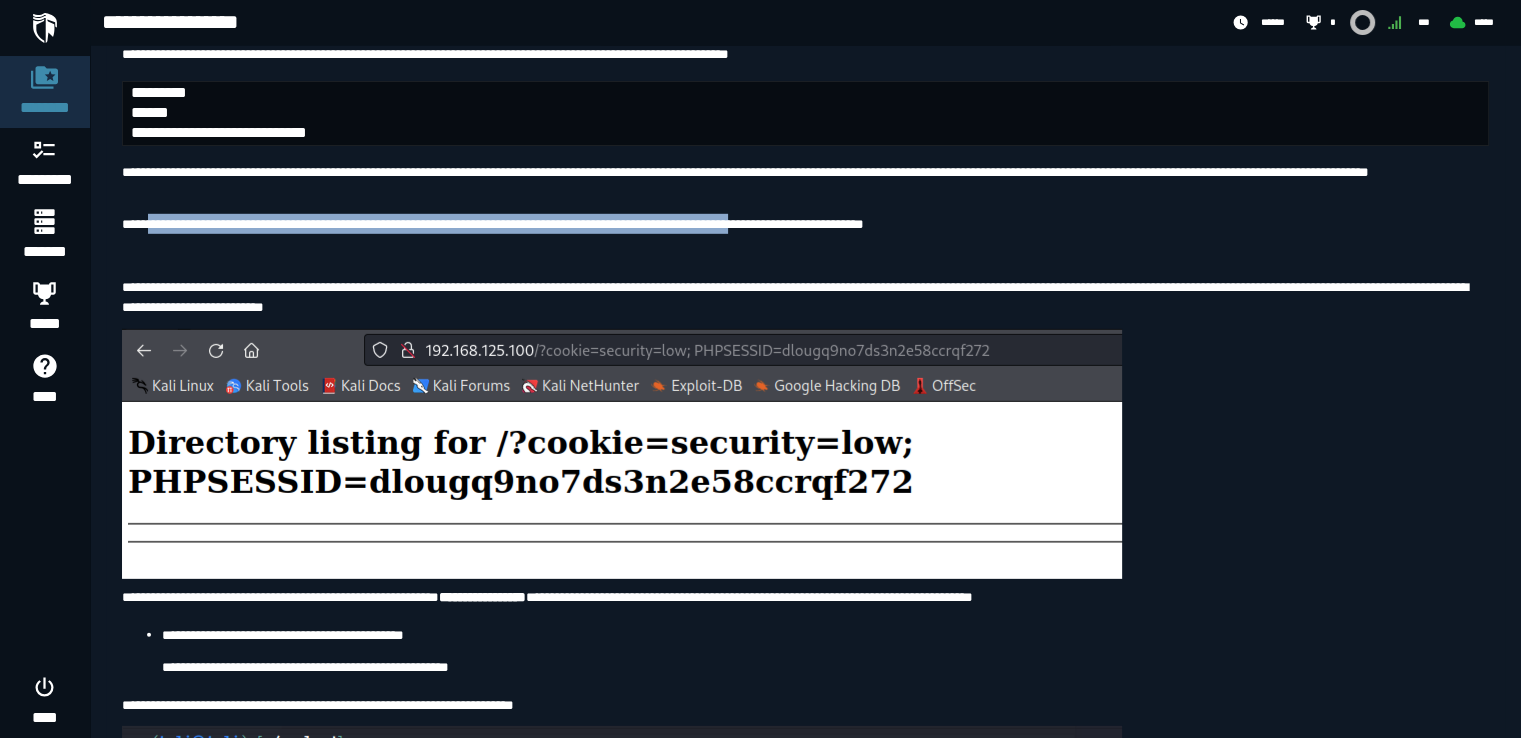 drag, startPoint x: 153, startPoint y: 400, endPoint x: 1024, endPoint y: 398, distance: 871.0023 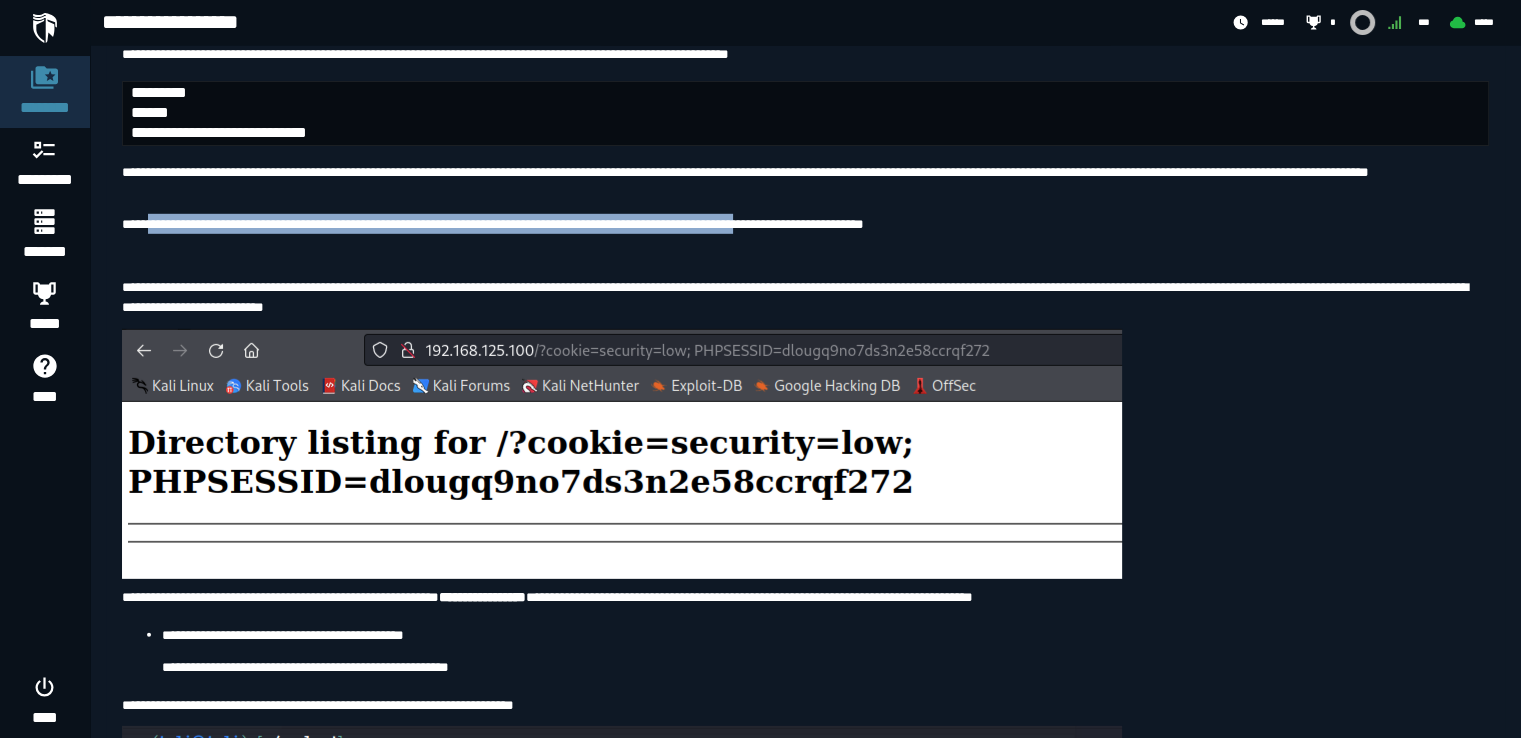 click on "**********" at bounding box center [506, 224] 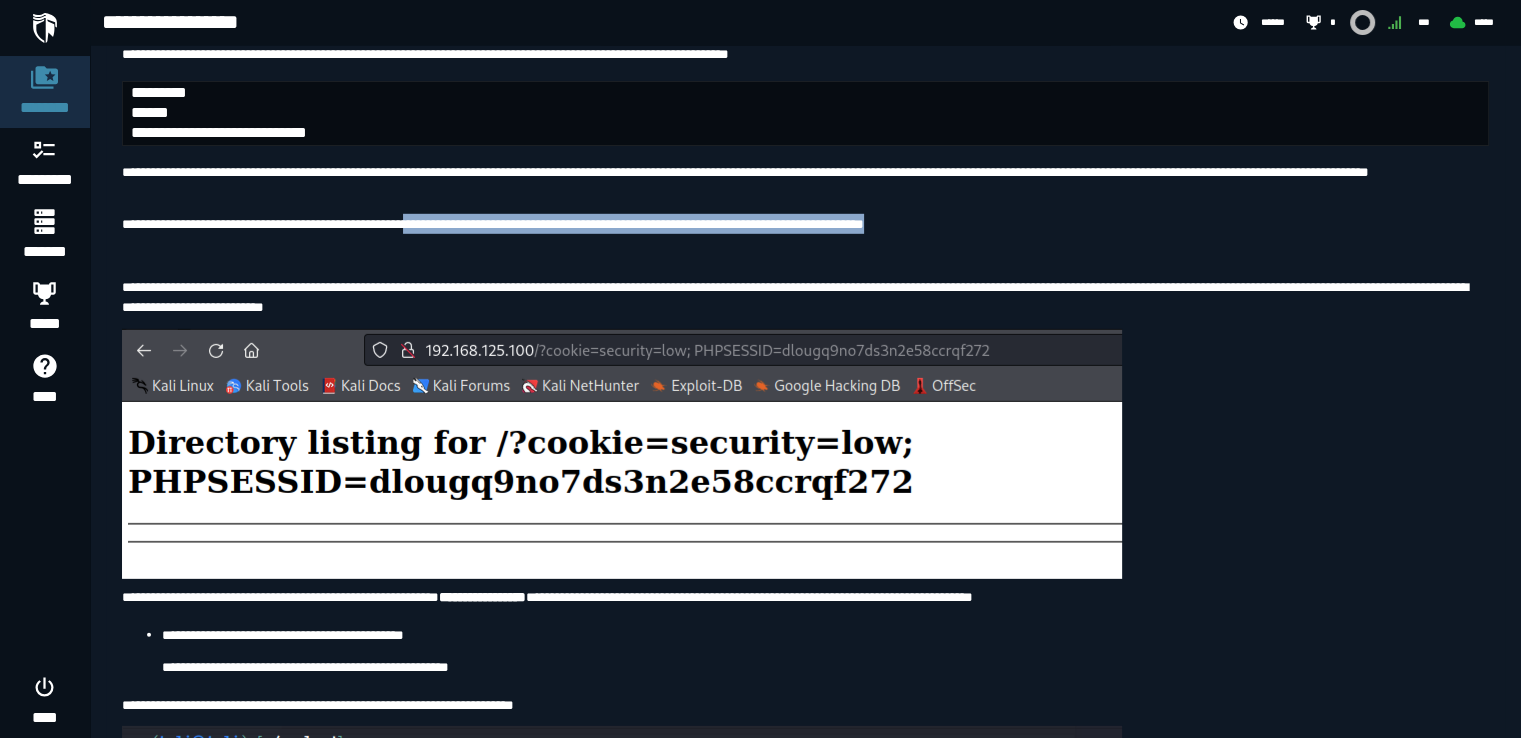 drag, startPoint x: 536, startPoint y: 401, endPoint x: 1247, endPoint y: 405, distance: 711.0112 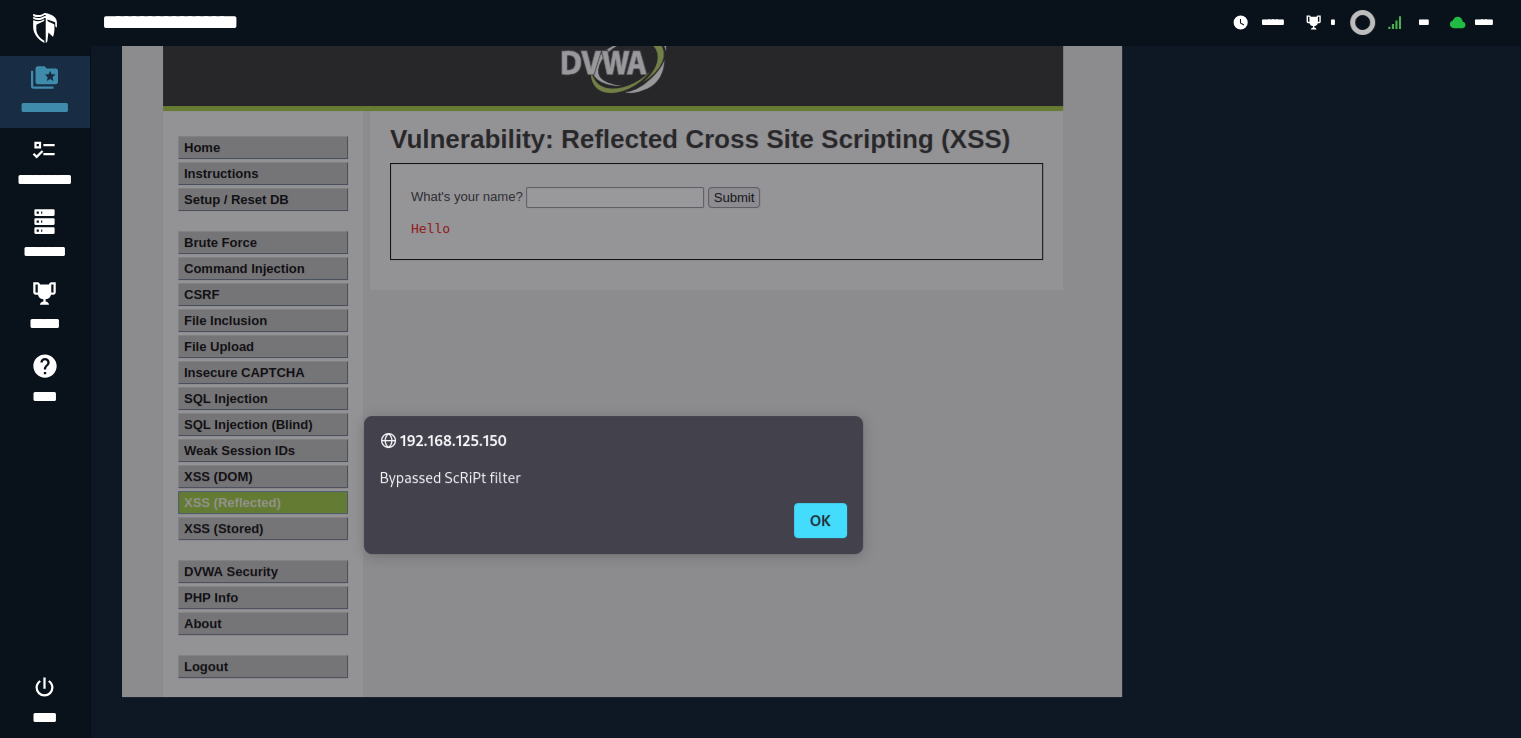 scroll, scrollTop: 8600, scrollLeft: 0, axis: vertical 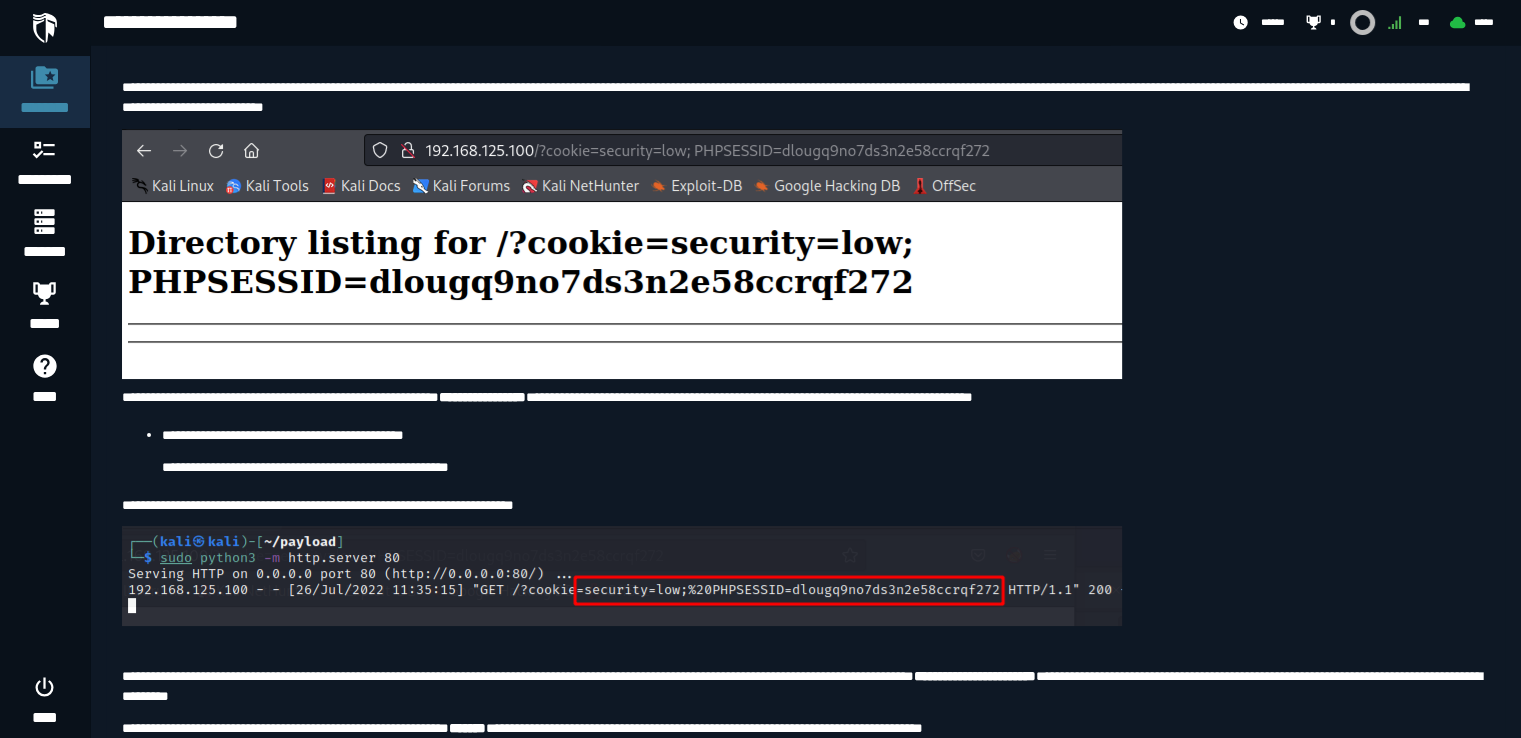 click on "**********" at bounding box center [805, 24] 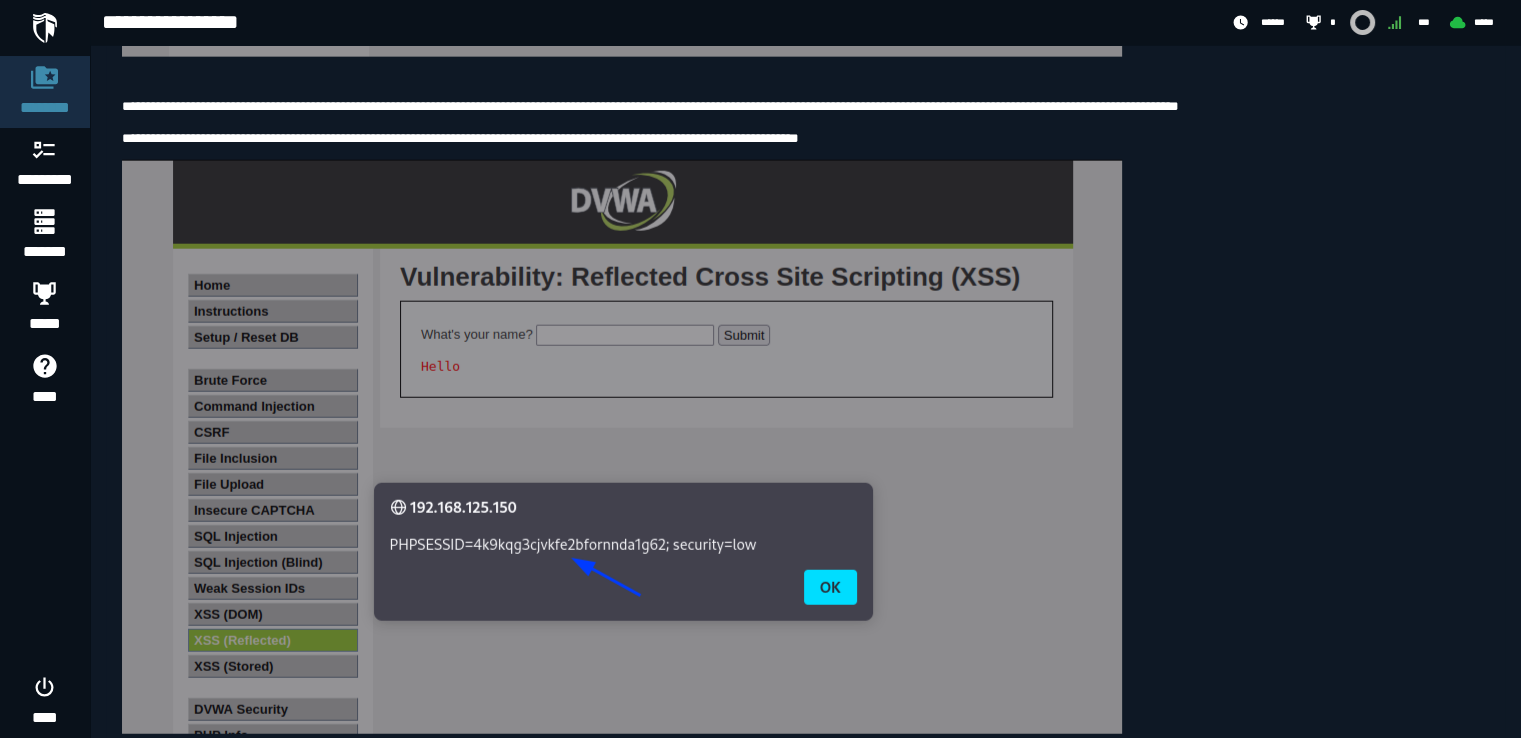 scroll, scrollTop: 4800, scrollLeft: 0, axis: vertical 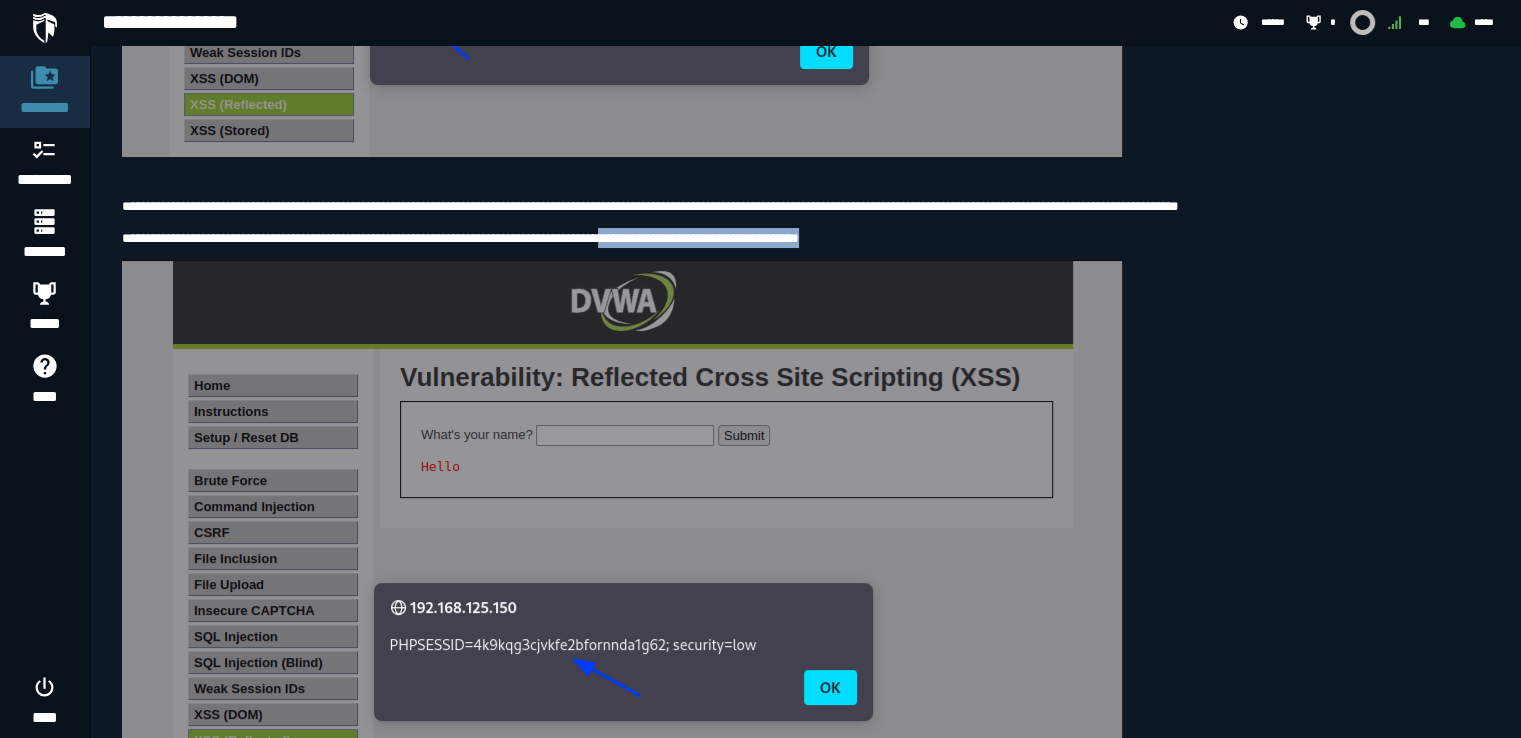 drag, startPoint x: 995, startPoint y: 367, endPoint x: 688, endPoint y: 375, distance: 307.10422 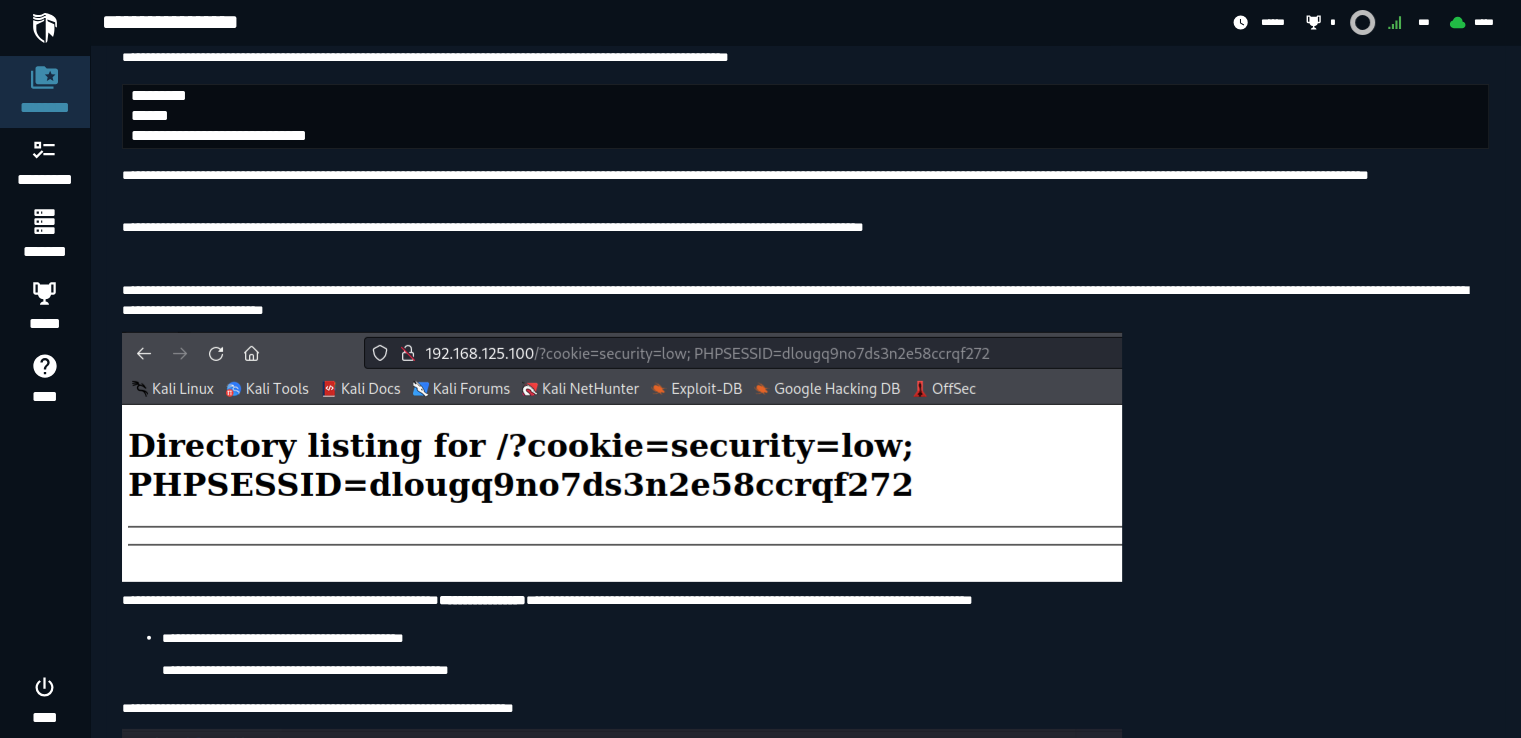 scroll, scrollTop: 5900, scrollLeft: 0, axis: vertical 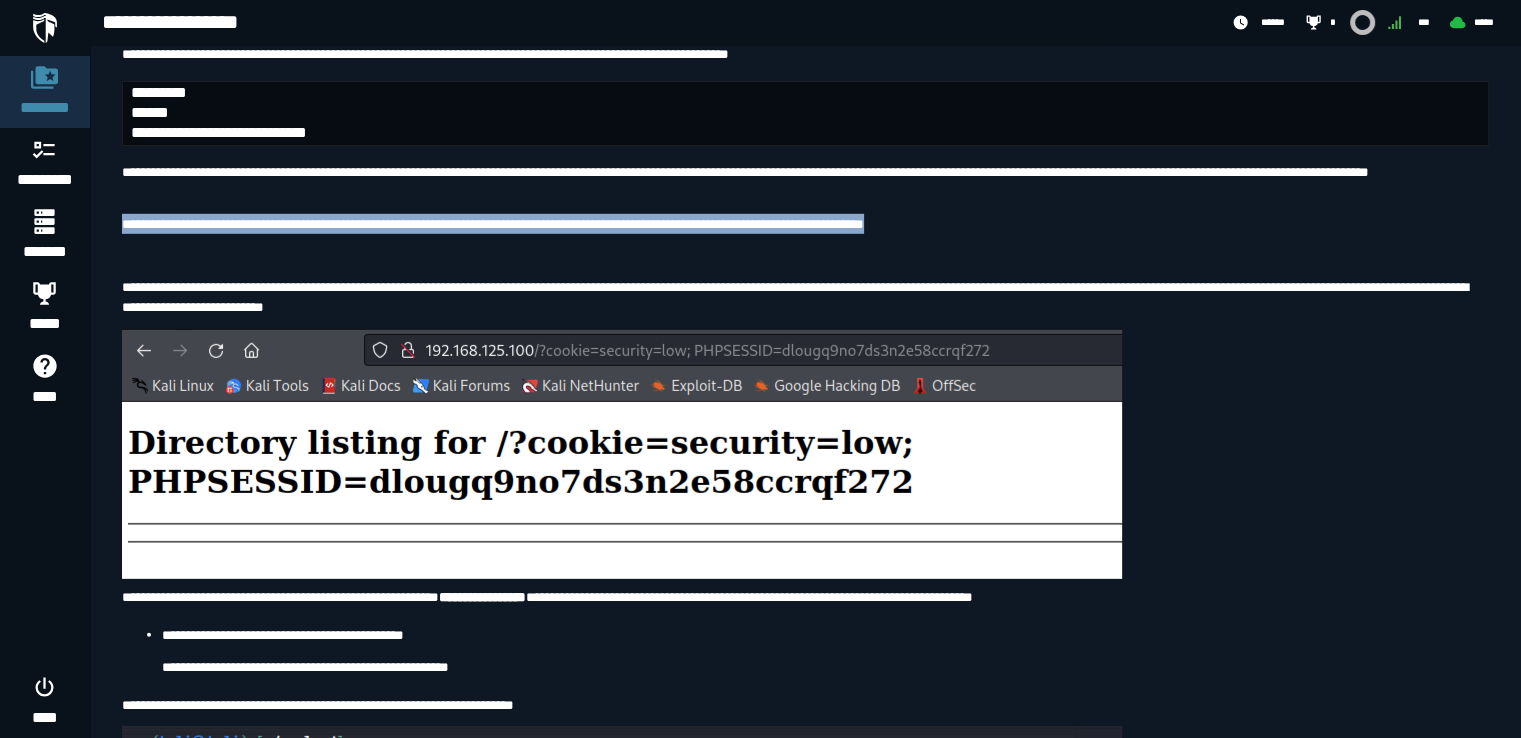drag, startPoint x: 1229, startPoint y: 396, endPoint x: 124, endPoint y: 387, distance: 1105.0366 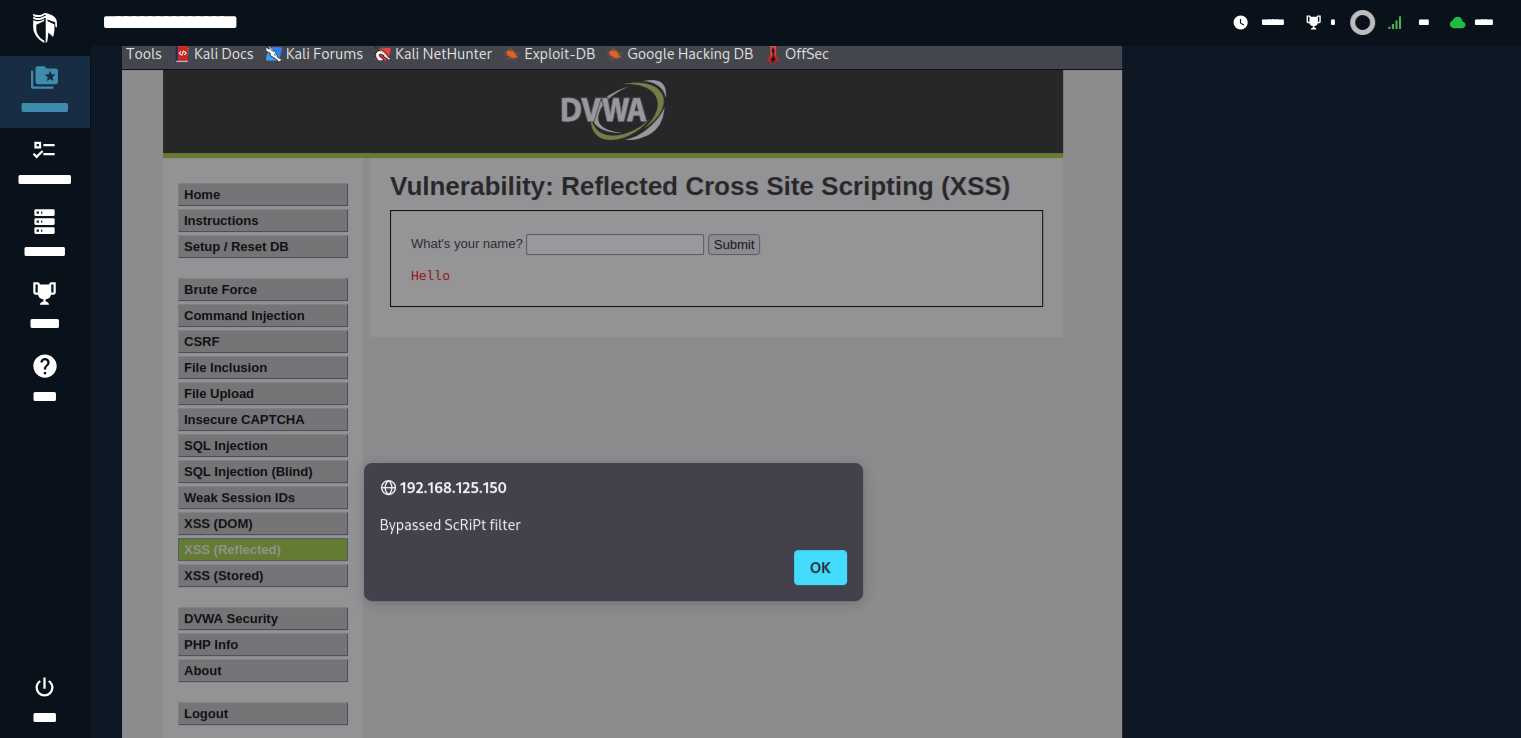 scroll, scrollTop: 8600, scrollLeft: 0, axis: vertical 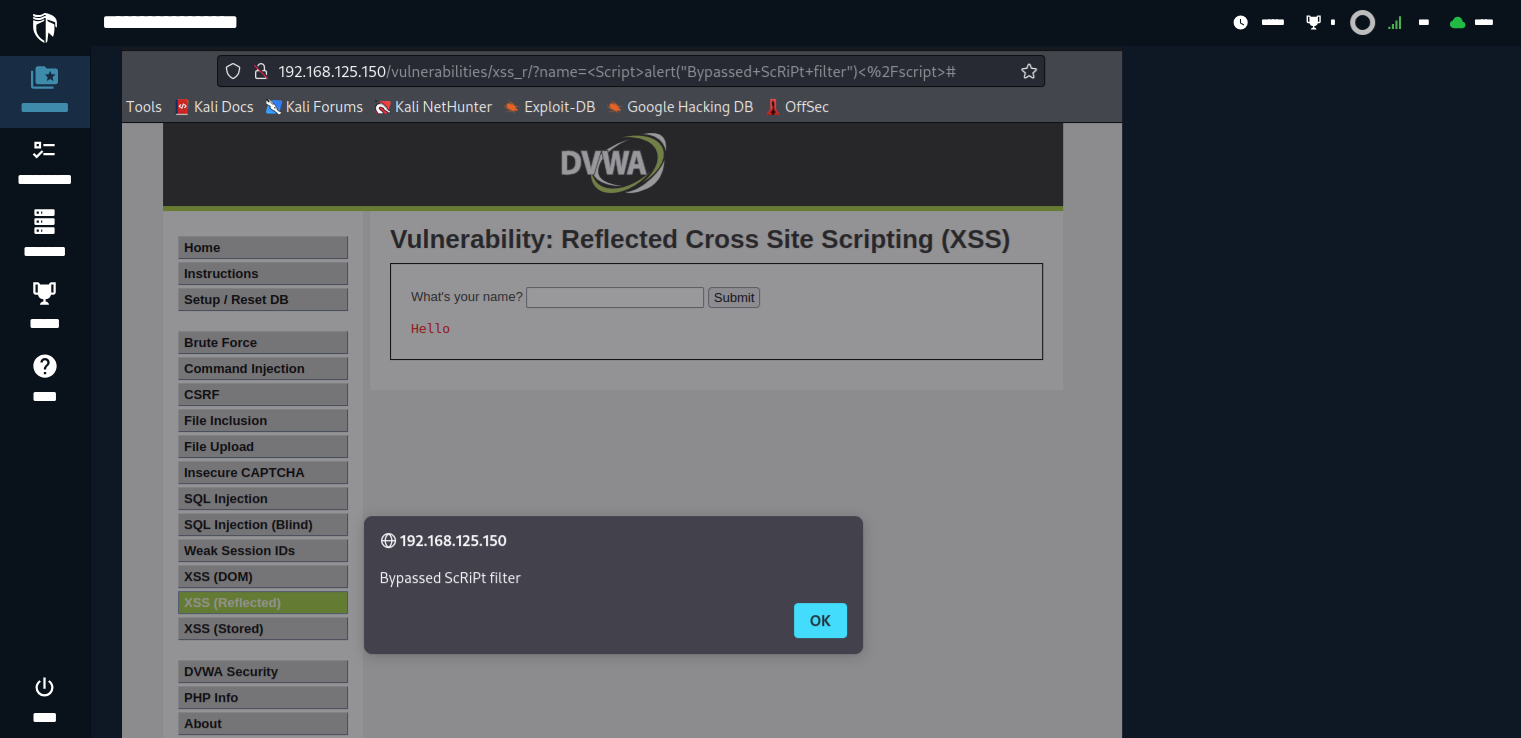 drag, startPoint x: 160, startPoint y: 225, endPoint x: 1407, endPoint y: 275, distance: 1248.002 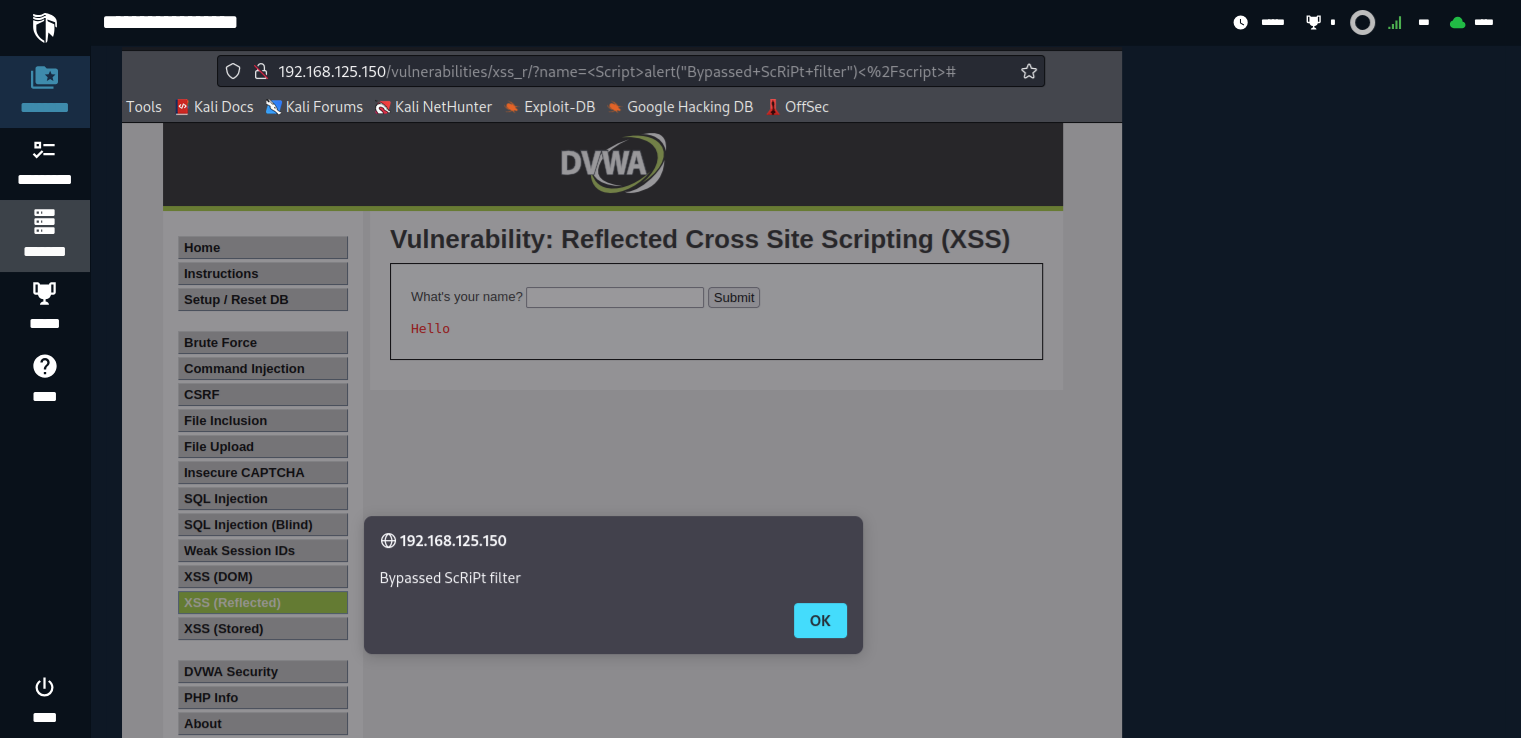 click at bounding box center [44, 221] 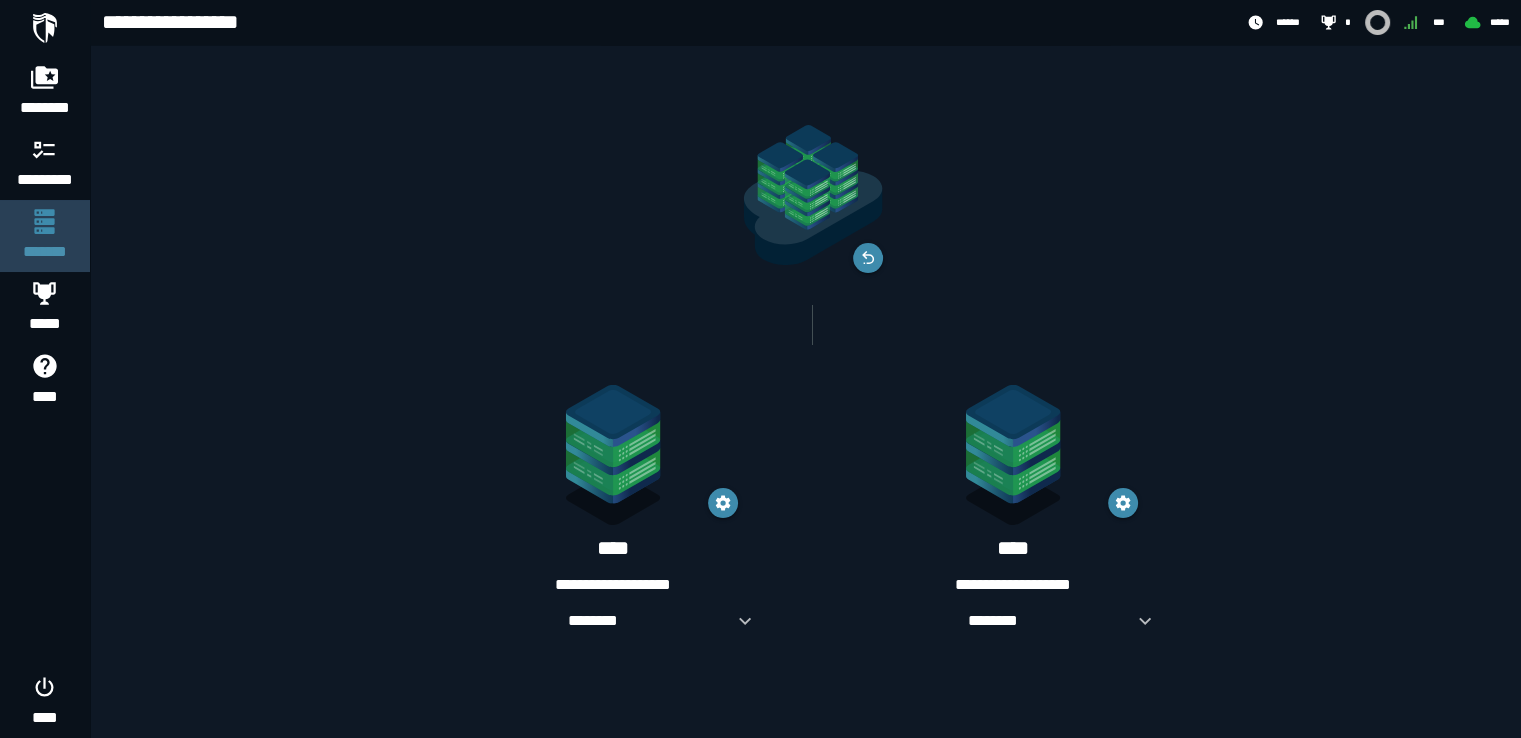 scroll, scrollTop: 0, scrollLeft: 0, axis: both 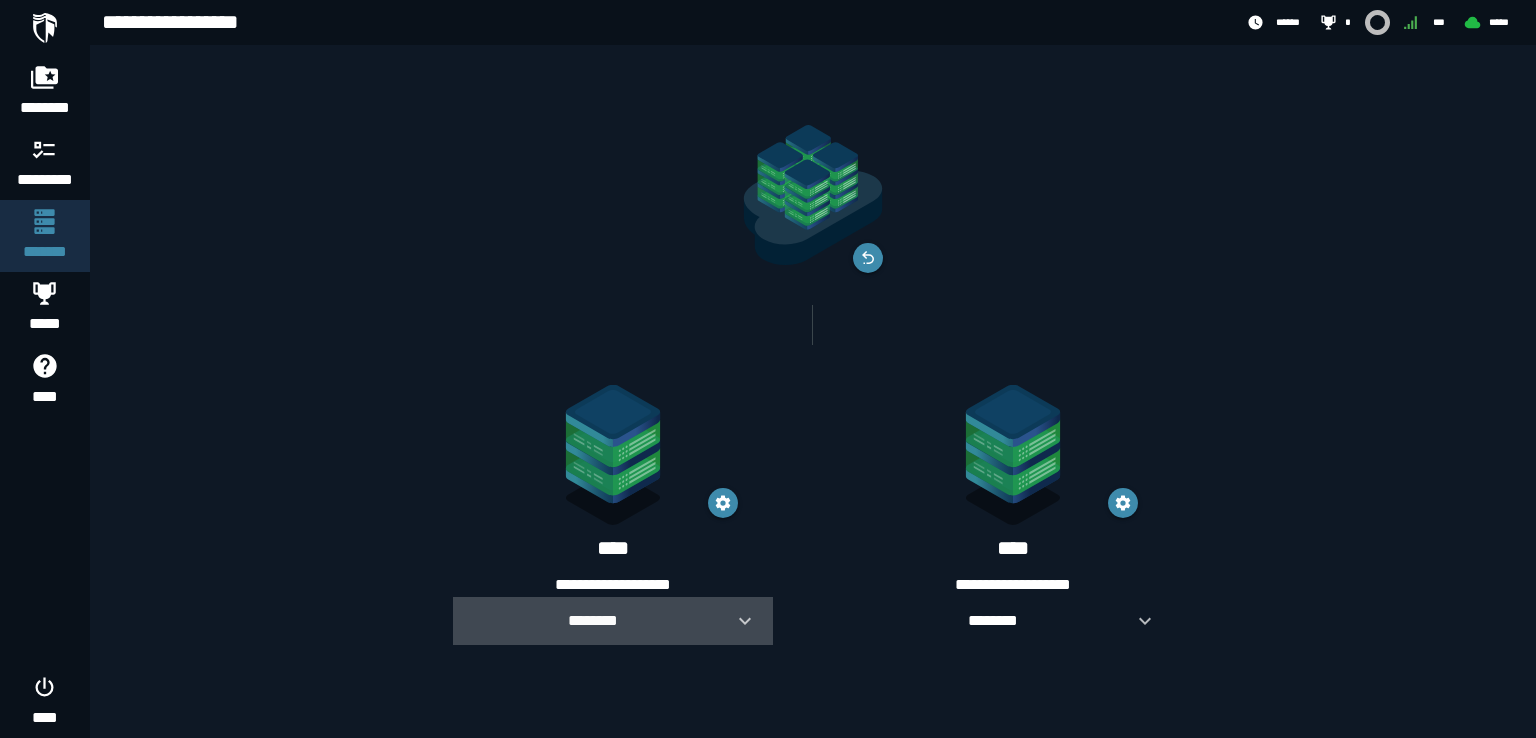 click on "********" at bounding box center [593, 621] 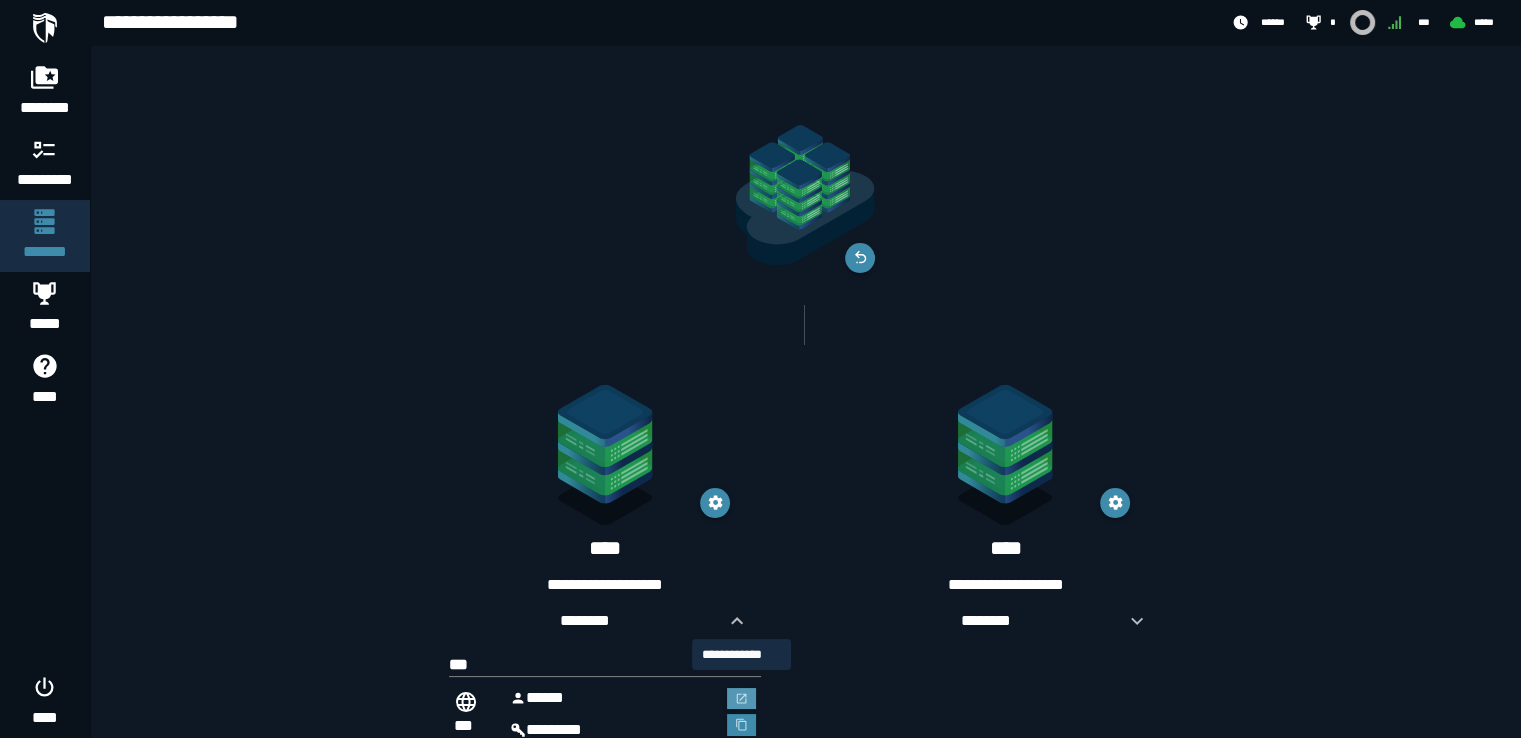 click 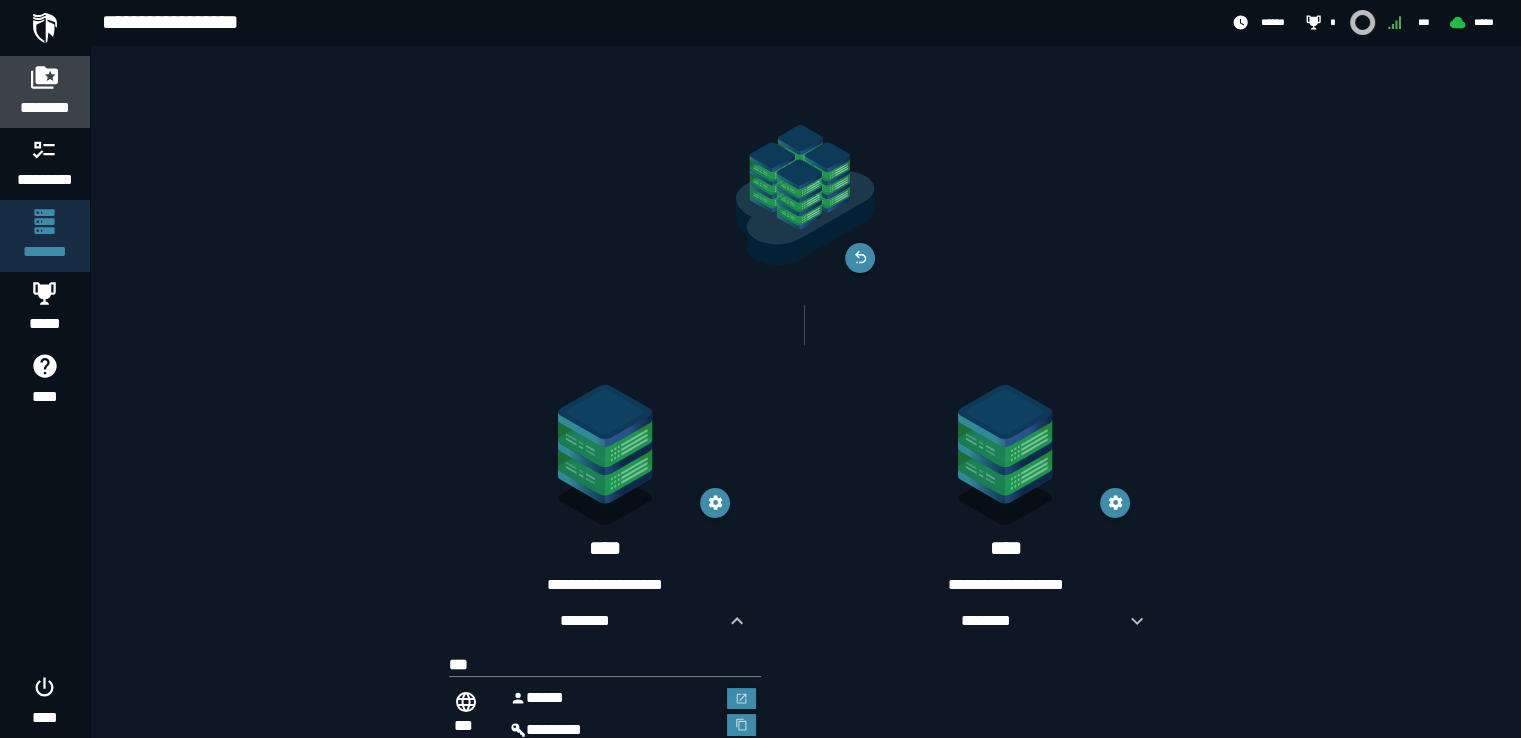 click 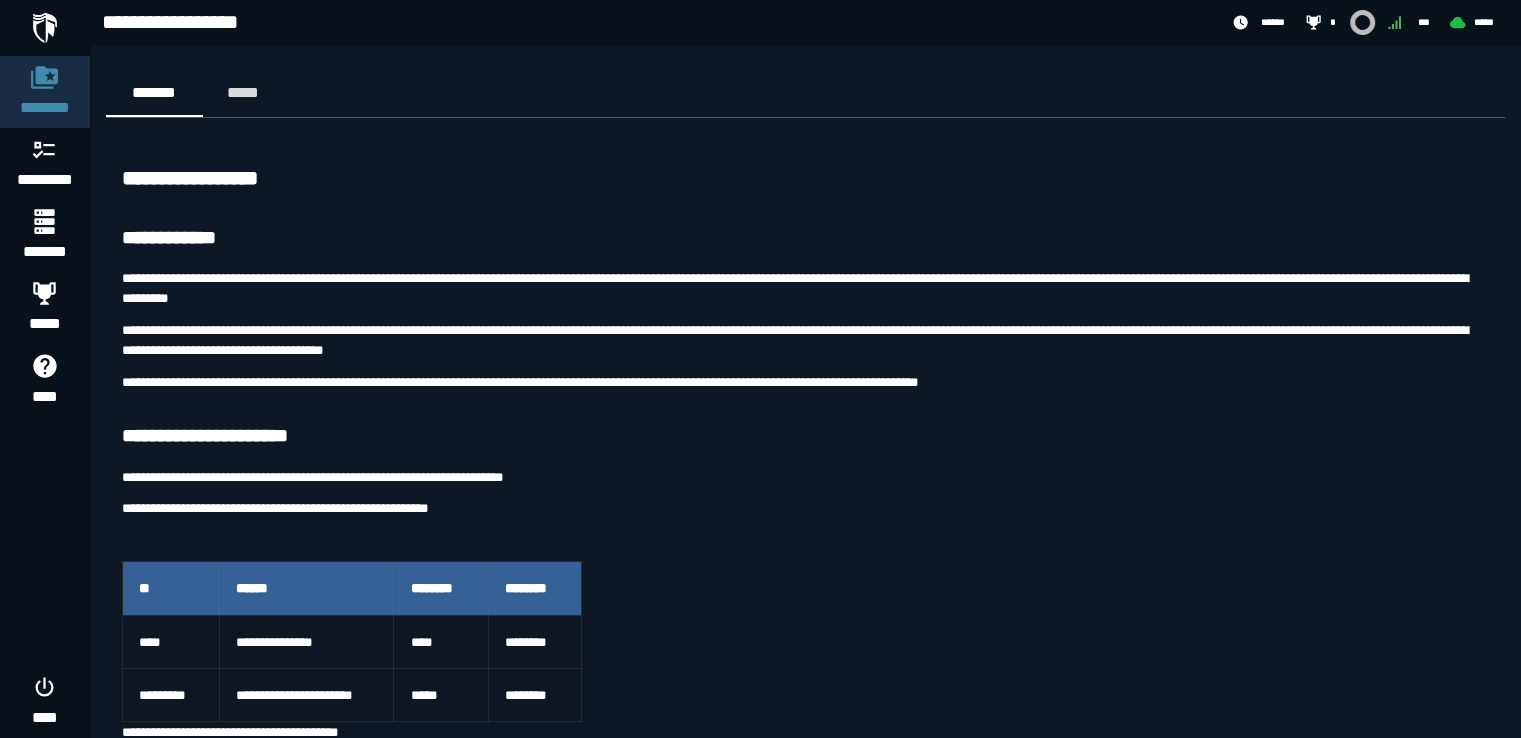 click on "**********" at bounding box center [805, 477] 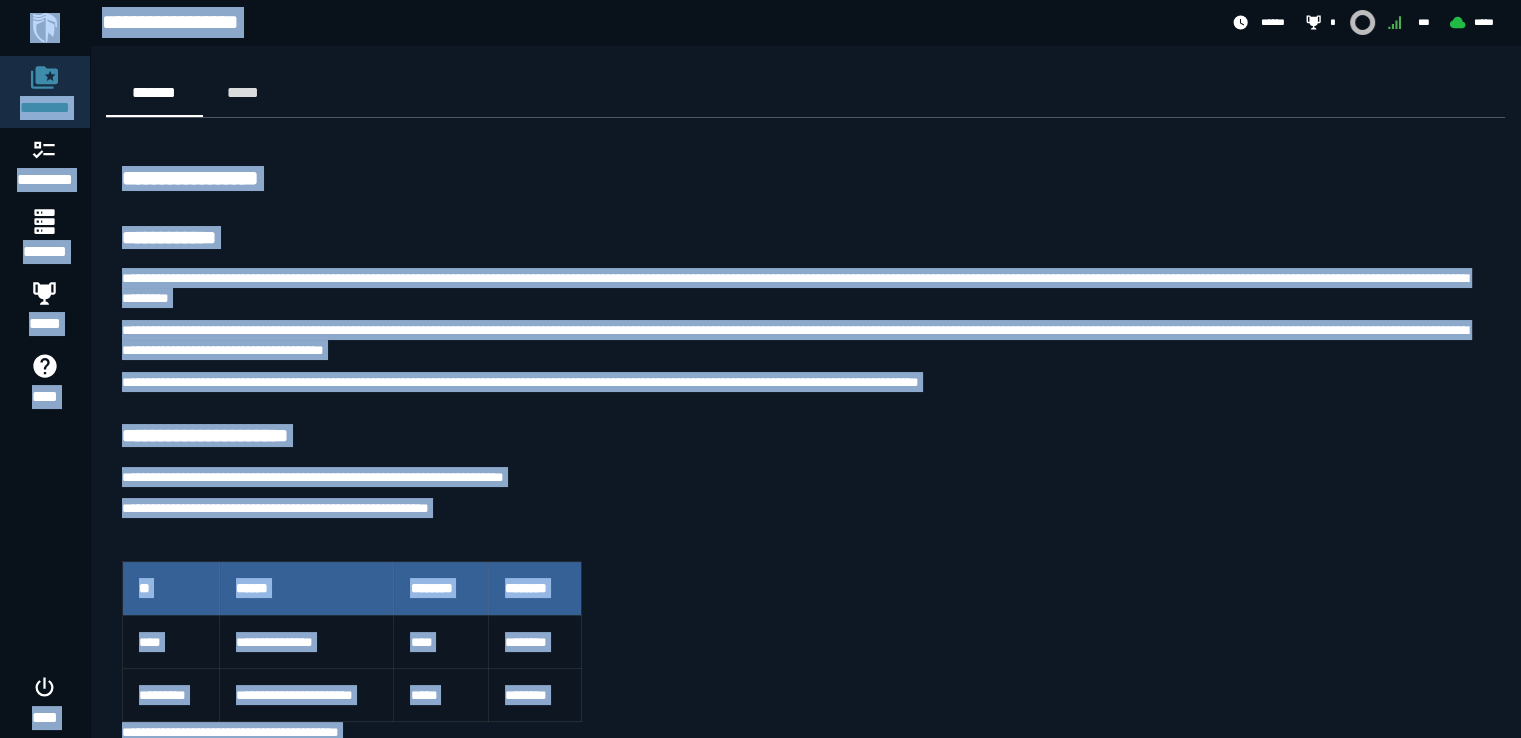 click on "**********" at bounding box center (805, 5922) 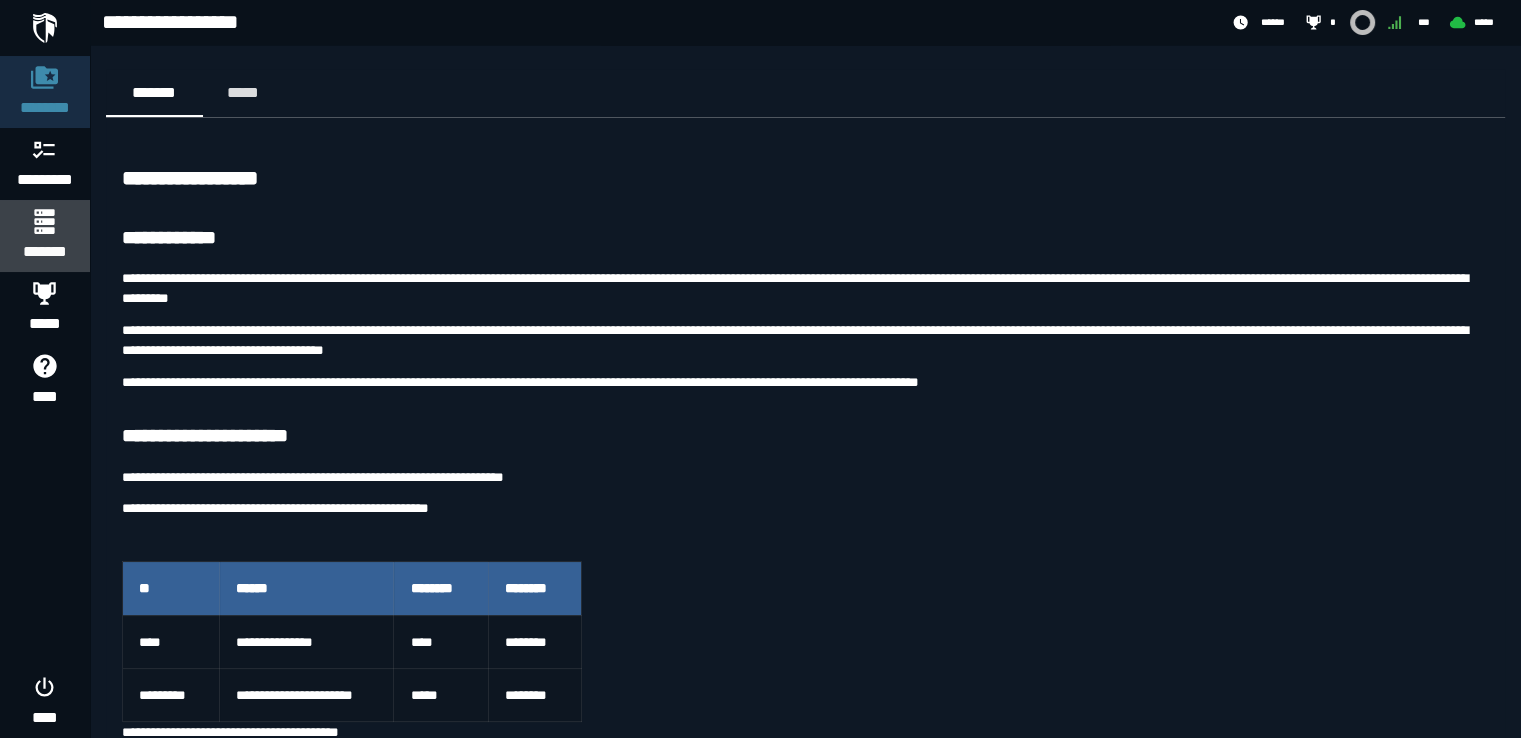 click on "*******" at bounding box center [44, 236] 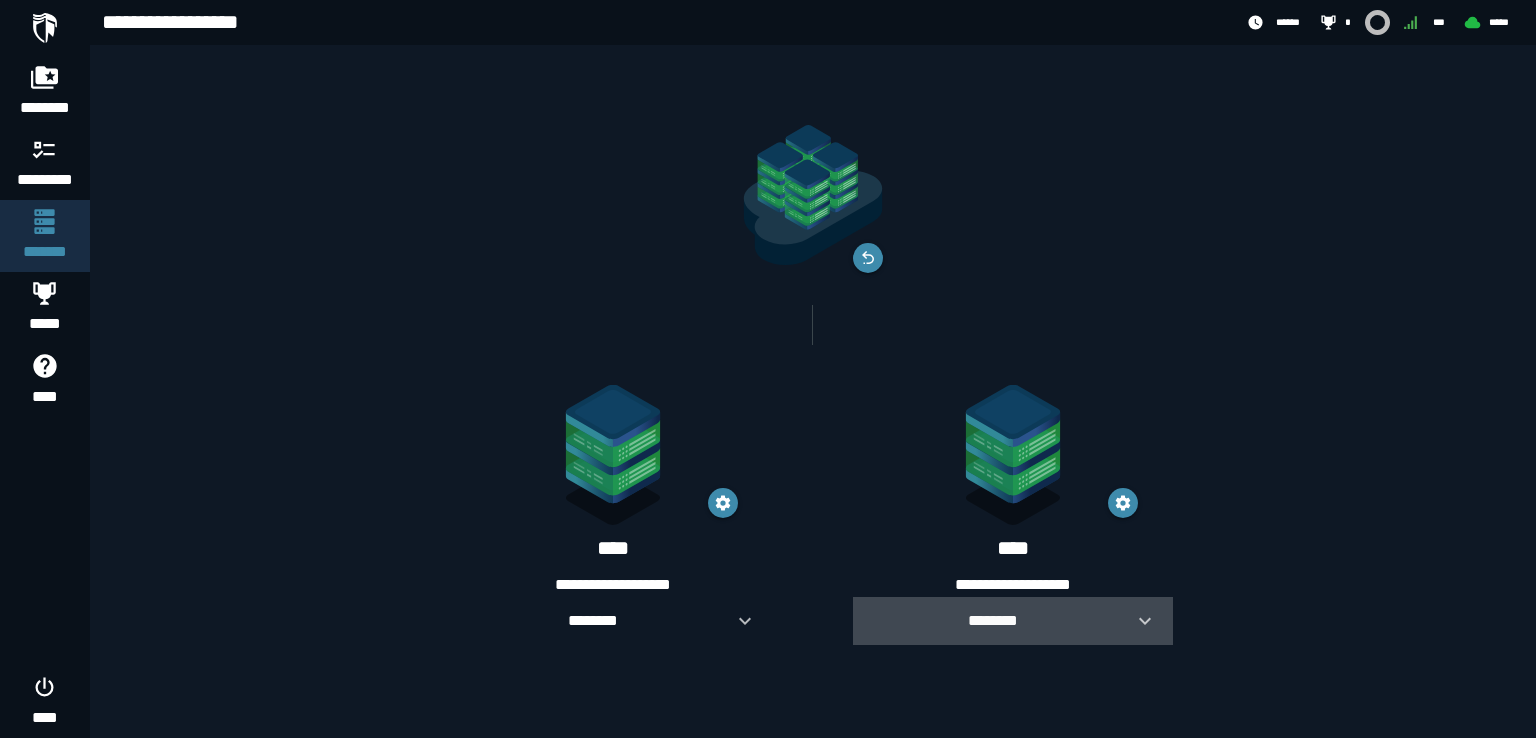 drag, startPoint x: 983, startPoint y: 633, endPoint x: 988, endPoint y: 621, distance: 13 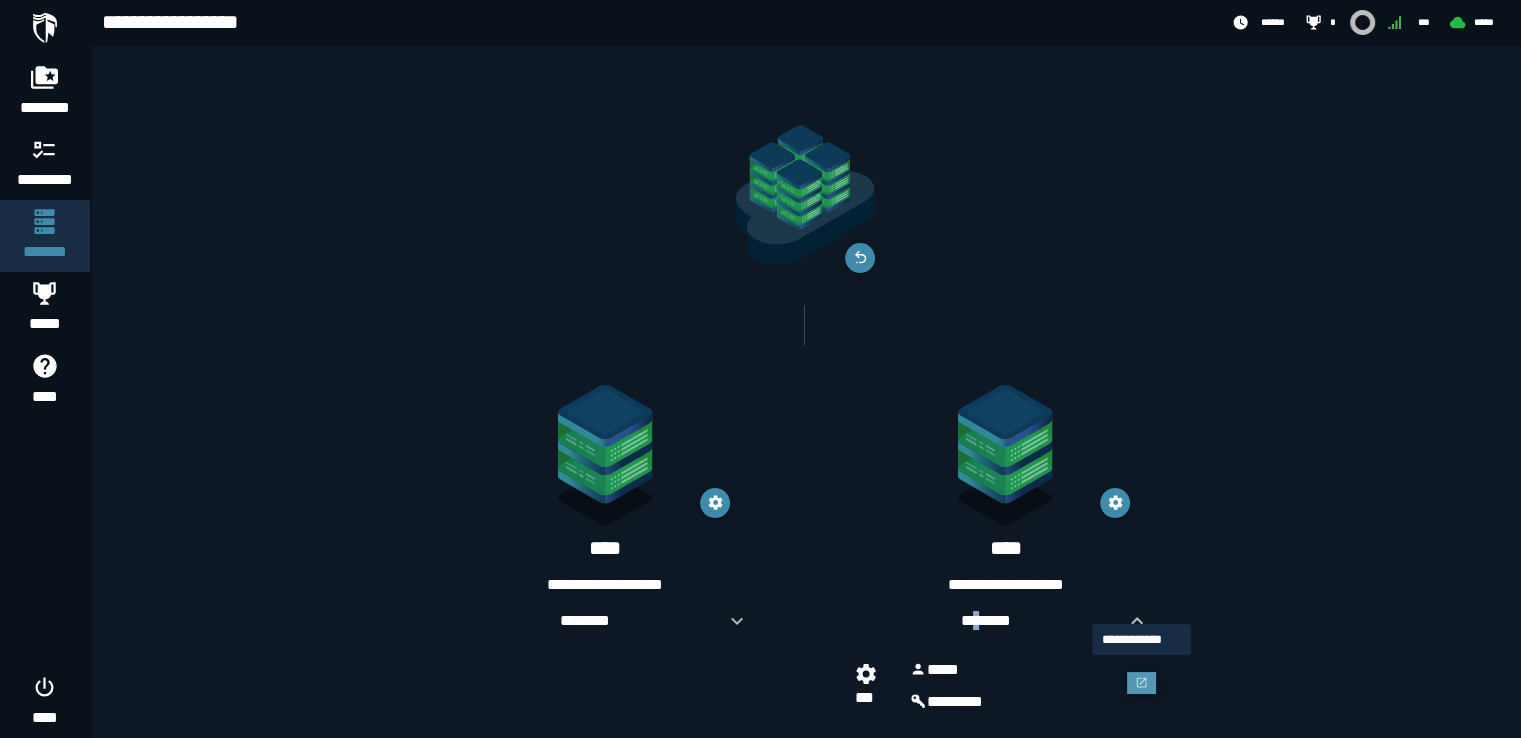 click at bounding box center (1142, 683) 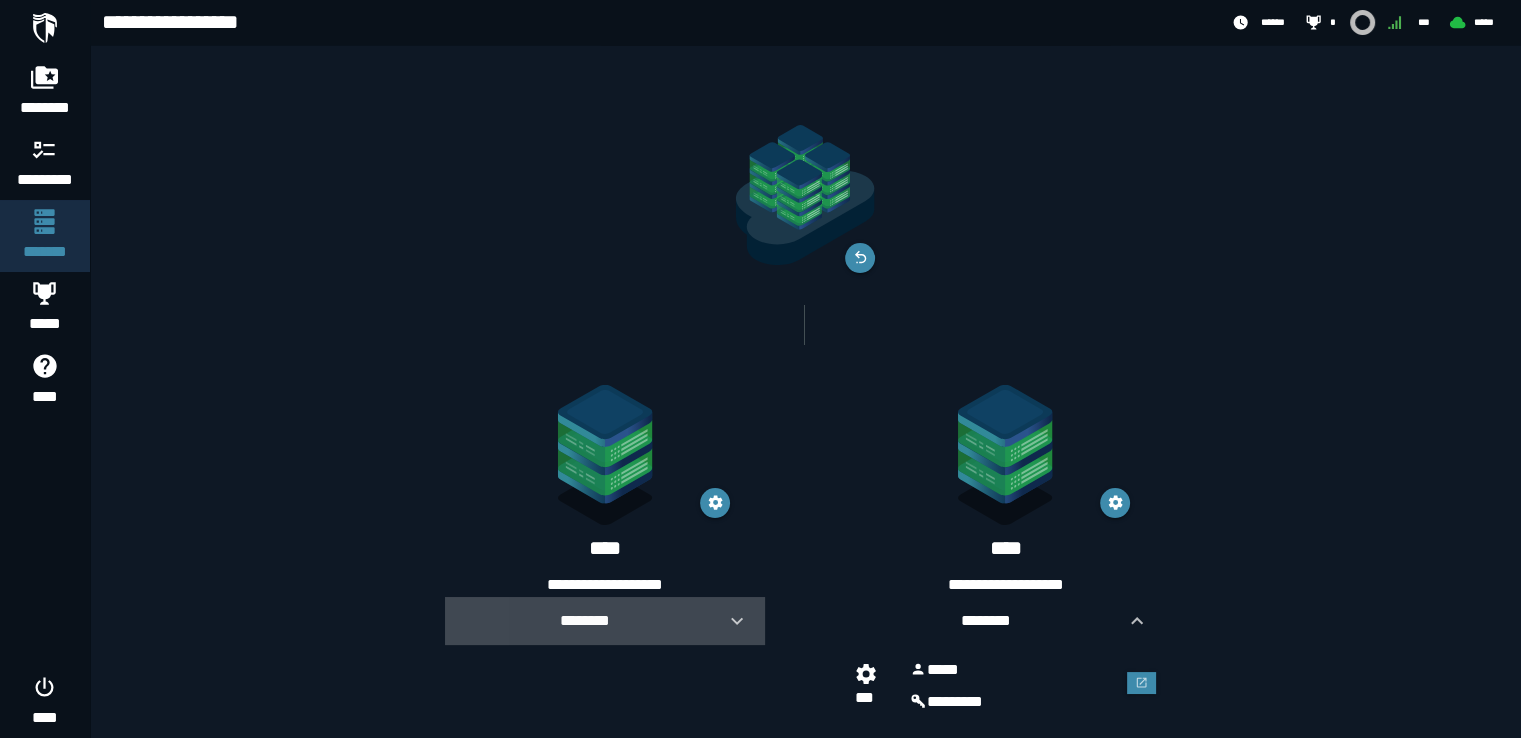 click on "********" at bounding box center (585, 620) 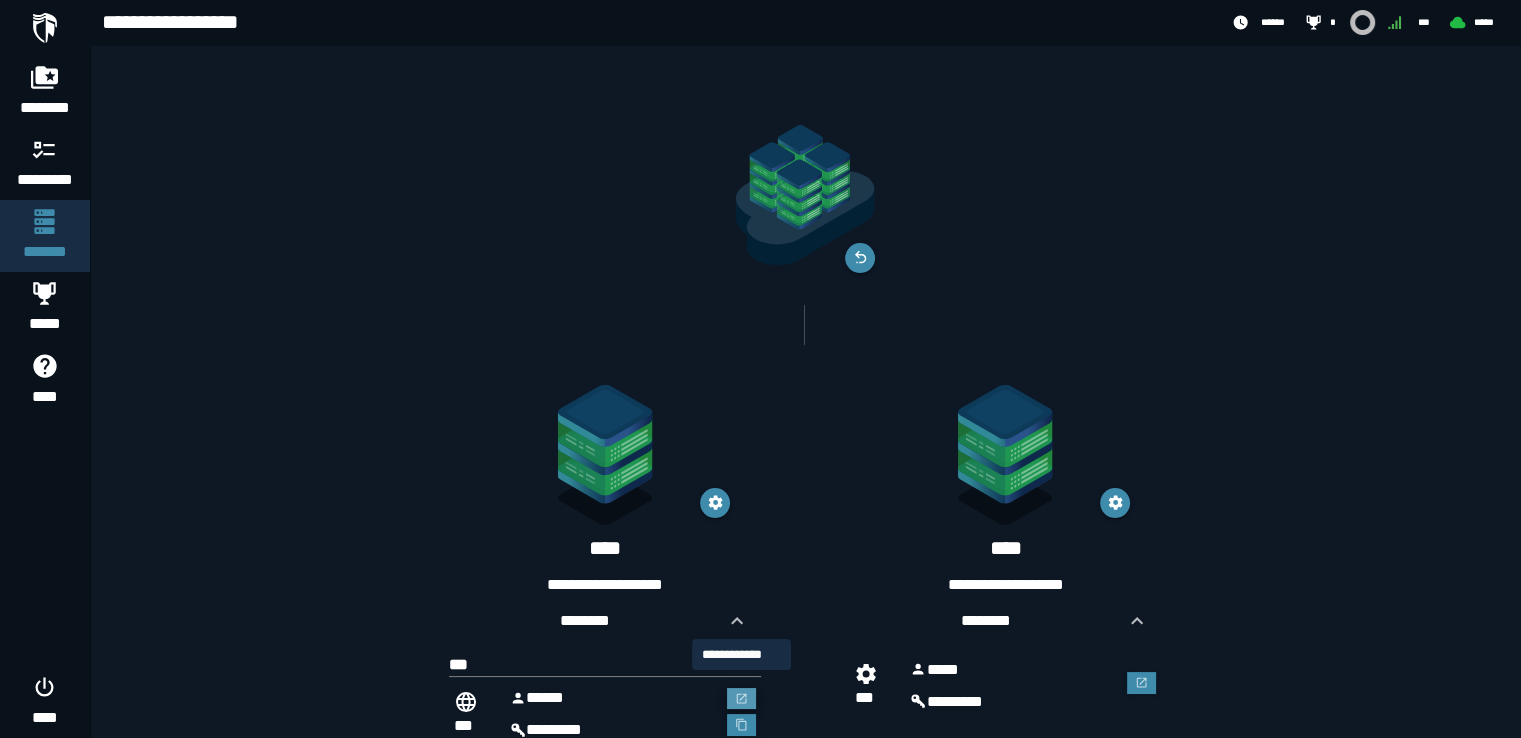 click at bounding box center [742, 699] 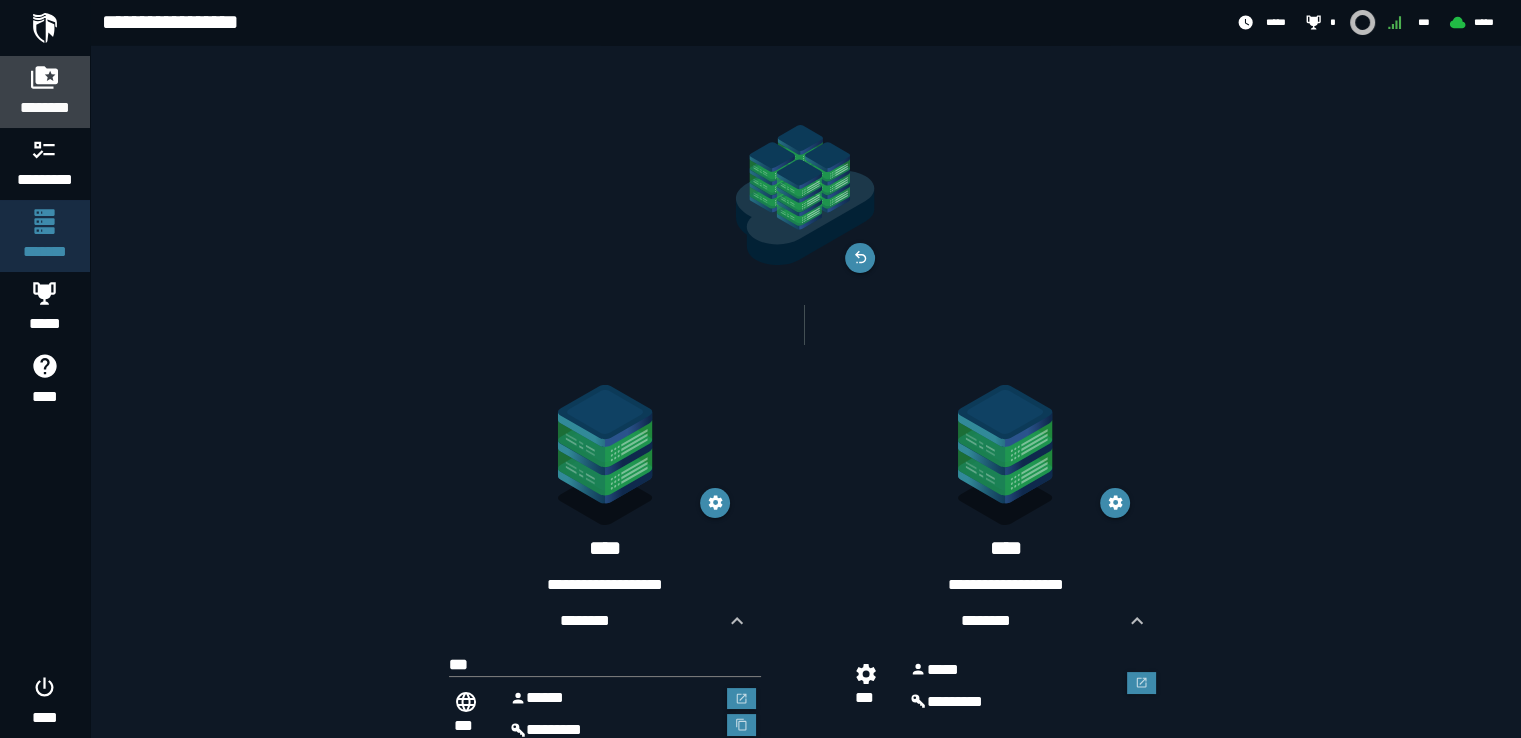 click on "********" at bounding box center (45, 92) 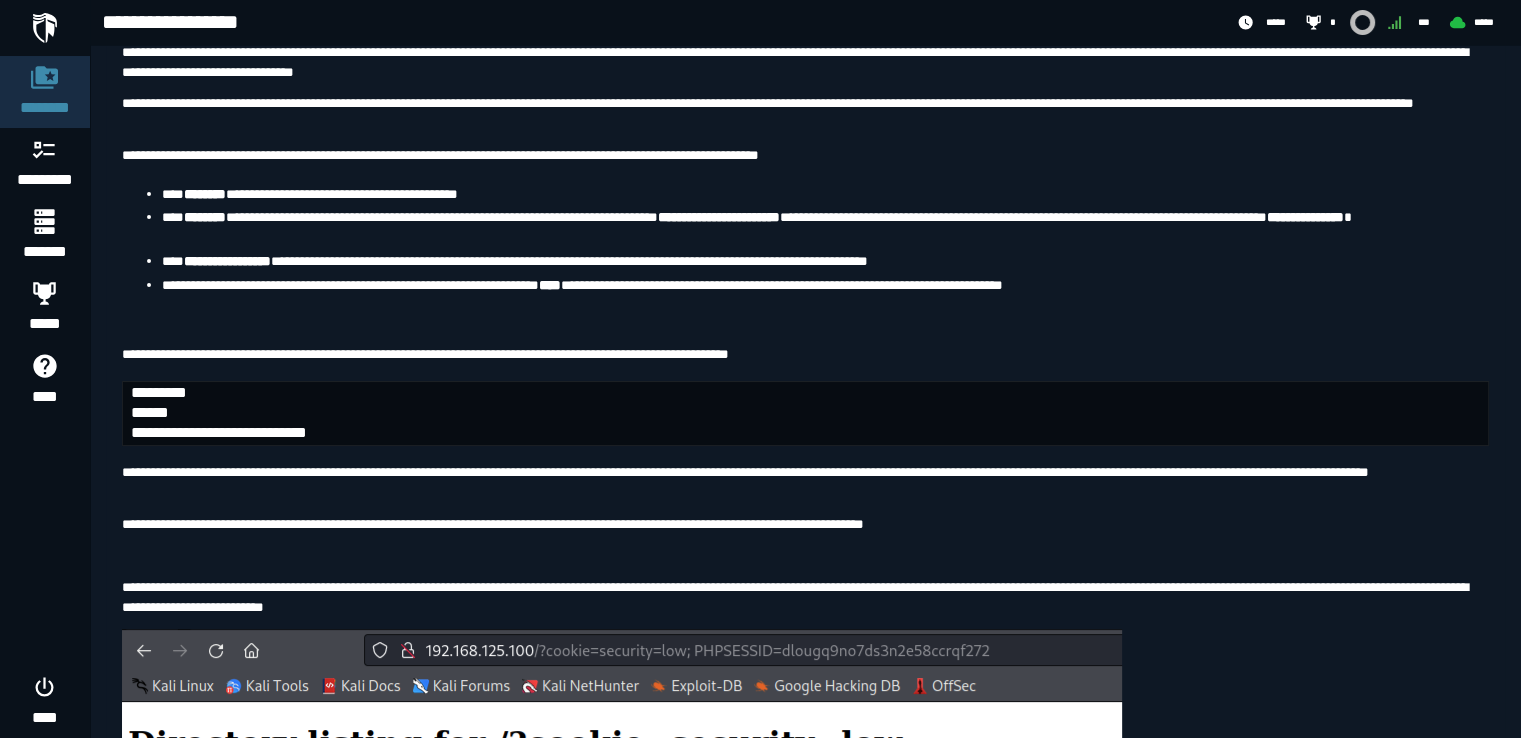 scroll, scrollTop: 5700, scrollLeft: 0, axis: vertical 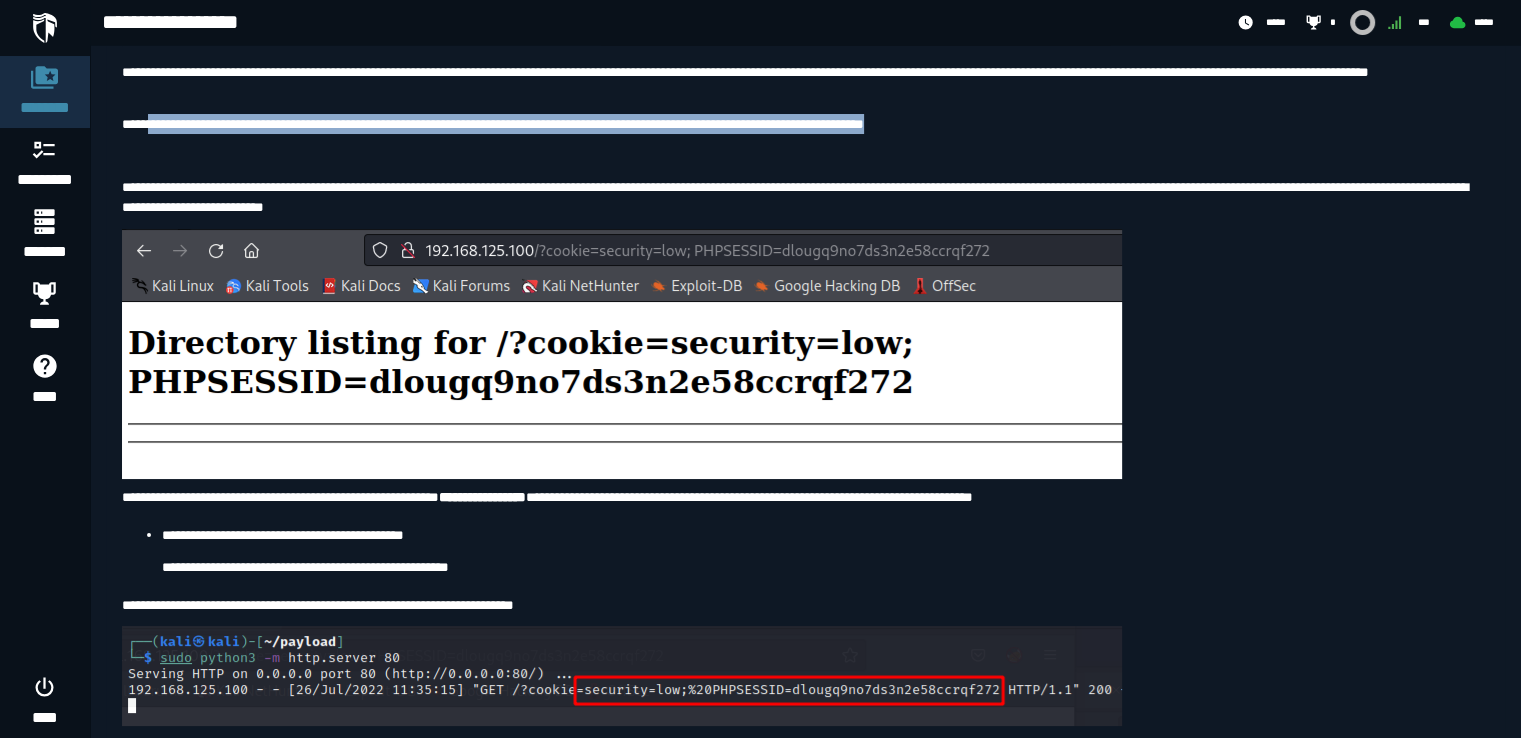 drag, startPoint x: 156, startPoint y: 299, endPoint x: 1260, endPoint y: 300, distance: 1104.0005 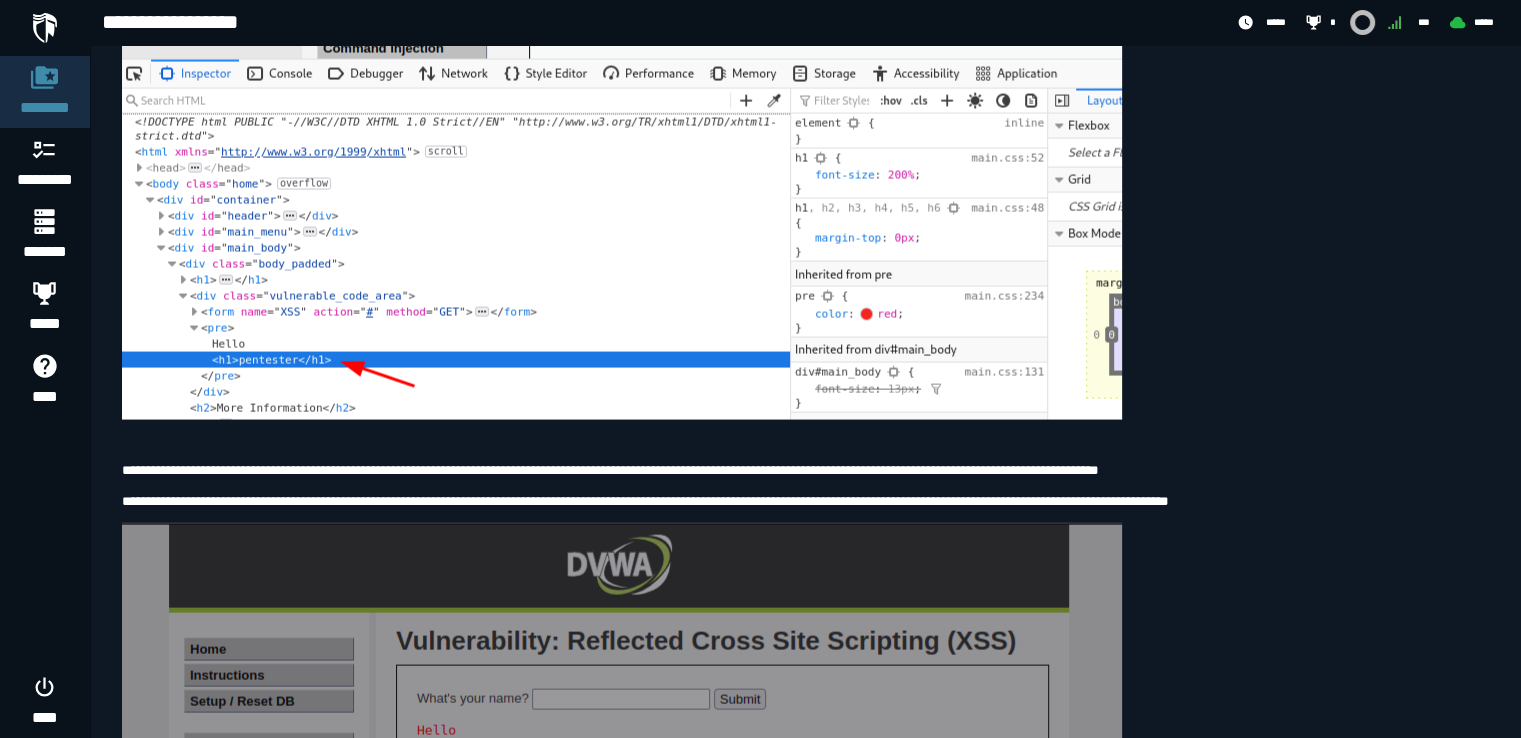 scroll, scrollTop: 4100, scrollLeft: 0, axis: vertical 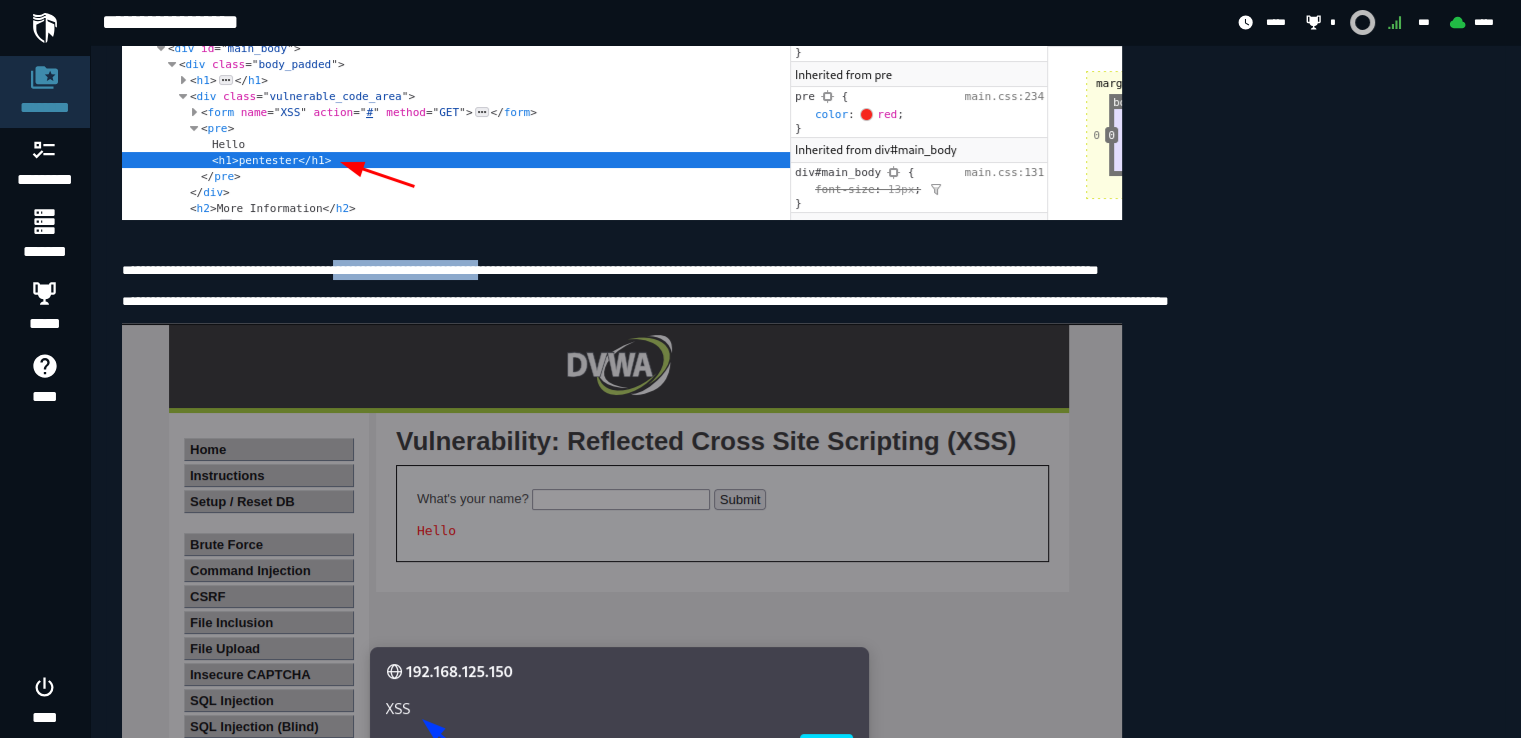 drag, startPoint x: 369, startPoint y: 401, endPoint x: 584, endPoint y: 392, distance: 215.1883 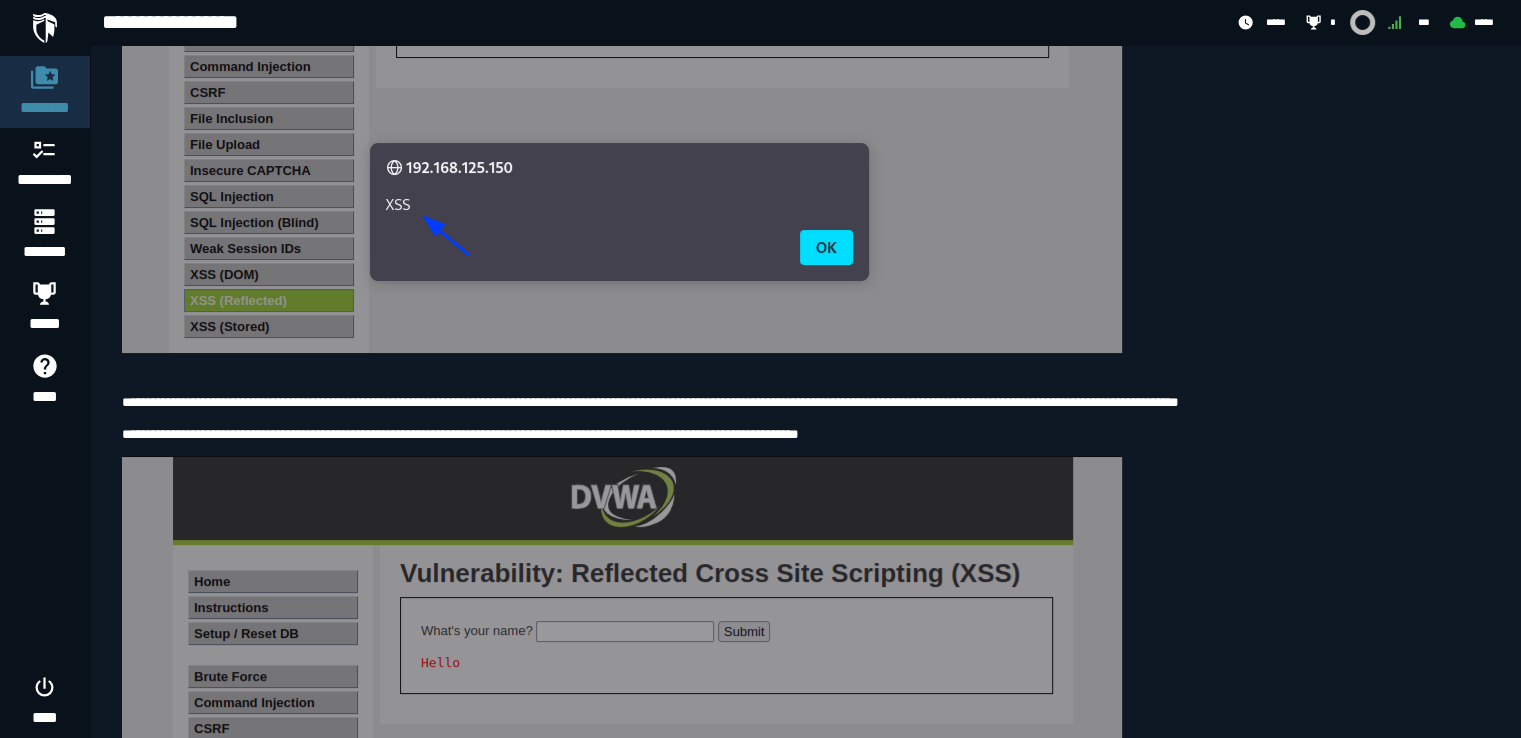 scroll, scrollTop: 4800, scrollLeft: 0, axis: vertical 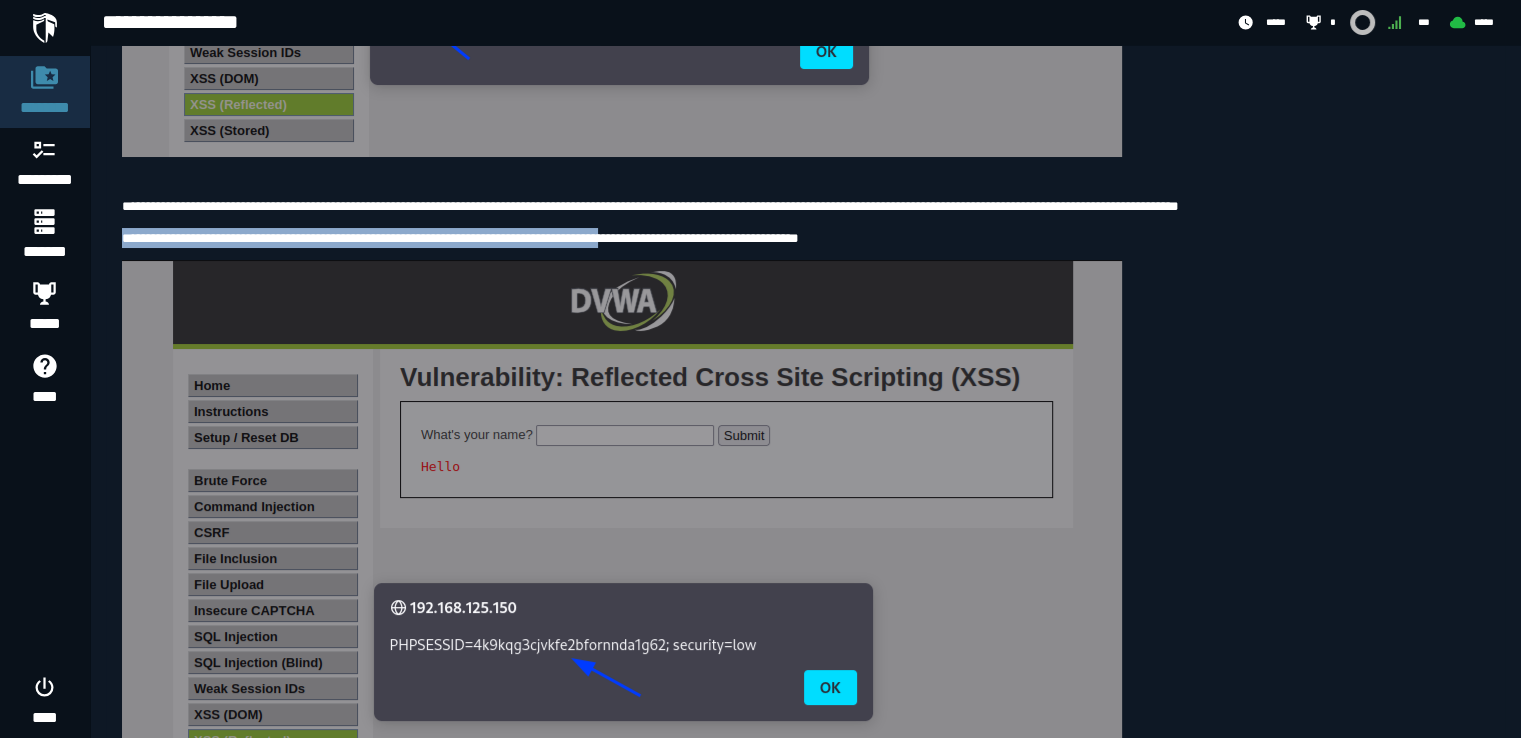 drag, startPoint x: 688, startPoint y: 365, endPoint x: 946, endPoint y: 378, distance: 258.3273 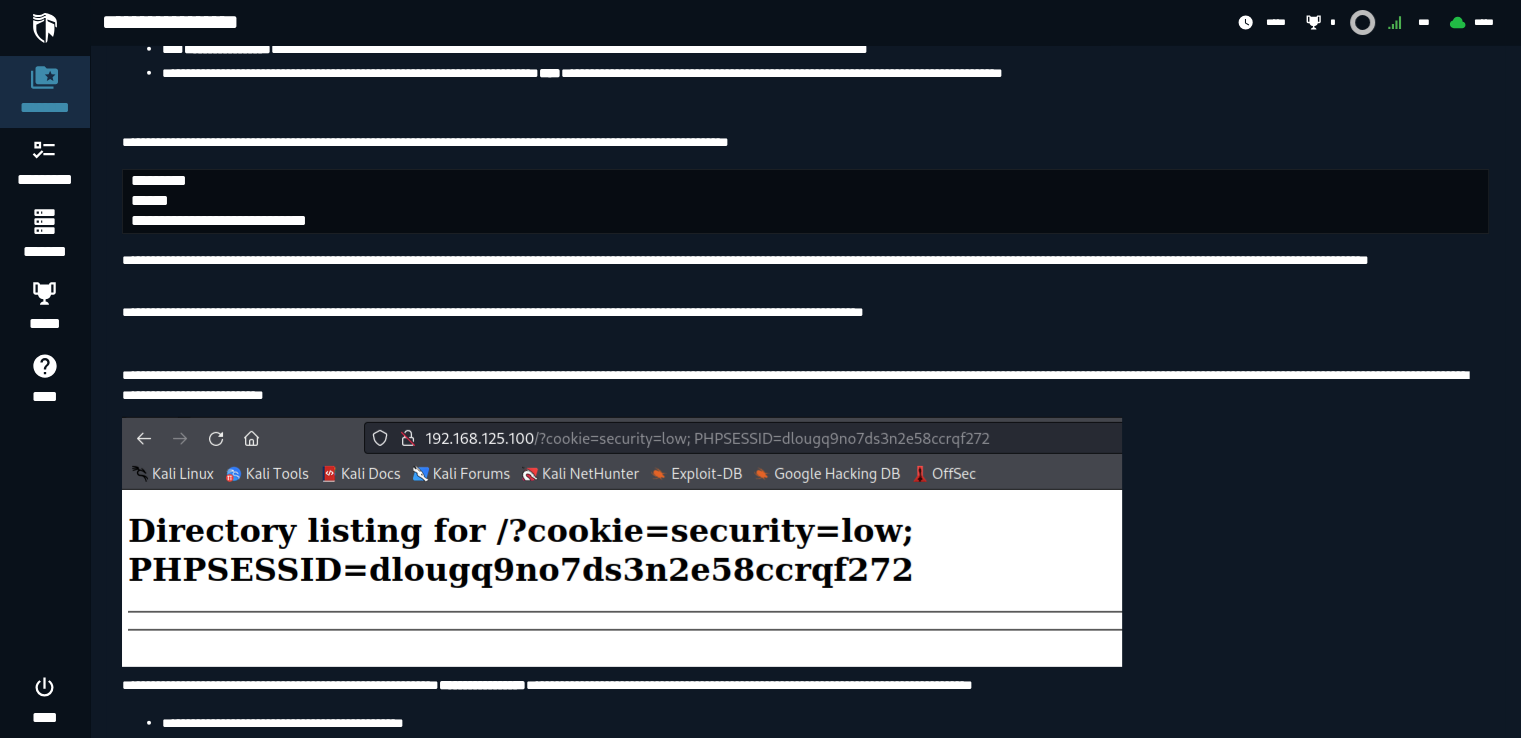 scroll, scrollTop: 5800, scrollLeft: 0, axis: vertical 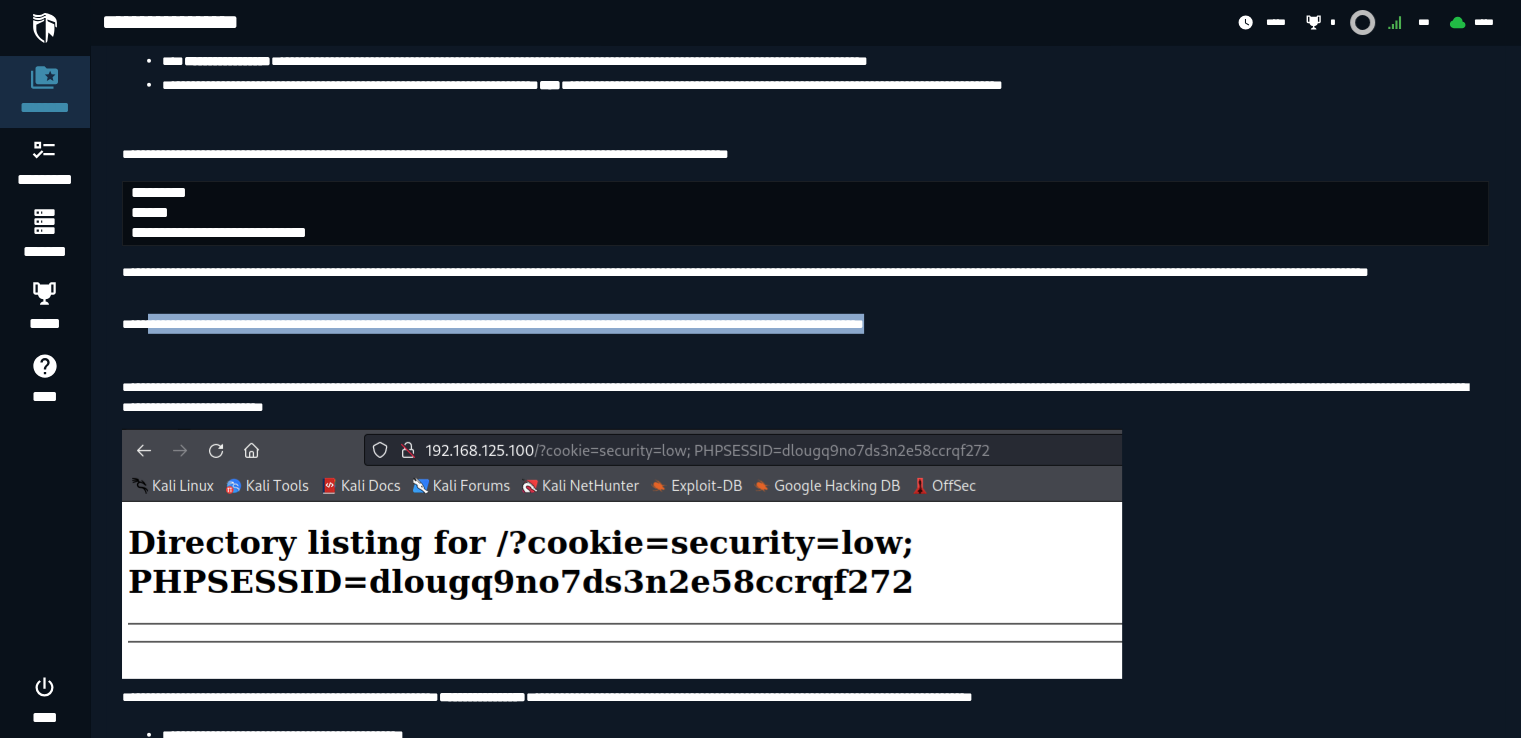 drag, startPoint x: 155, startPoint y: 503, endPoint x: 1234, endPoint y: 506, distance: 1079.0042 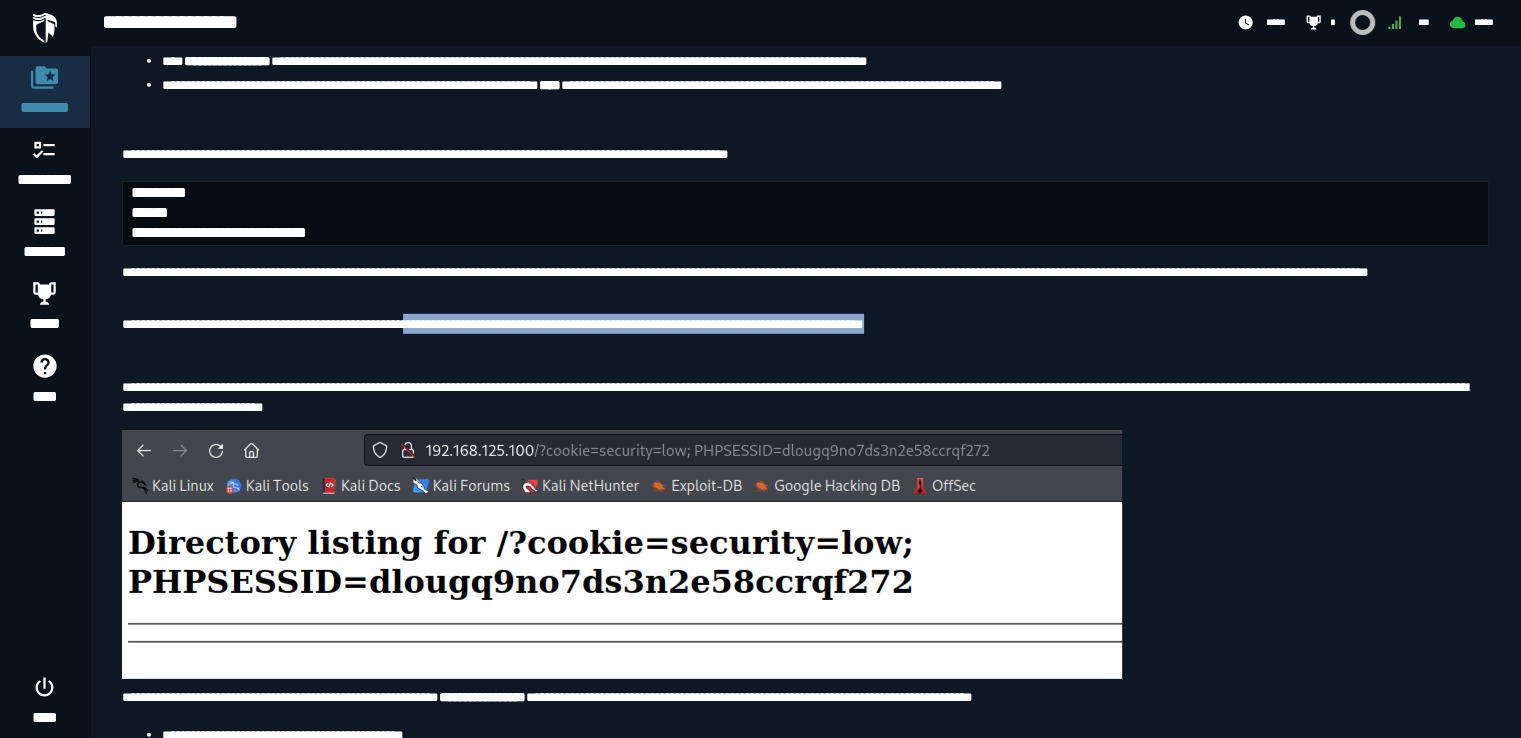 drag, startPoint x: 537, startPoint y: 501, endPoint x: 1251, endPoint y: 488, distance: 714.11835 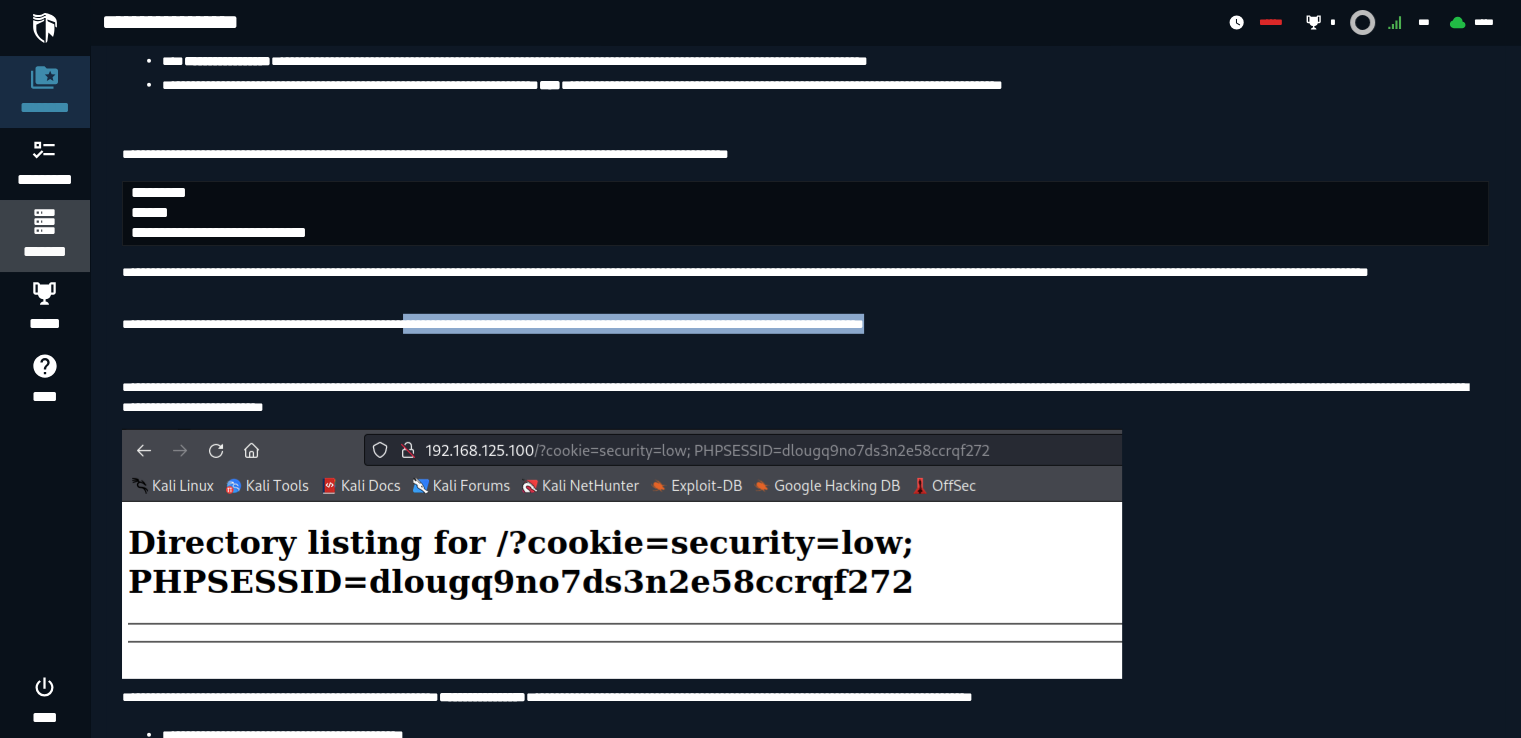 click 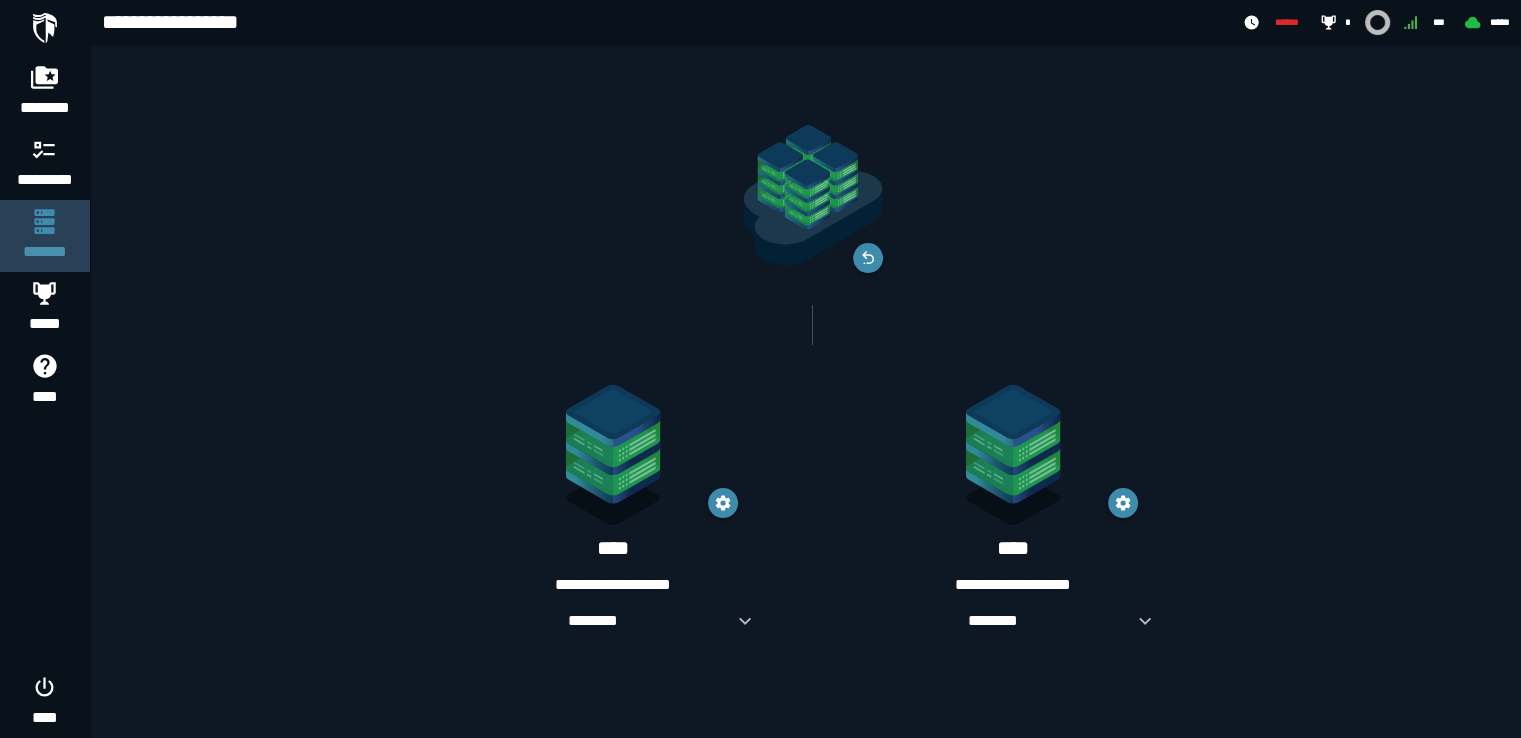 scroll, scrollTop: 0, scrollLeft: 0, axis: both 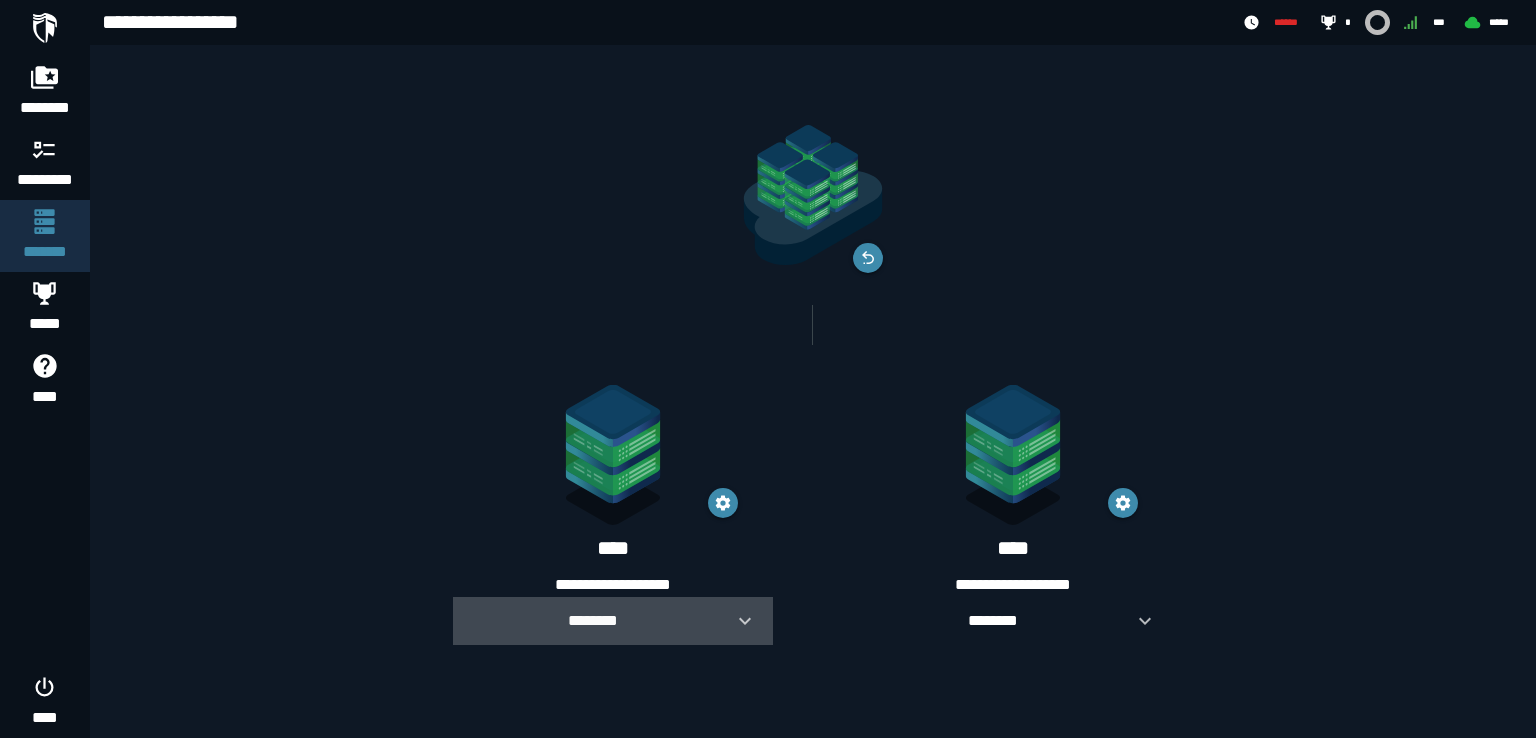 click on "********" at bounding box center [613, 621] 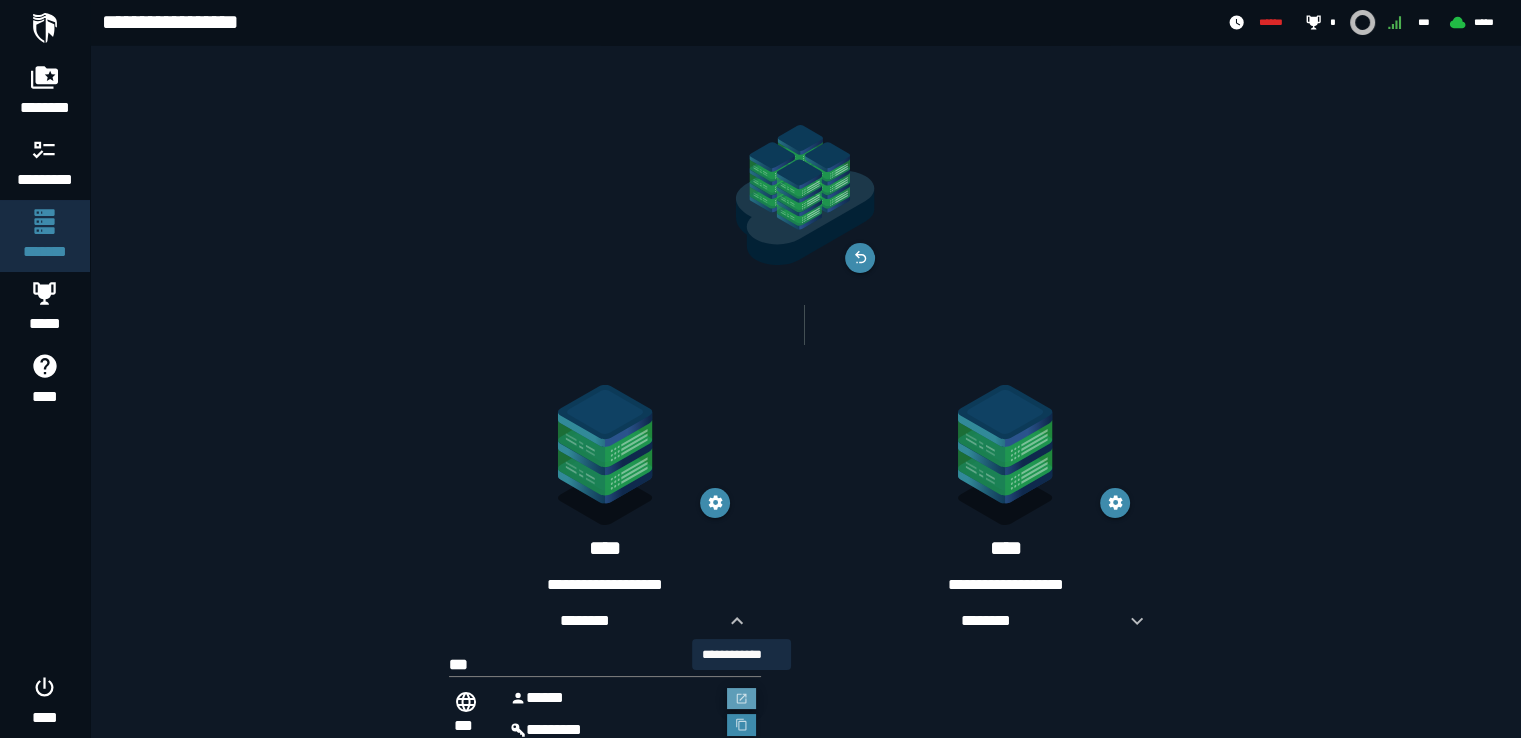 drag, startPoint x: 741, startPoint y: 687, endPoint x: 730, endPoint y: 698, distance: 15.556349 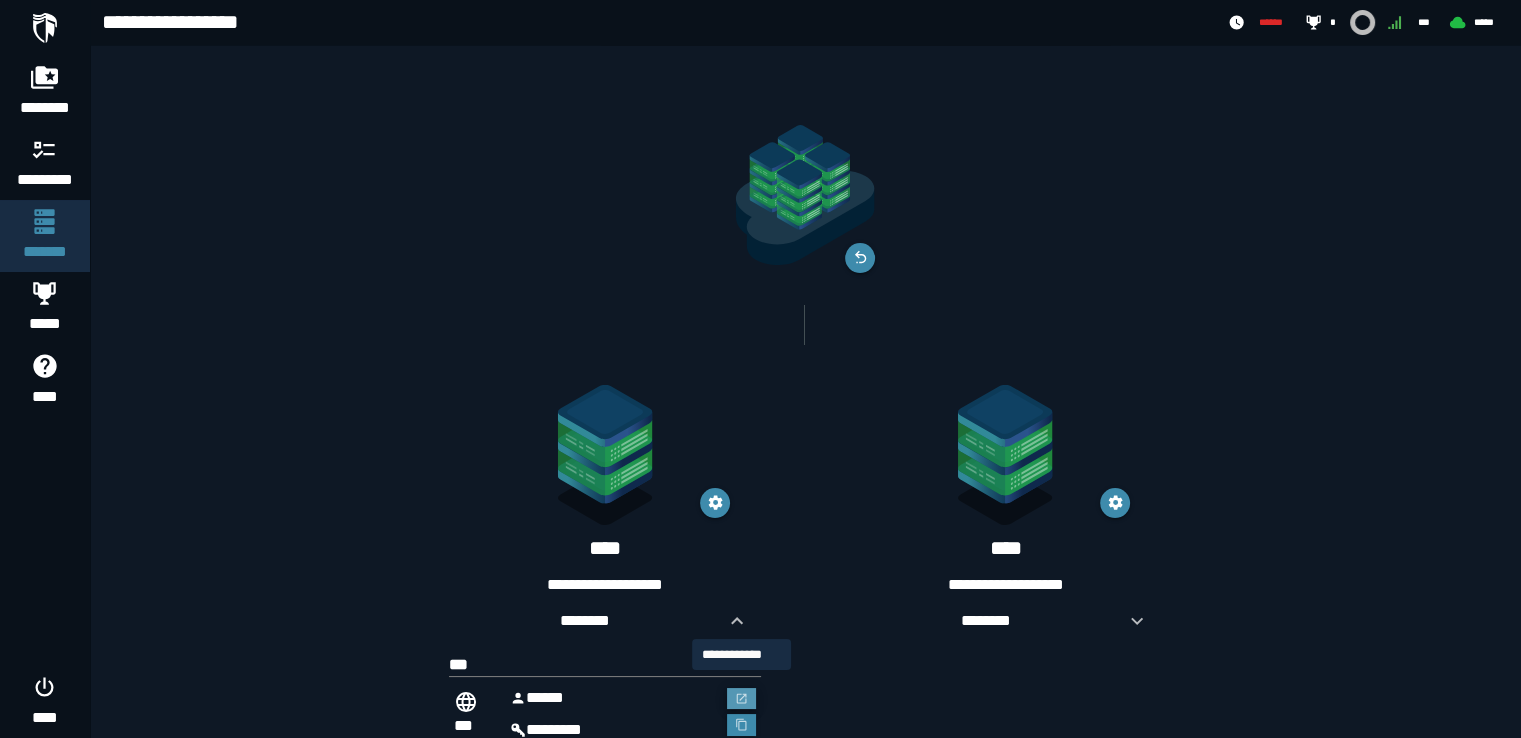 click at bounding box center (742, 699) 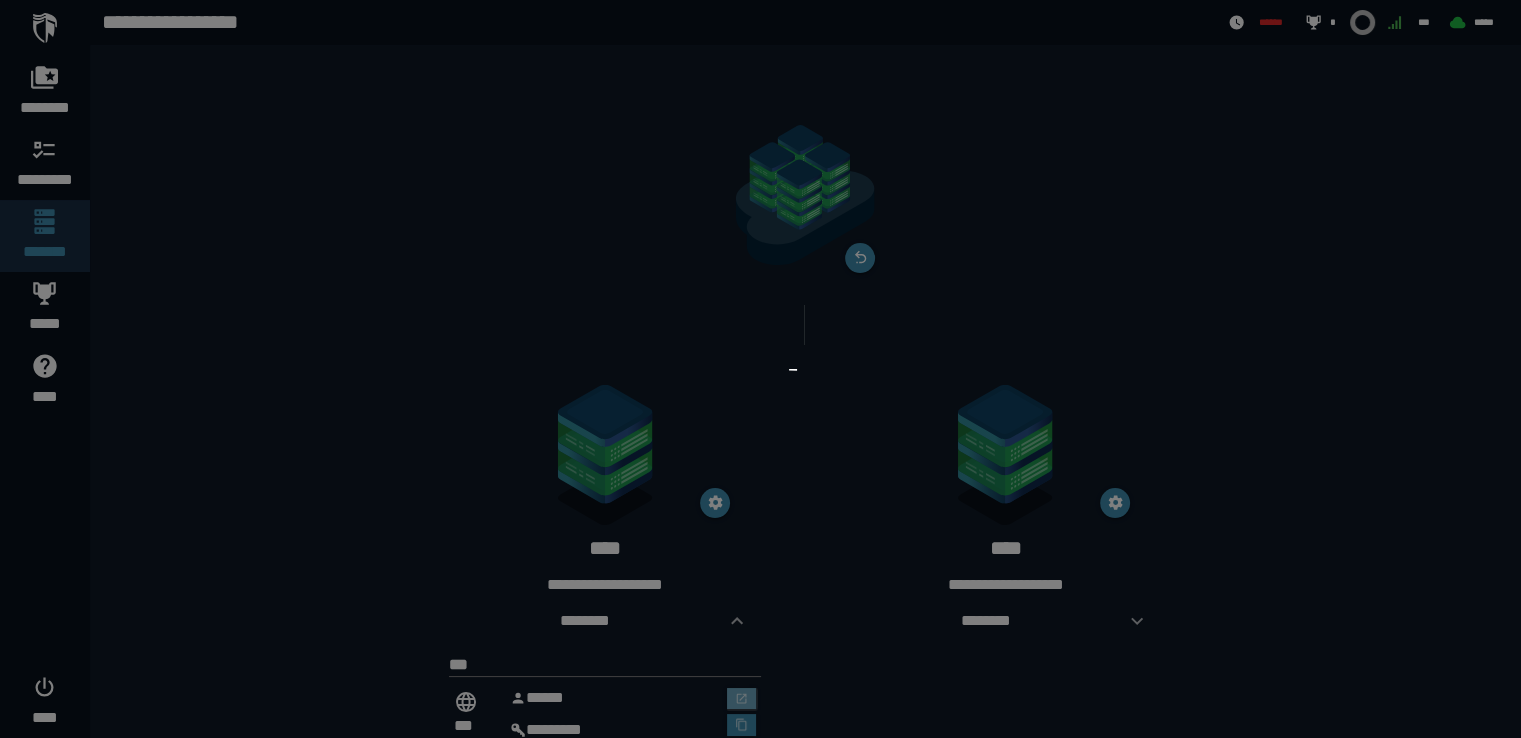click at bounding box center (760, 369) 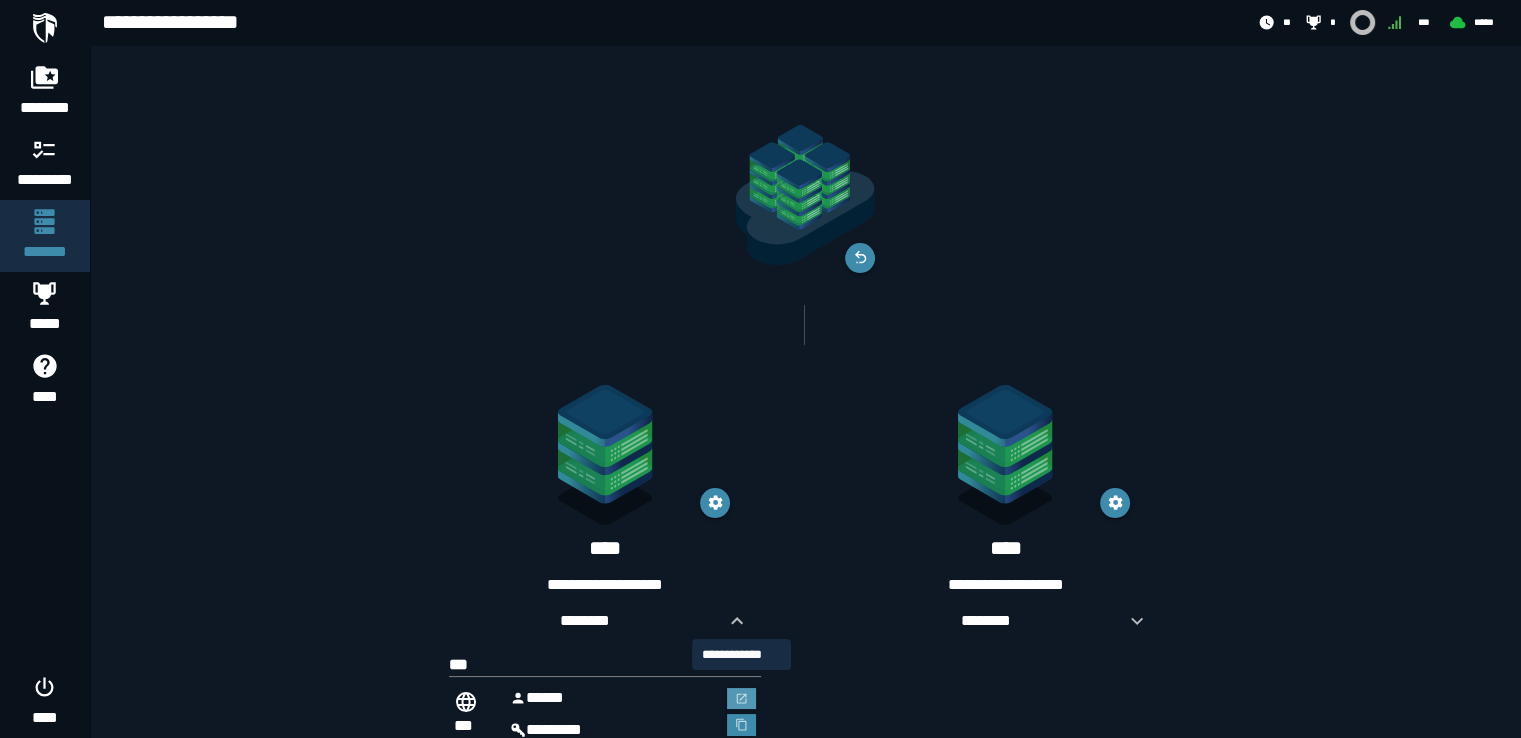 click 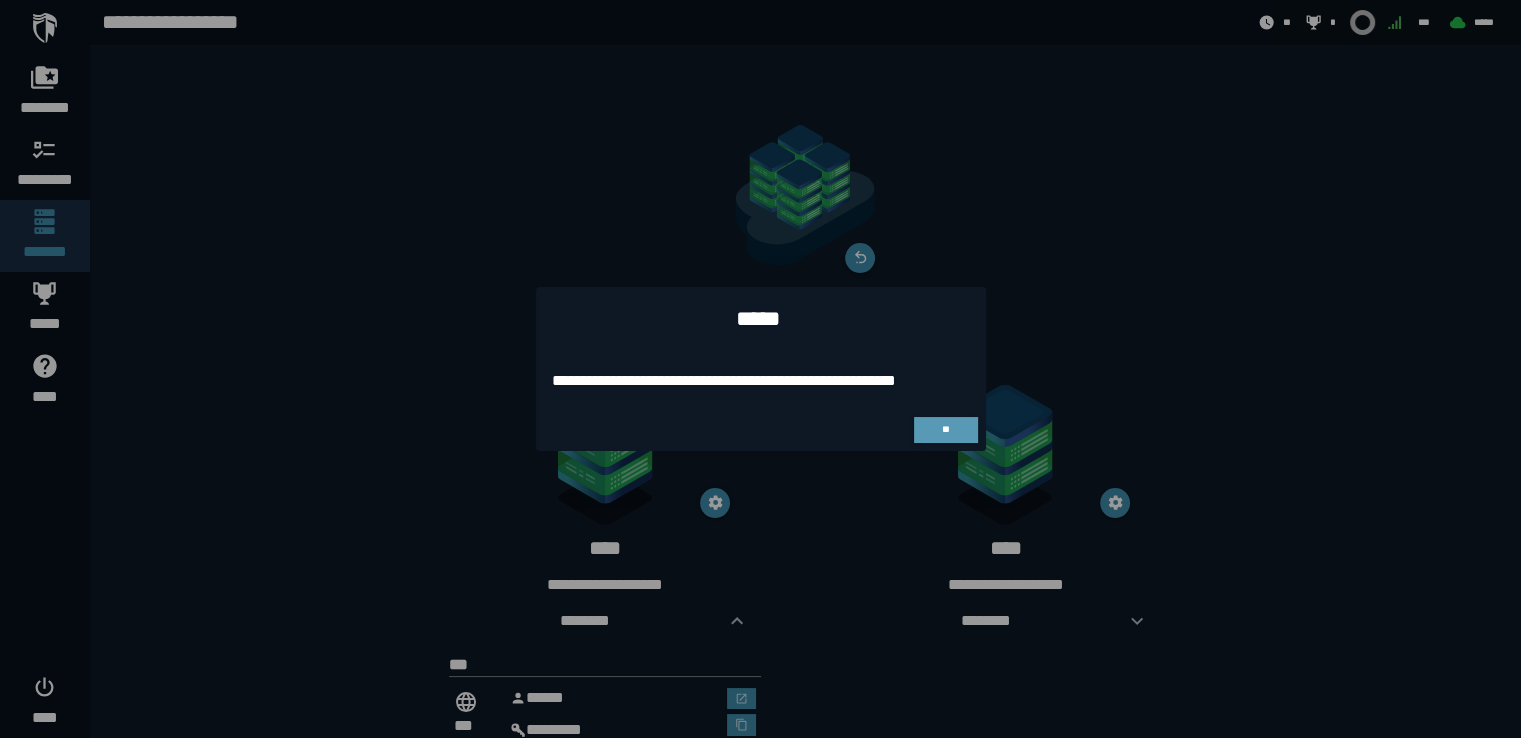 click on "**" at bounding box center (946, 430) 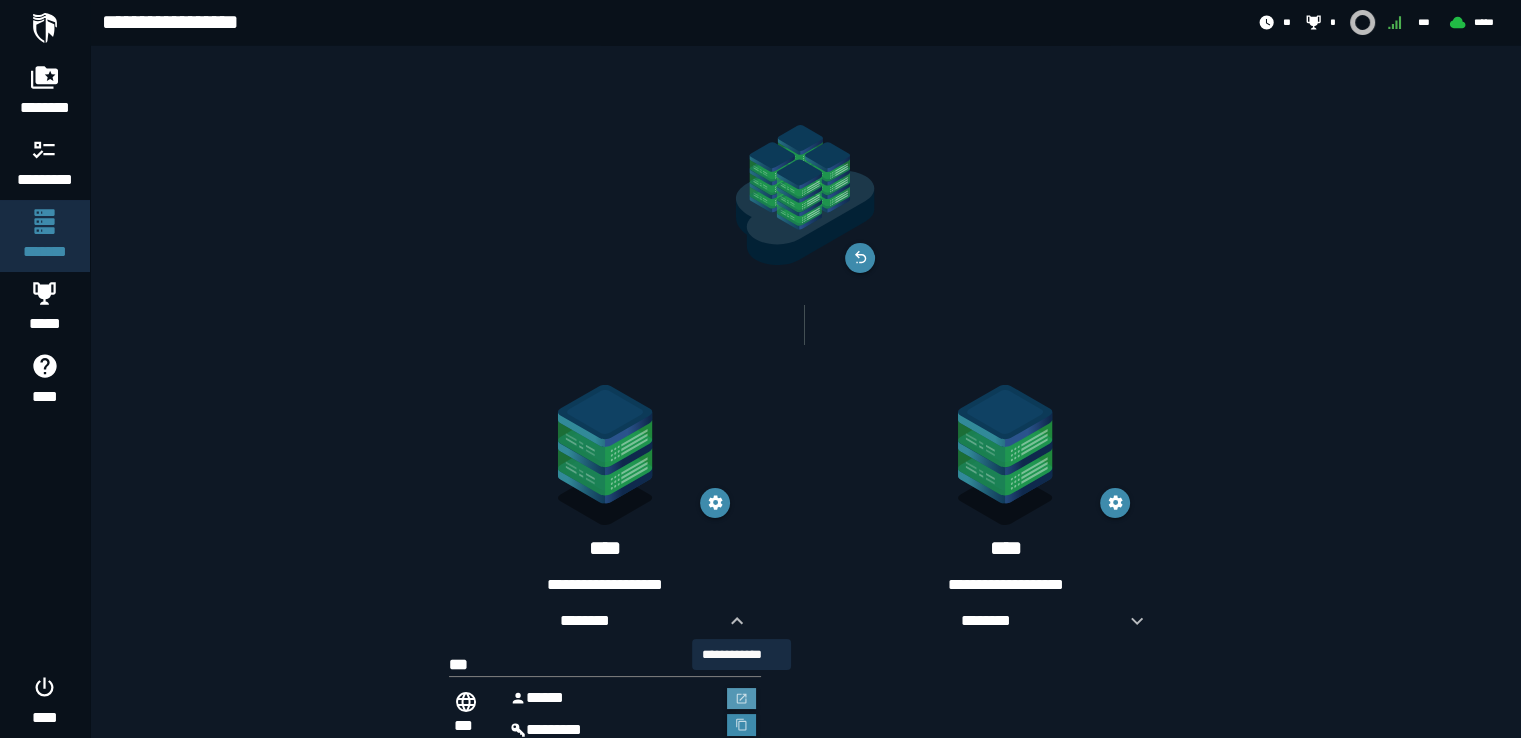 click at bounding box center (742, 699) 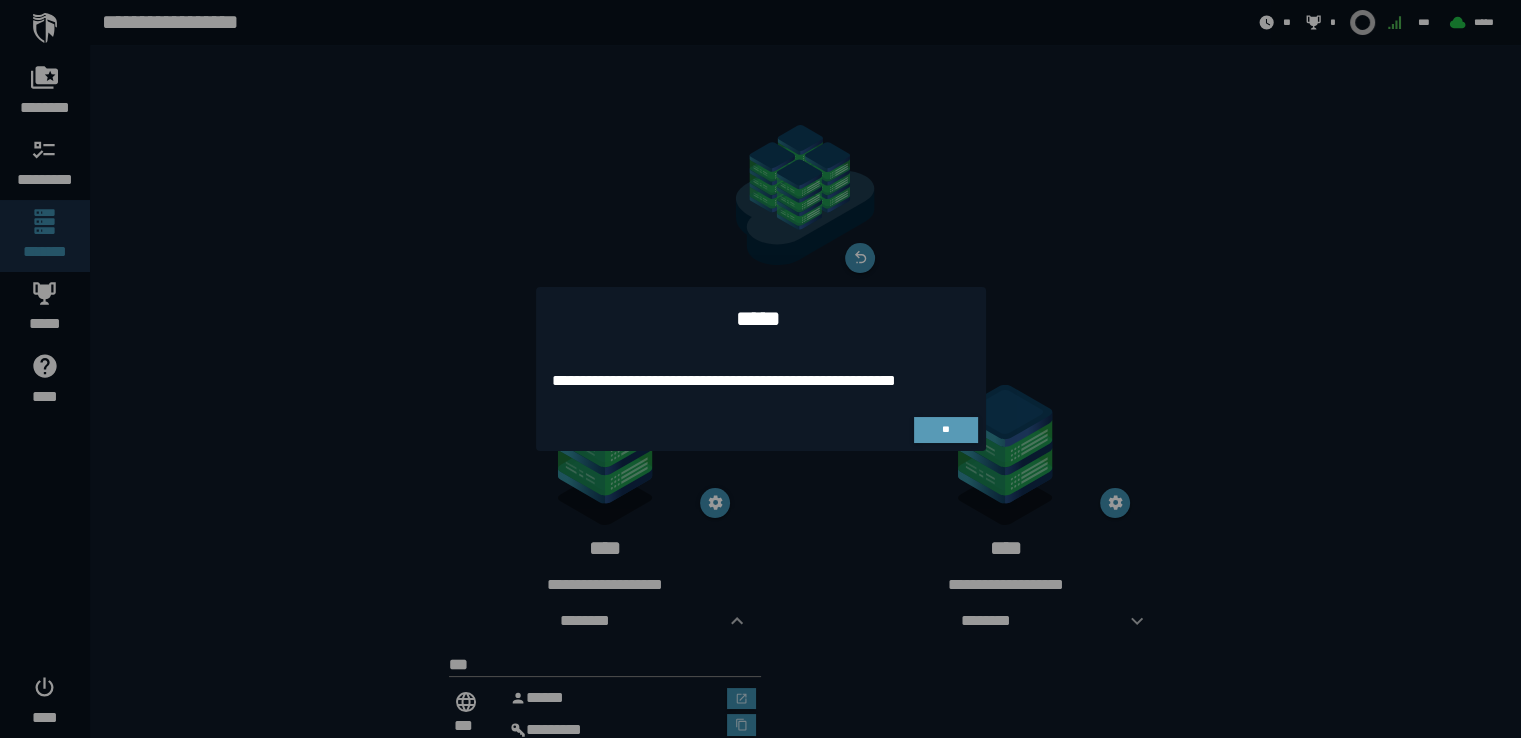 click on "**" at bounding box center (946, 430) 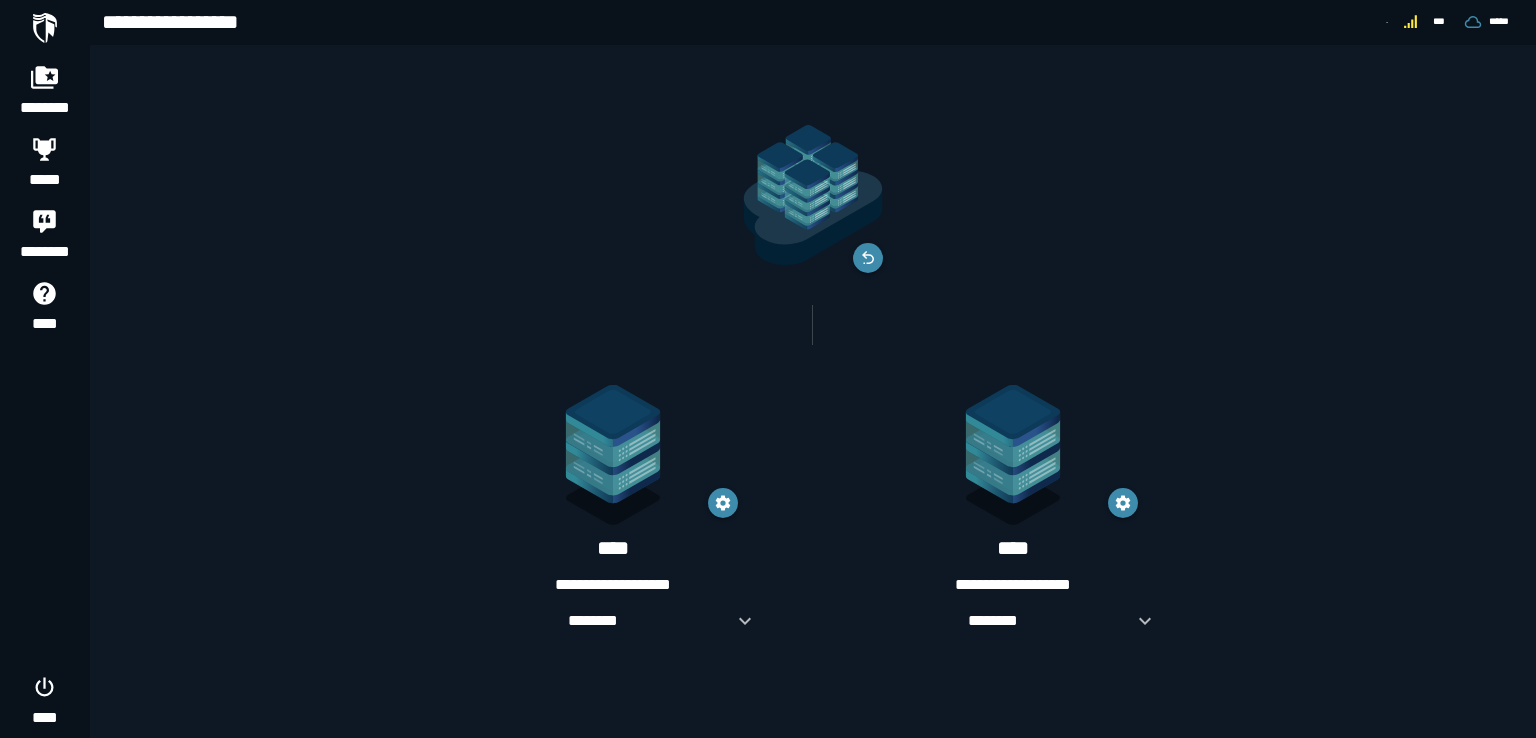 scroll, scrollTop: 0, scrollLeft: 0, axis: both 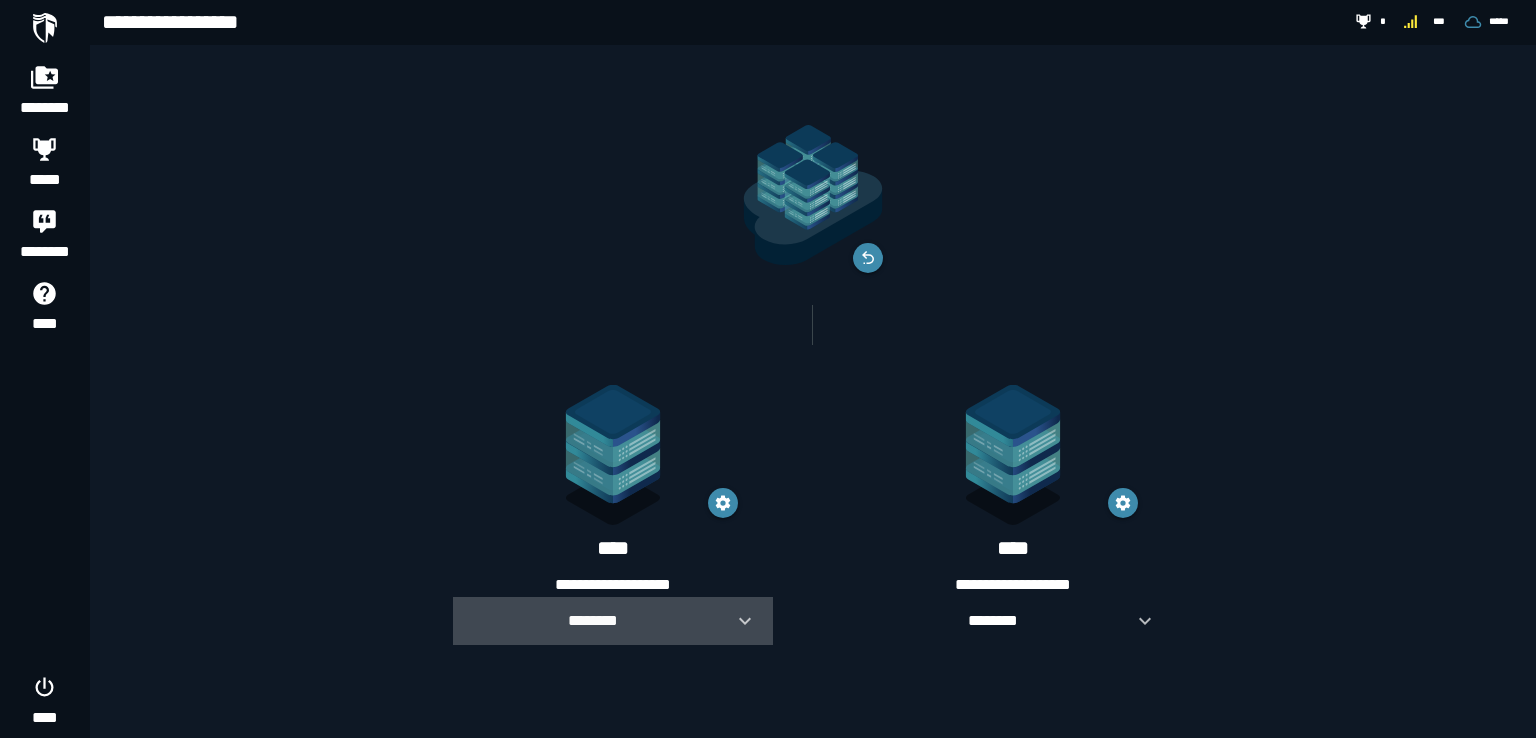 drag, startPoint x: 731, startPoint y: 612, endPoint x: 741, endPoint y: 610, distance: 10.198039 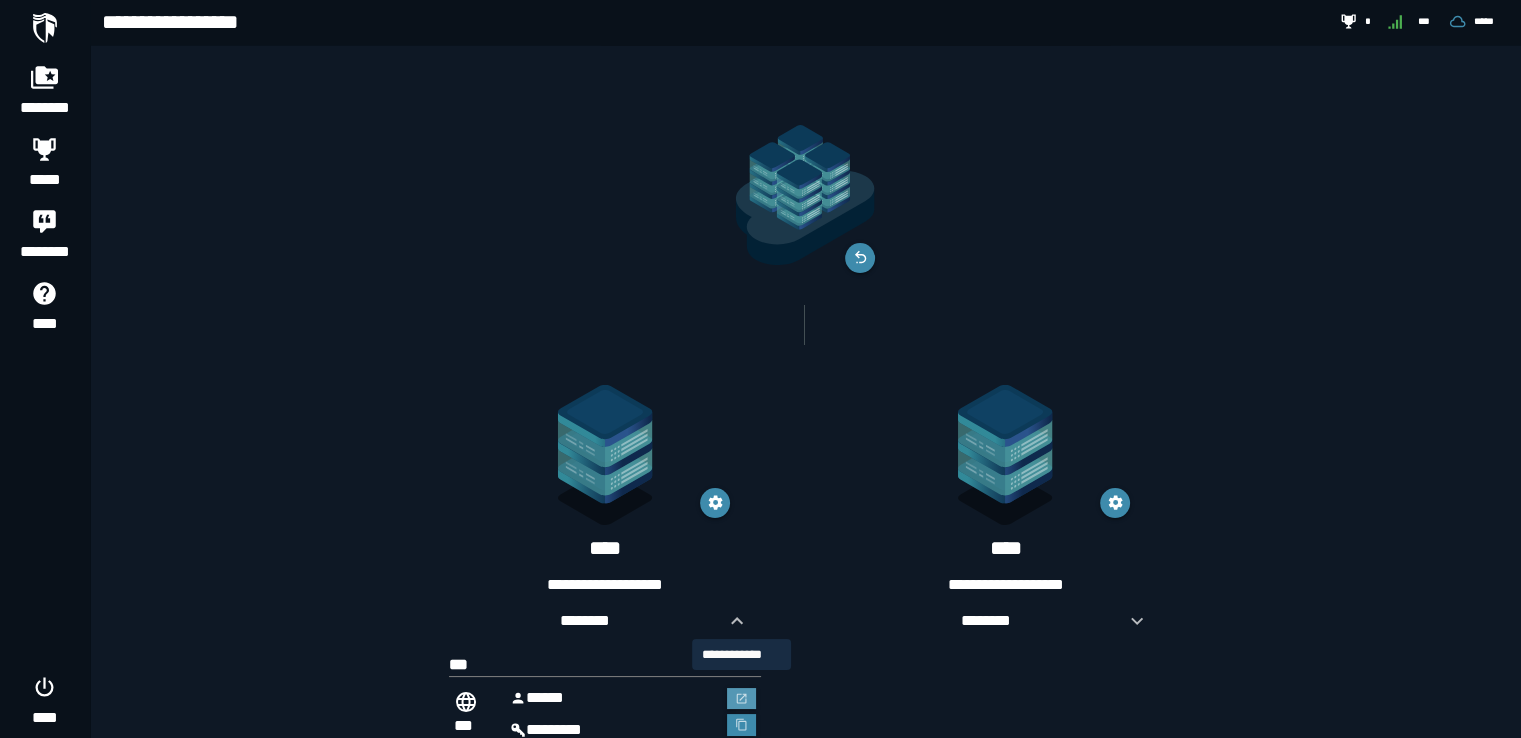 click 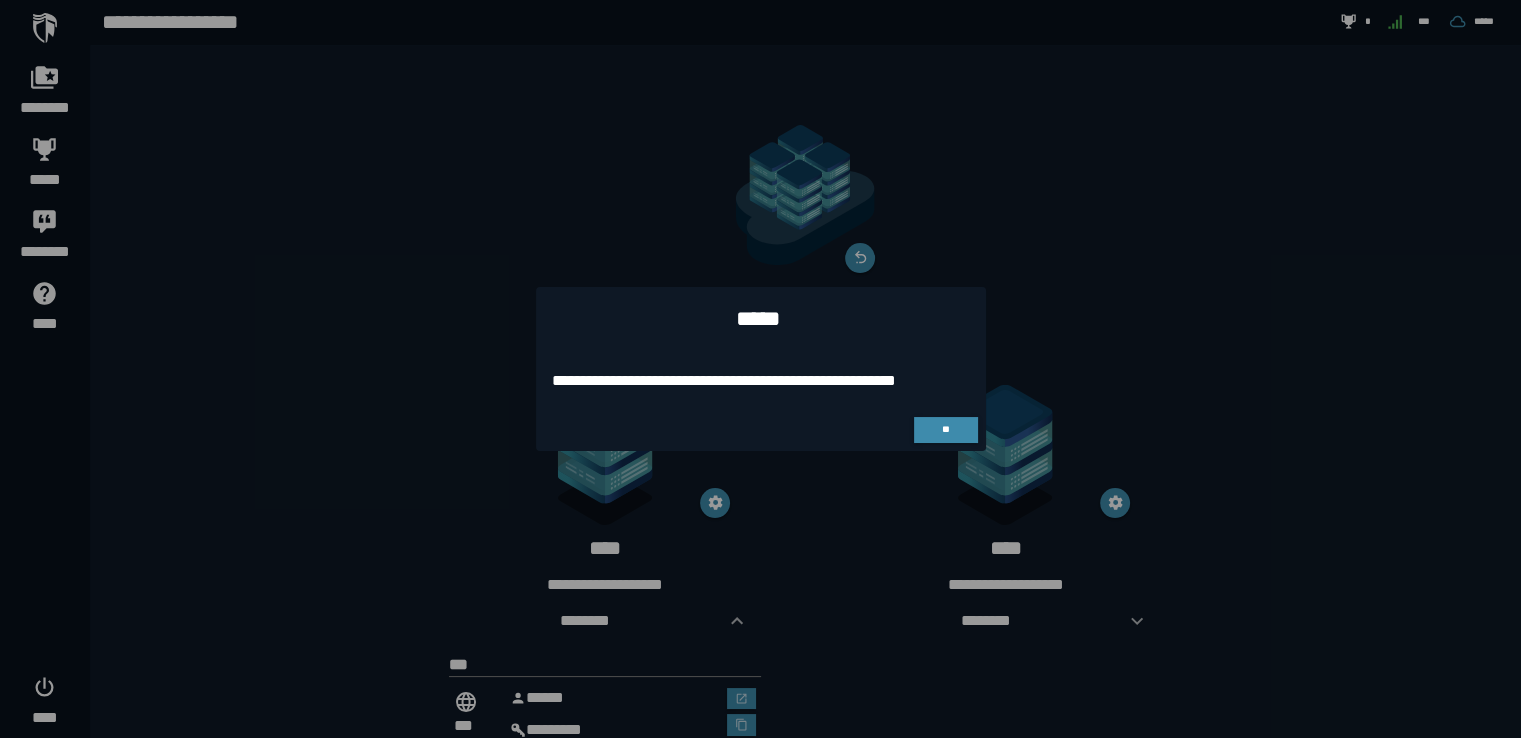 click on "**" at bounding box center [761, 430] 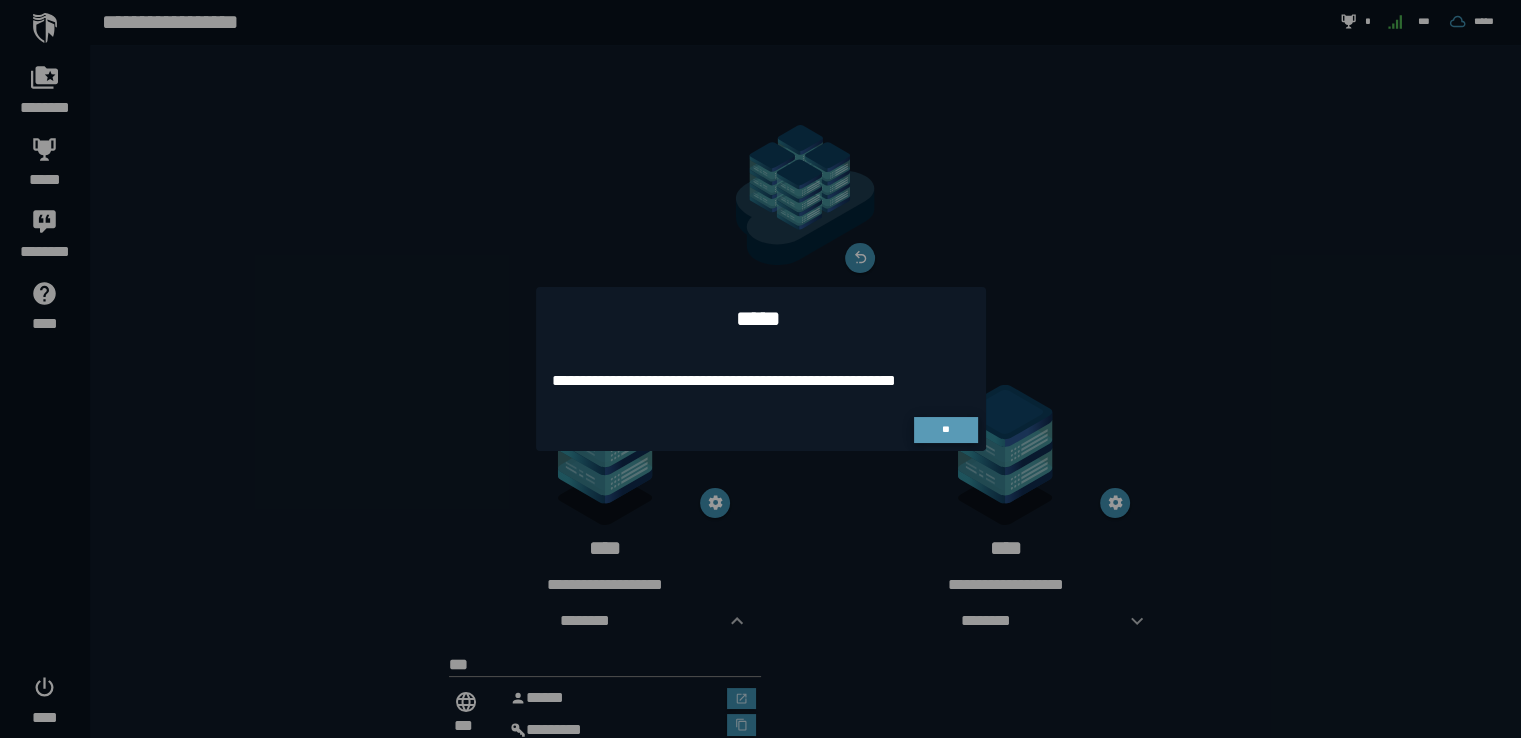 click on "**" at bounding box center [946, 430] 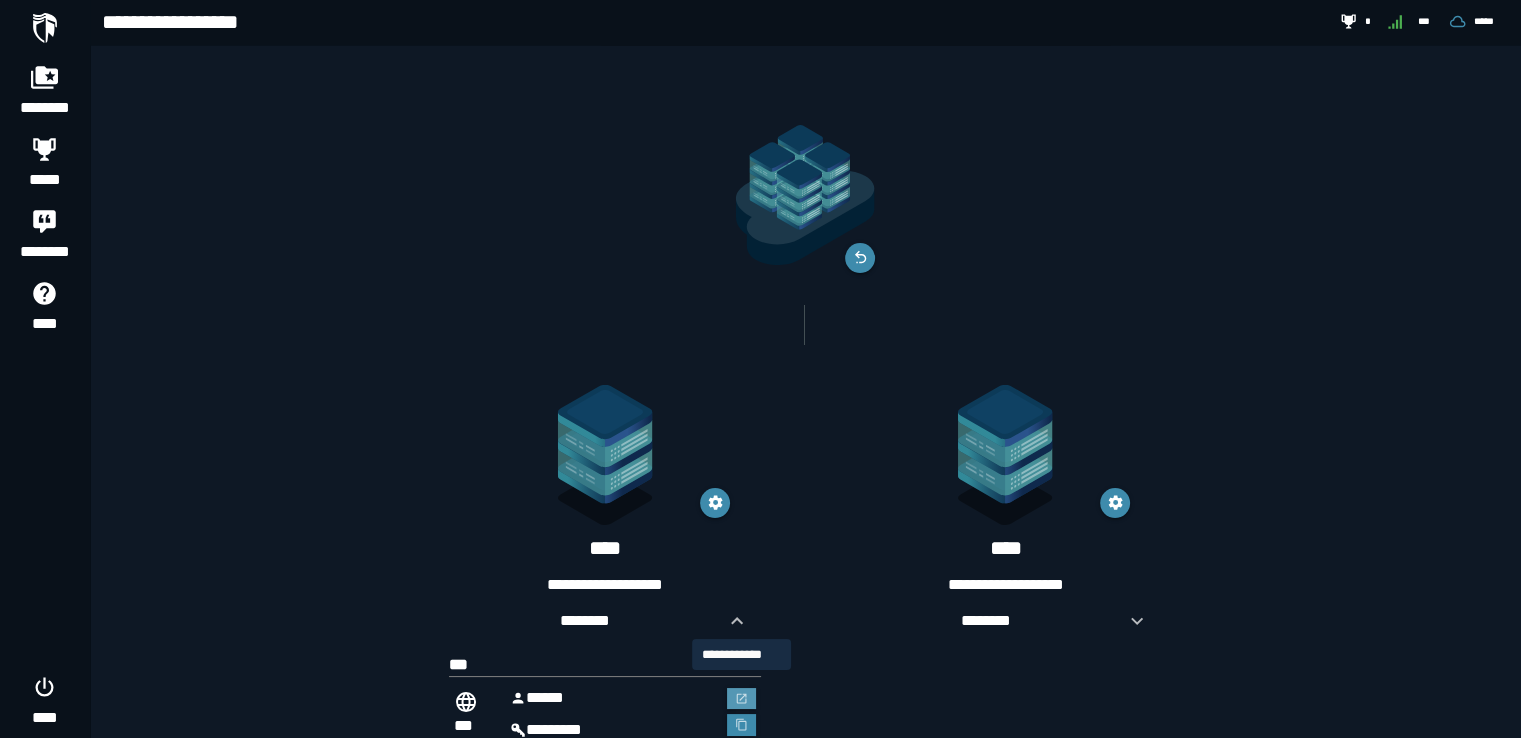 click at bounding box center (742, 699) 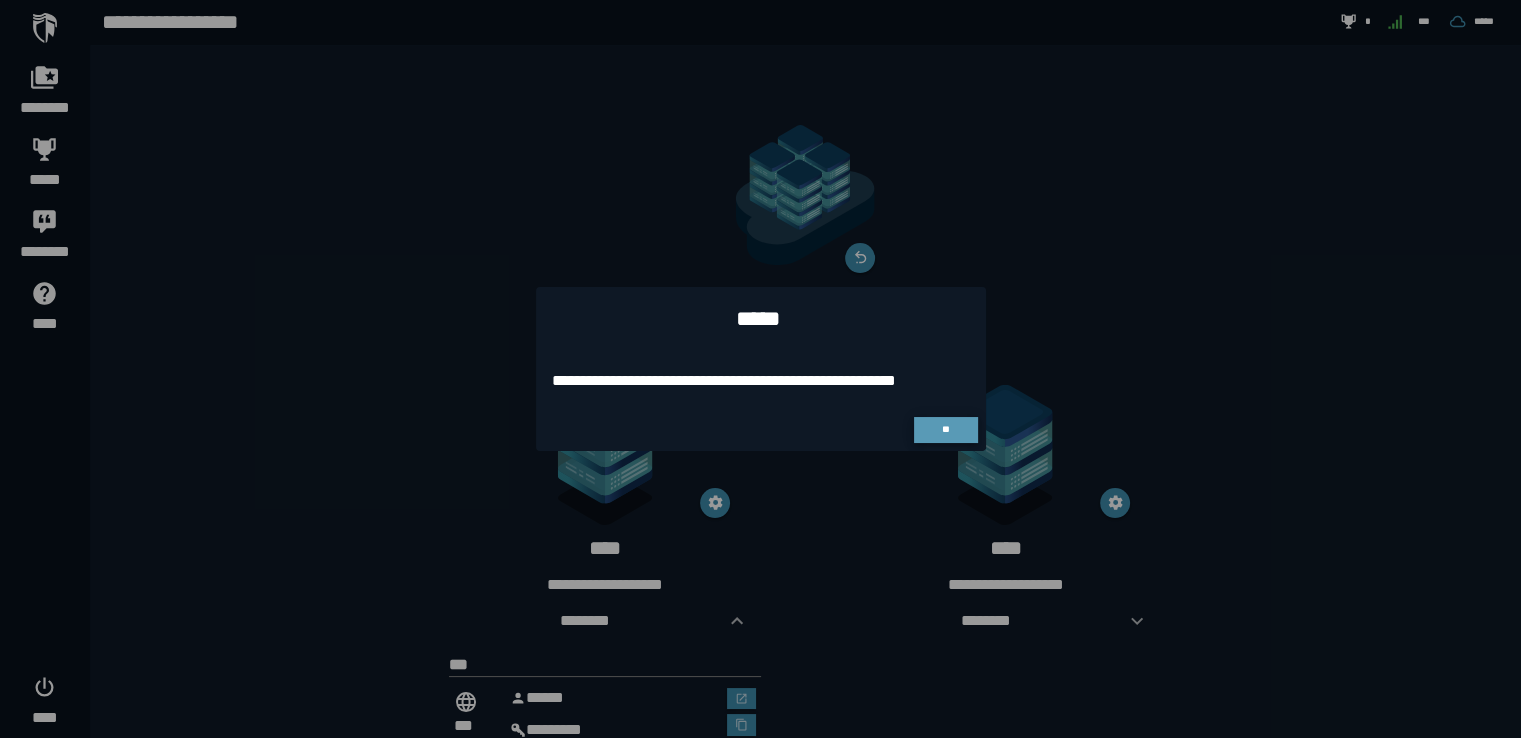 click on "**" at bounding box center [946, 430] 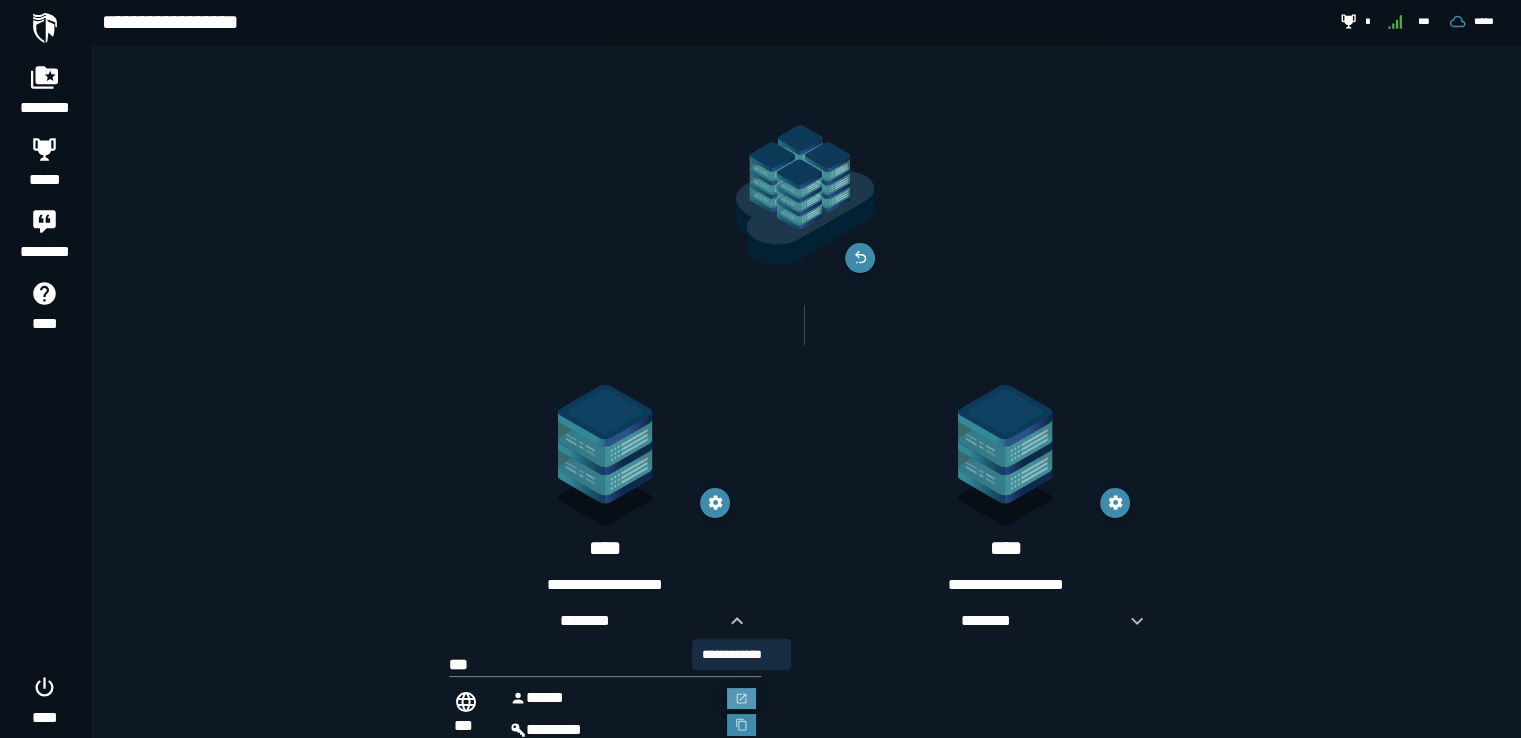 click at bounding box center [742, 699] 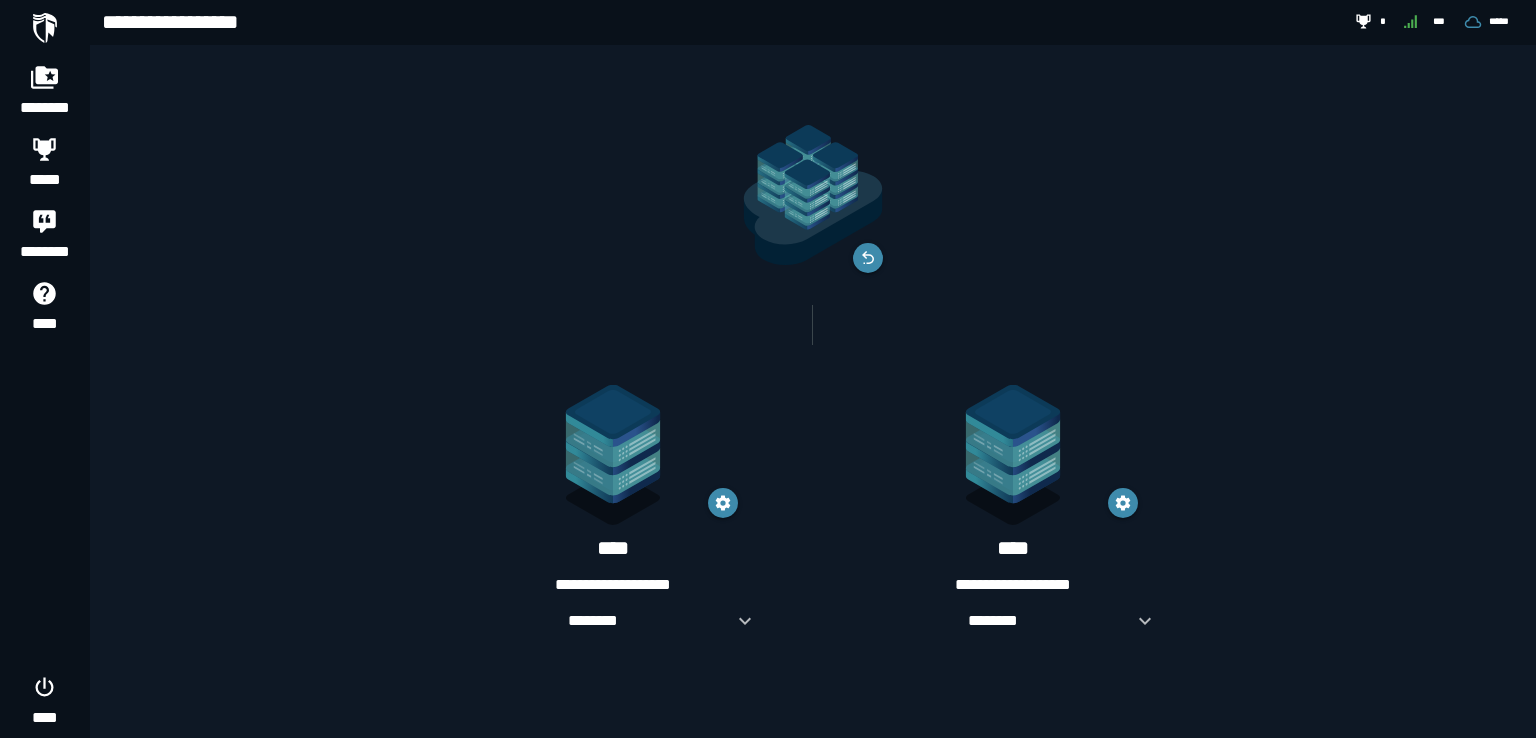 scroll, scrollTop: 0, scrollLeft: 0, axis: both 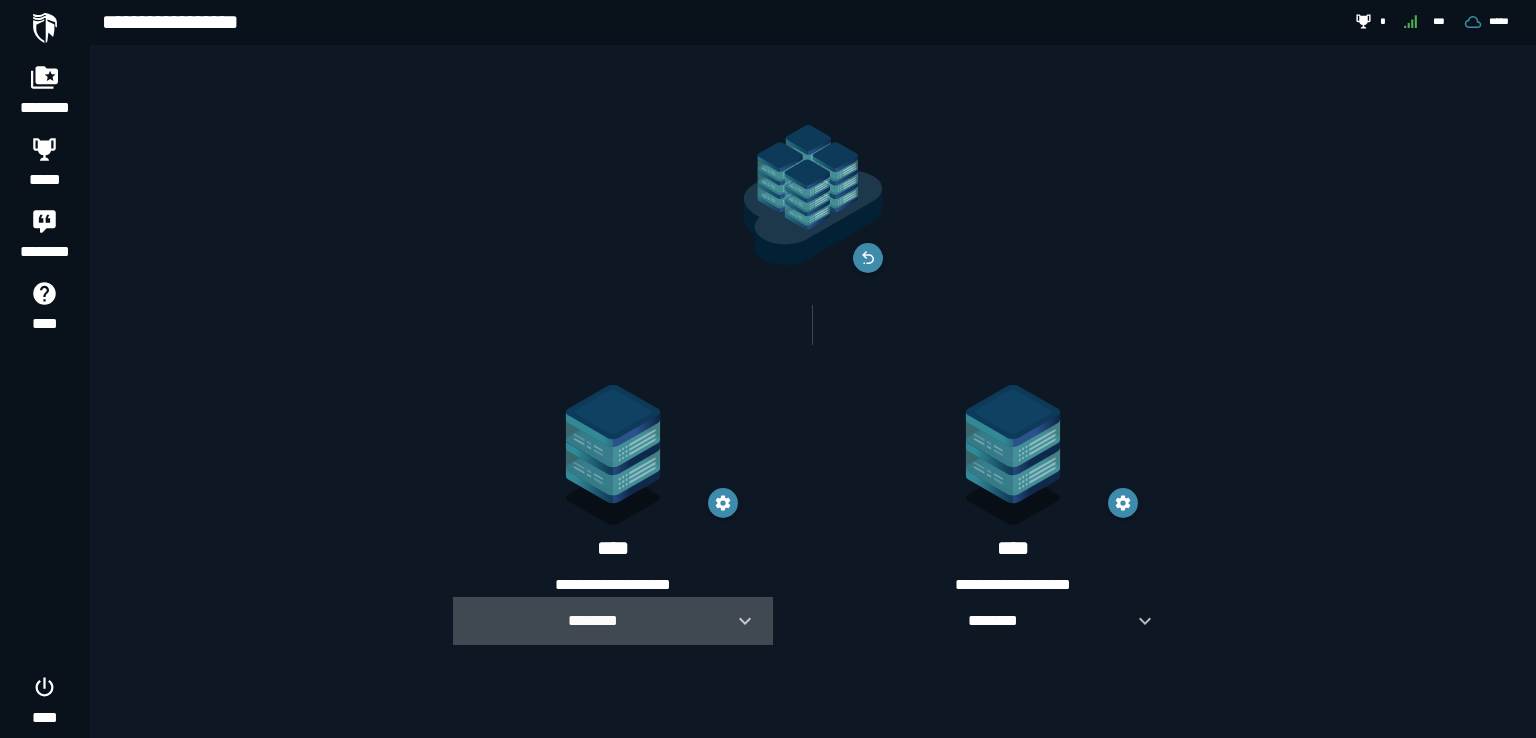 click on "********" at bounding box center (613, 621) 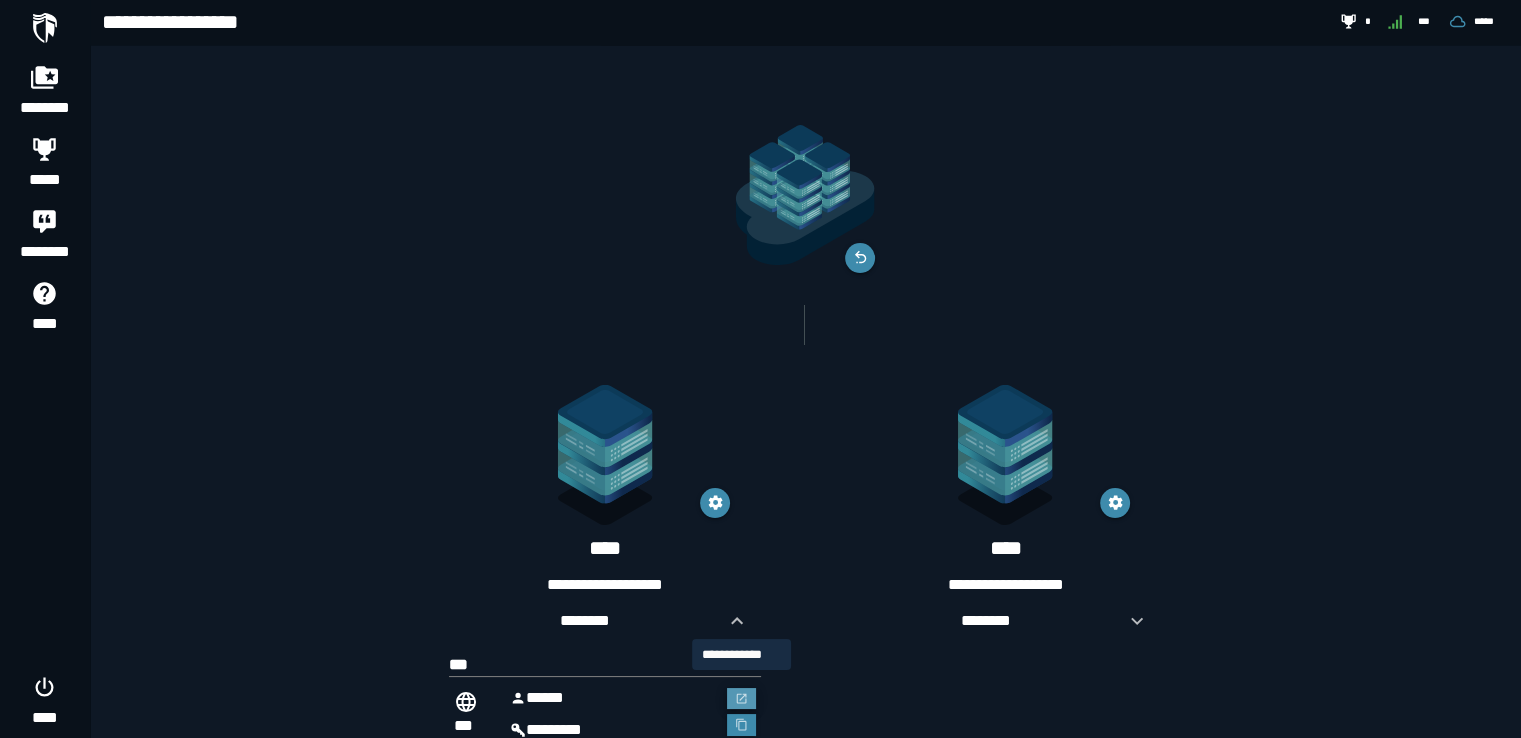 click at bounding box center (742, 699) 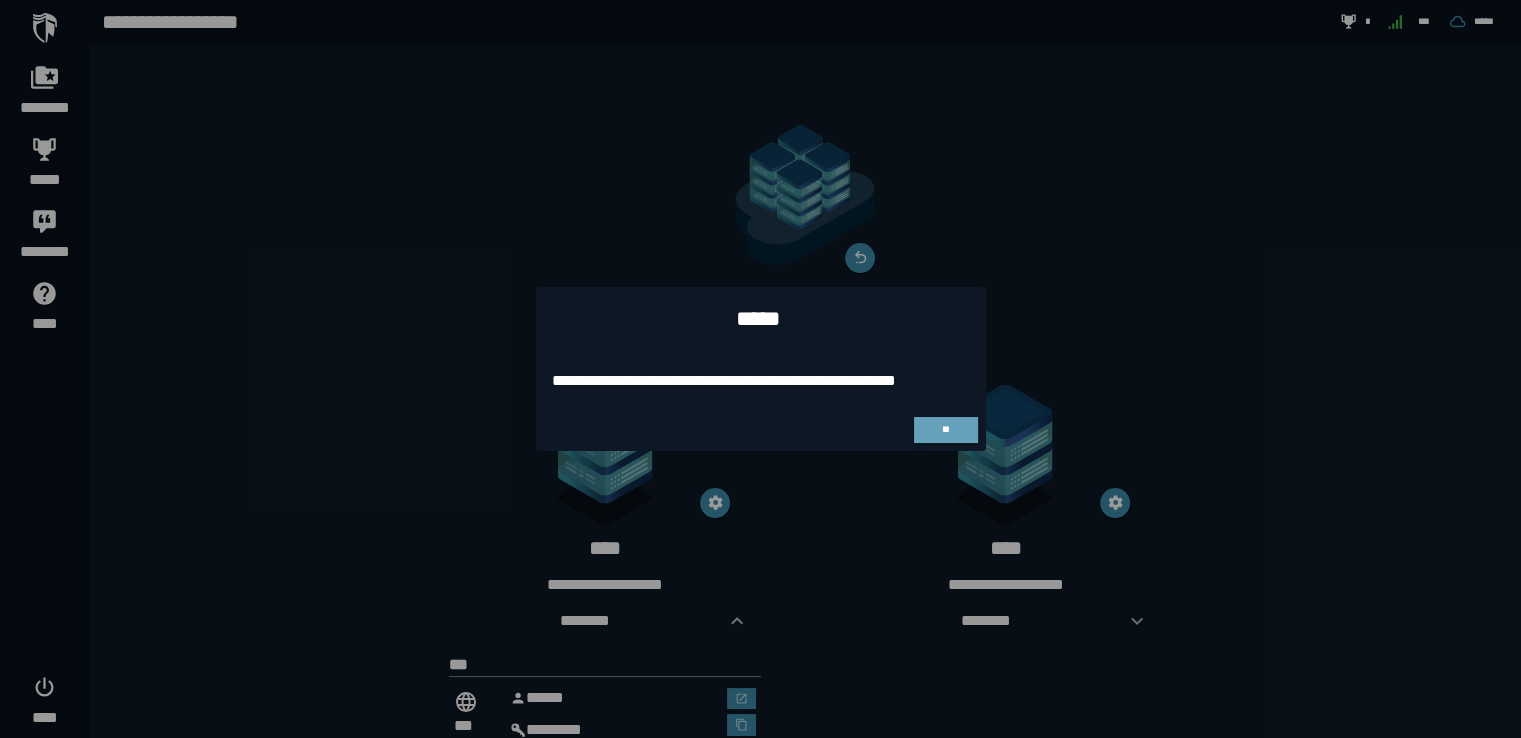 drag, startPoint x: 748, startPoint y: 688, endPoint x: 1161, endPoint y: 648, distance: 414.93253 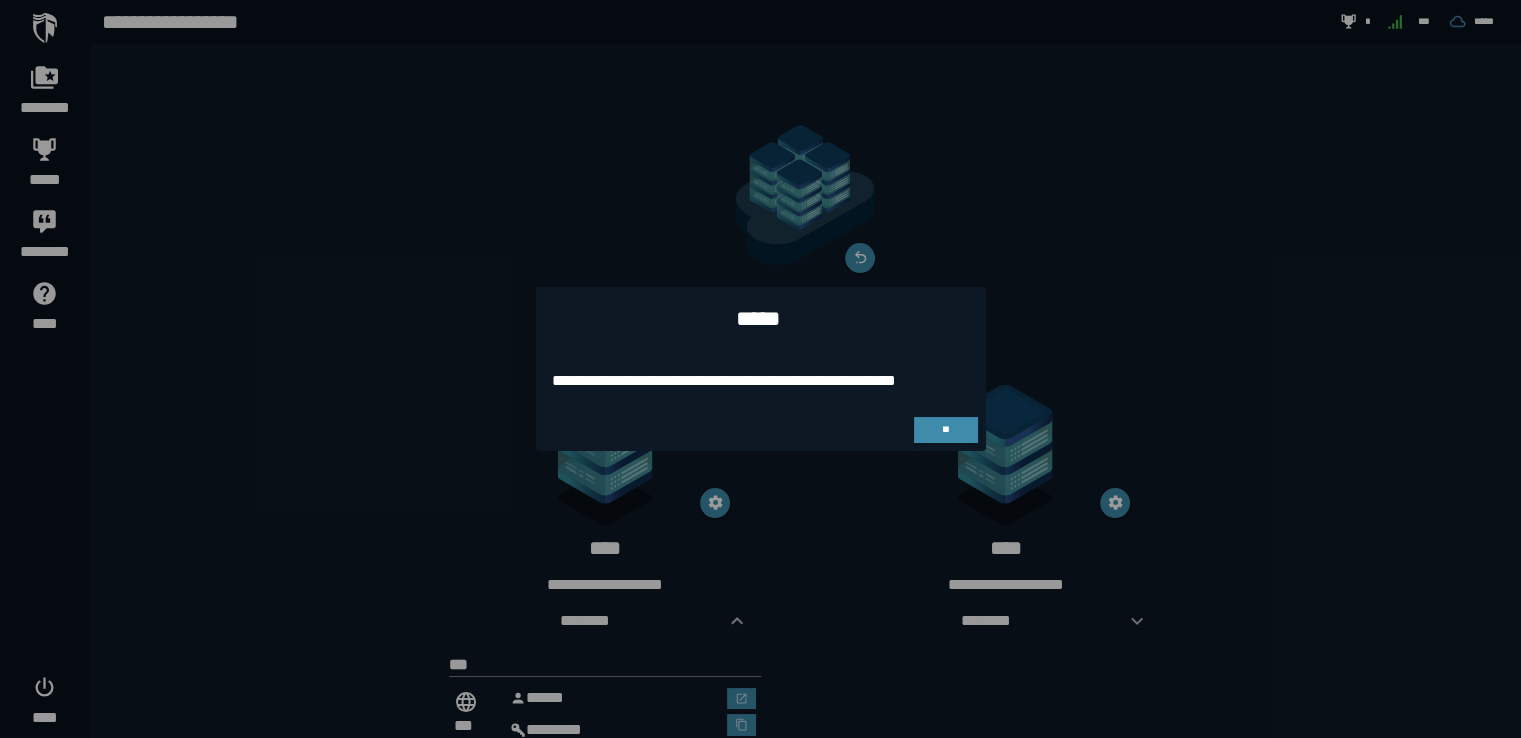 click on "**" at bounding box center (761, 430) 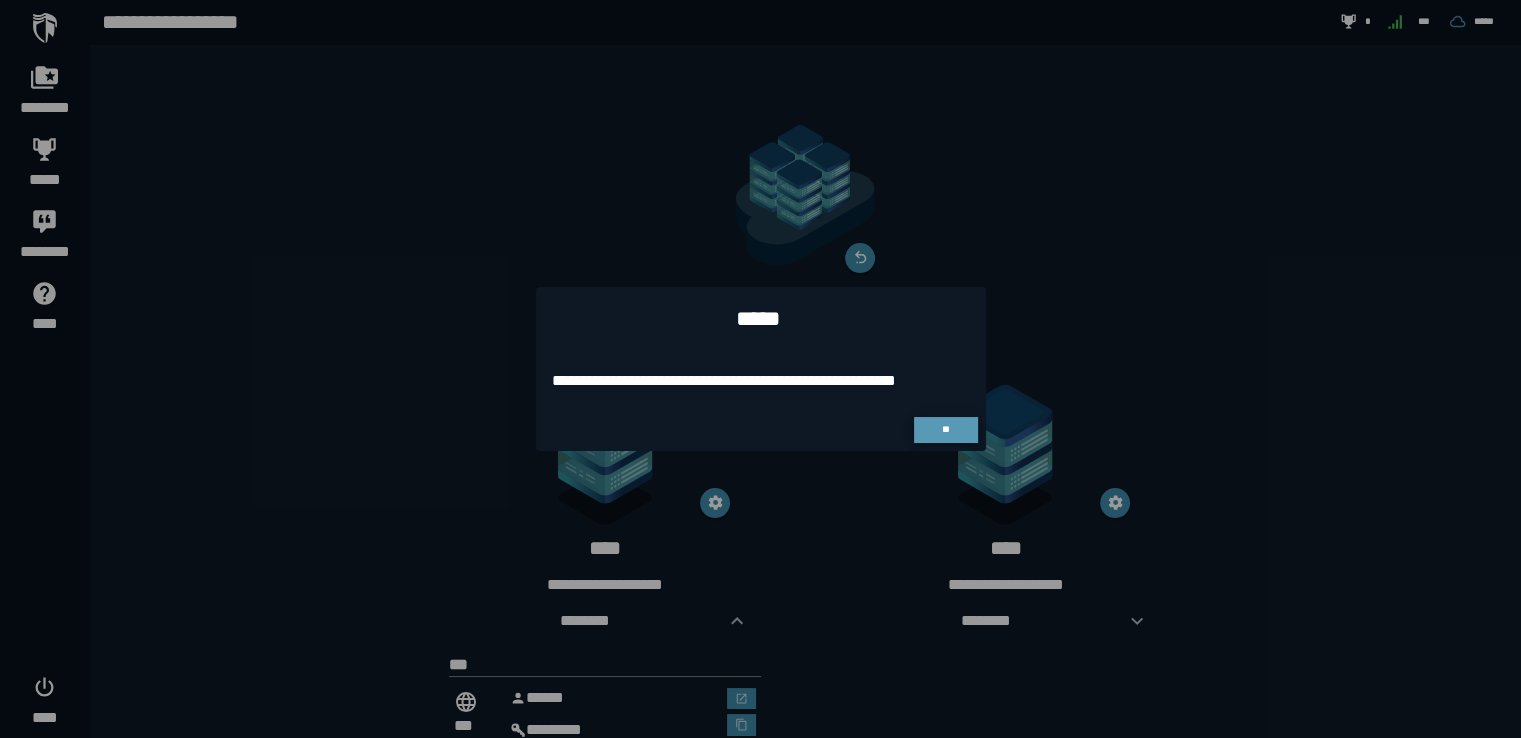 click on "**" at bounding box center (946, 430) 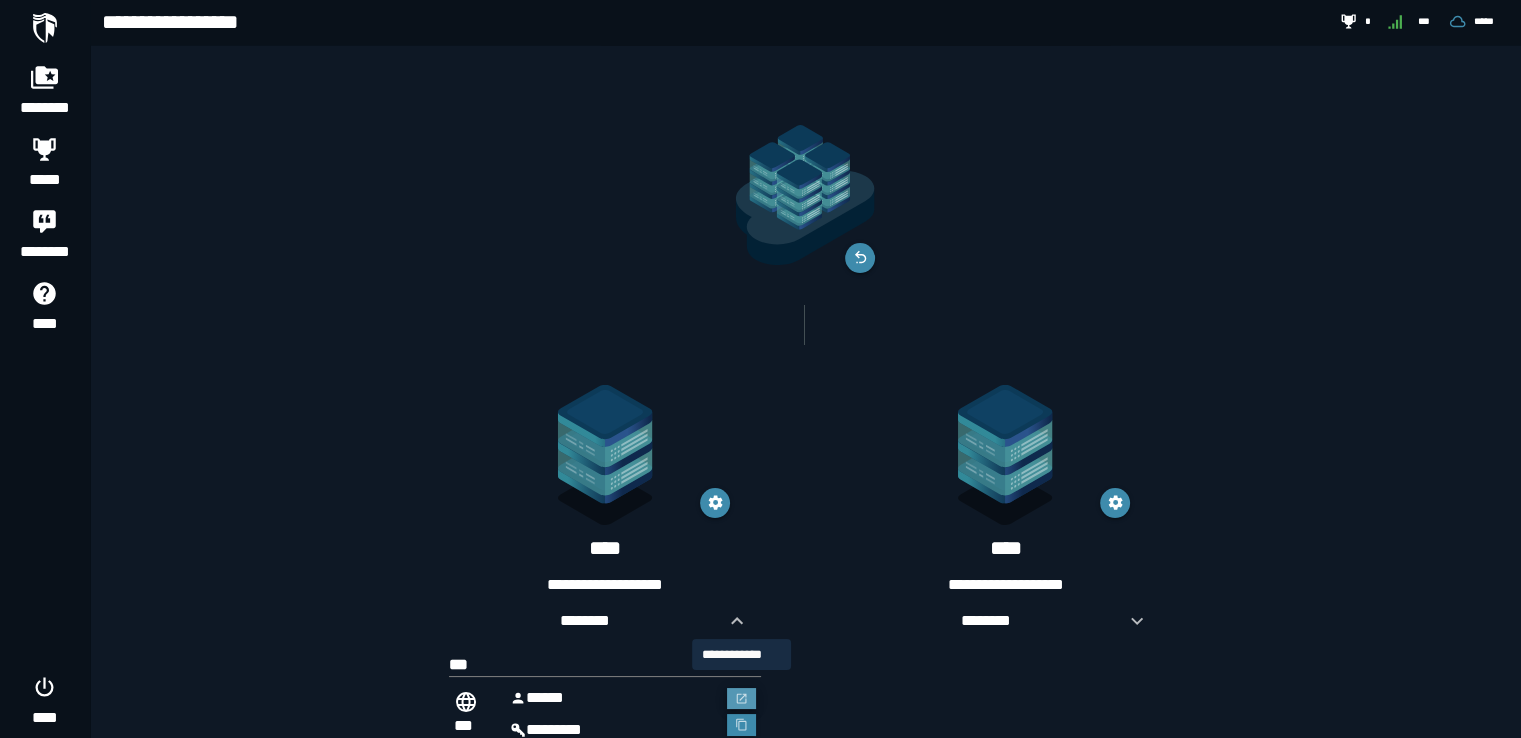 click 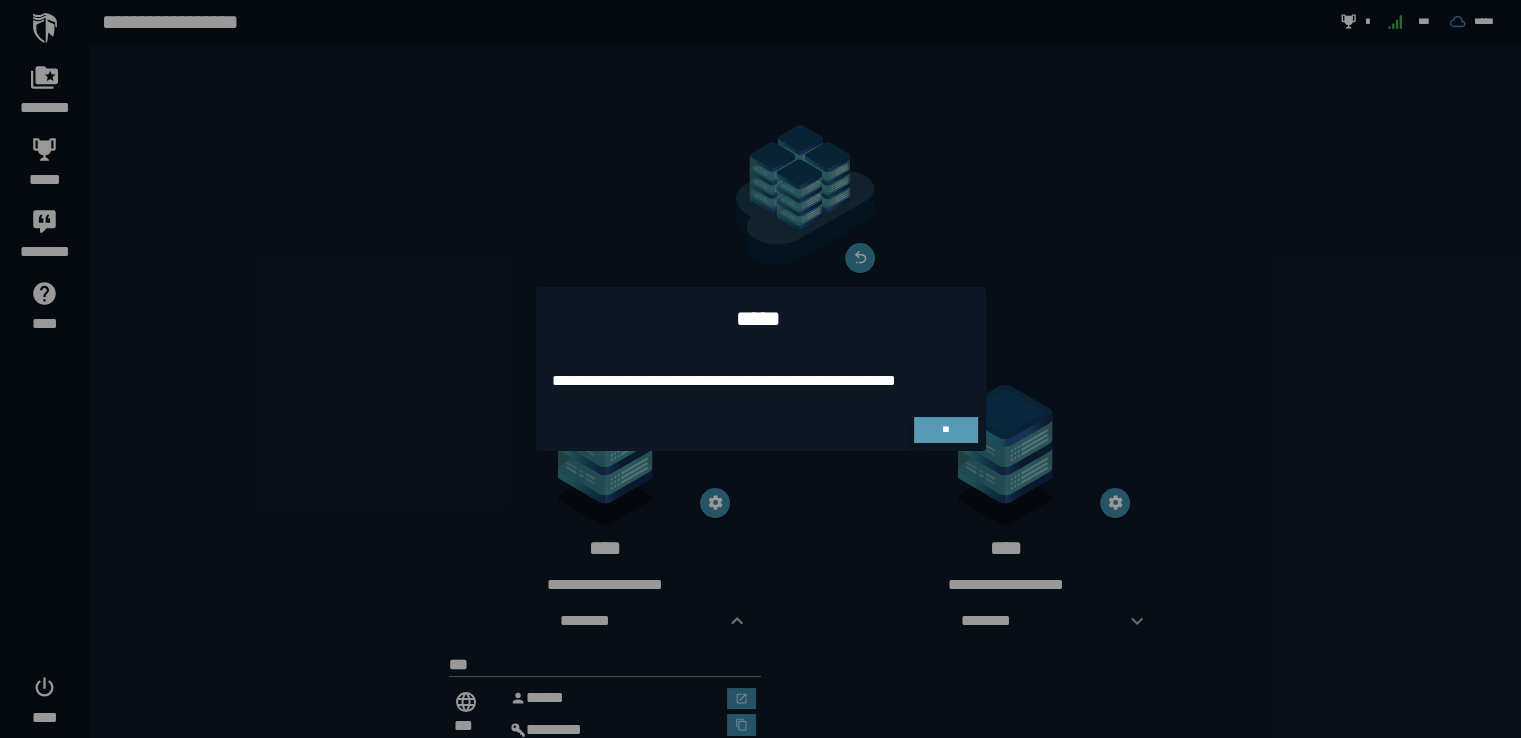 click on "**" at bounding box center [945, 429] 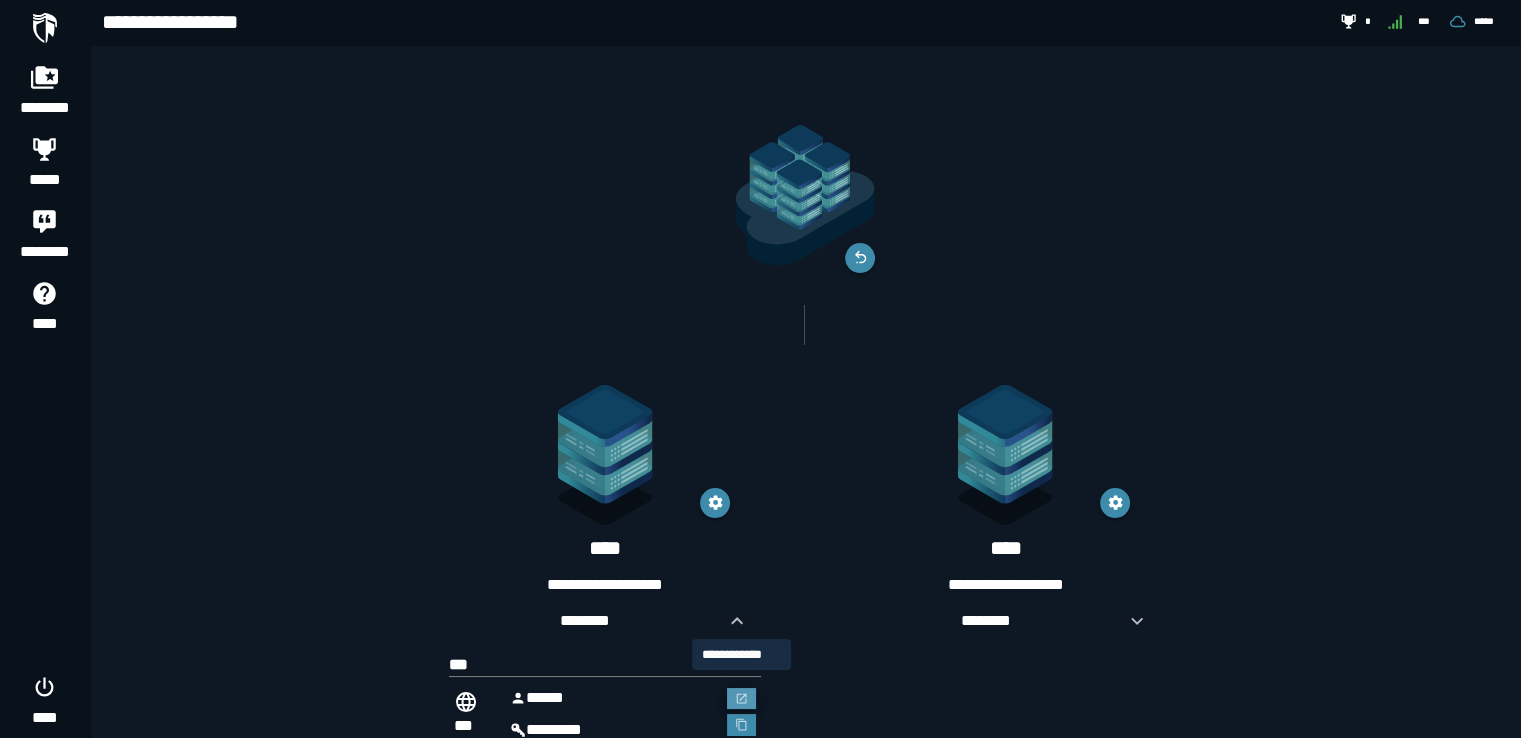 click 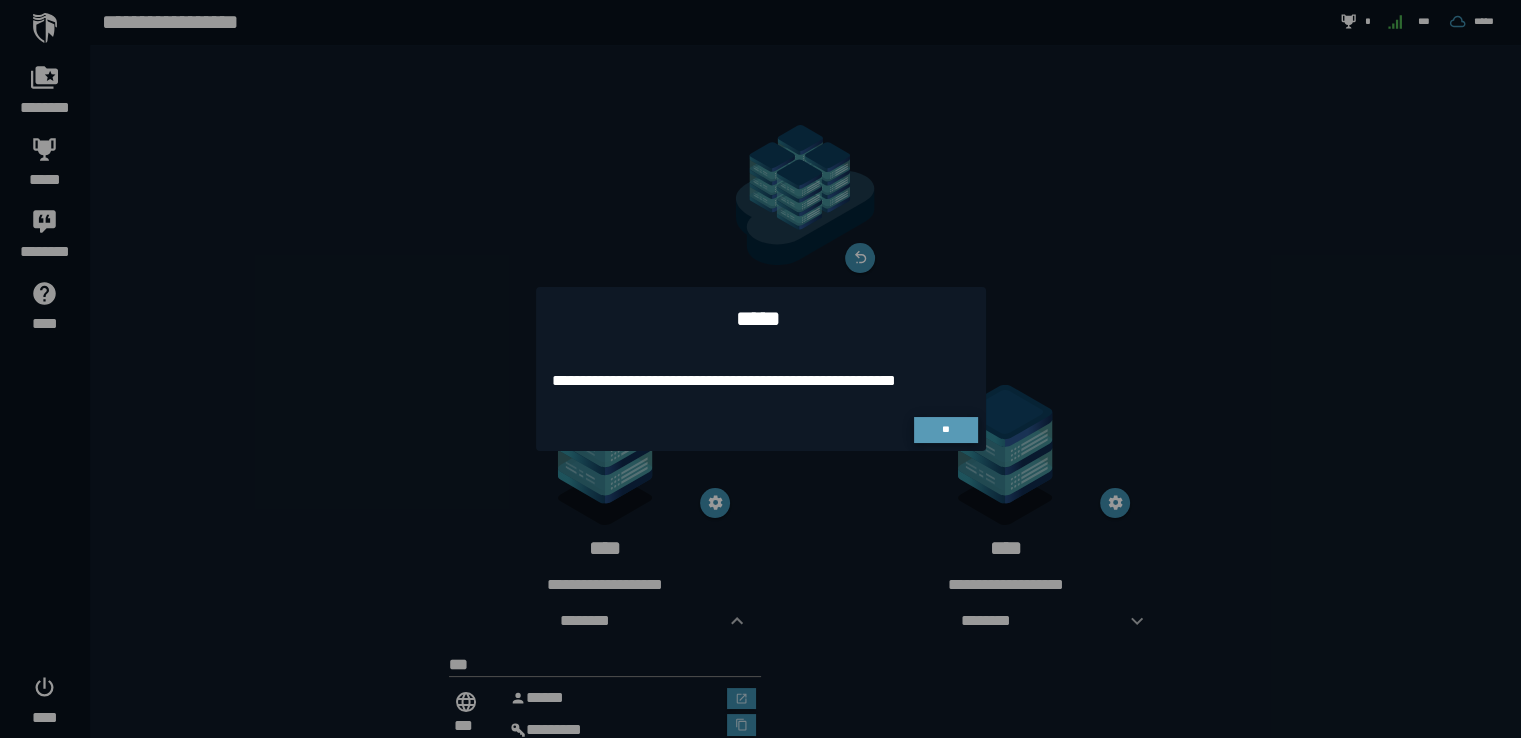 click on "**" at bounding box center (945, 429) 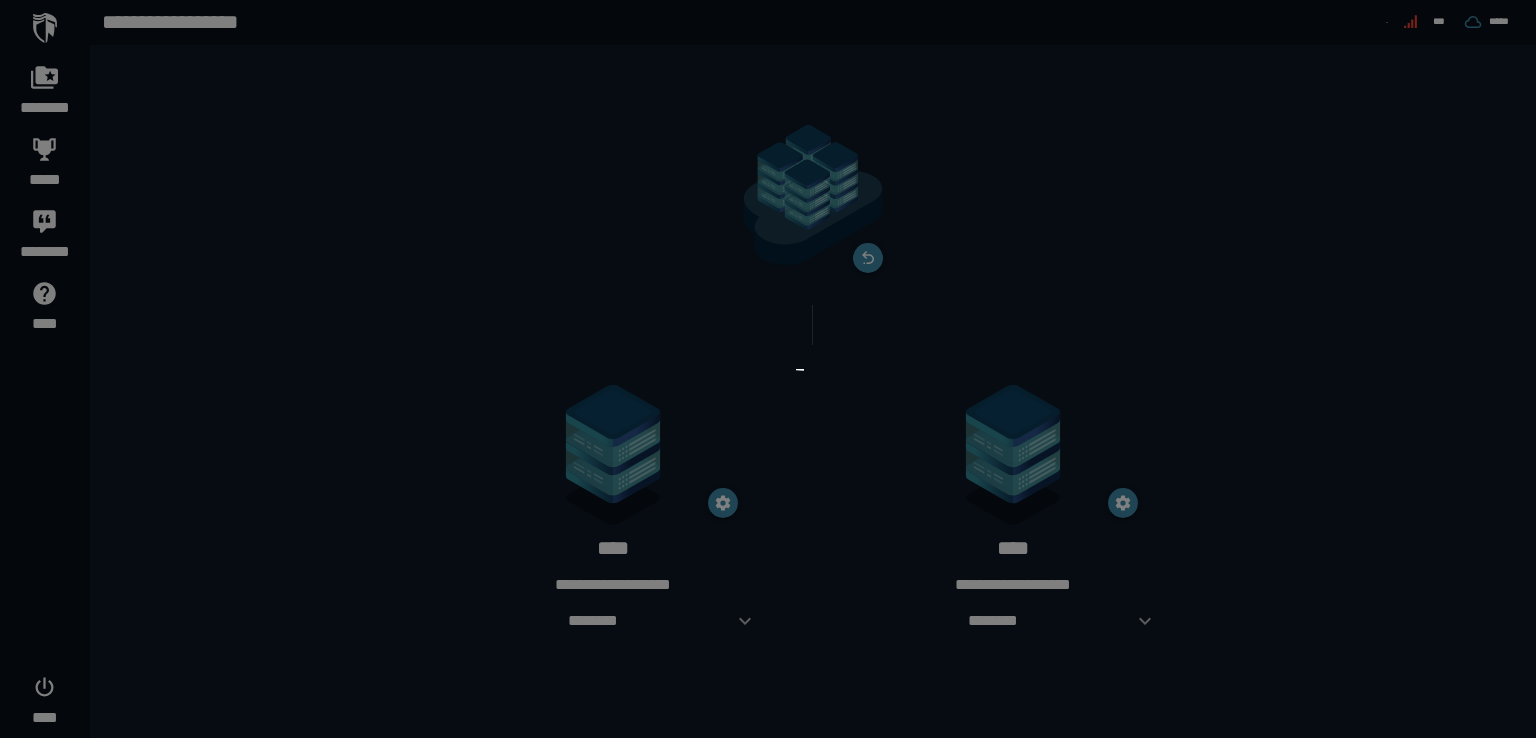scroll, scrollTop: 0, scrollLeft: 0, axis: both 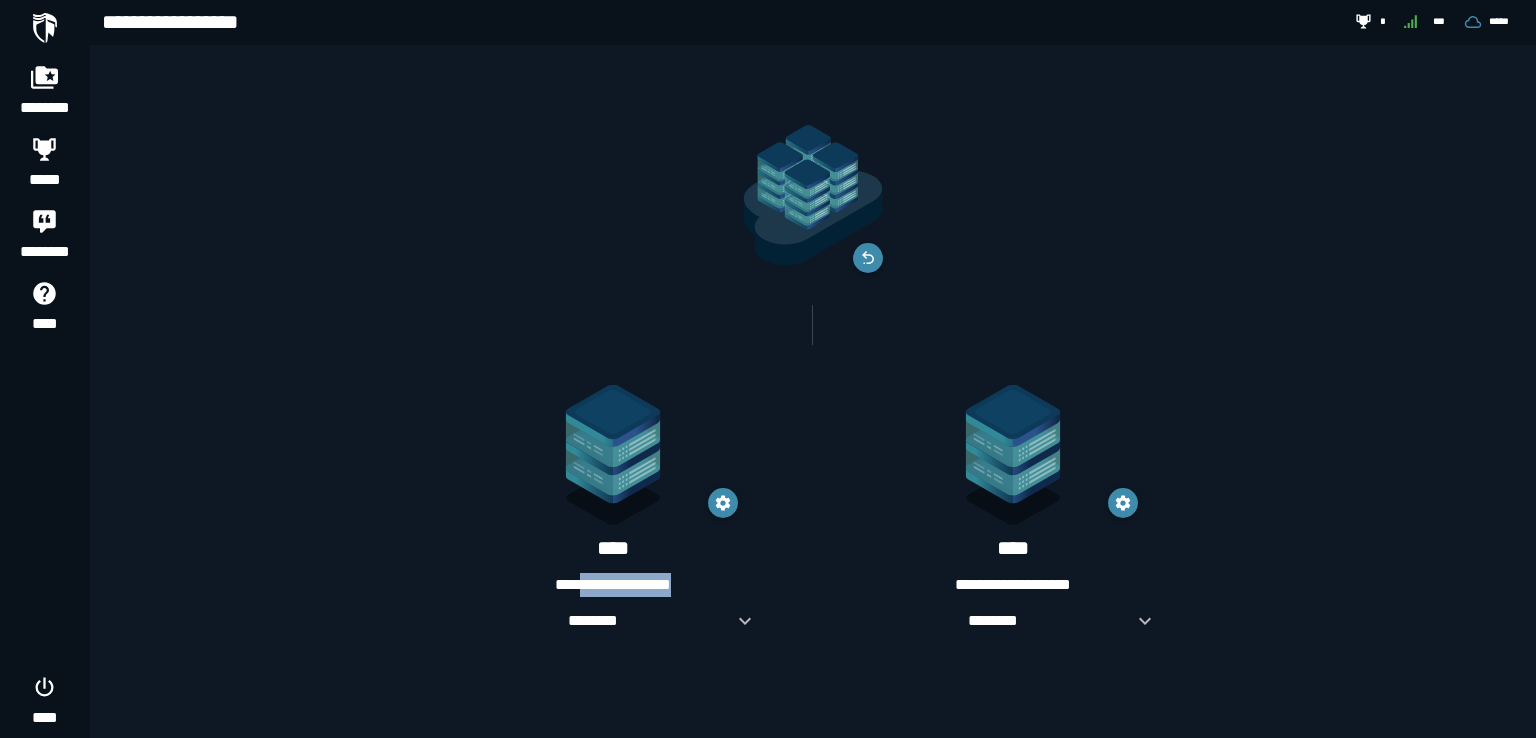 drag, startPoint x: 691, startPoint y: 580, endPoint x: 565, endPoint y: 577, distance: 126.035706 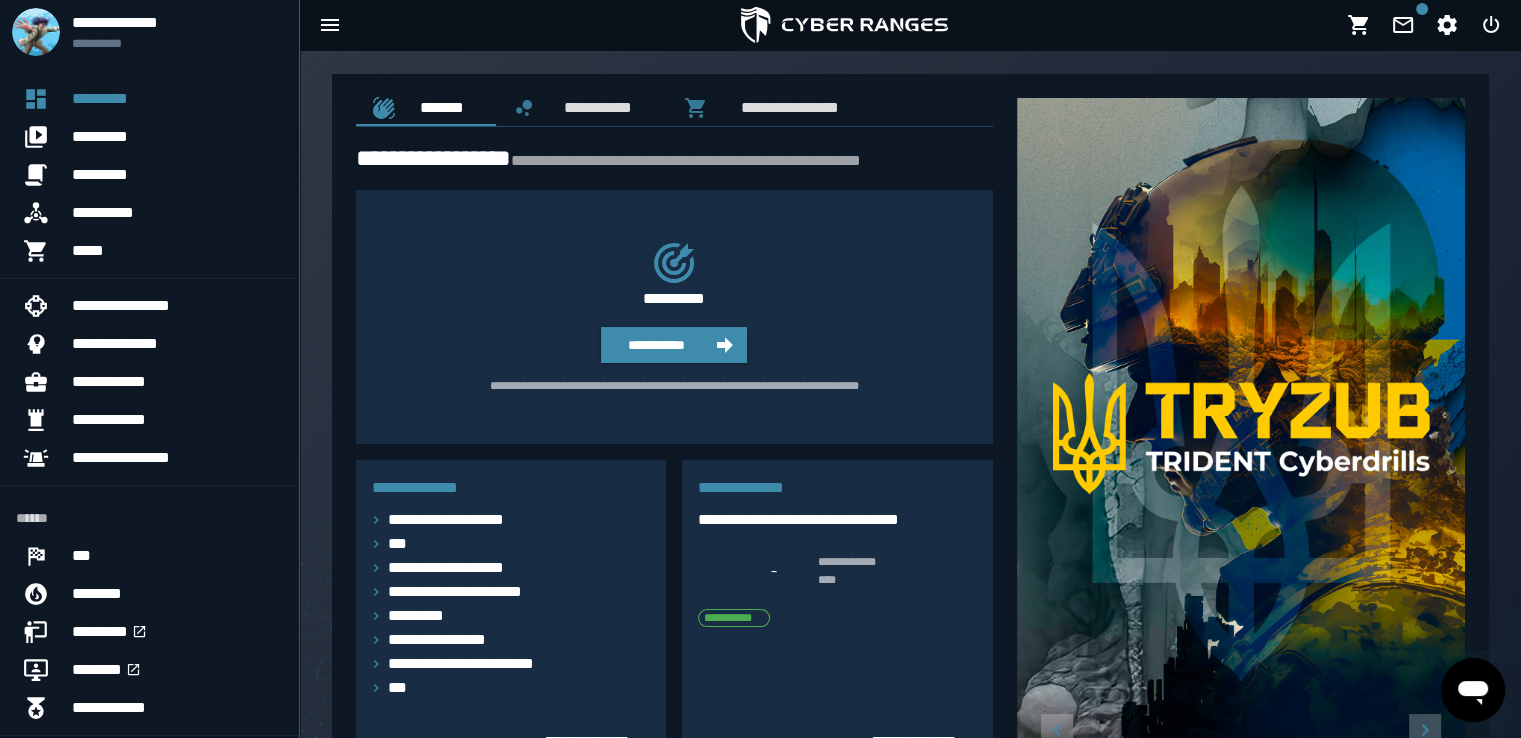 scroll, scrollTop: 0, scrollLeft: 0, axis: both 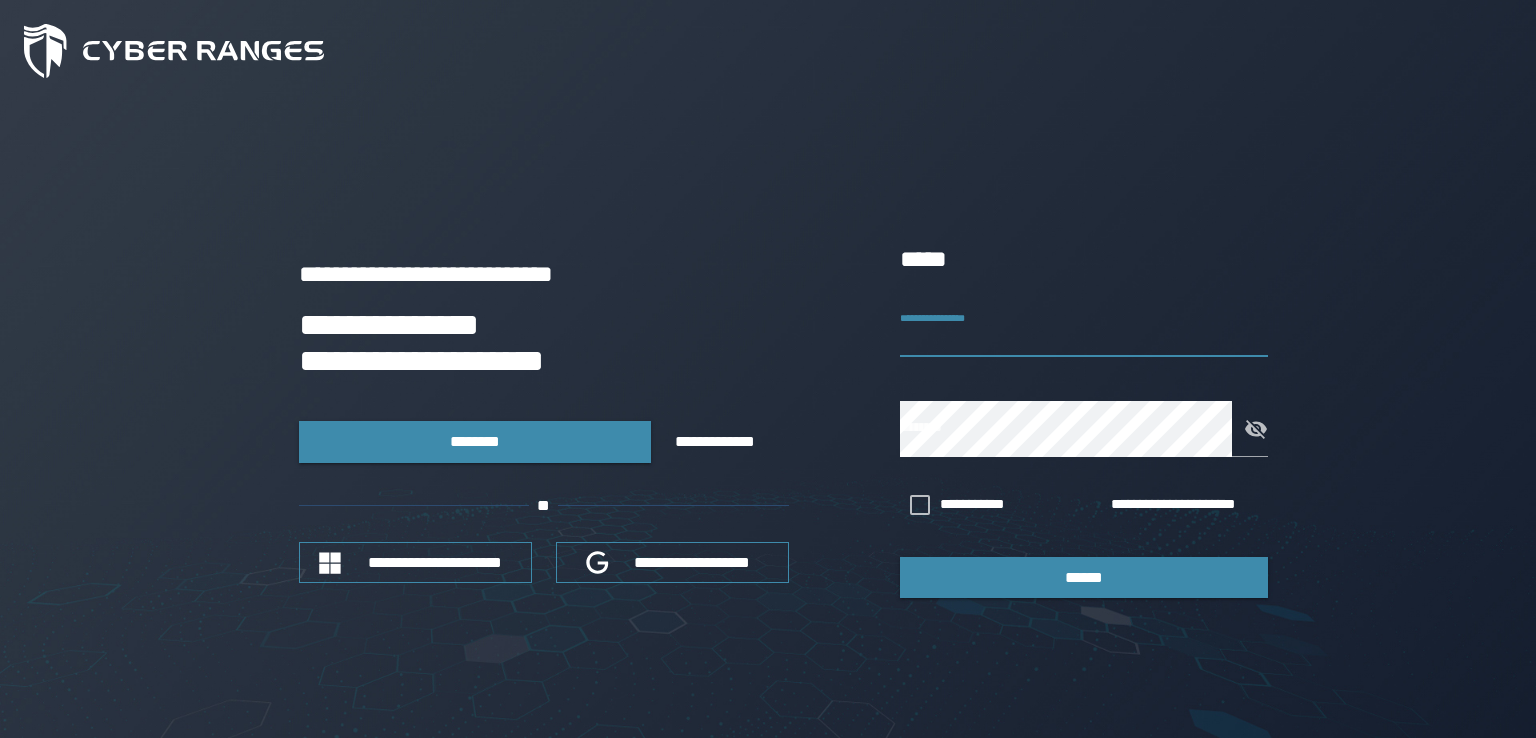 click on "**********" at bounding box center [1084, 329] 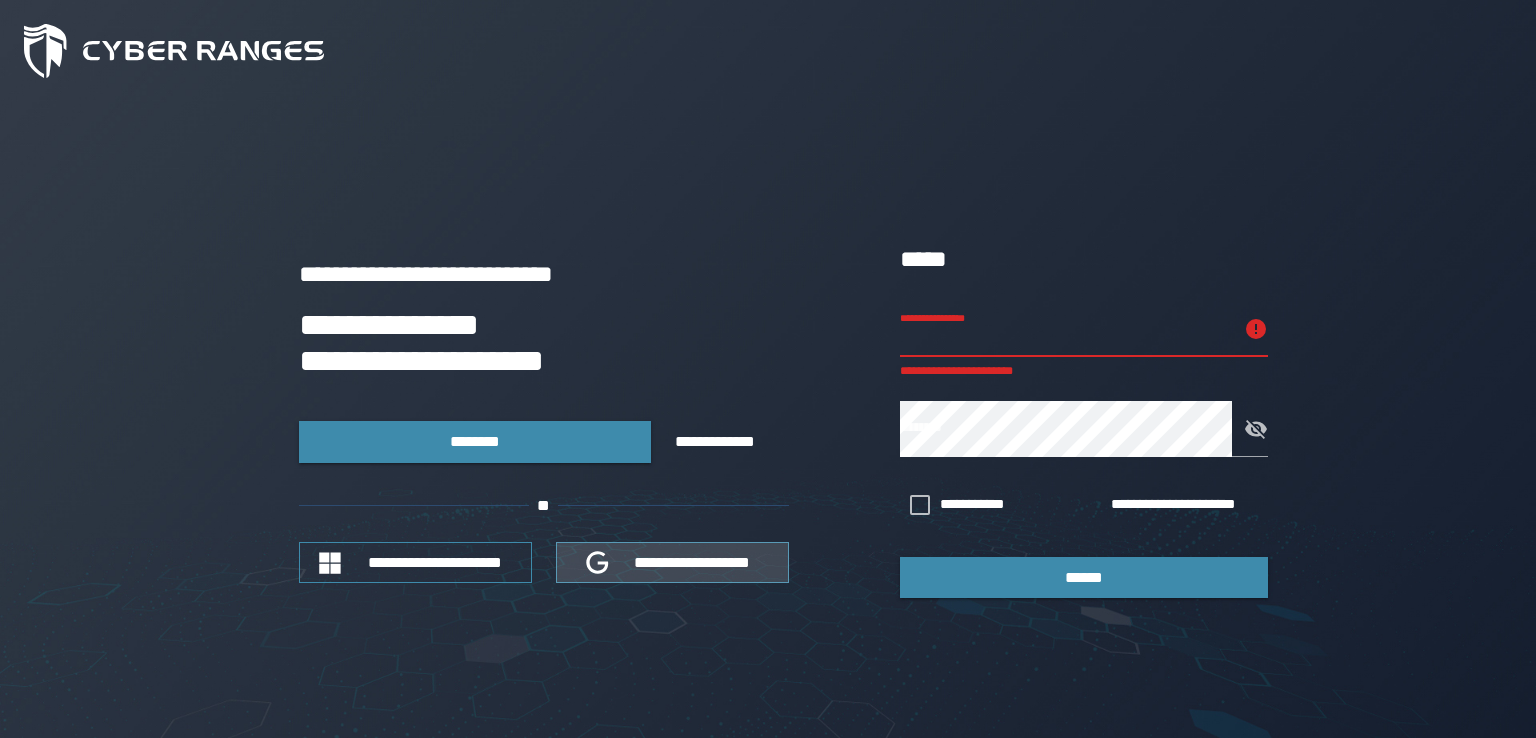 click on "**********" at bounding box center (672, 562) 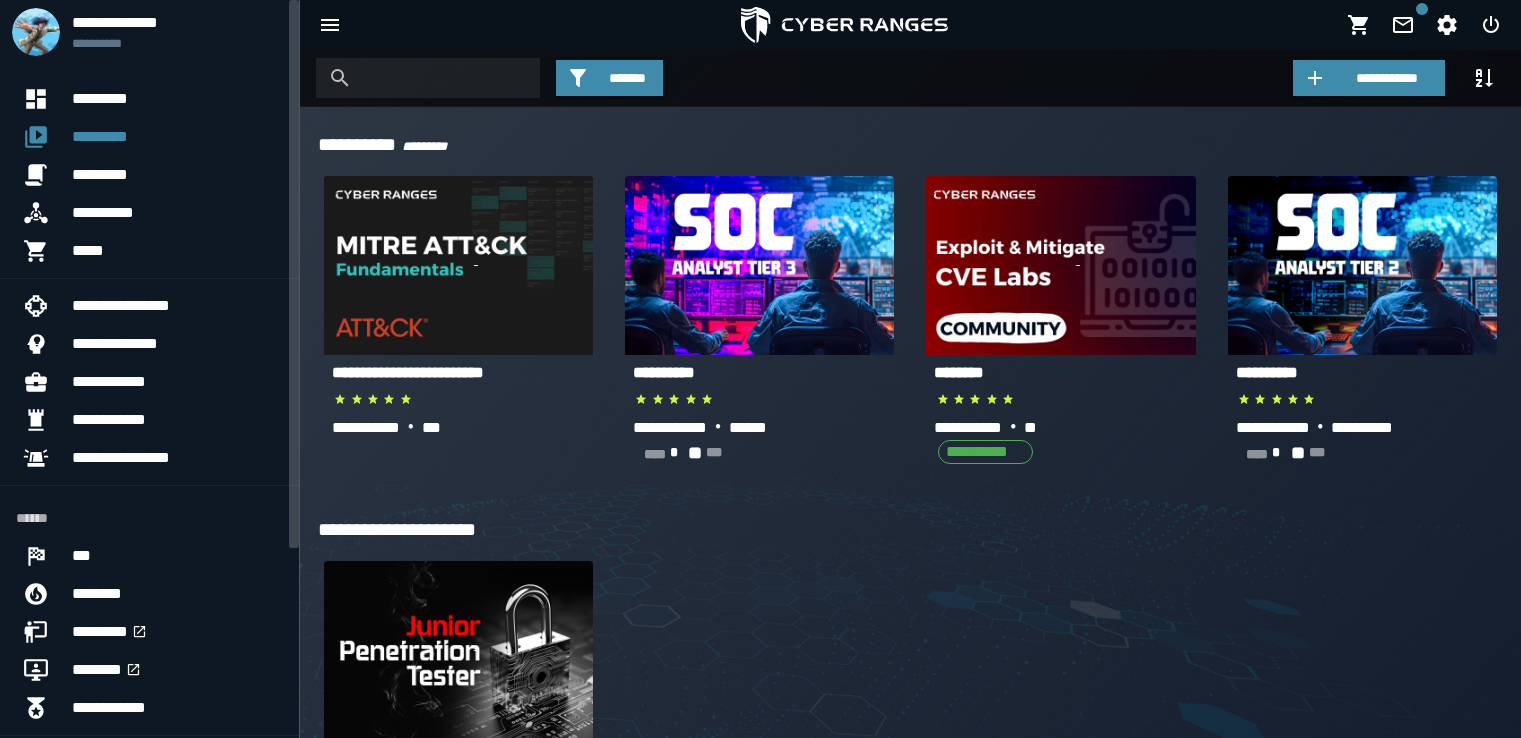 scroll, scrollTop: 0, scrollLeft: 0, axis: both 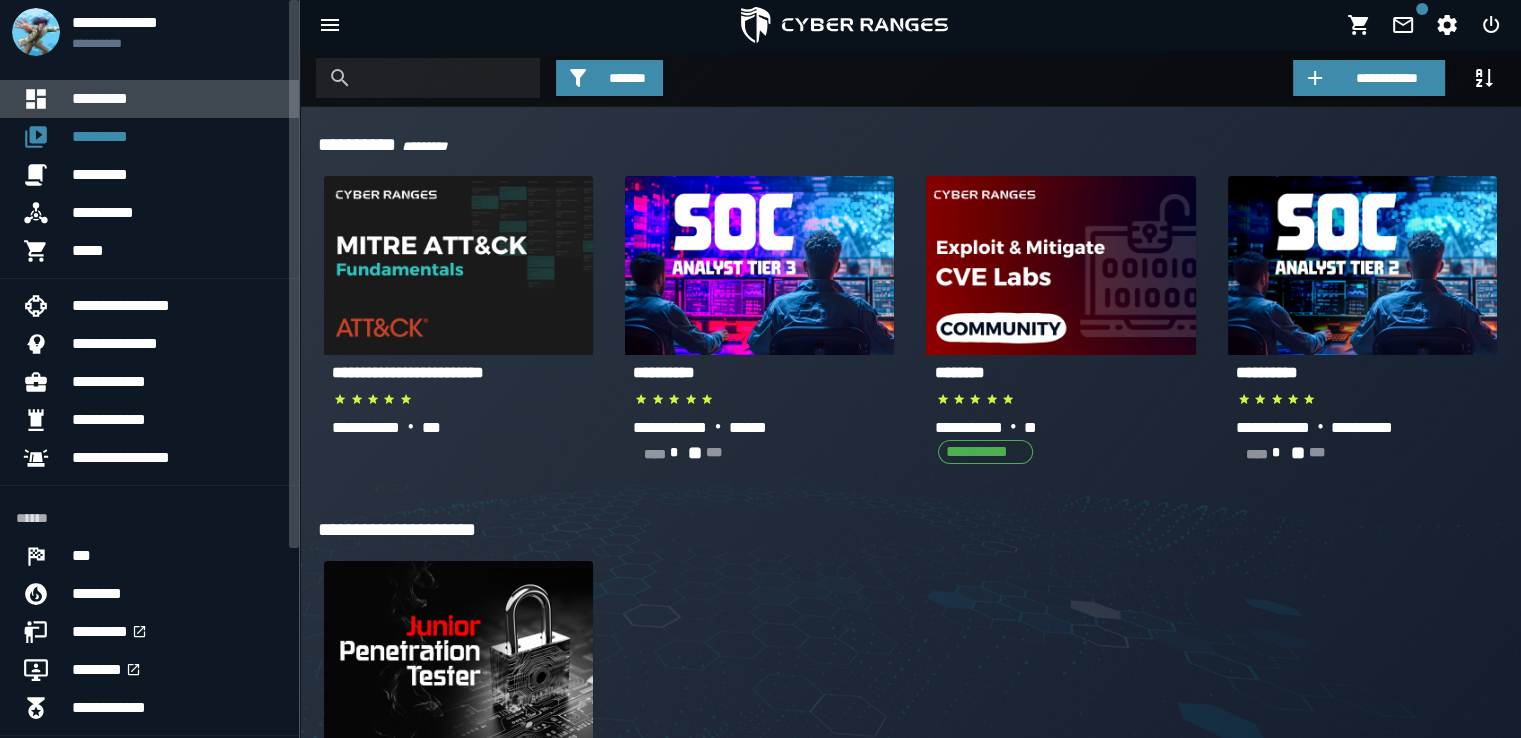 click on "*********" at bounding box center (177, 99) 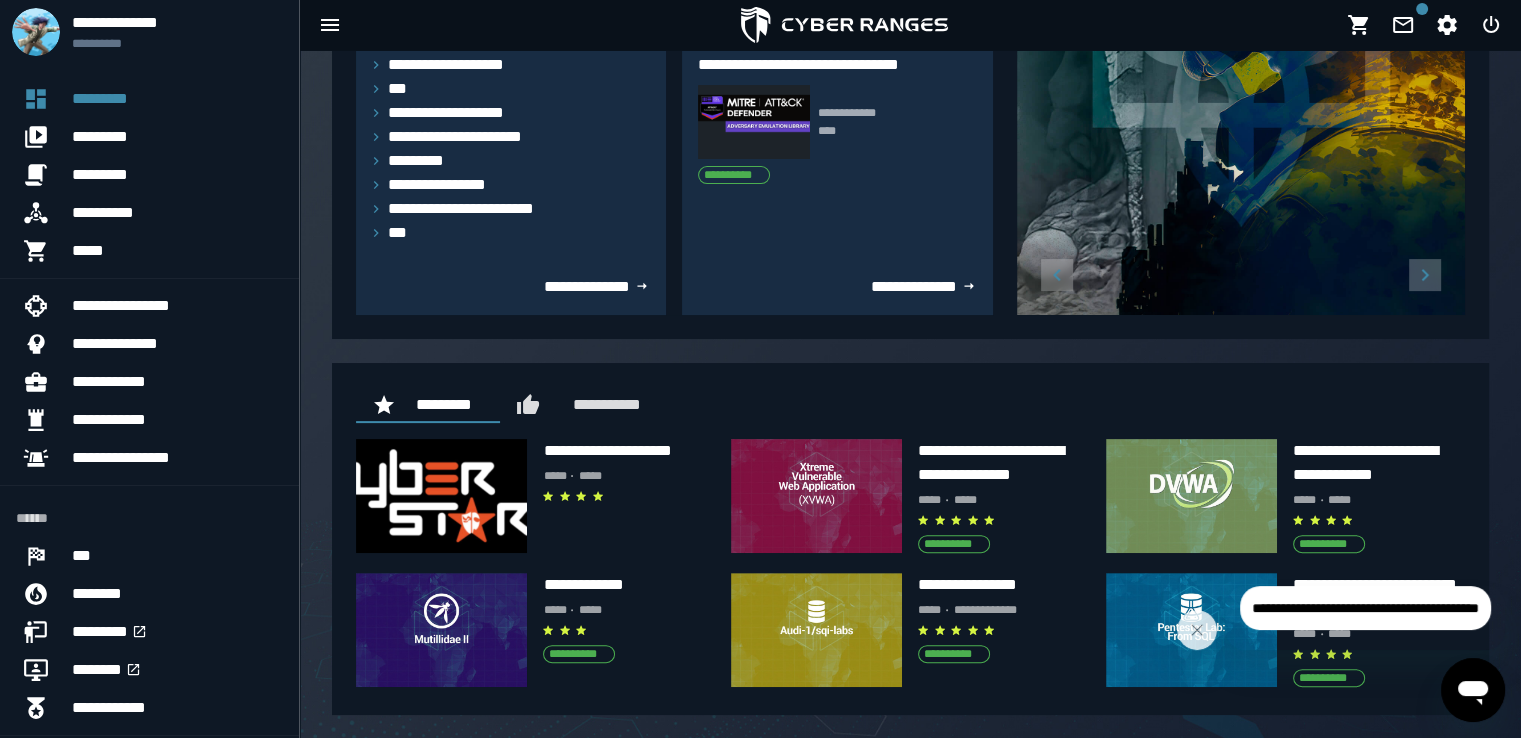 scroll, scrollTop: 456, scrollLeft: 0, axis: vertical 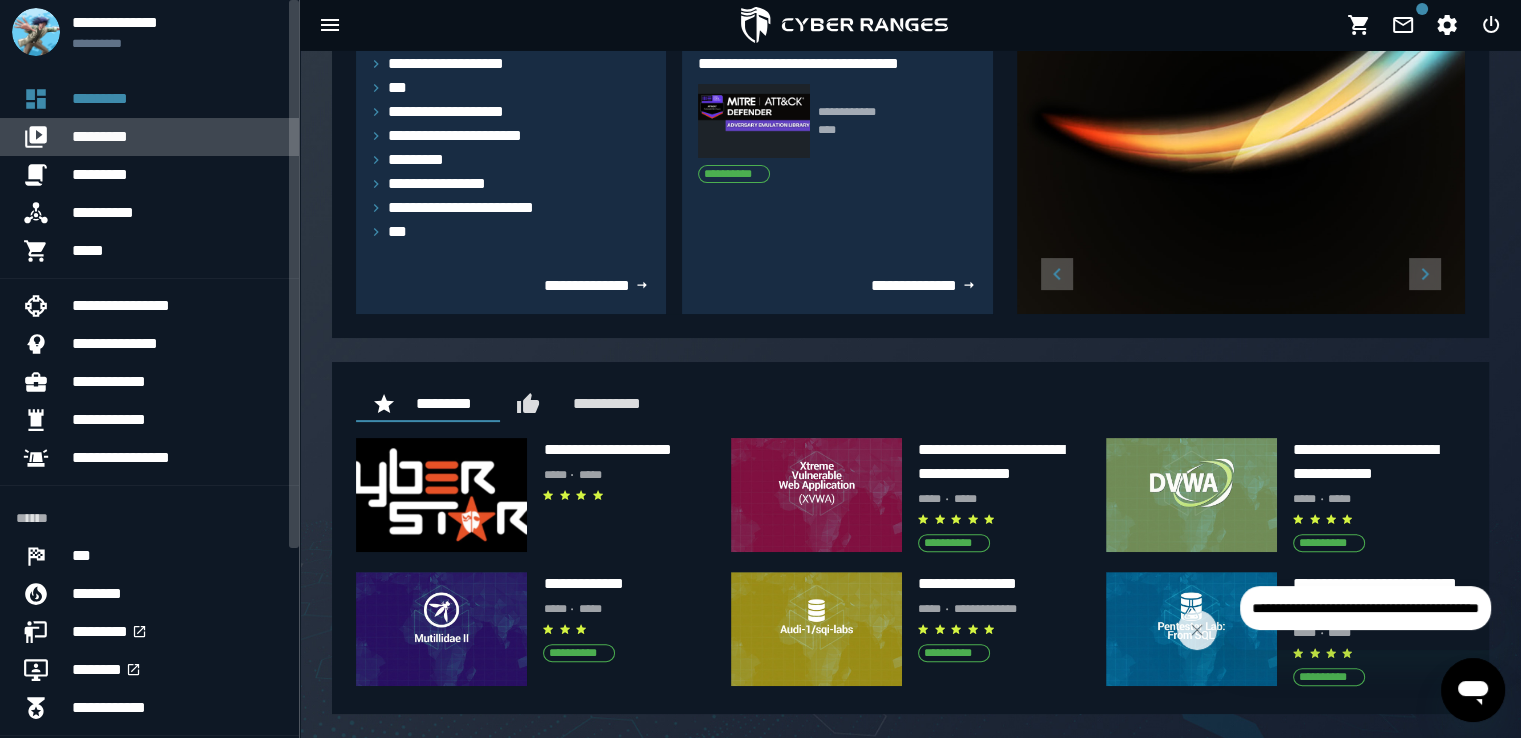 click on "*********" at bounding box center (177, 137) 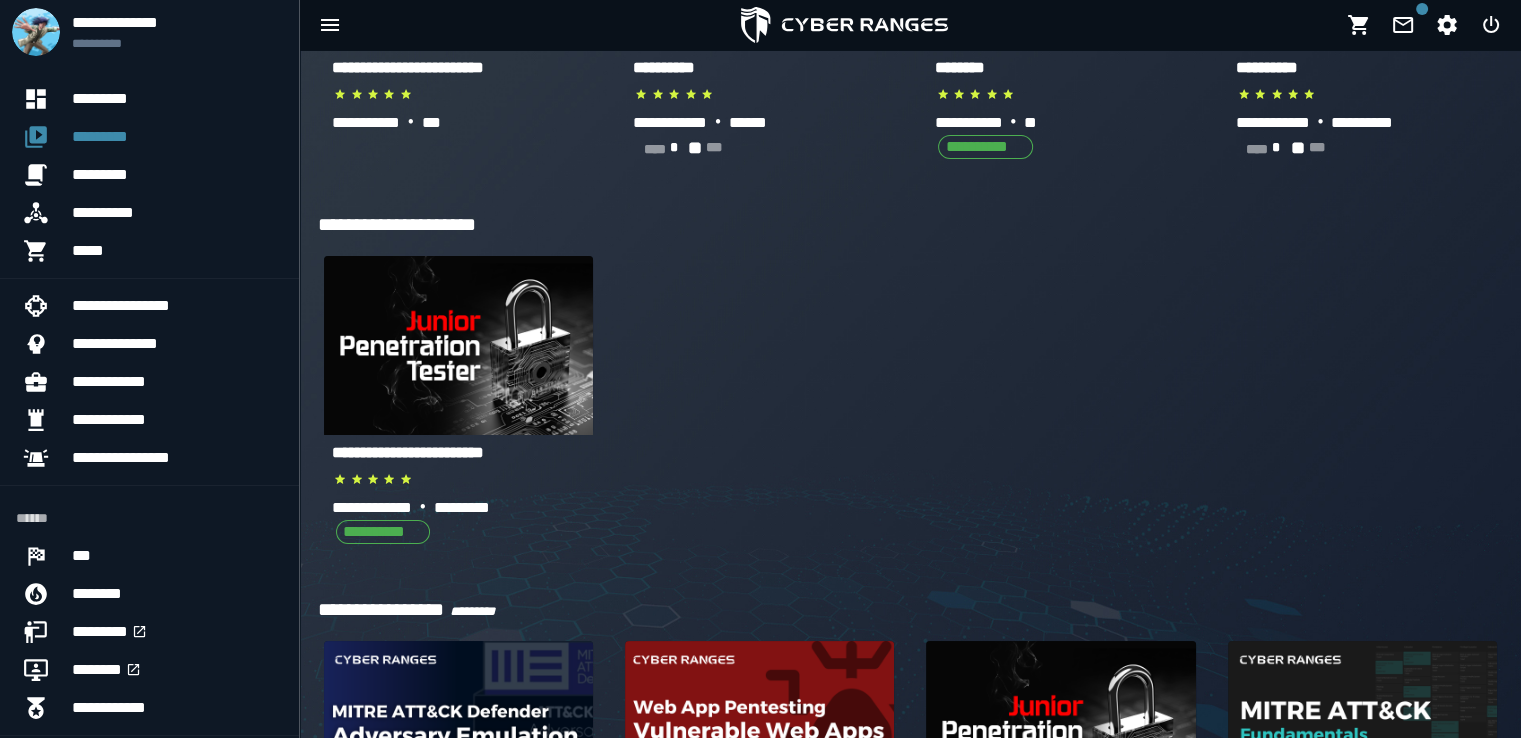 scroll, scrollTop: 400, scrollLeft: 0, axis: vertical 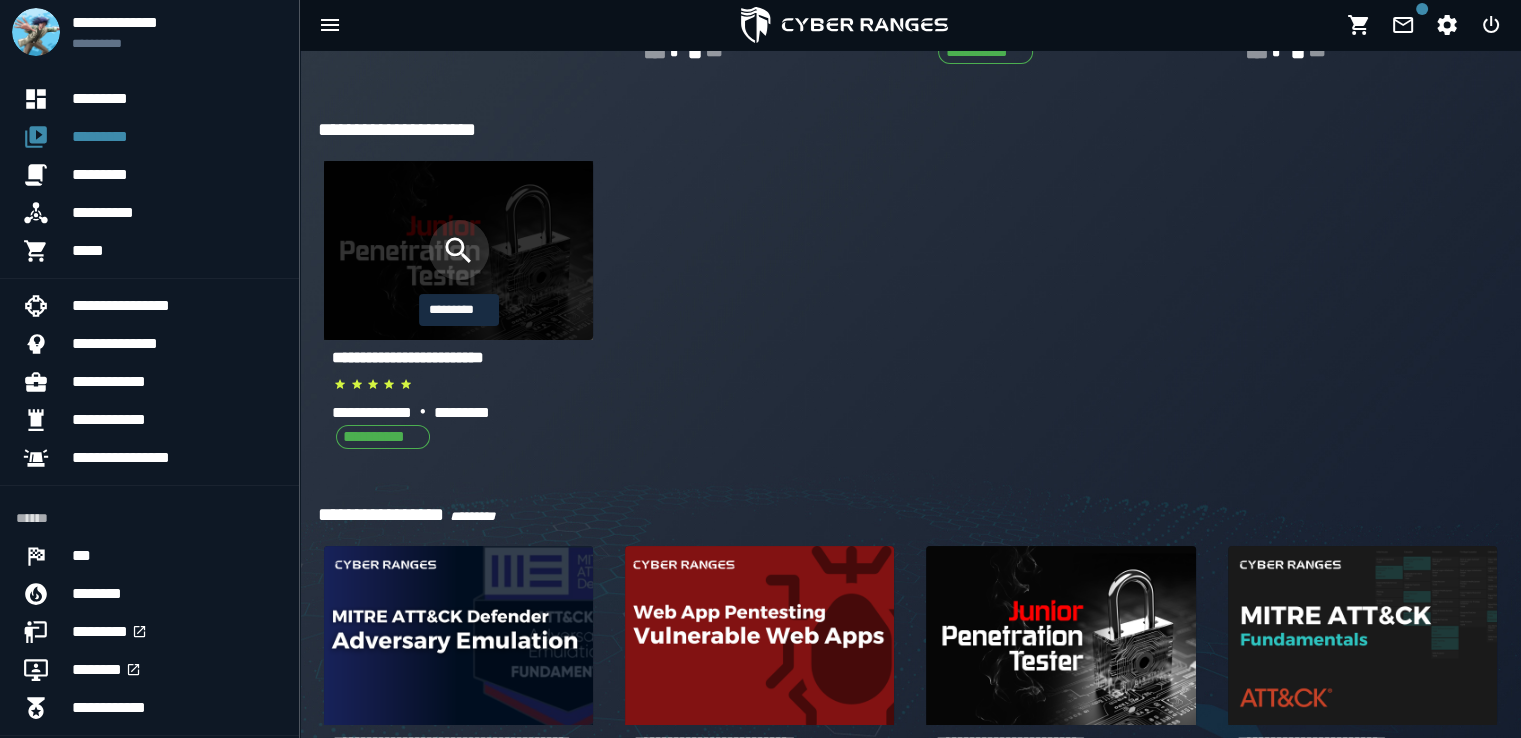 click at bounding box center (459, 250) 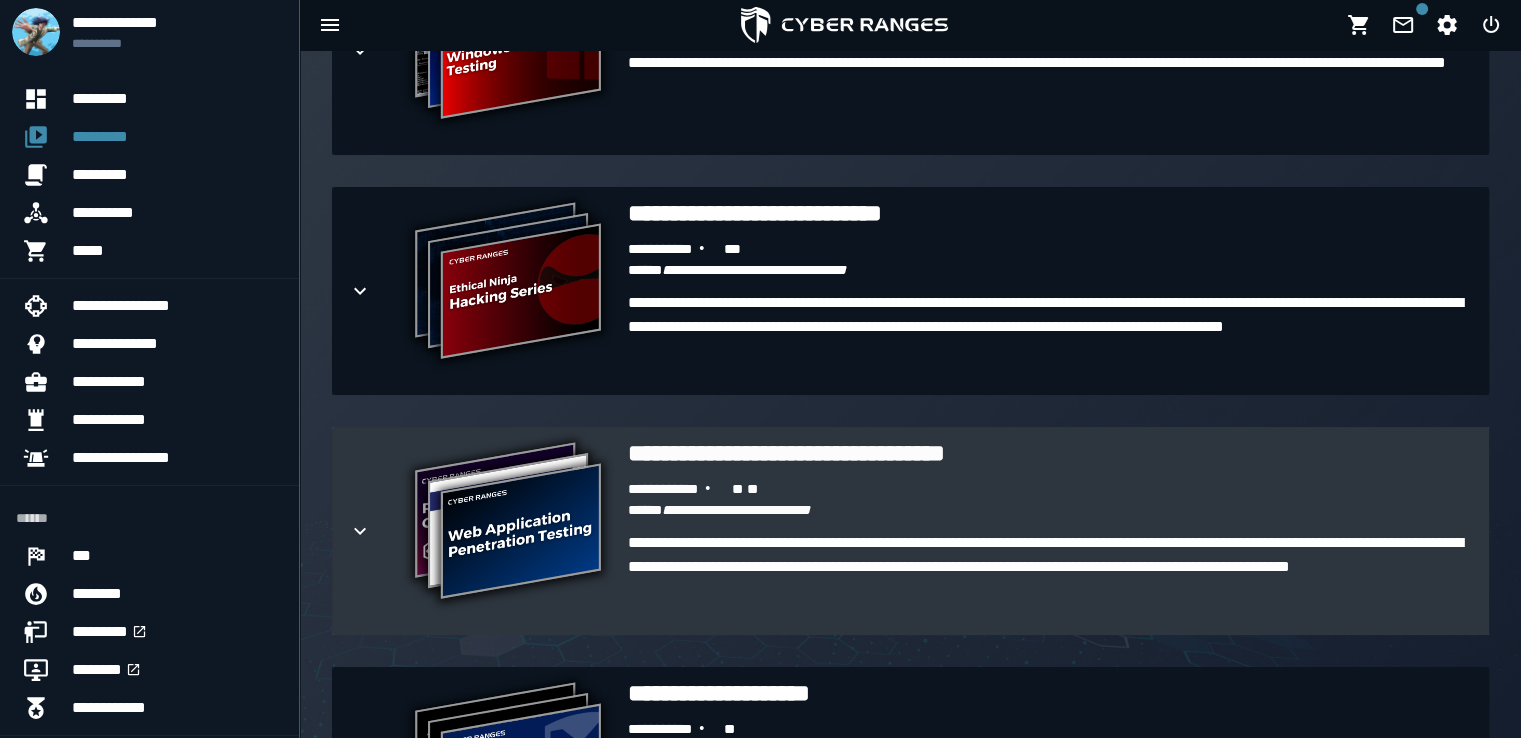 scroll, scrollTop: 2100, scrollLeft: 0, axis: vertical 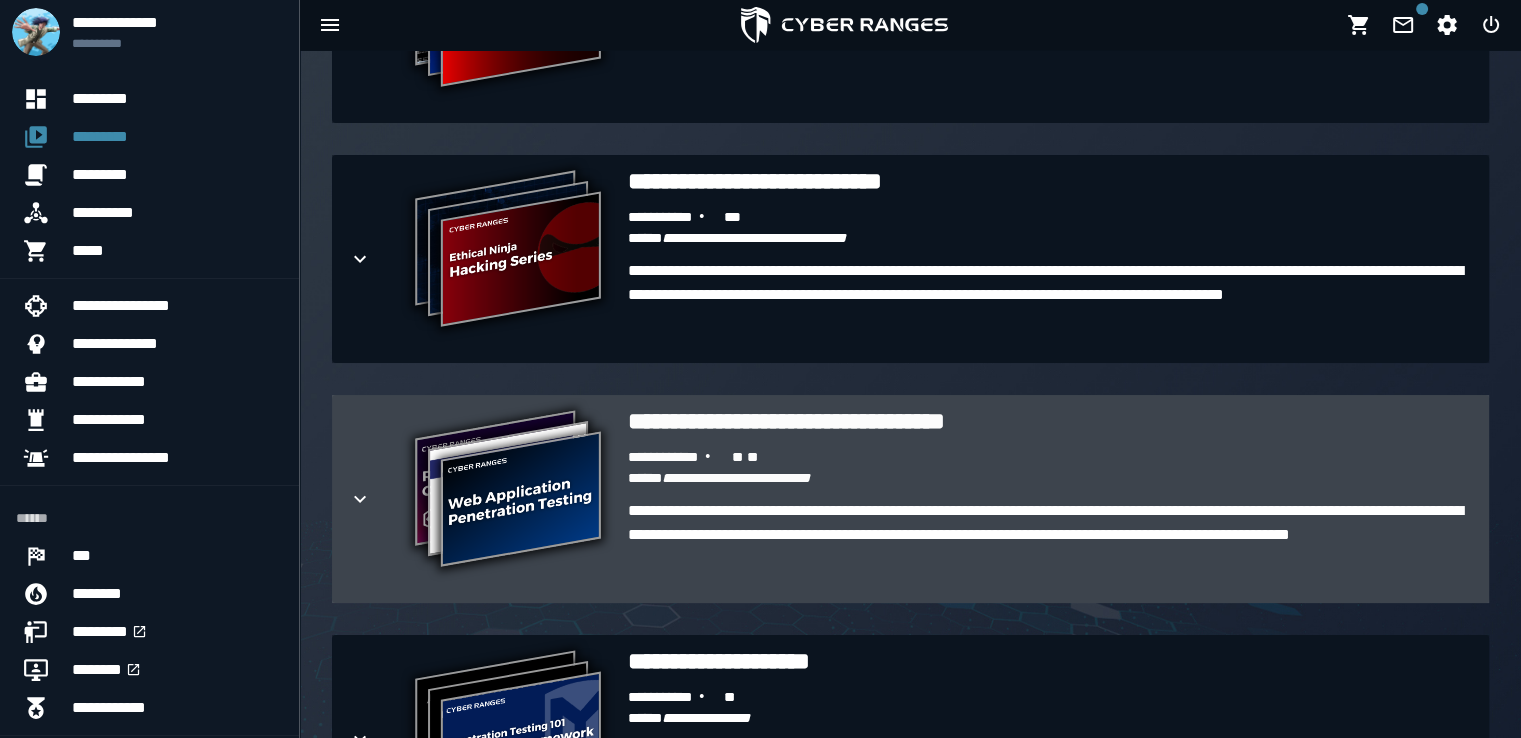click on "**********" at bounding box center [1050, 499] 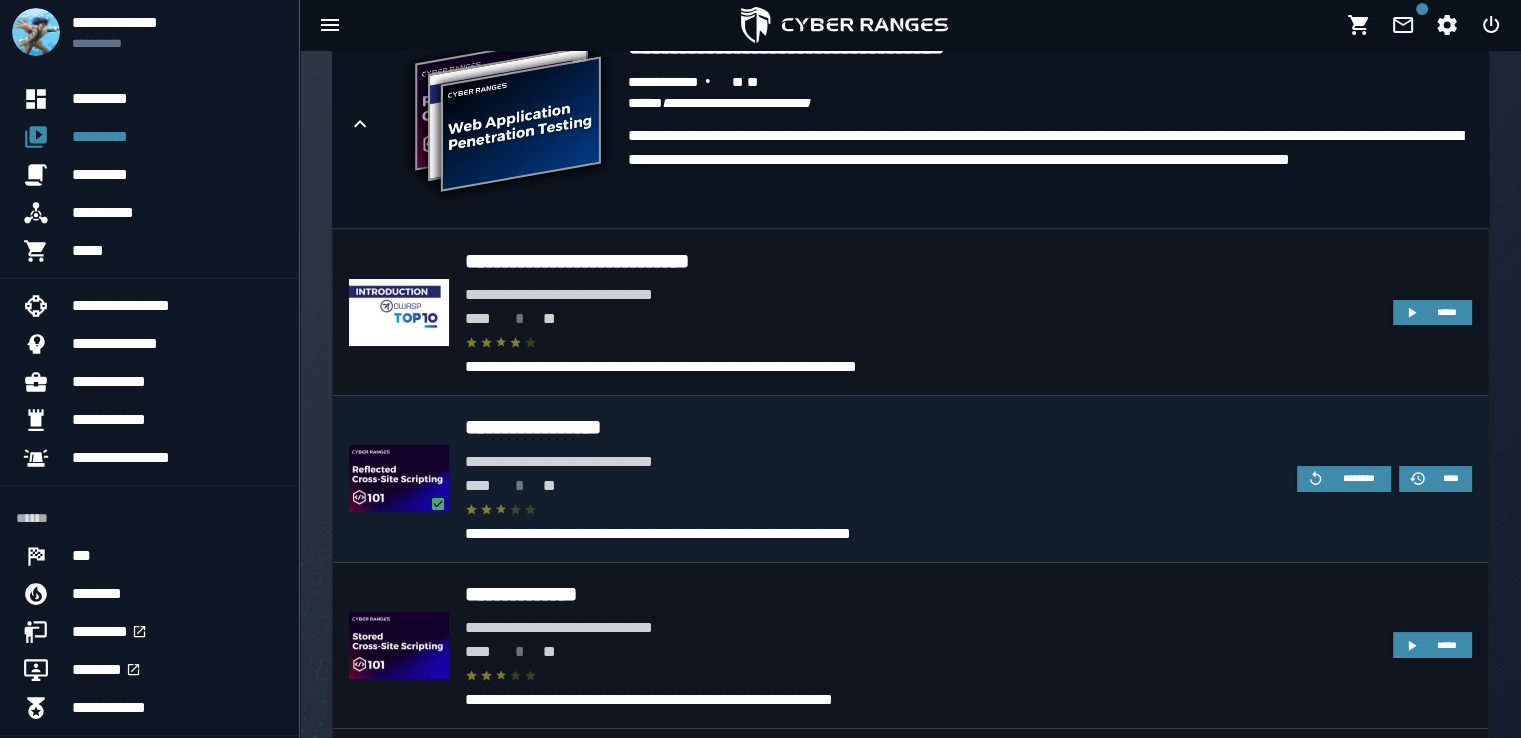 scroll, scrollTop: 2500, scrollLeft: 0, axis: vertical 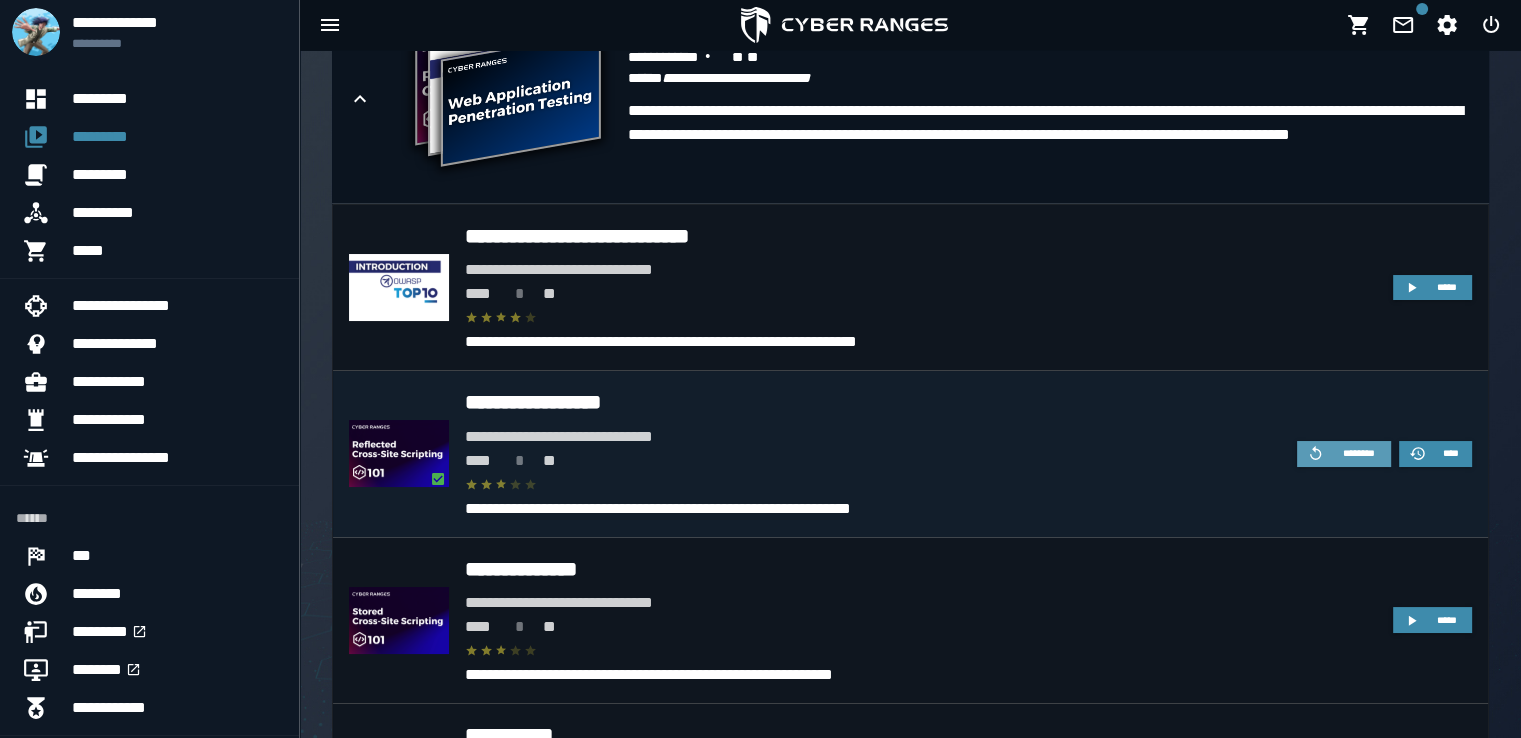 click on "********" at bounding box center (1358, 453) 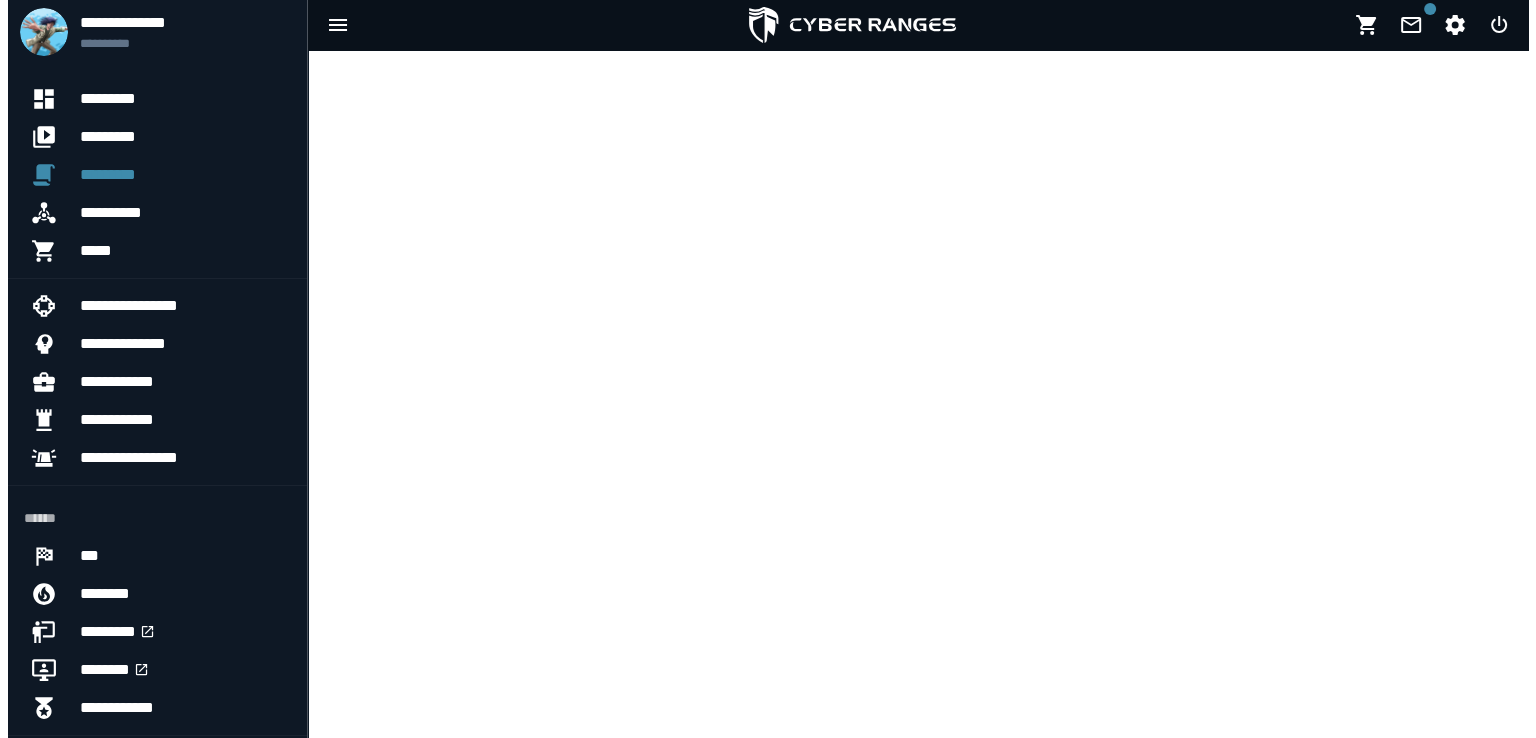 scroll, scrollTop: 0, scrollLeft: 0, axis: both 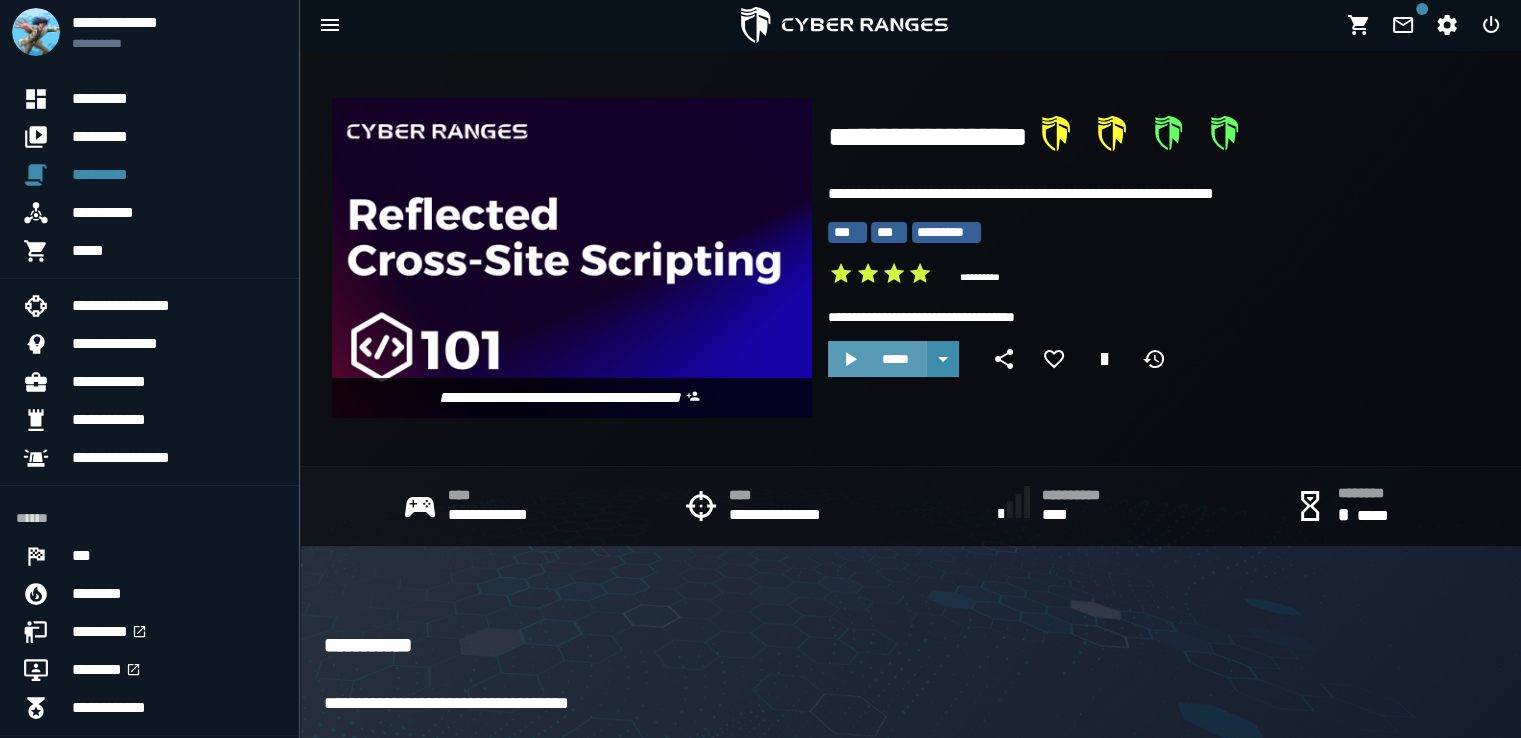 click on "*****" at bounding box center [877, 359] 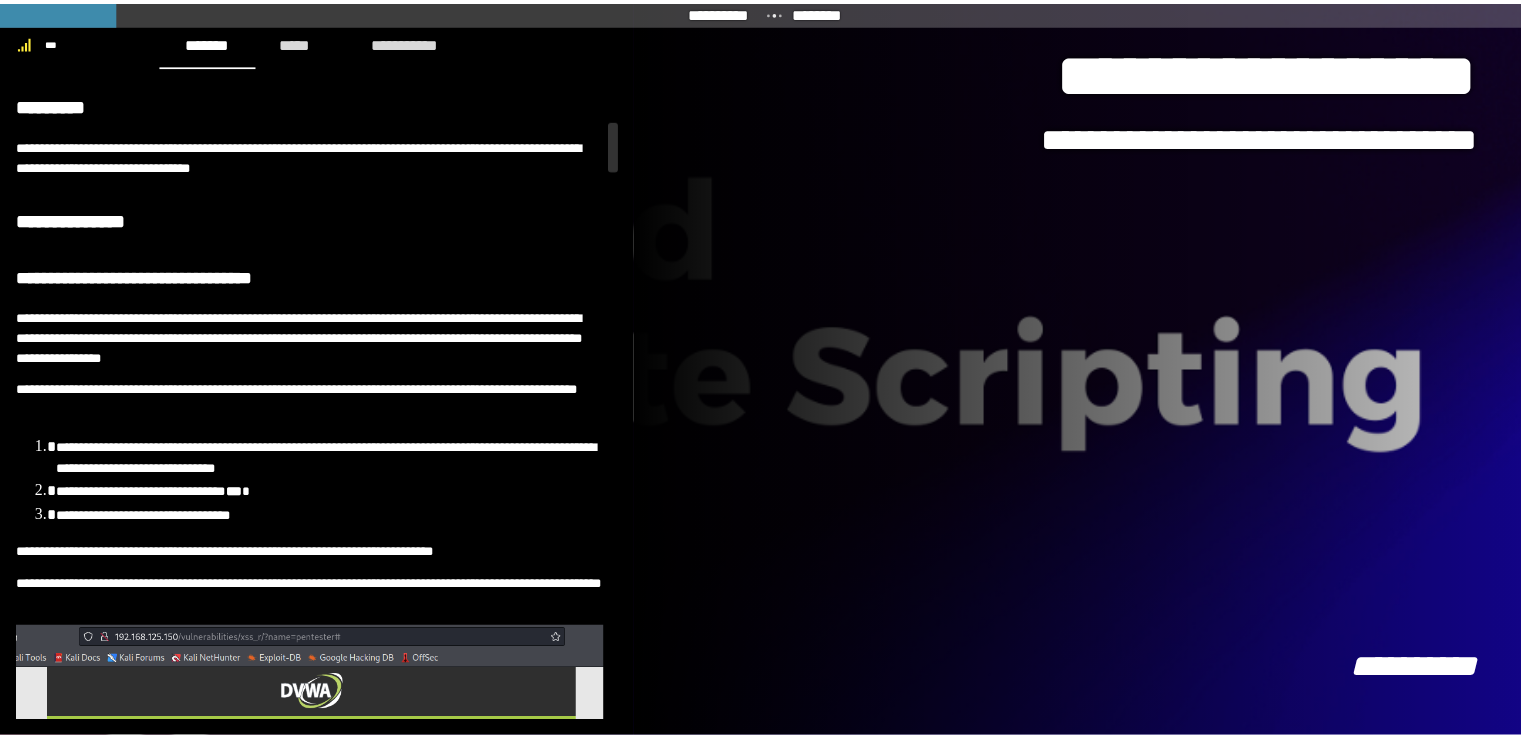 scroll, scrollTop: 600, scrollLeft: 0, axis: vertical 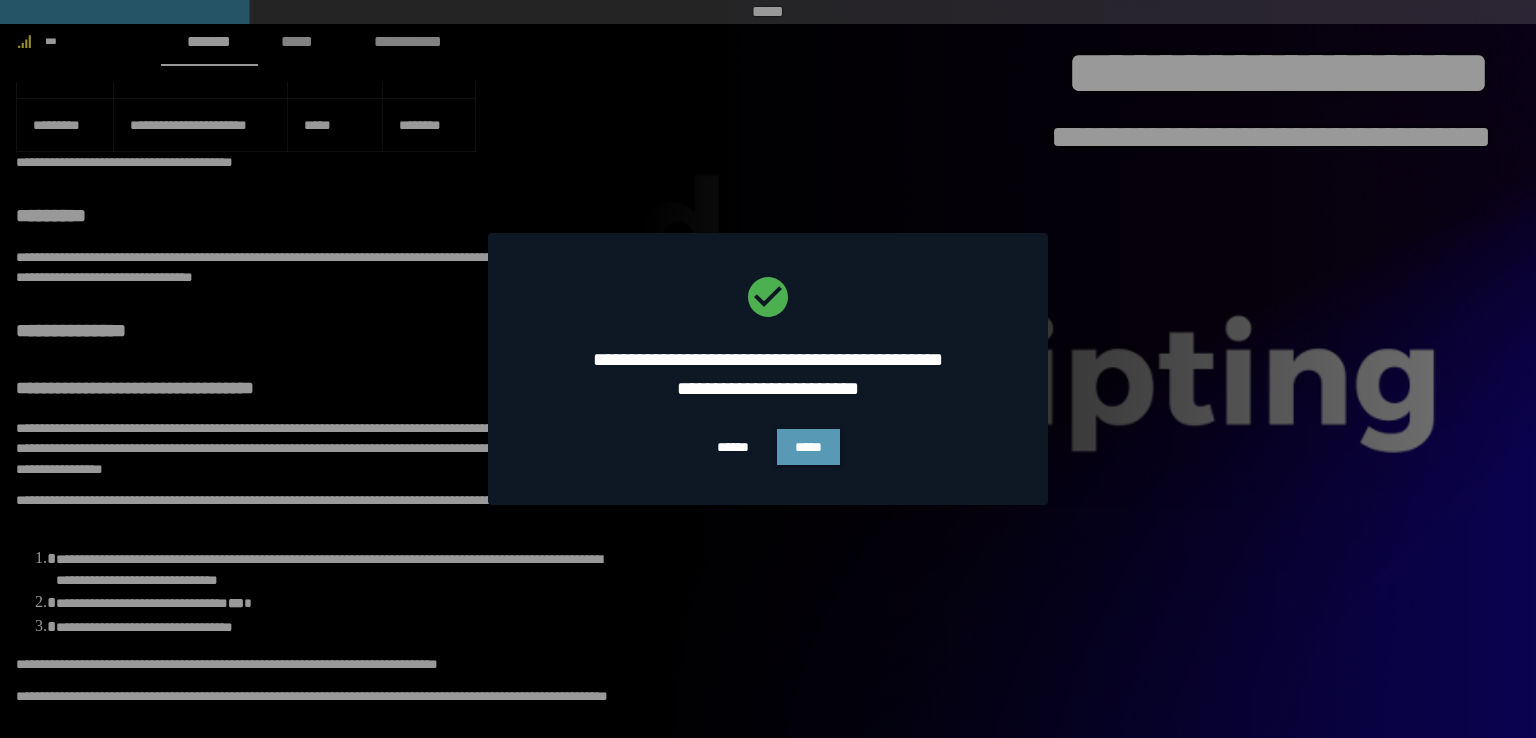 click on "*****" at bounding box center [808, 447] 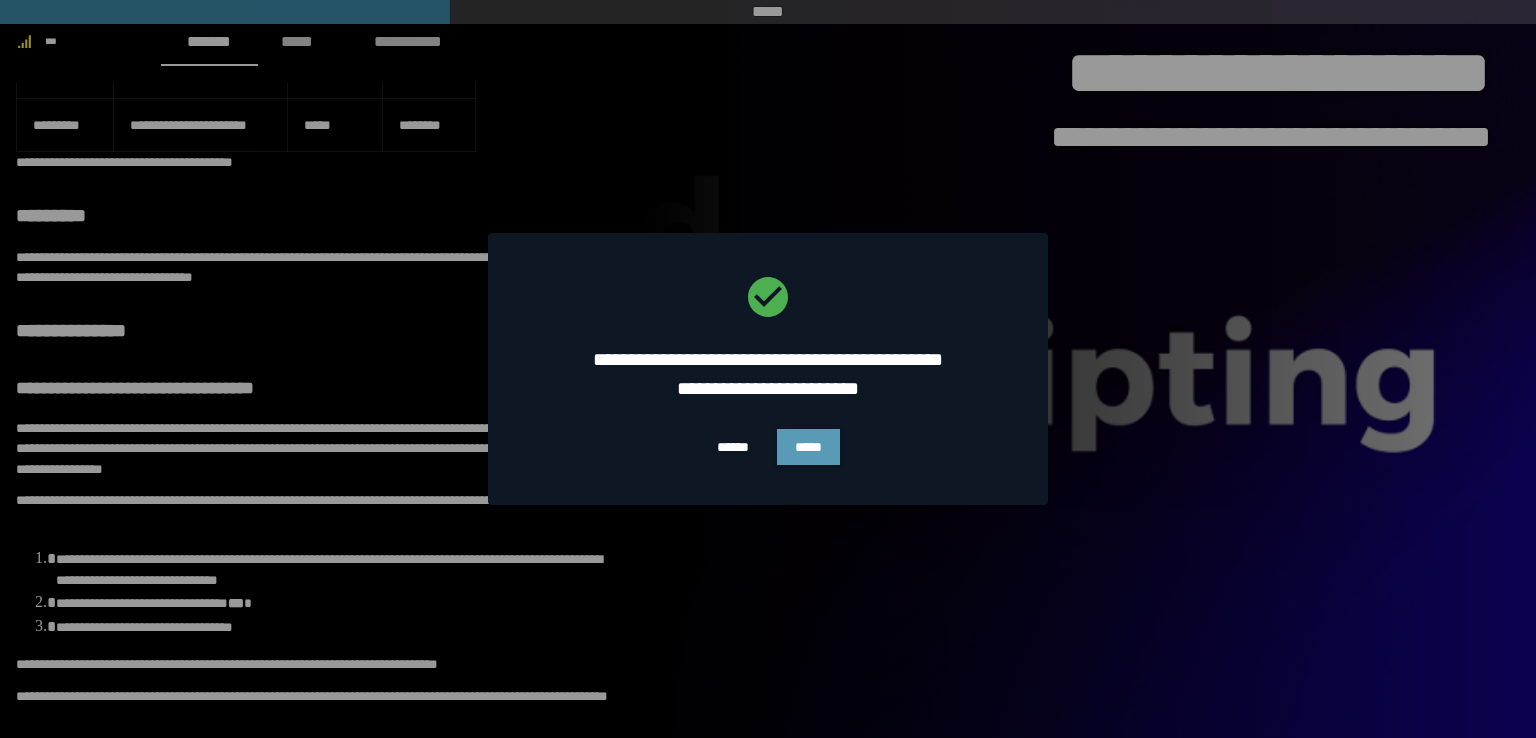 click on "*****" at bounding box center (808, 447) 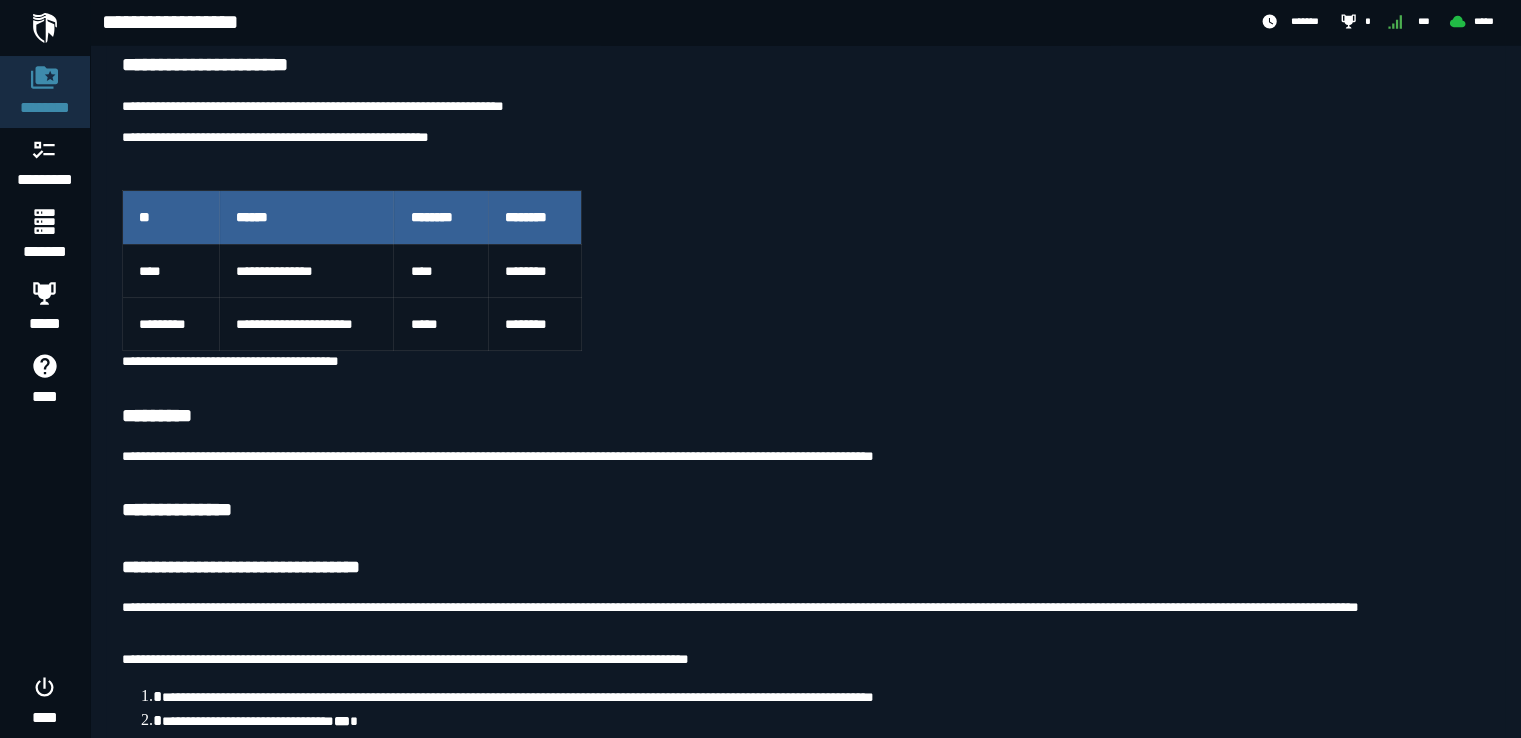 scroll, scrollTop: 400, scrollLeft: 0, axis: vertical 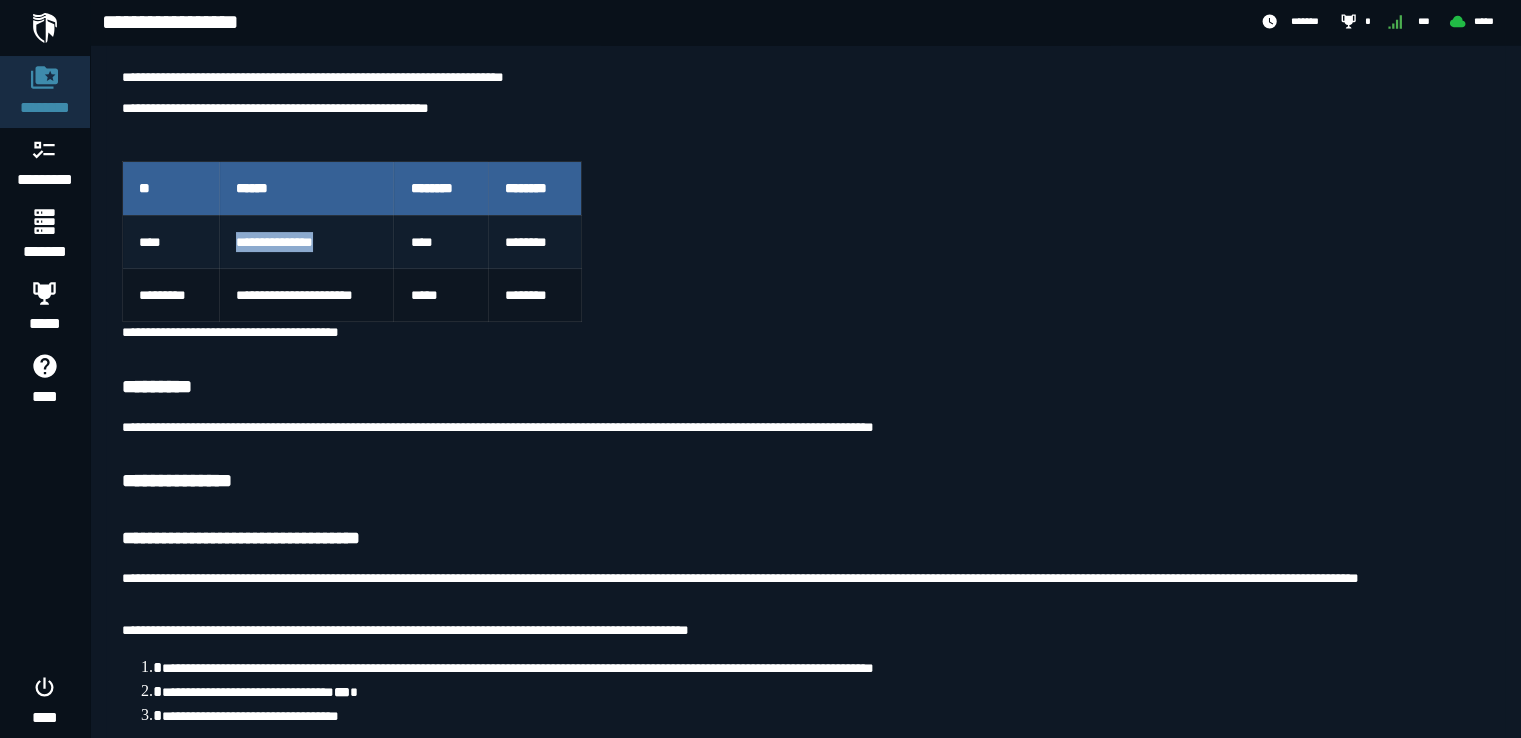 drag, startPoint x: 348, startPoint y: 233, endPoint x: 232, endPoint y: 246, distance: 116.72617 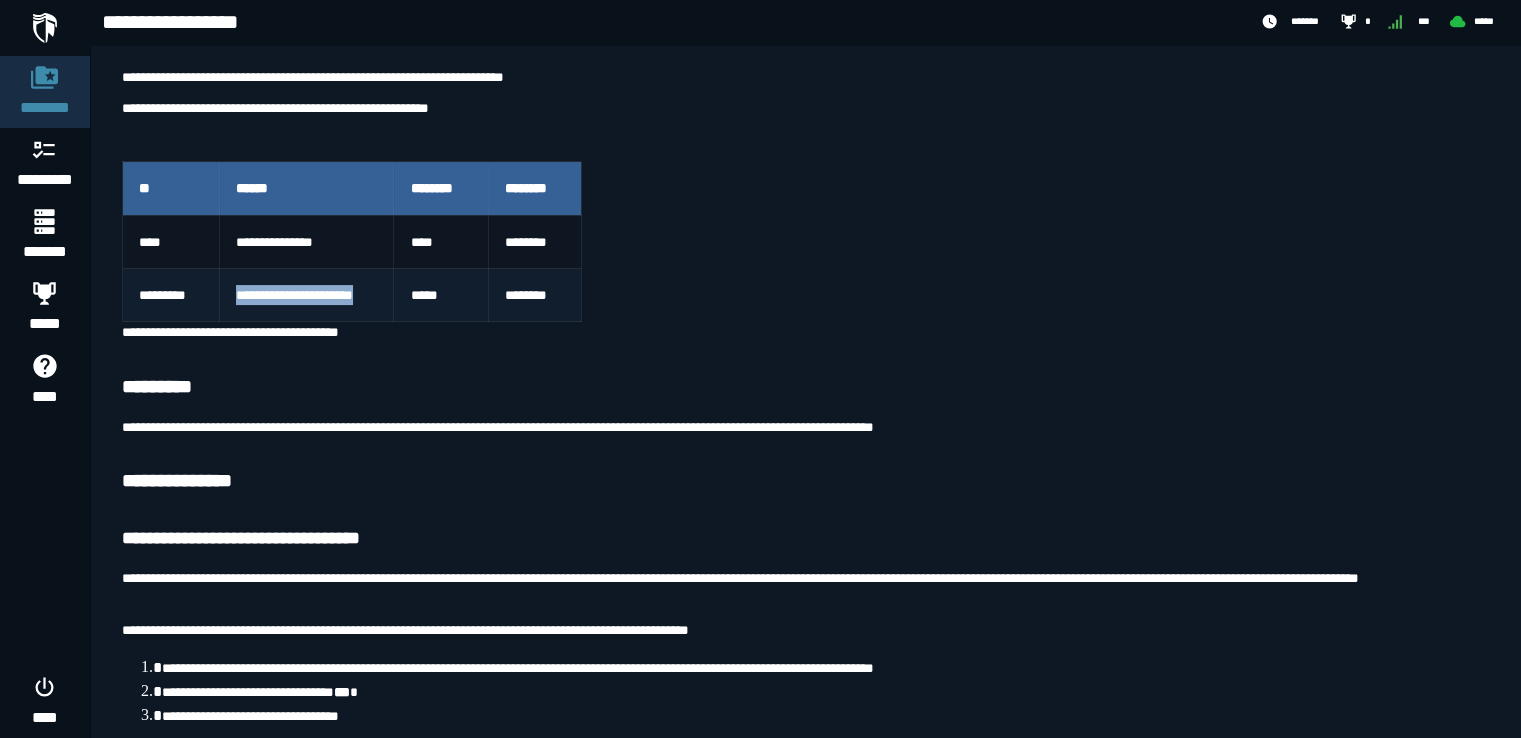 drag, startPoint x: 382, startPoint y: 298, endPoint x: 236, endPoint y: 298, distance: 146 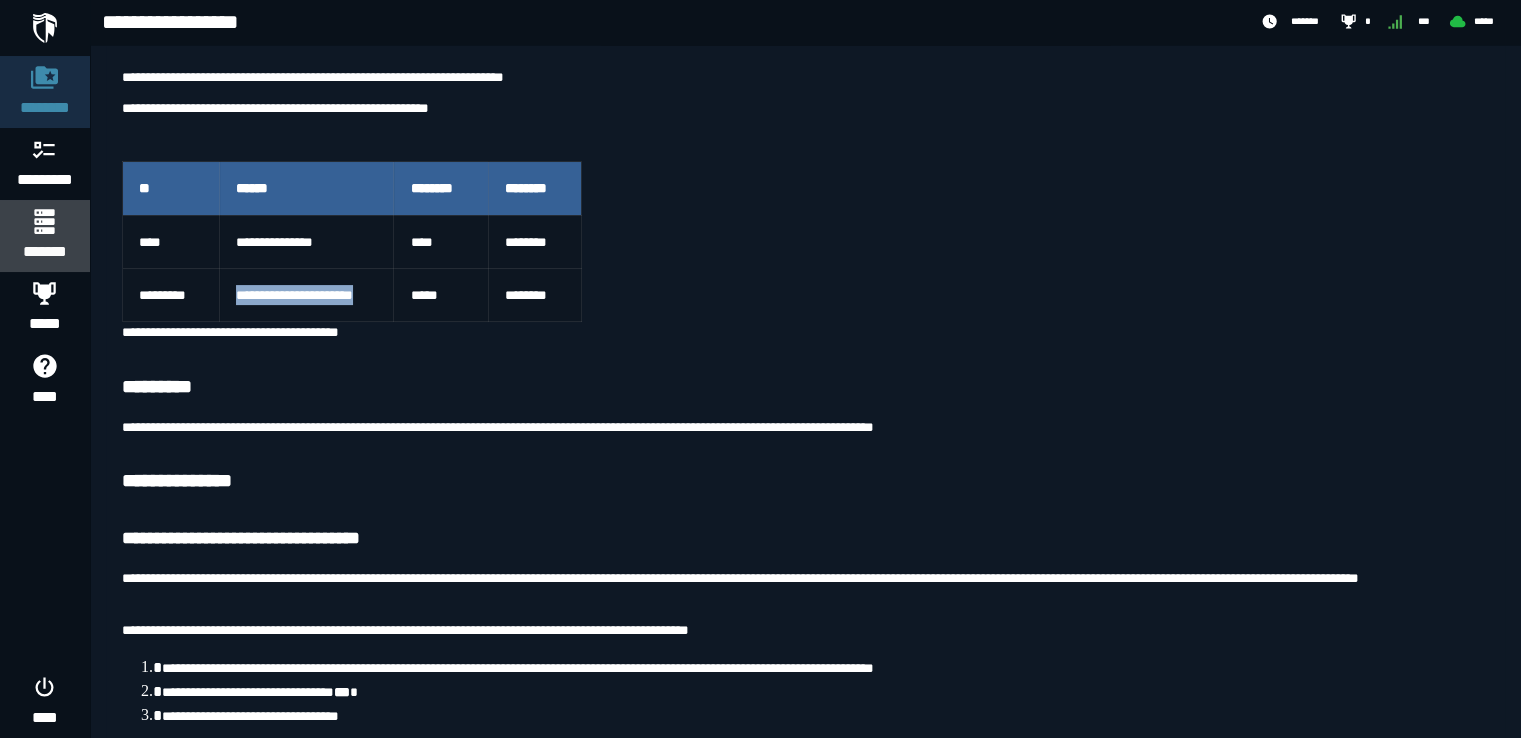 click 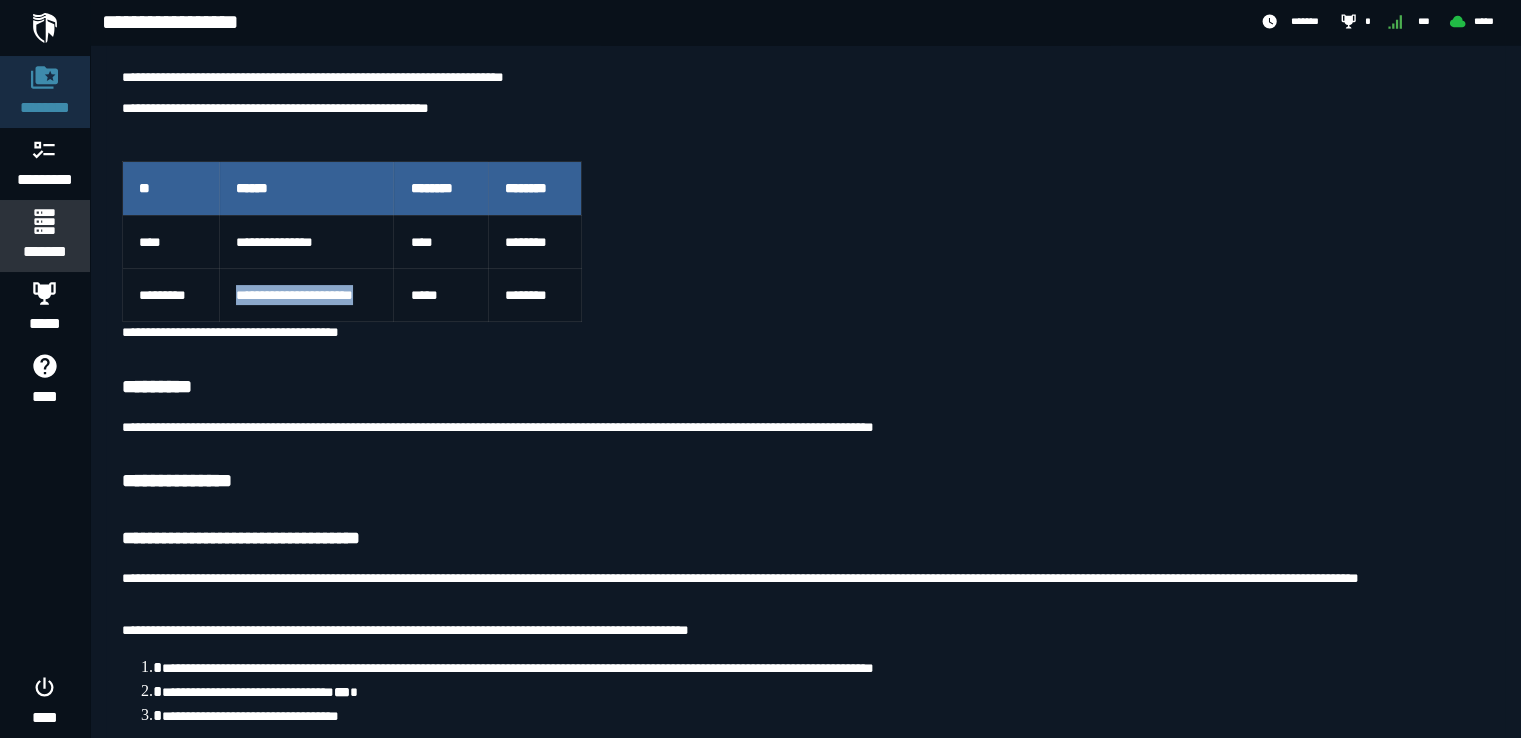 scroll, scrollTop: 0, scrollLeft: 0, axis: both 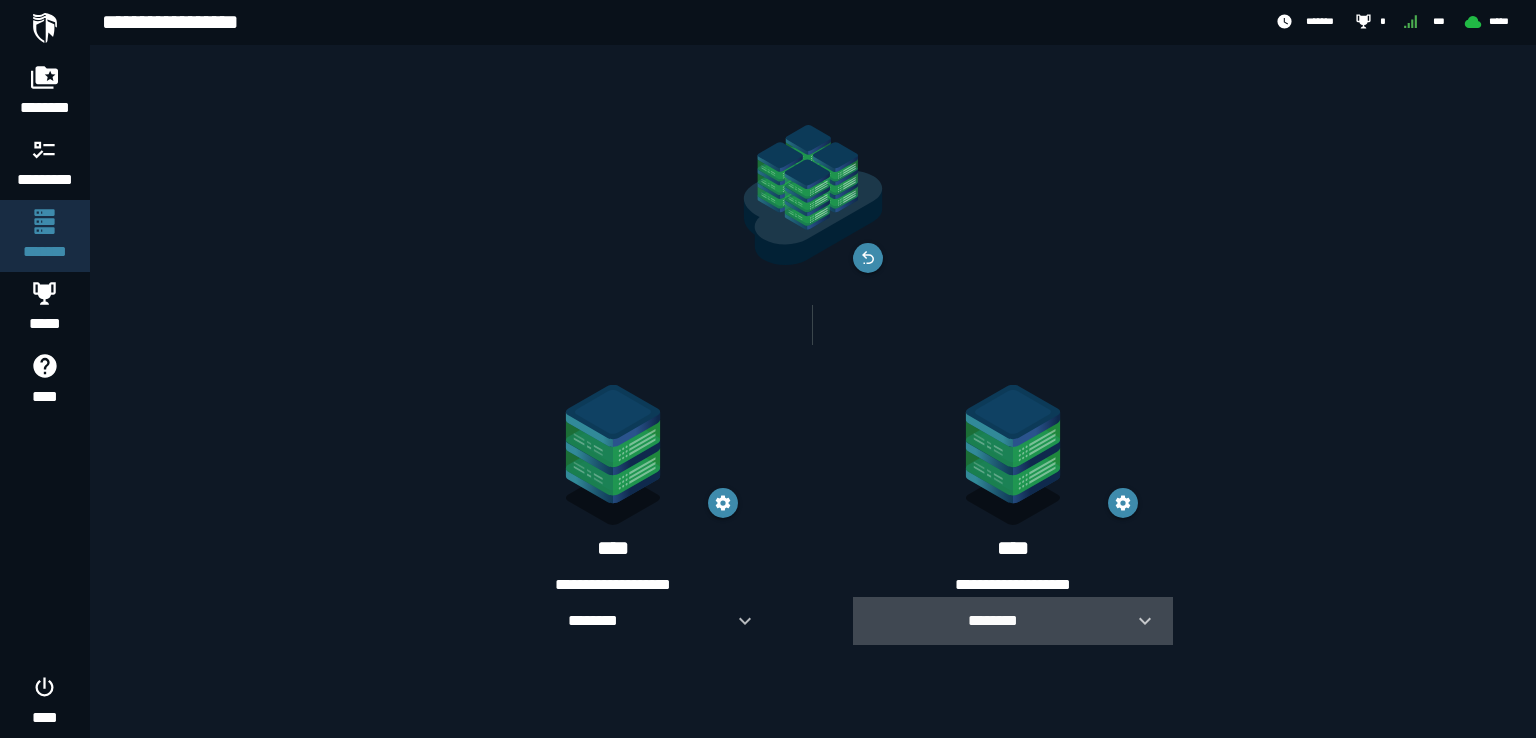 click on "********" at bounding box center [993, 620] 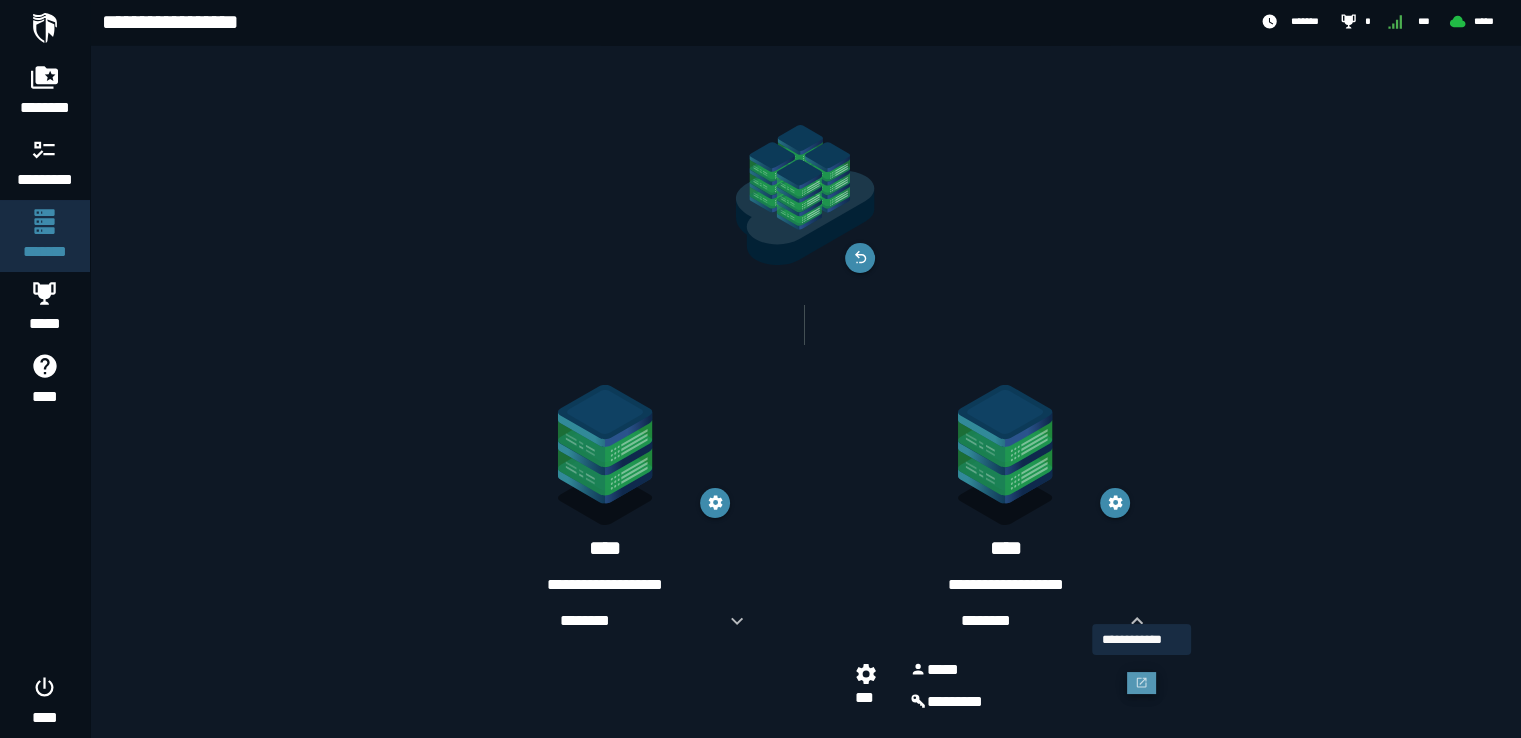 click 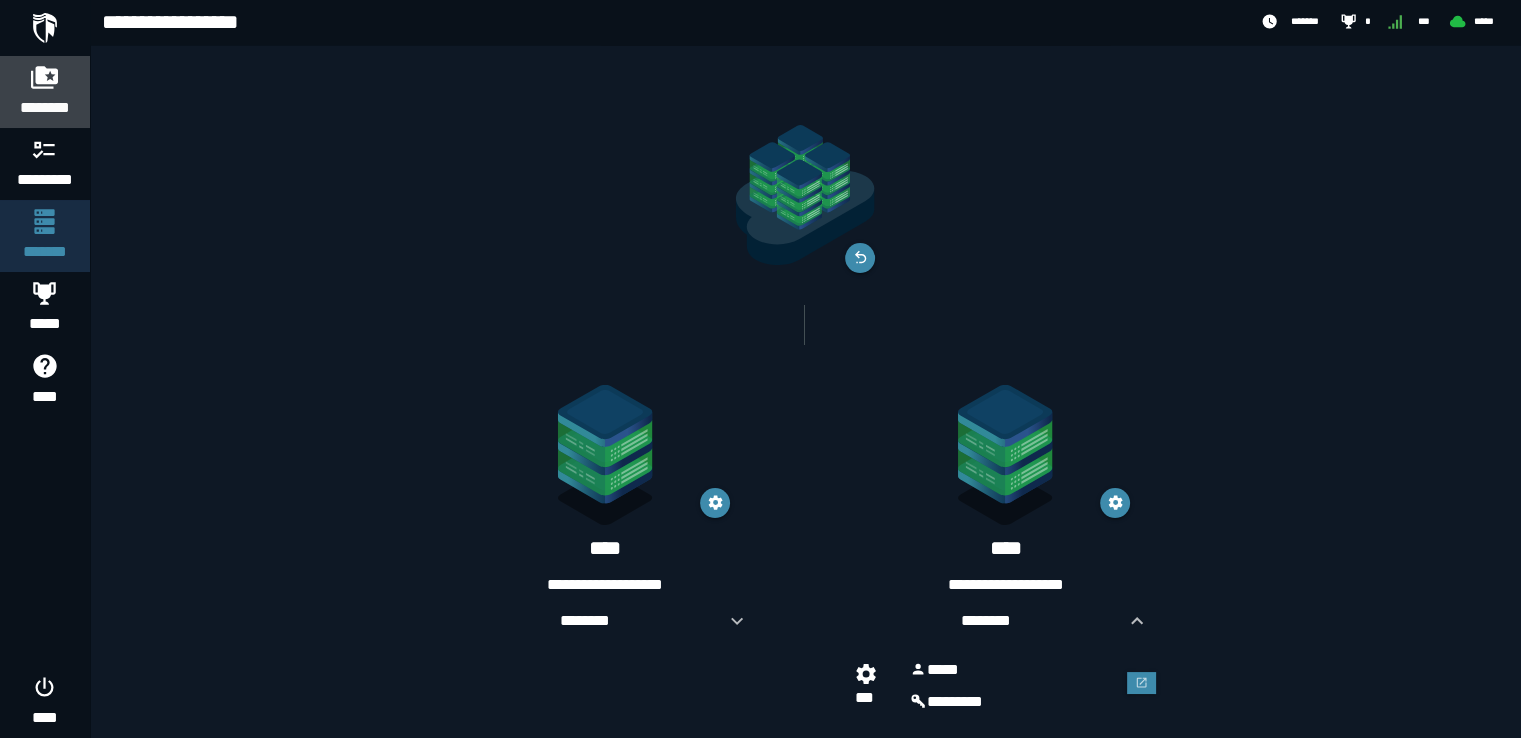 drag, startPoint x: 47, startPoint y: 97, endPoint x: 12, endPoint y: 95, distance: 35.057095 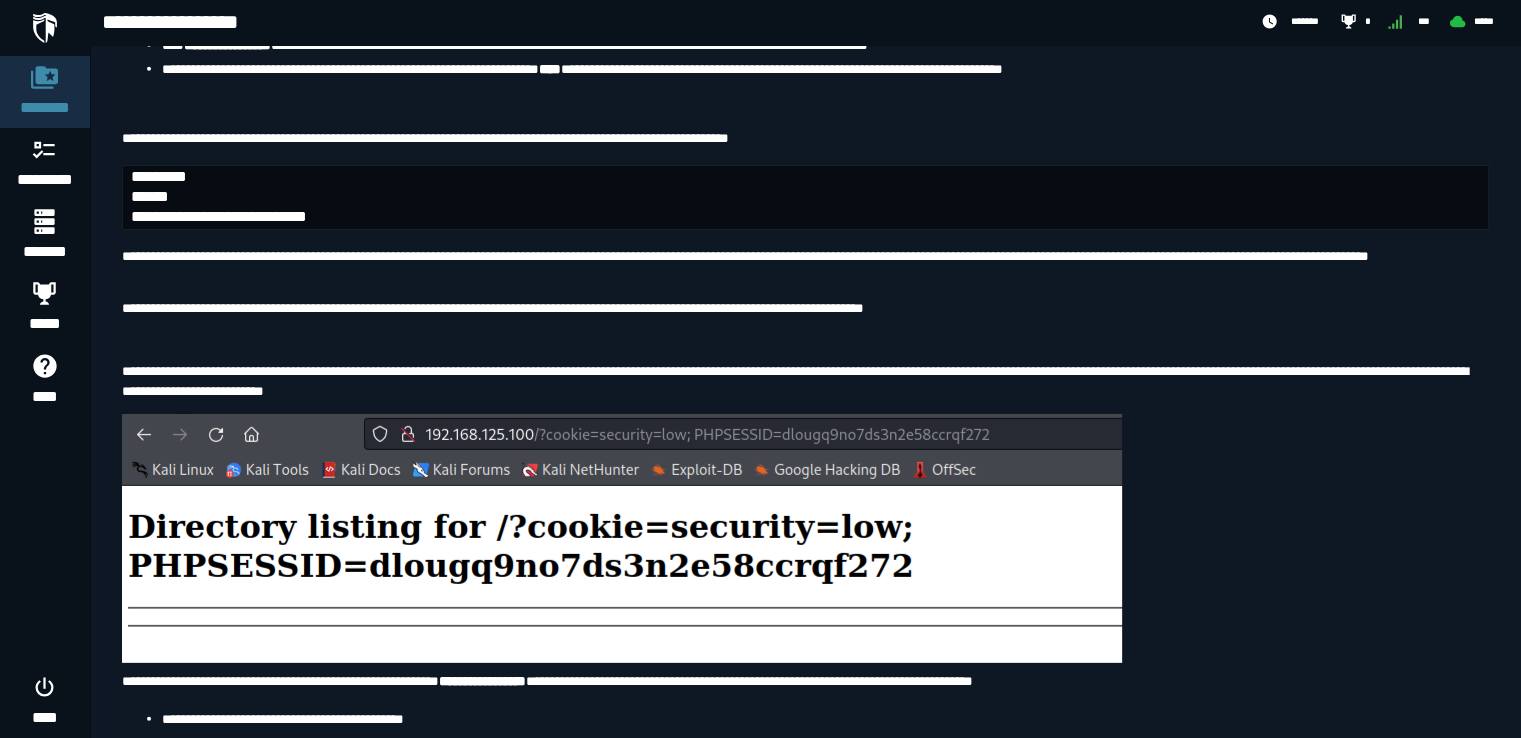 scroll, scrollTop: 5800, scrollLeft: 0, axis: vertical 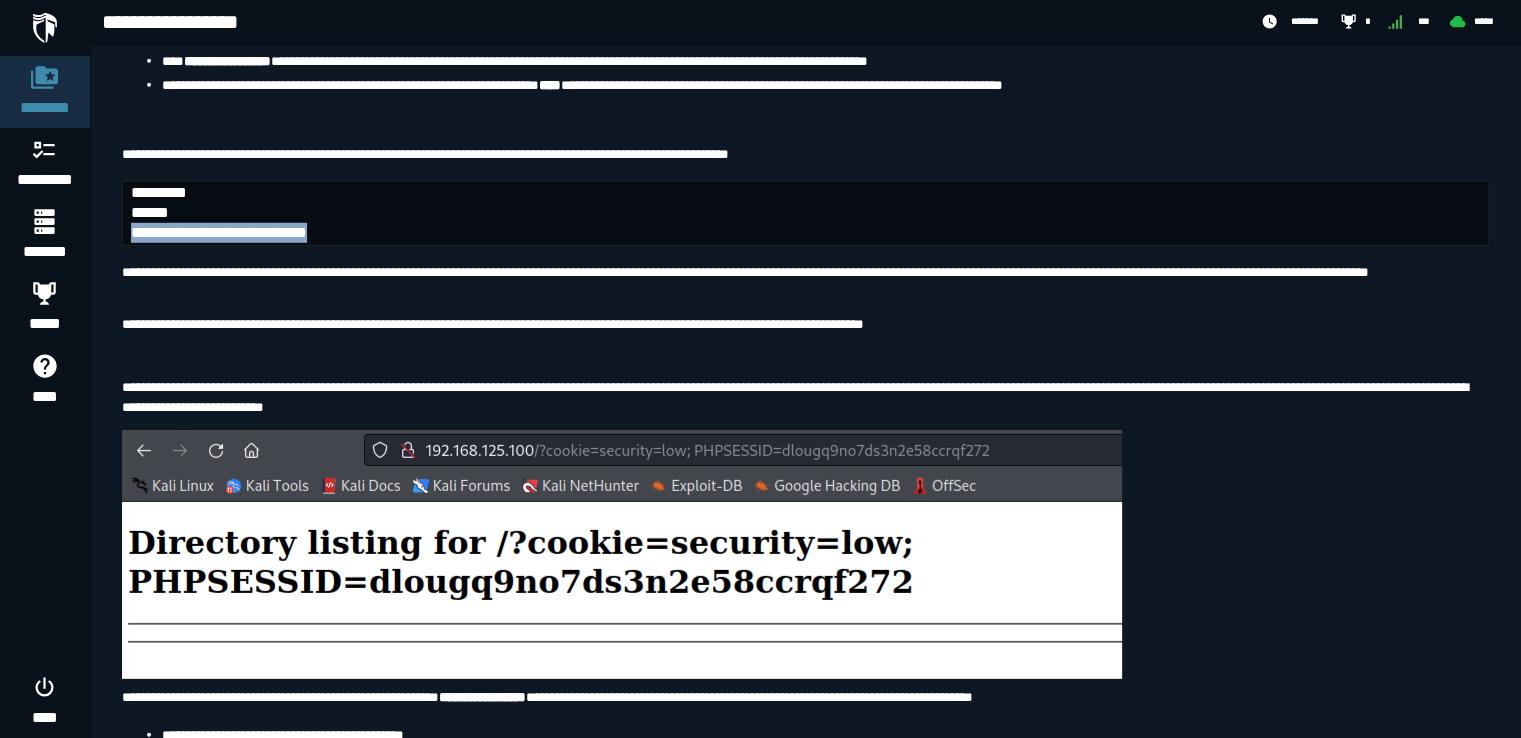 drag, startPoint x: 426, startPoint y: 392, endPoint x: 124, endPoint y: 405, distance: 302.27966 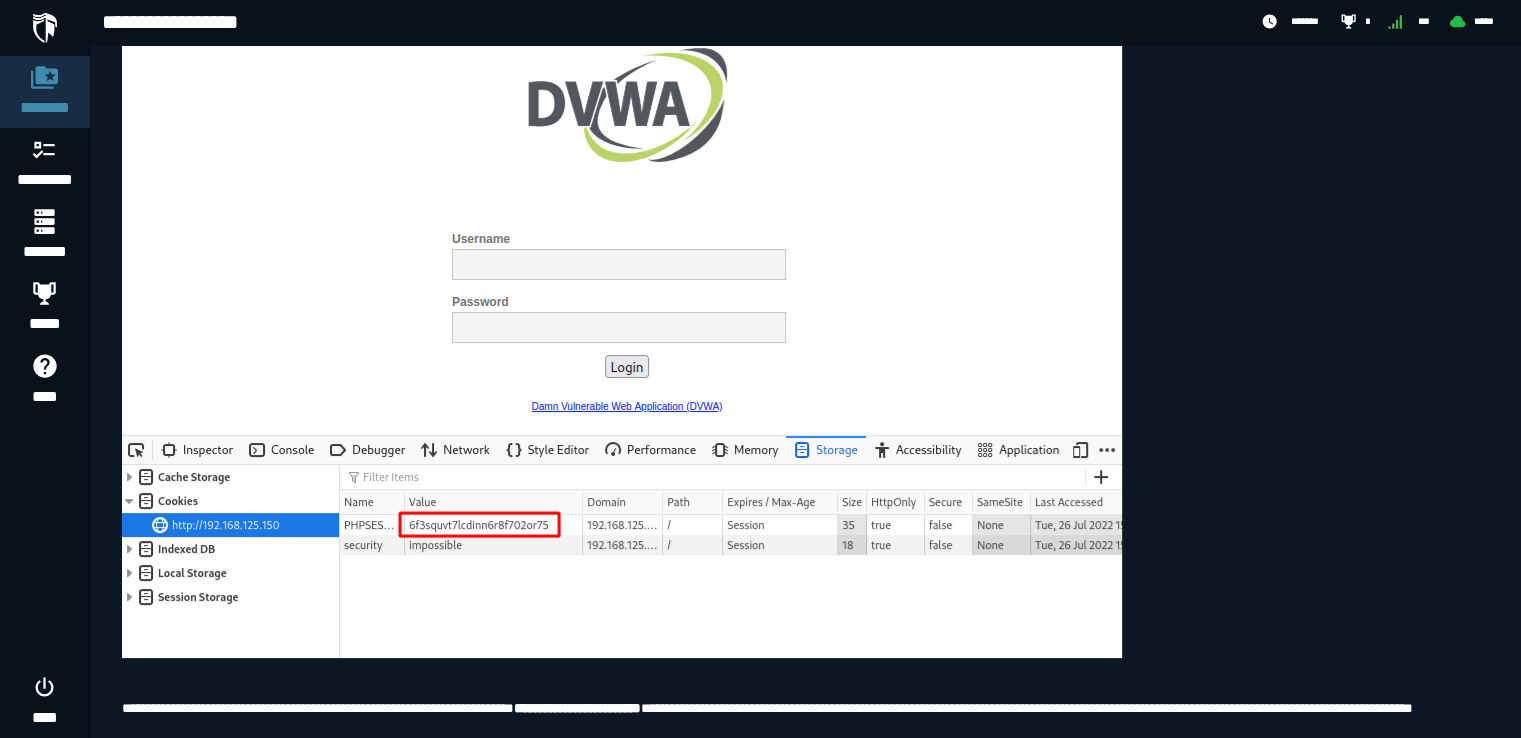 scroll, scrollTop: 6900, scrollLeft: 0, axis: vertical 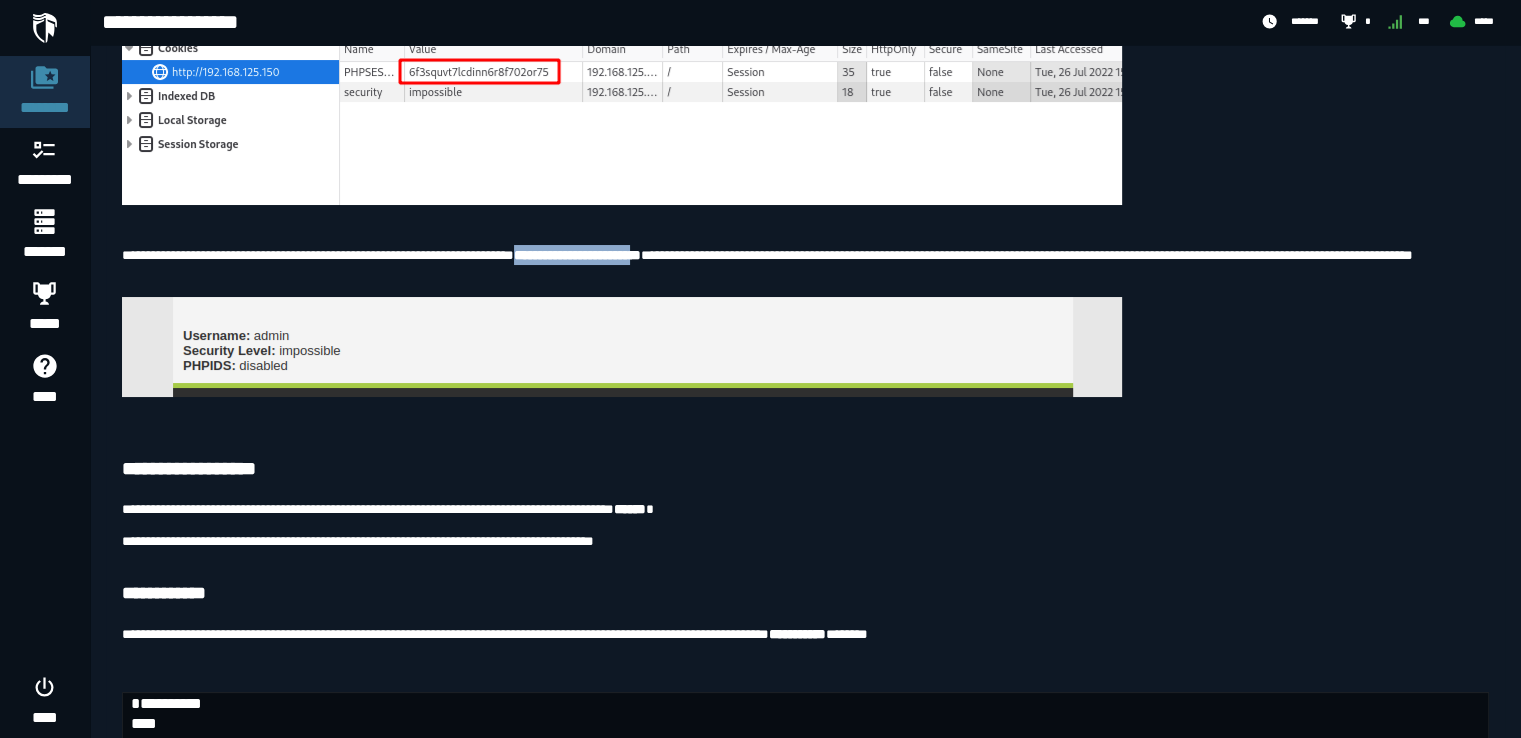 drag, startPoint x: 573, startPoint y: 429, endPoint x: 716, endPoint y: 425, distance: 143.05594 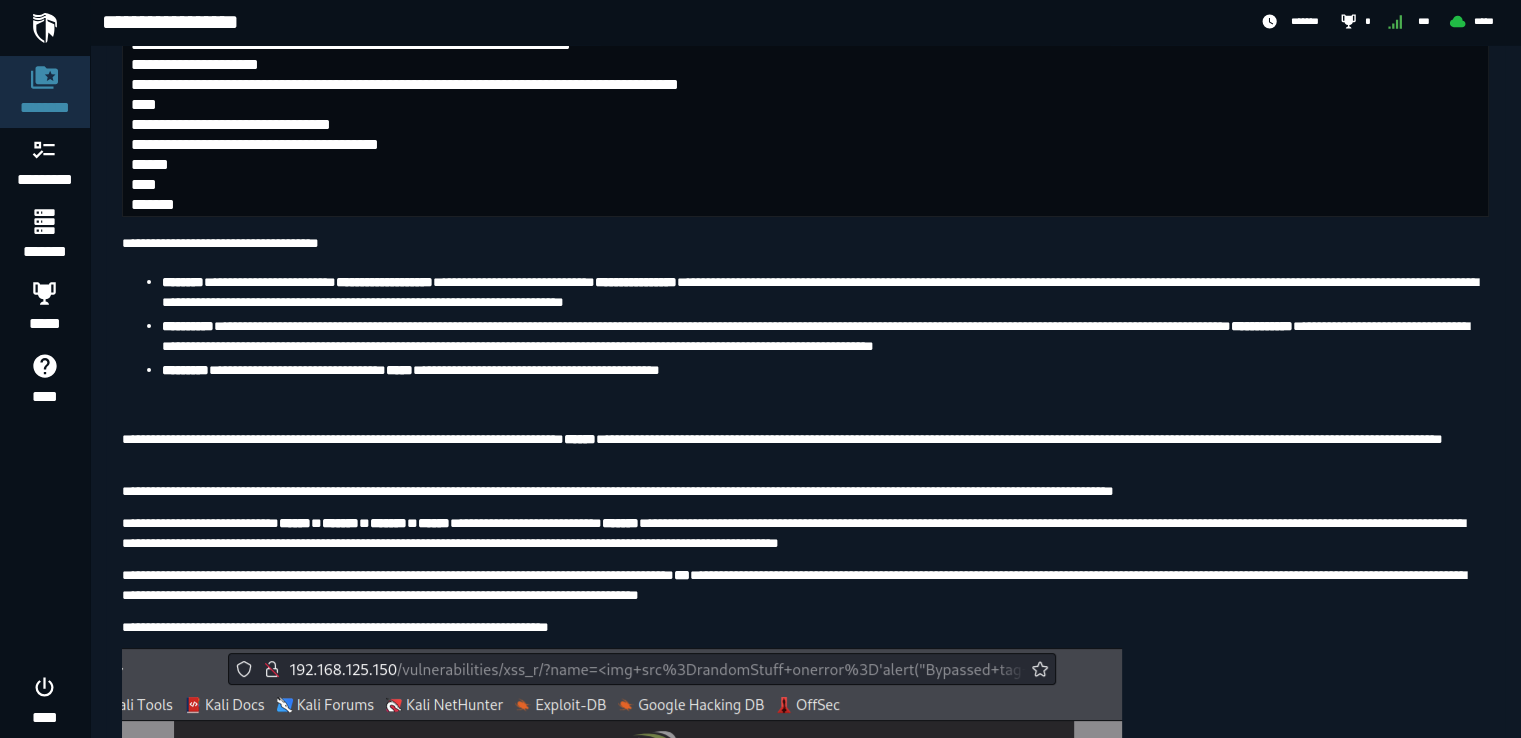 scroll, scrollTop: 9700, scrollLeft: 0, axis: vertical 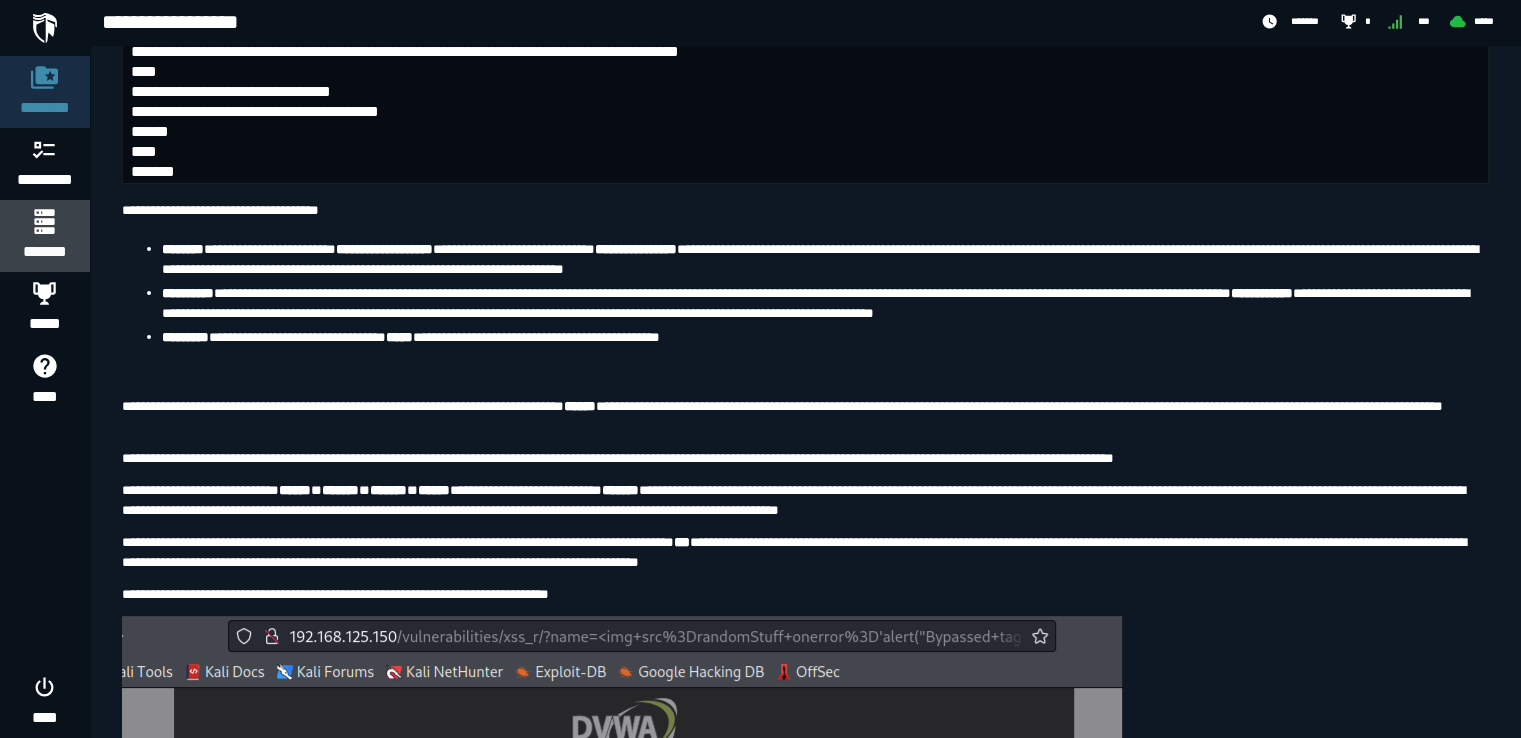 click 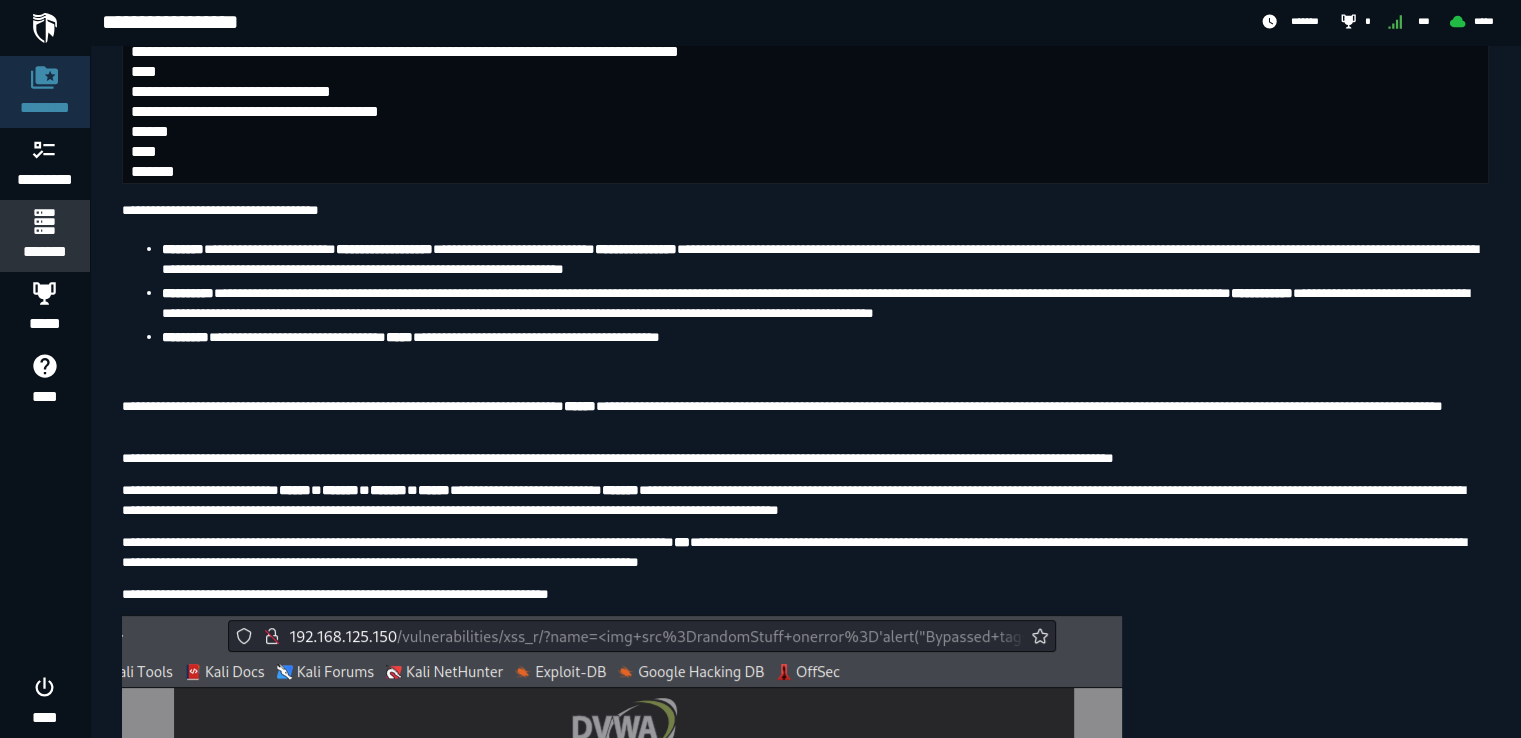 scroll, scrollTop: 0, scrollLeft: 0, axis: both 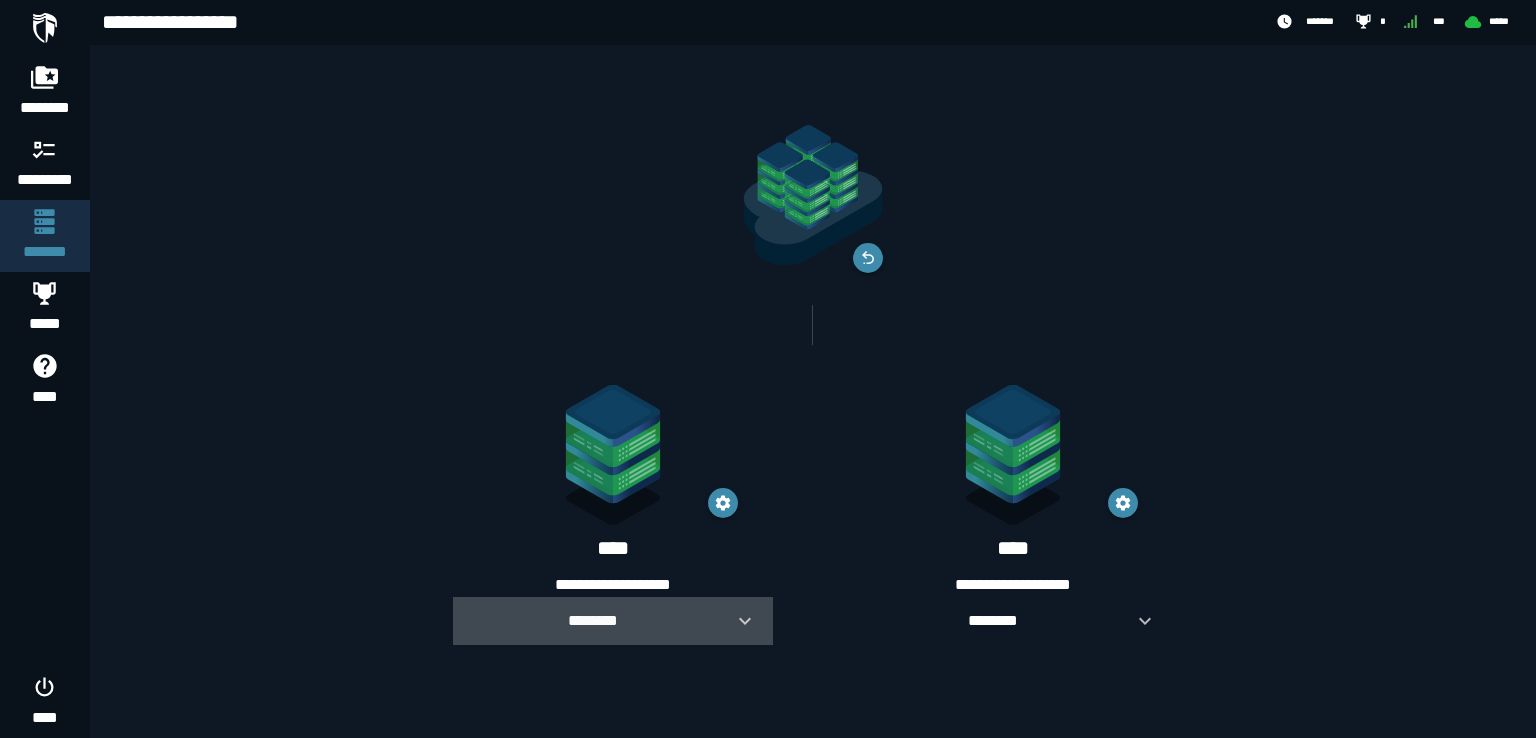 click on "********" at bounding box center [593, 621] 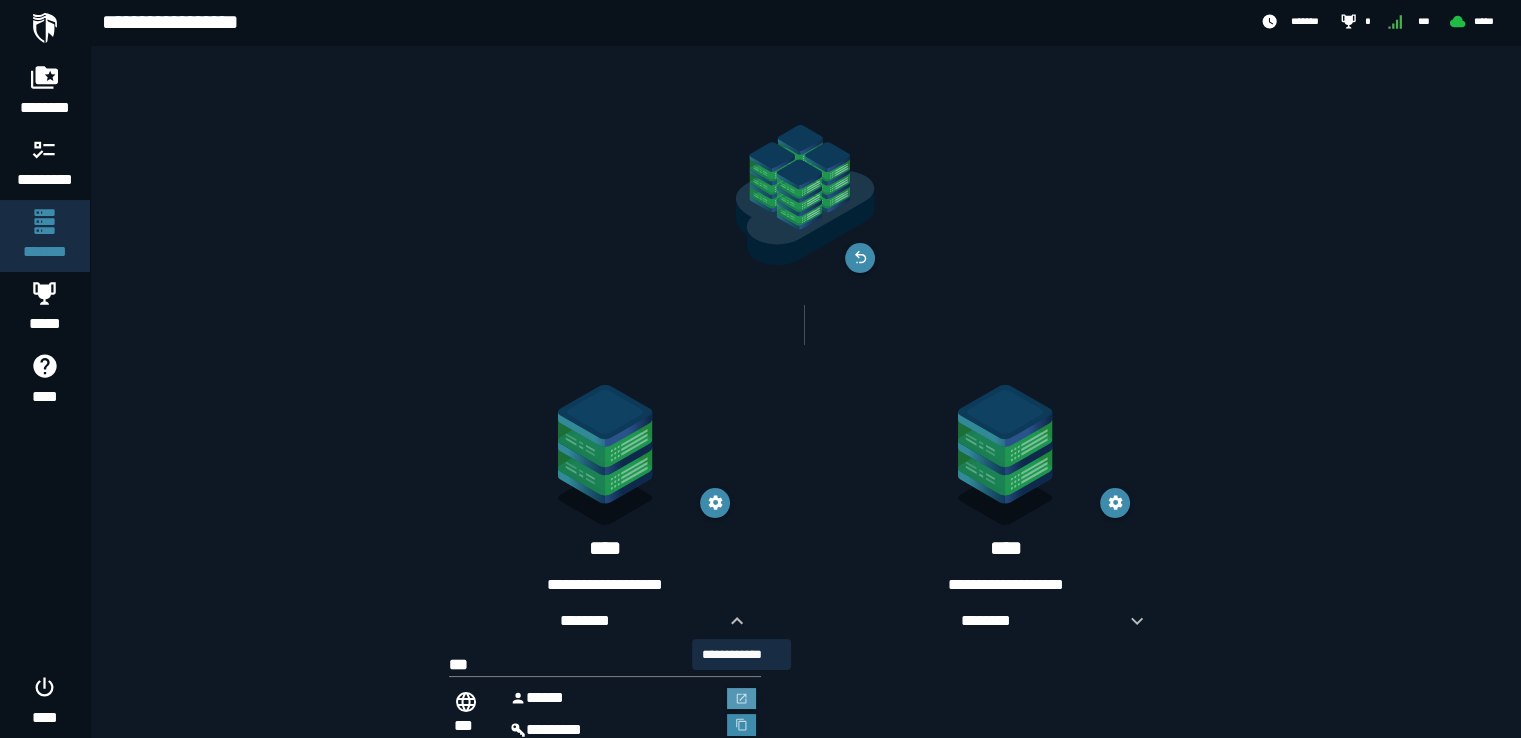 click 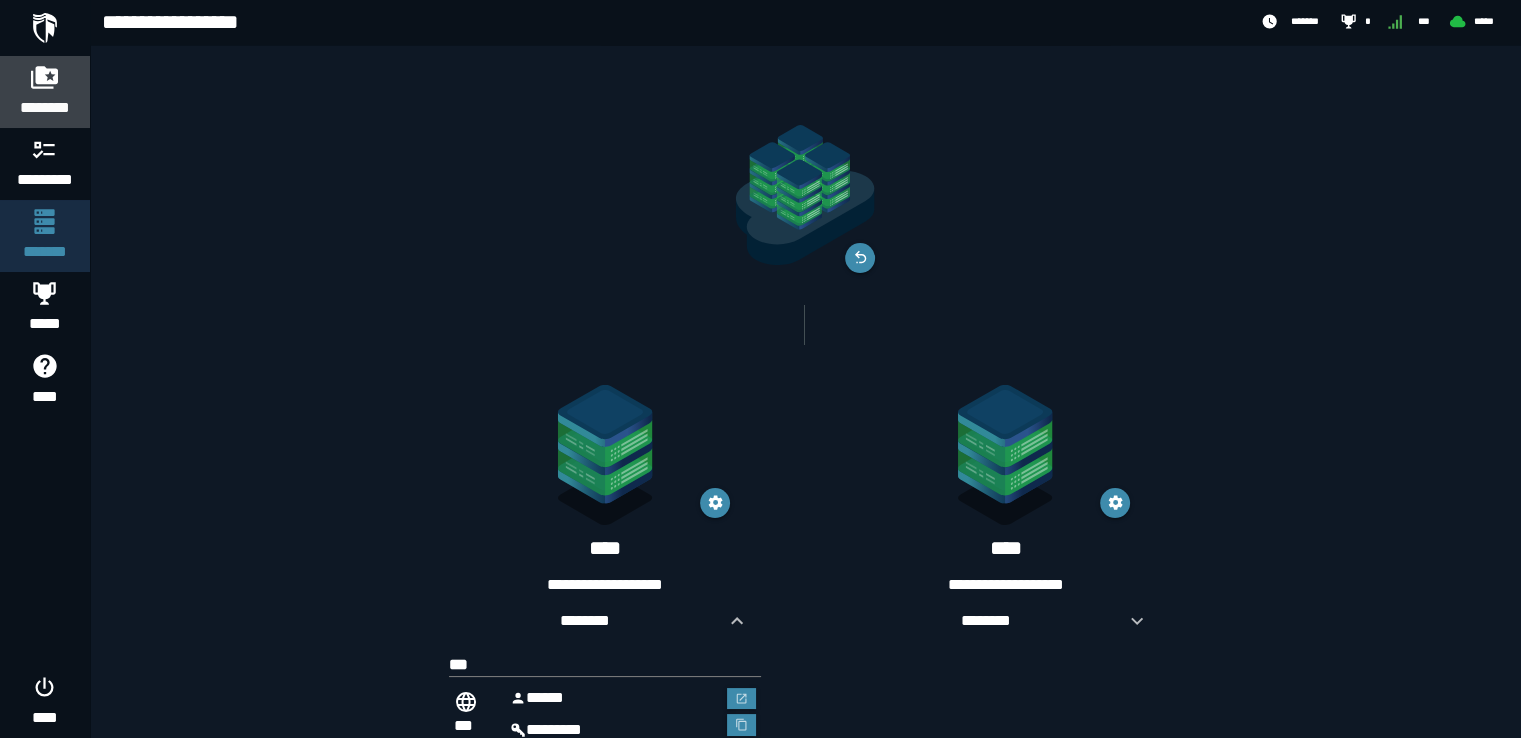 click 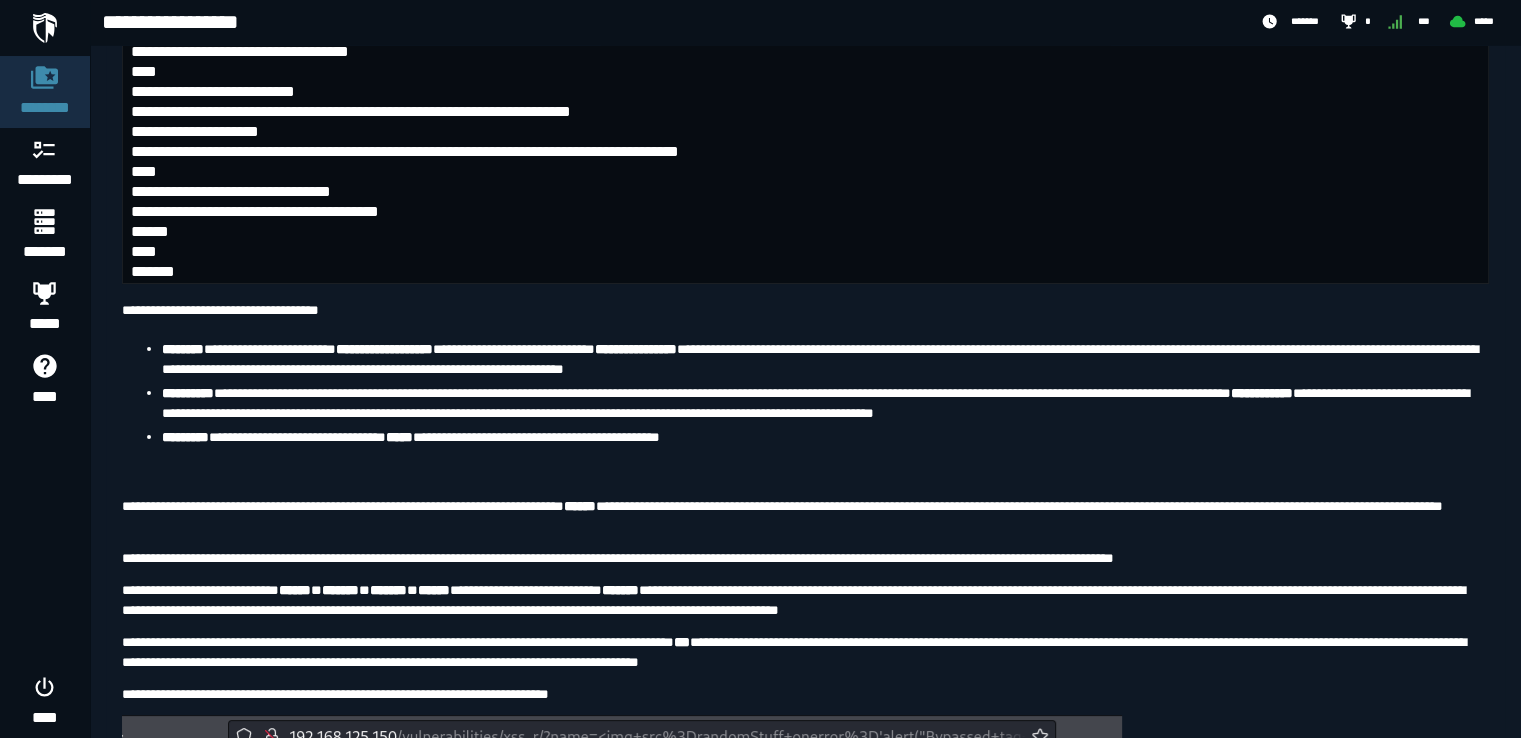 scroll, scrollTop: 9700, scrollLeft: 0, axis: vertical 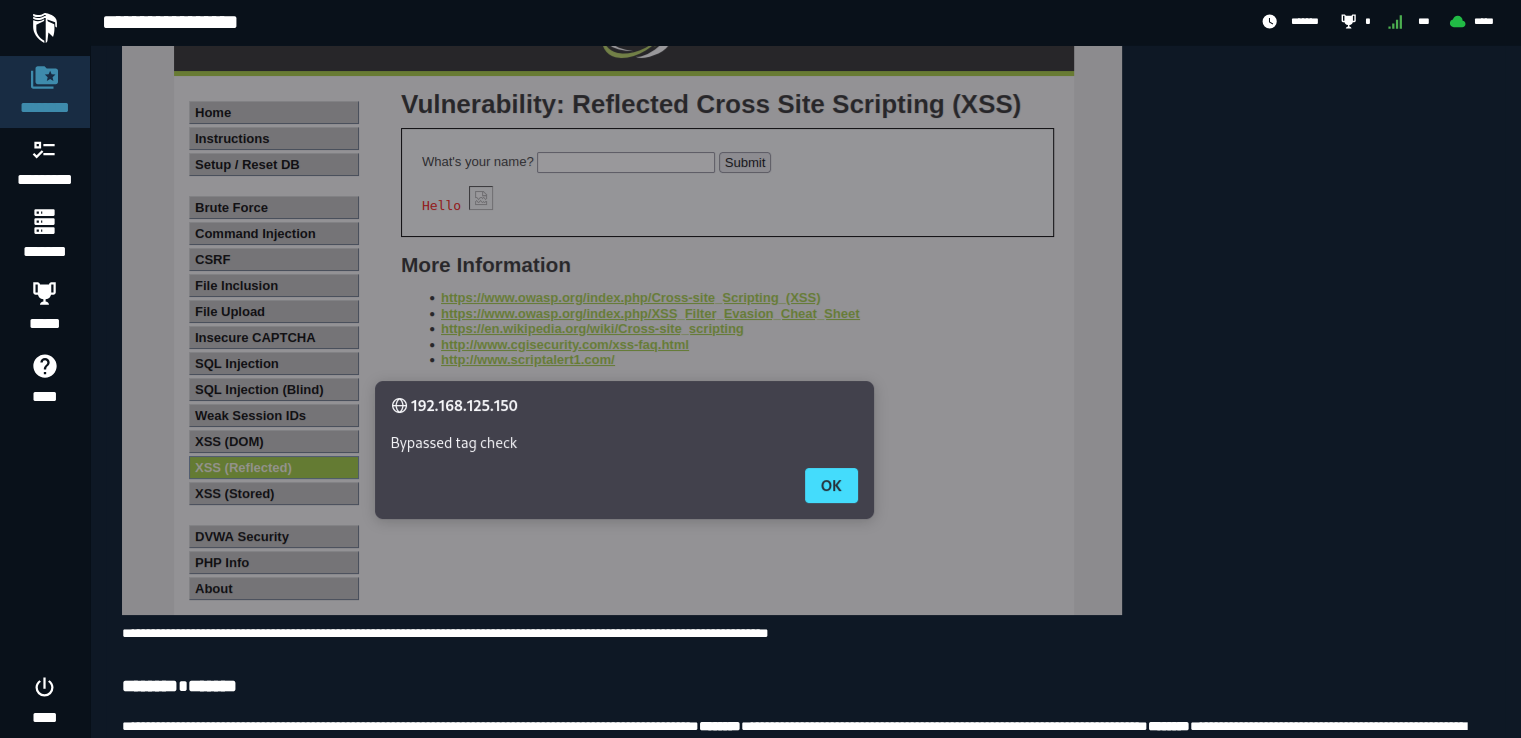 drag, startPoint x: 713, startPoint y: 183, endPoint x: 354, endPoint y: 173, distance: 359.13925 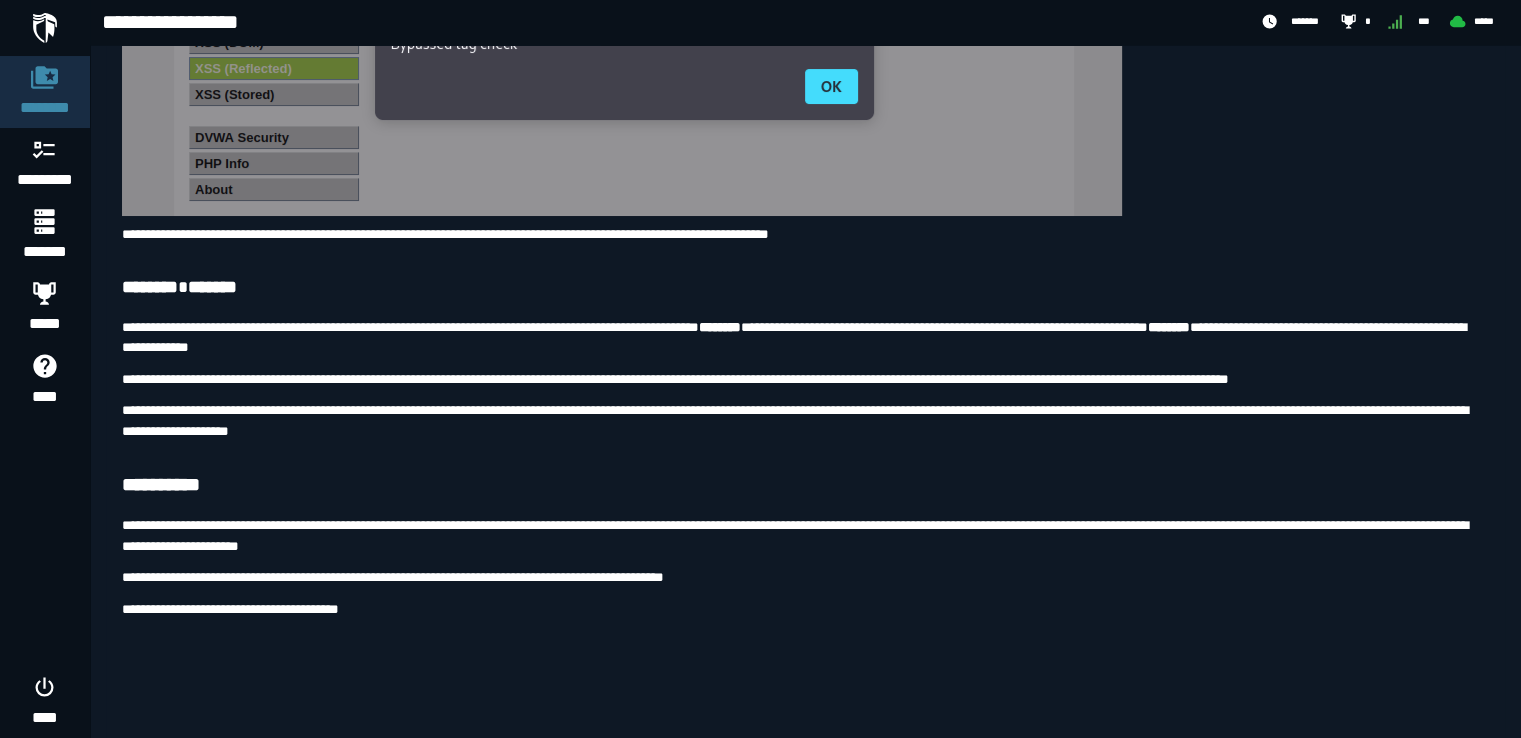 scroll, scrollTop: 10999, scrollLeft: 0, axis: vertical 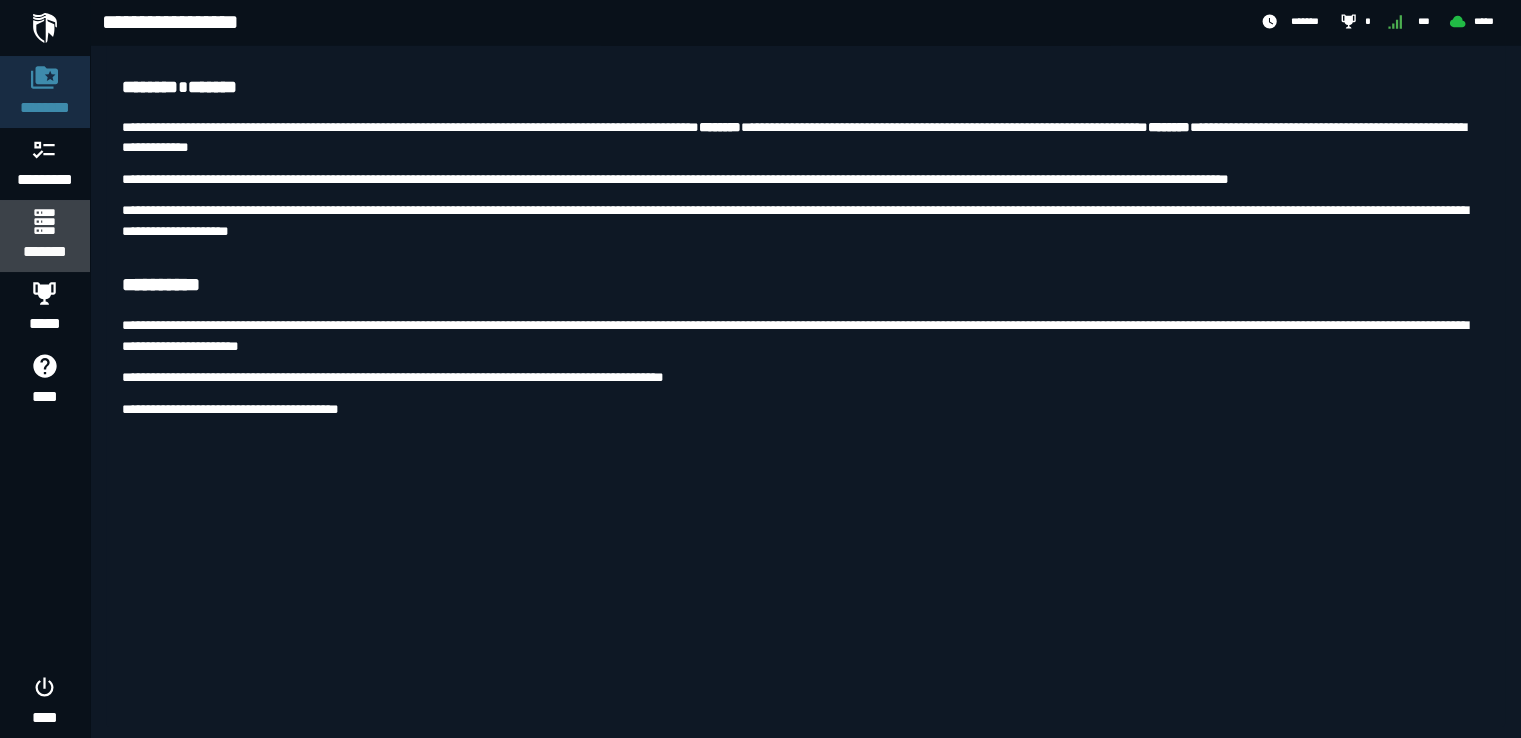 click 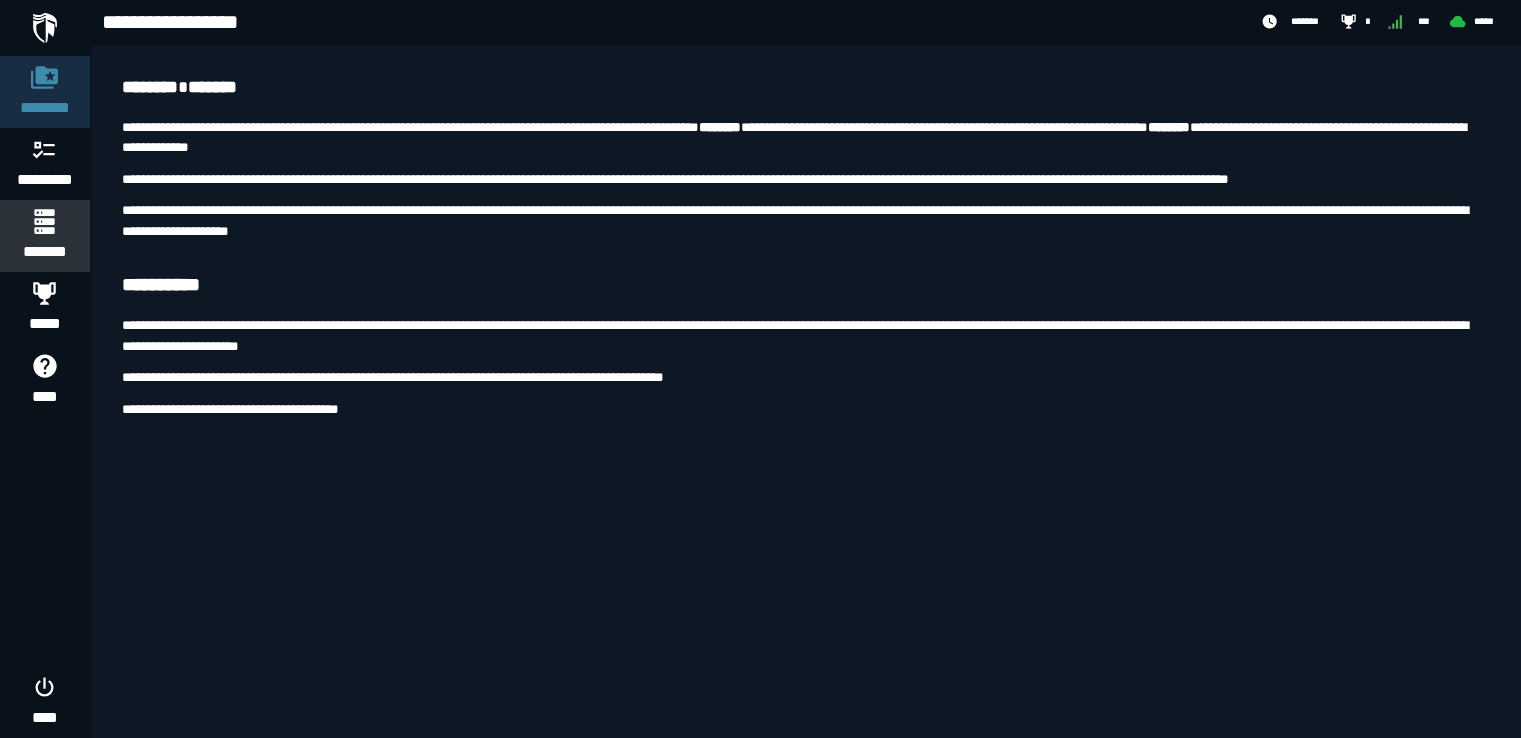 scroll, scrollTop: 0, scrollLeft: 0, axis: both 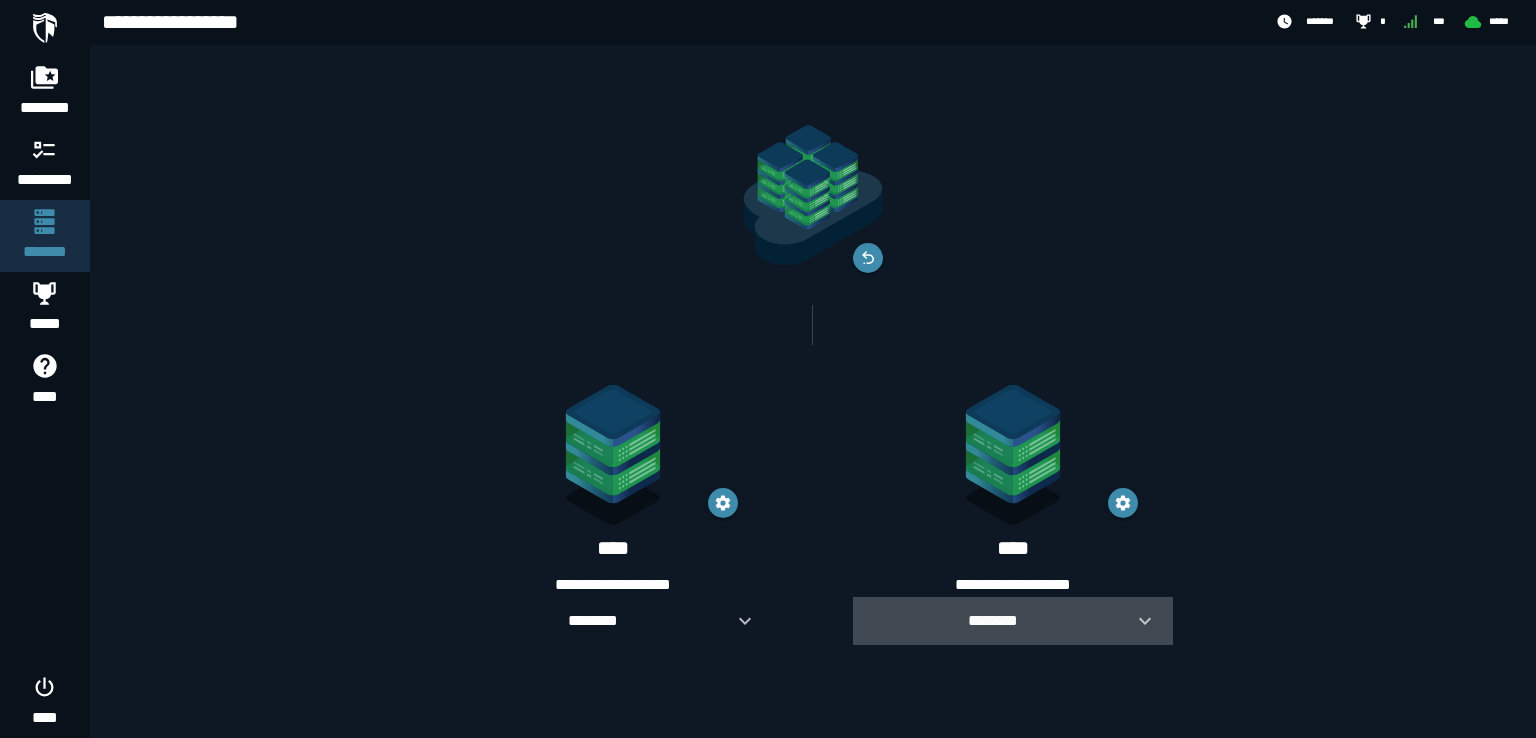 click on "********" at bounding box center [993, 620] 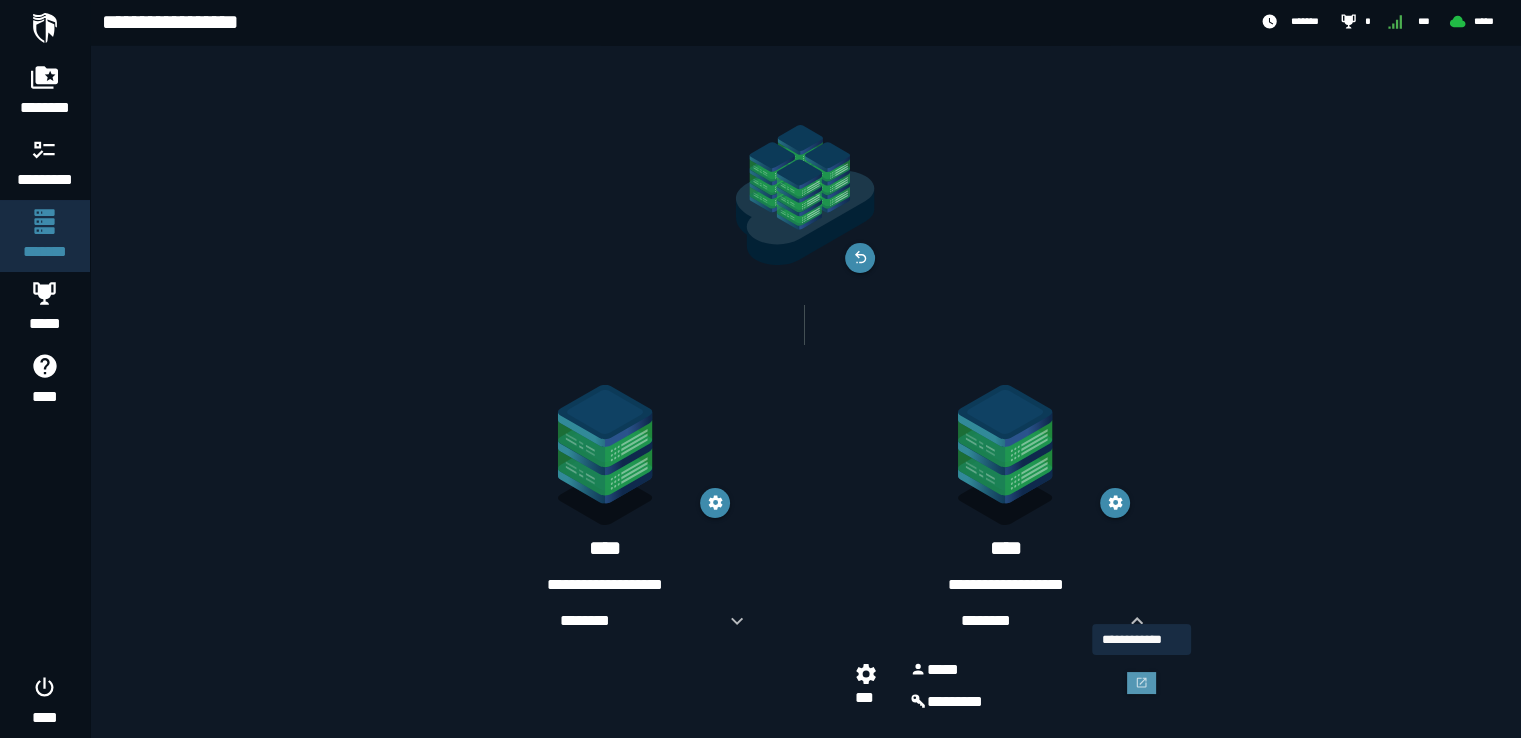 click at bounding box center [1142, 683] 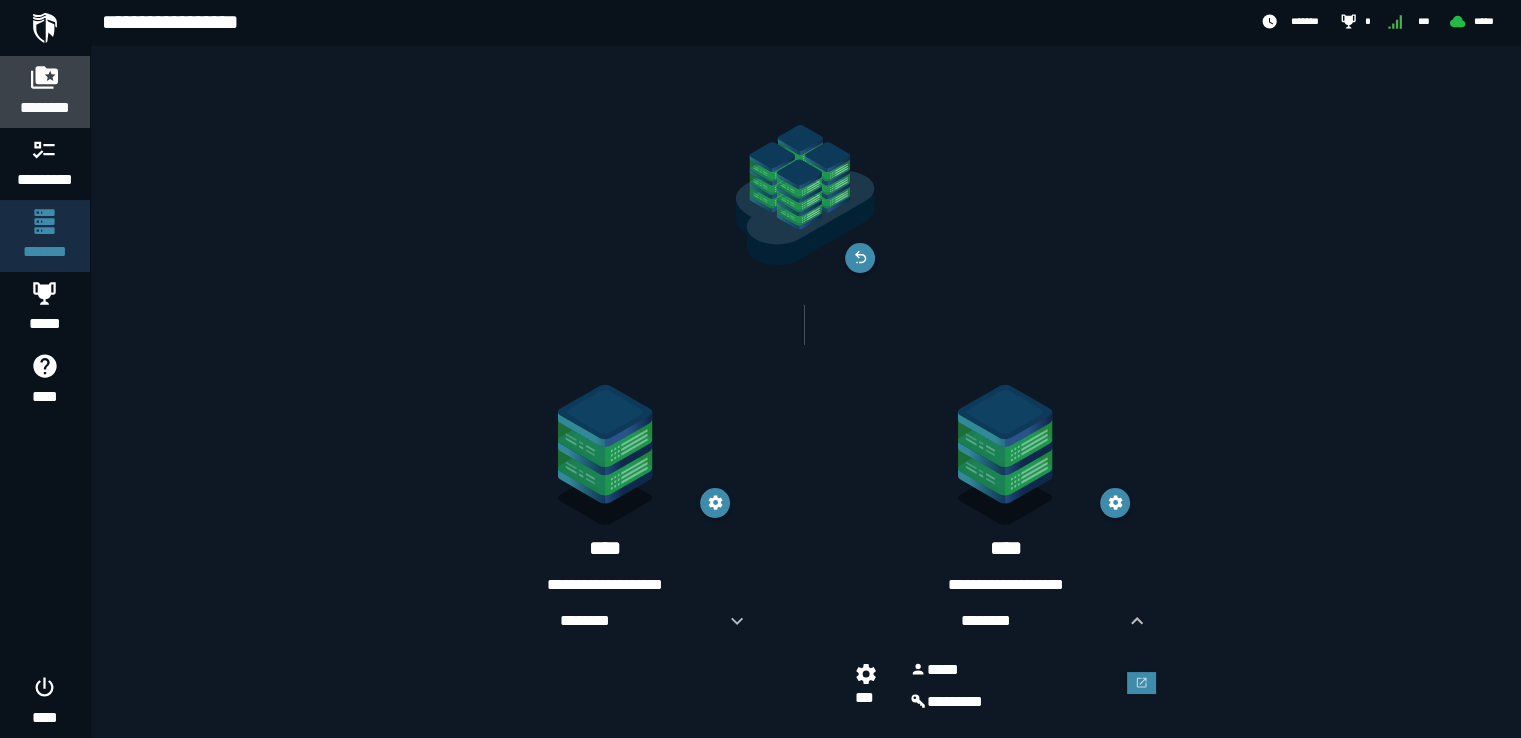 click on "********" at bounding box center (45, 92) 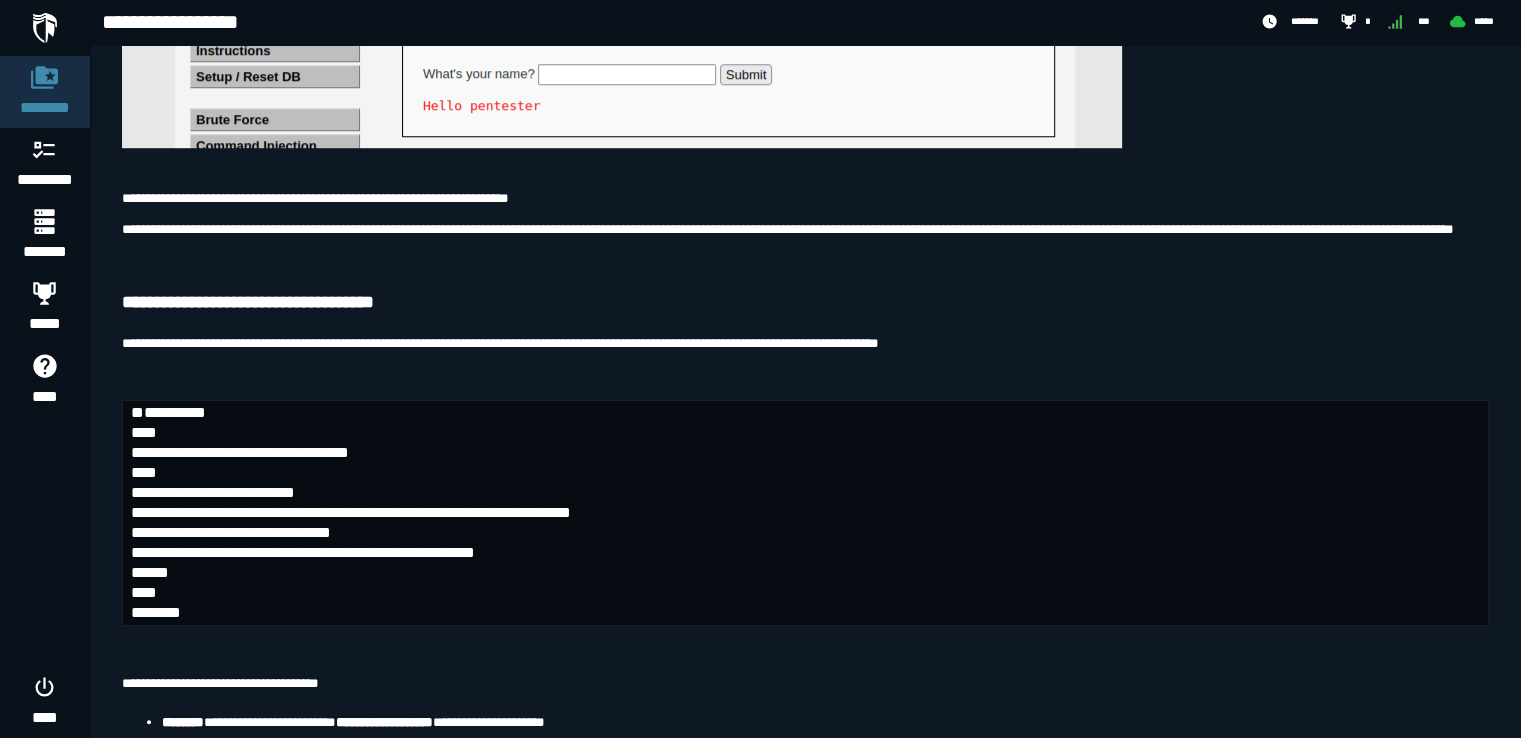 scroll, scrollTop: 1400, scrollLeft: 0, axis: vertical 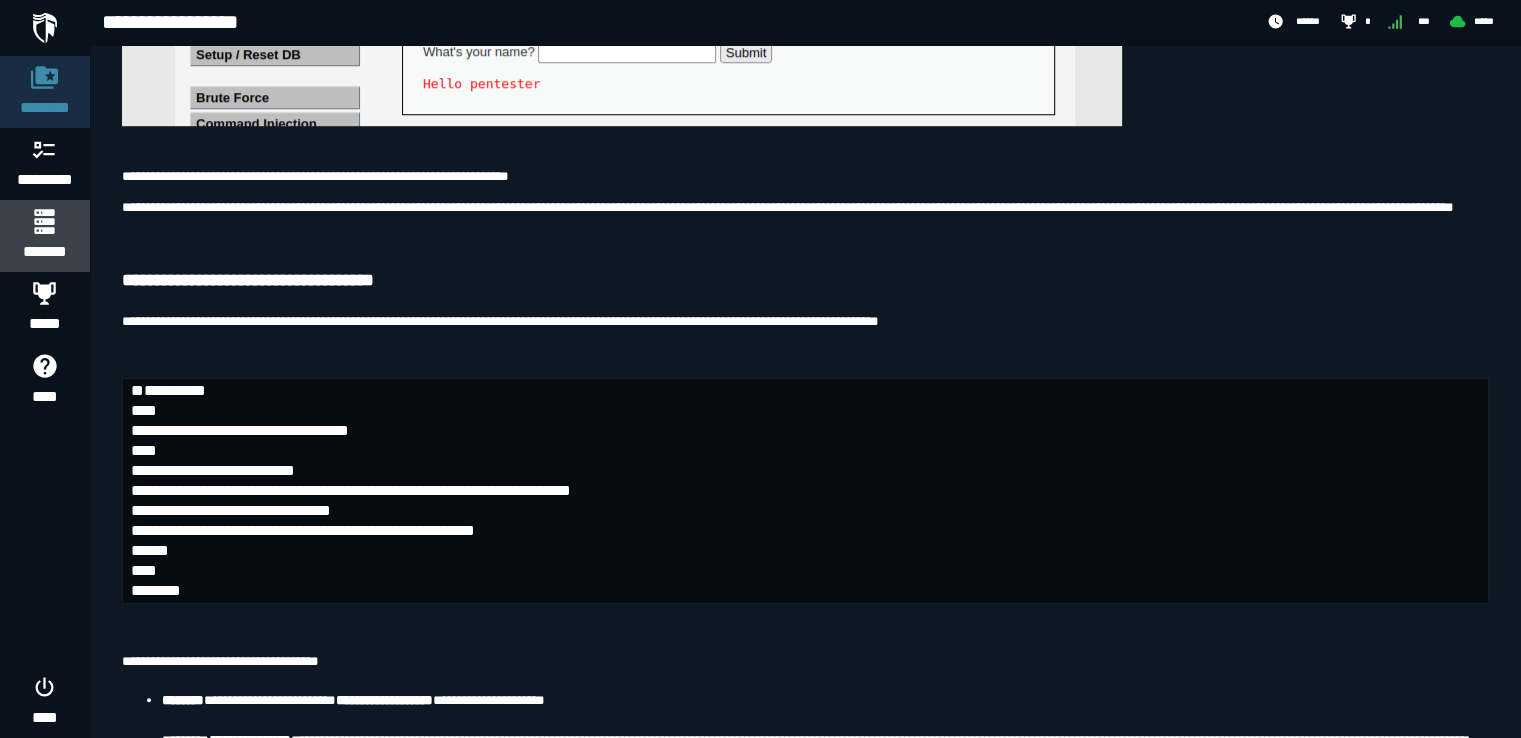click 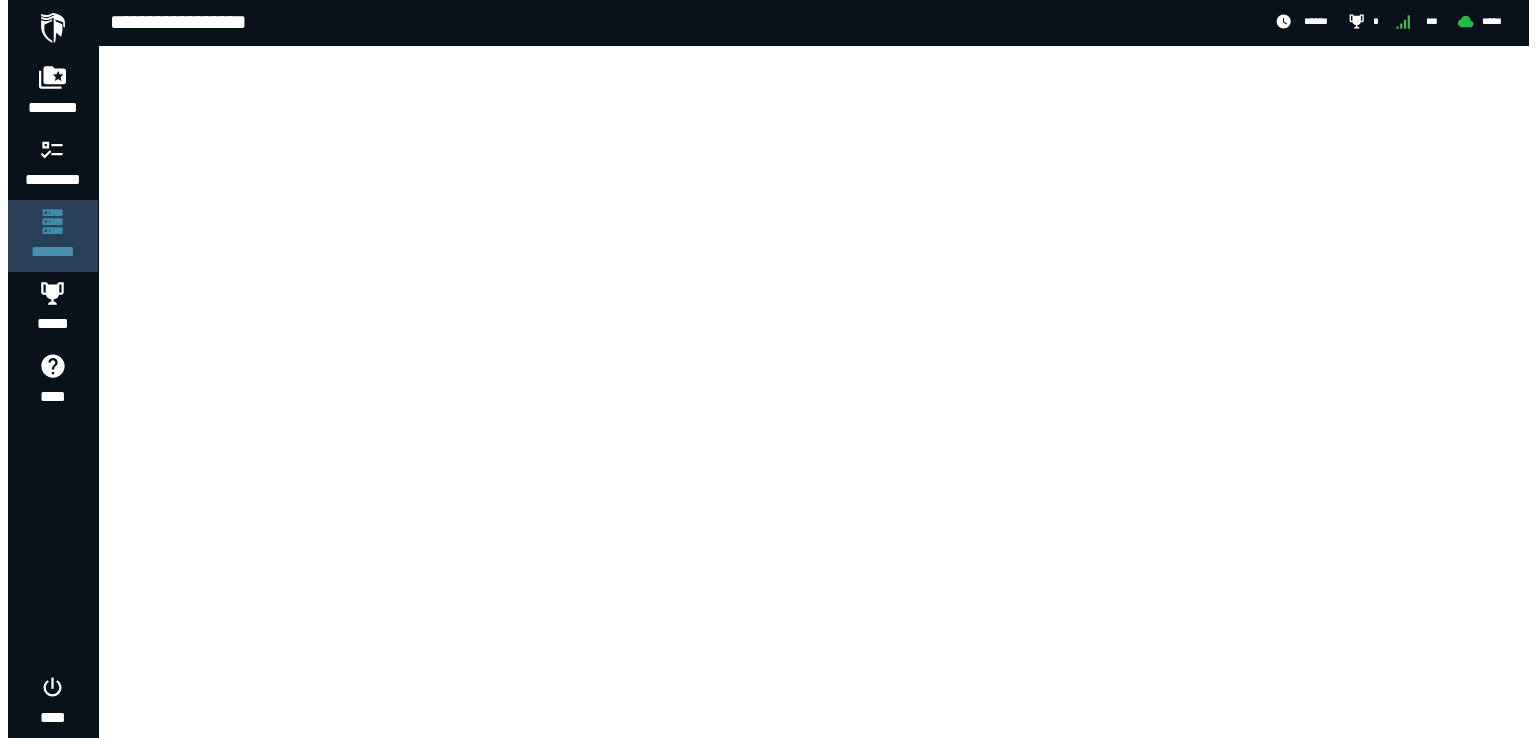 scroll, scrollTop: 0, scrollLeft: 0, axis: both 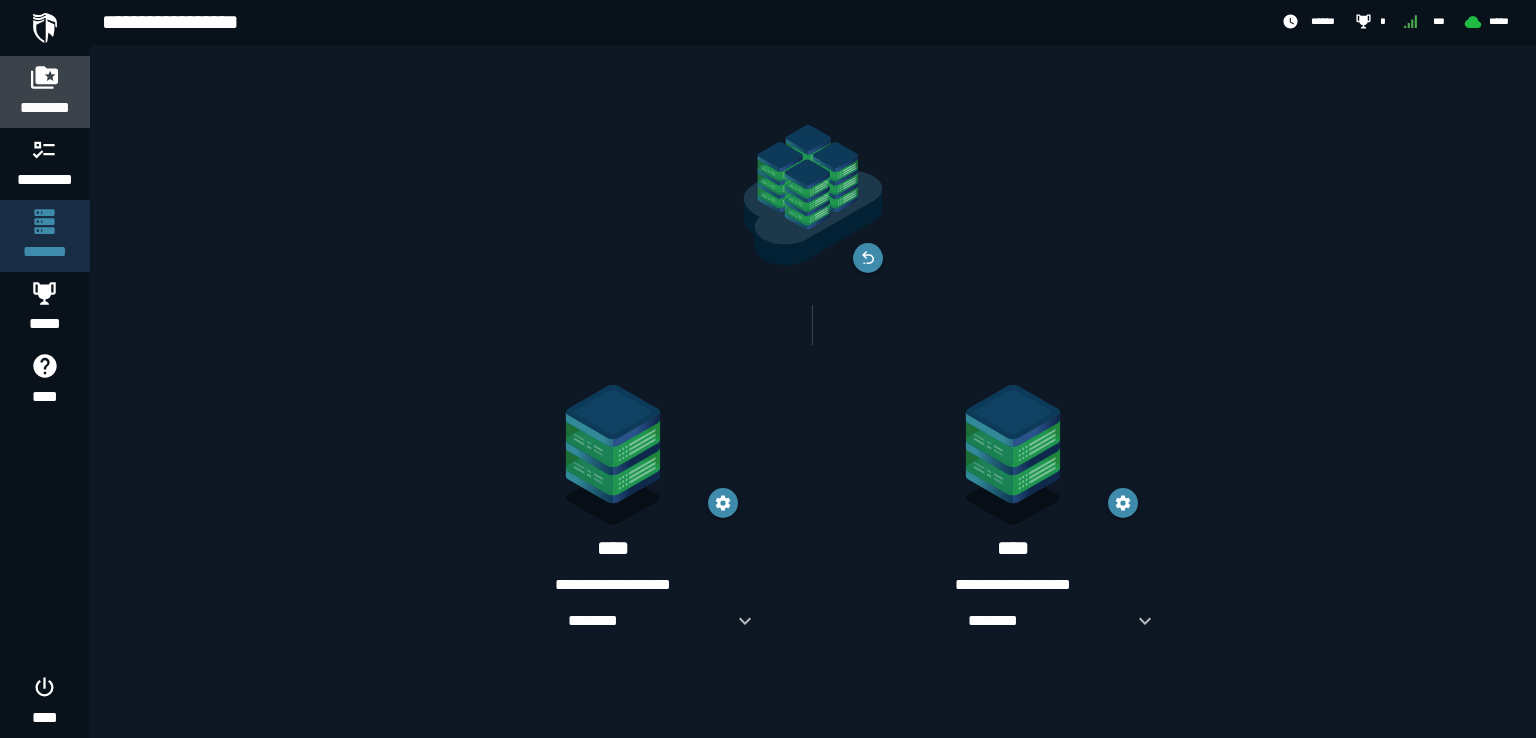 click on "********" at bounding box center [45, 108] 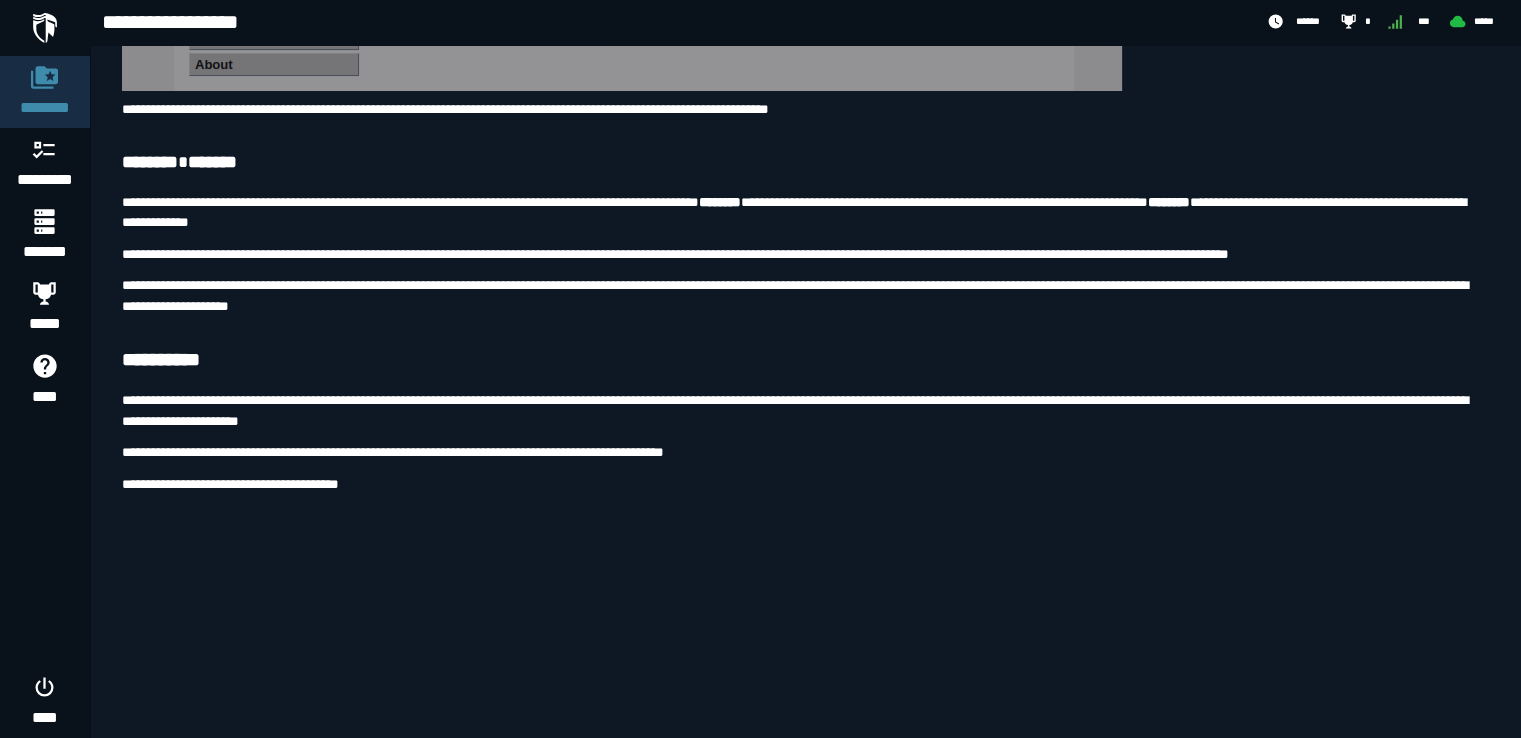 scroll, scrollTop: 10999, scrollLeft: 0, axis: vertical 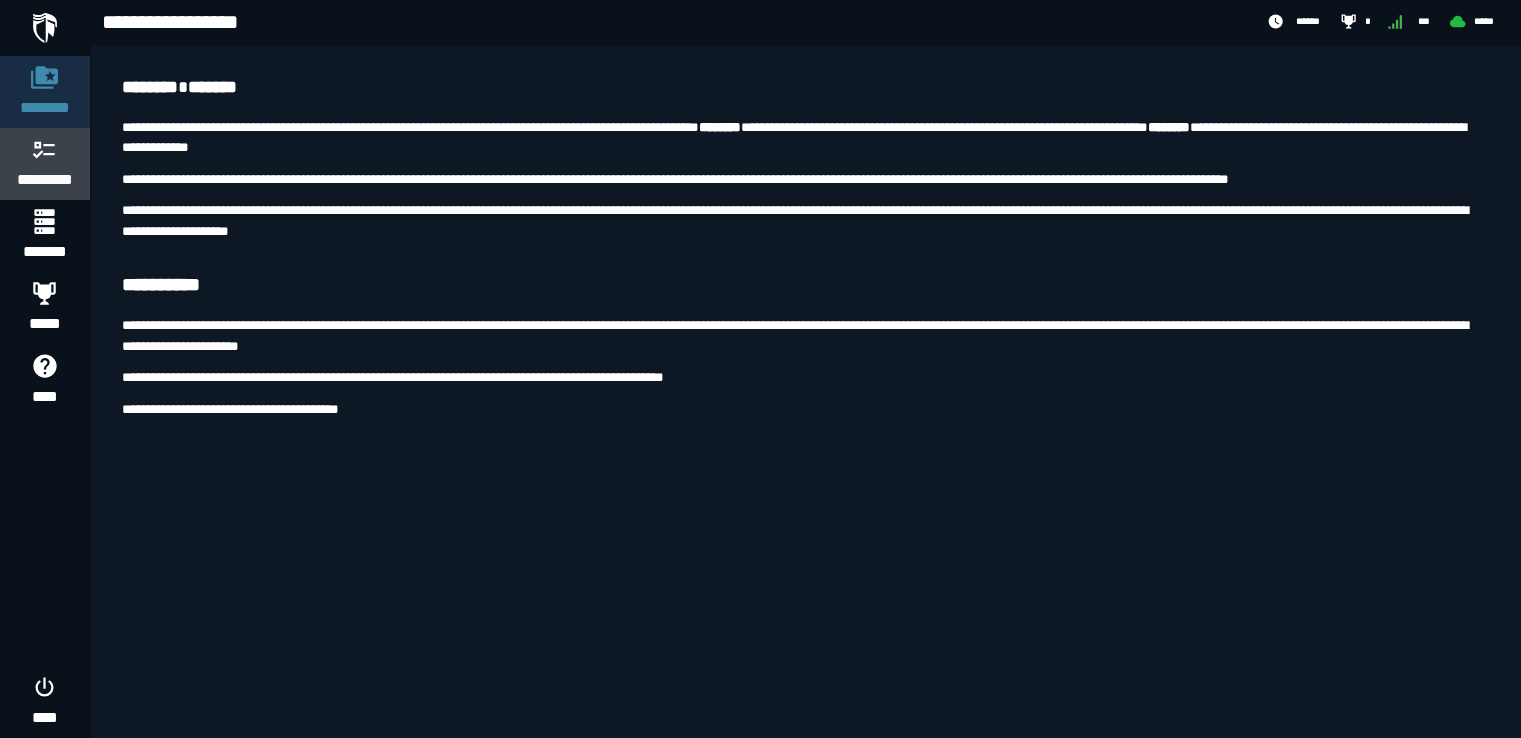 click on "*********" at bounding box center (45, 180) 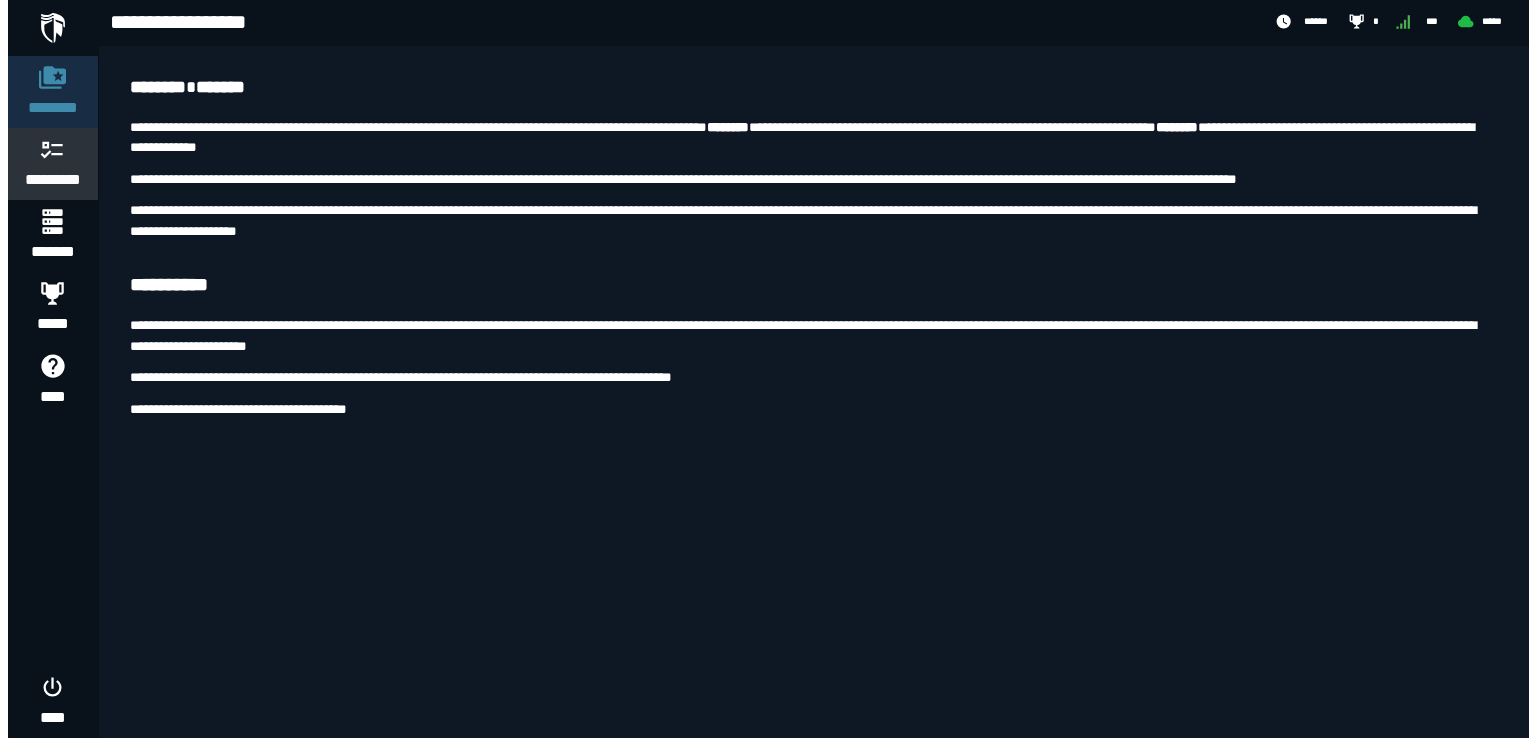 scroll, scrollTop: 0, scrollLeft: 0, axis: both 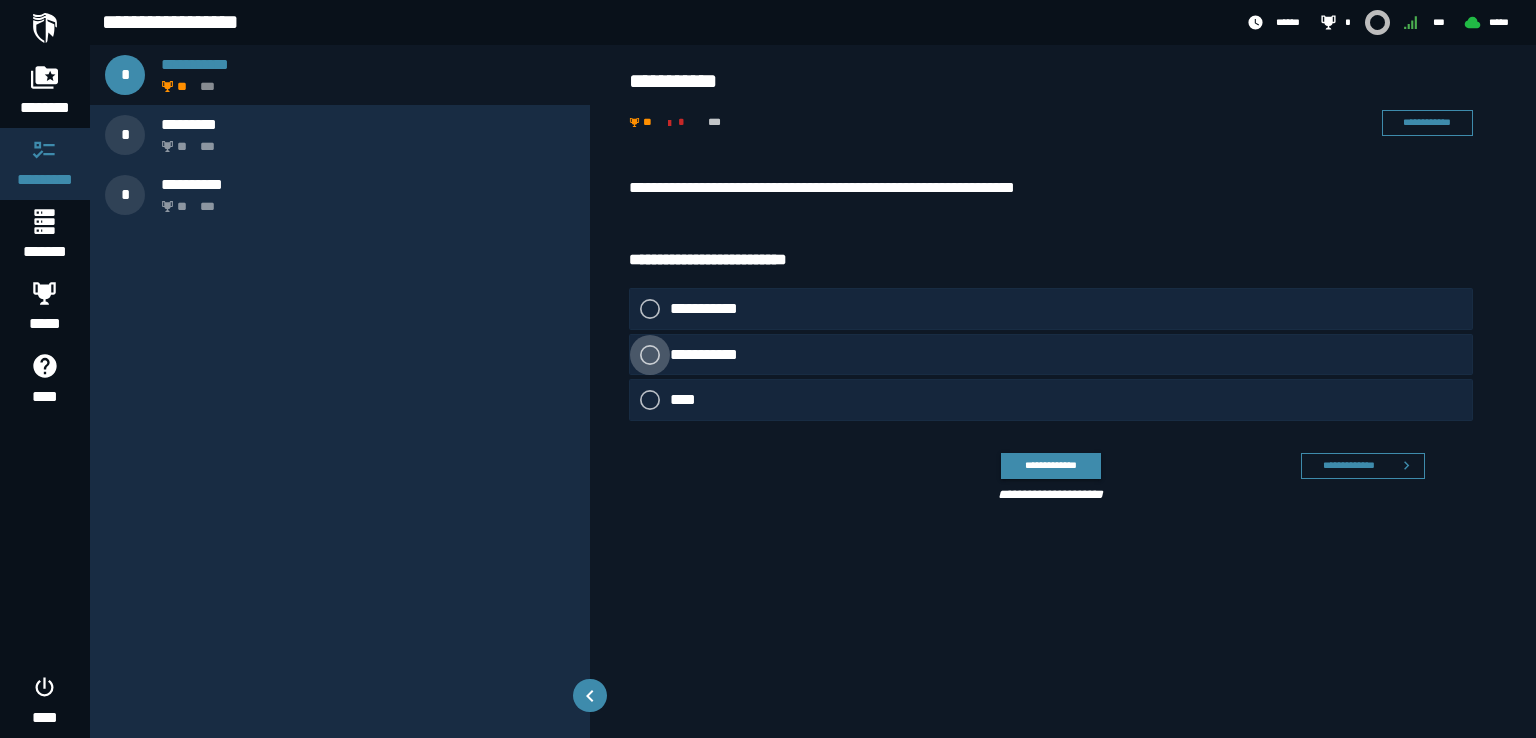 click on "**********" at bounding box center [708, 354] 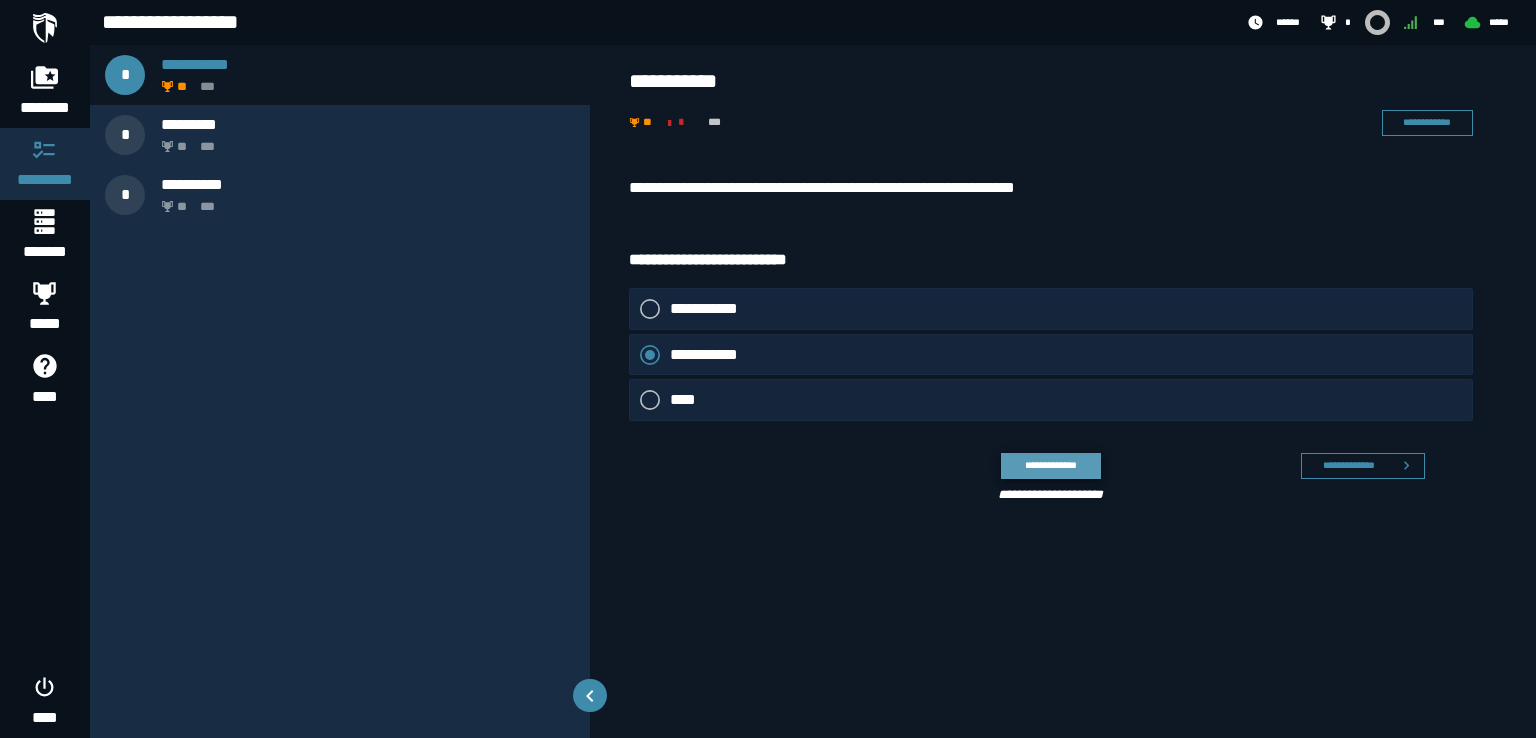 click on "**********" at bounding box center [1050, 465] 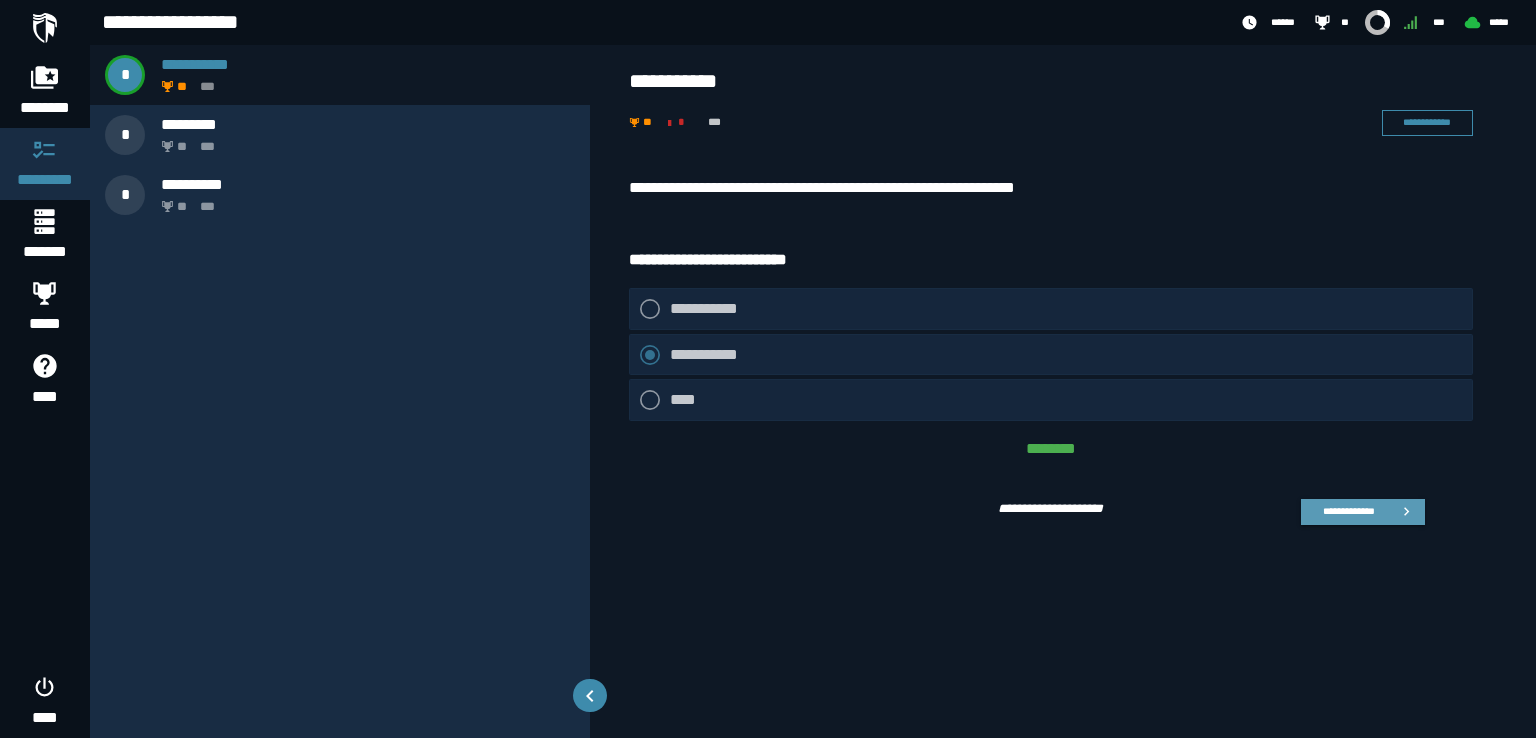 click on "**********" at bounding box center (1348, 511) 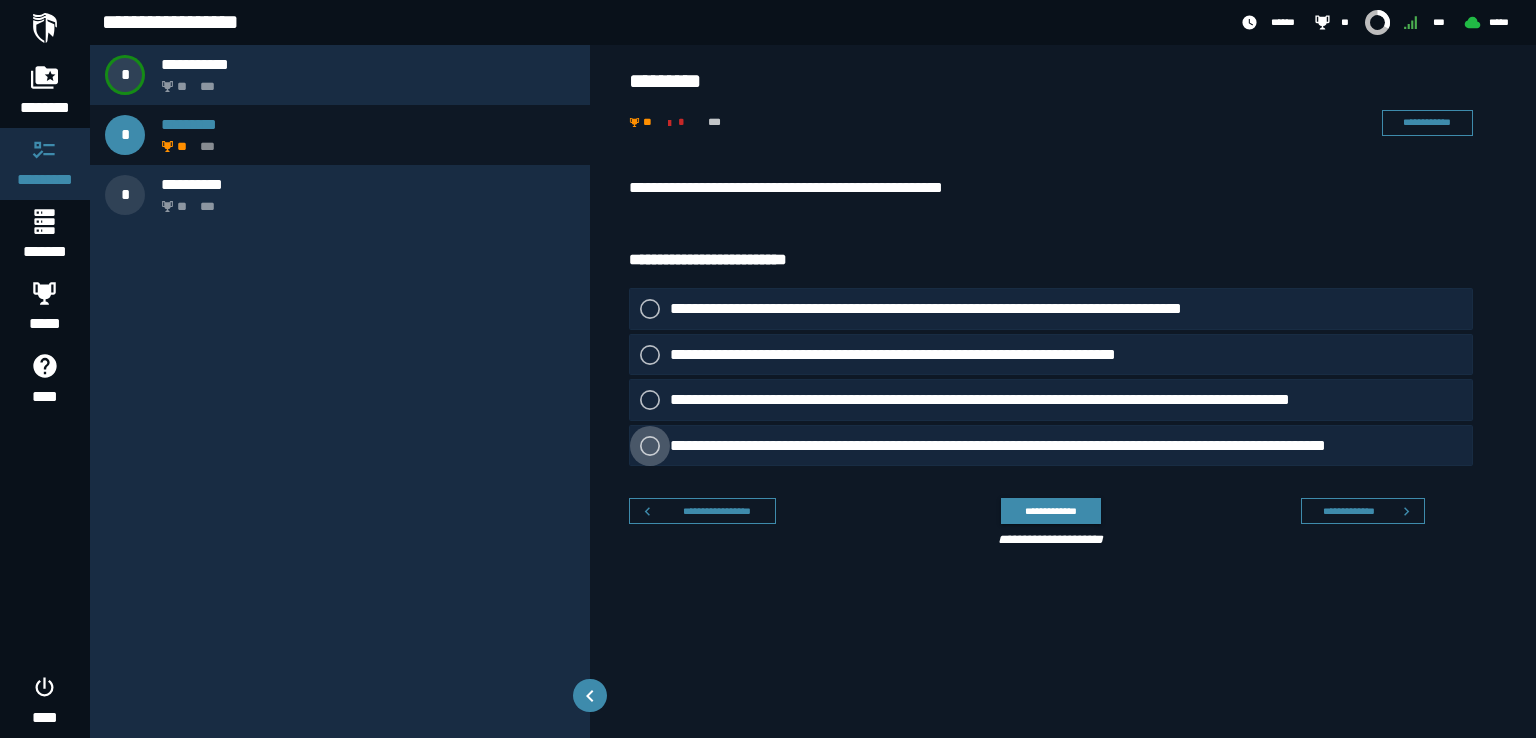 click on "**********" at bounding box center (1054, 445) 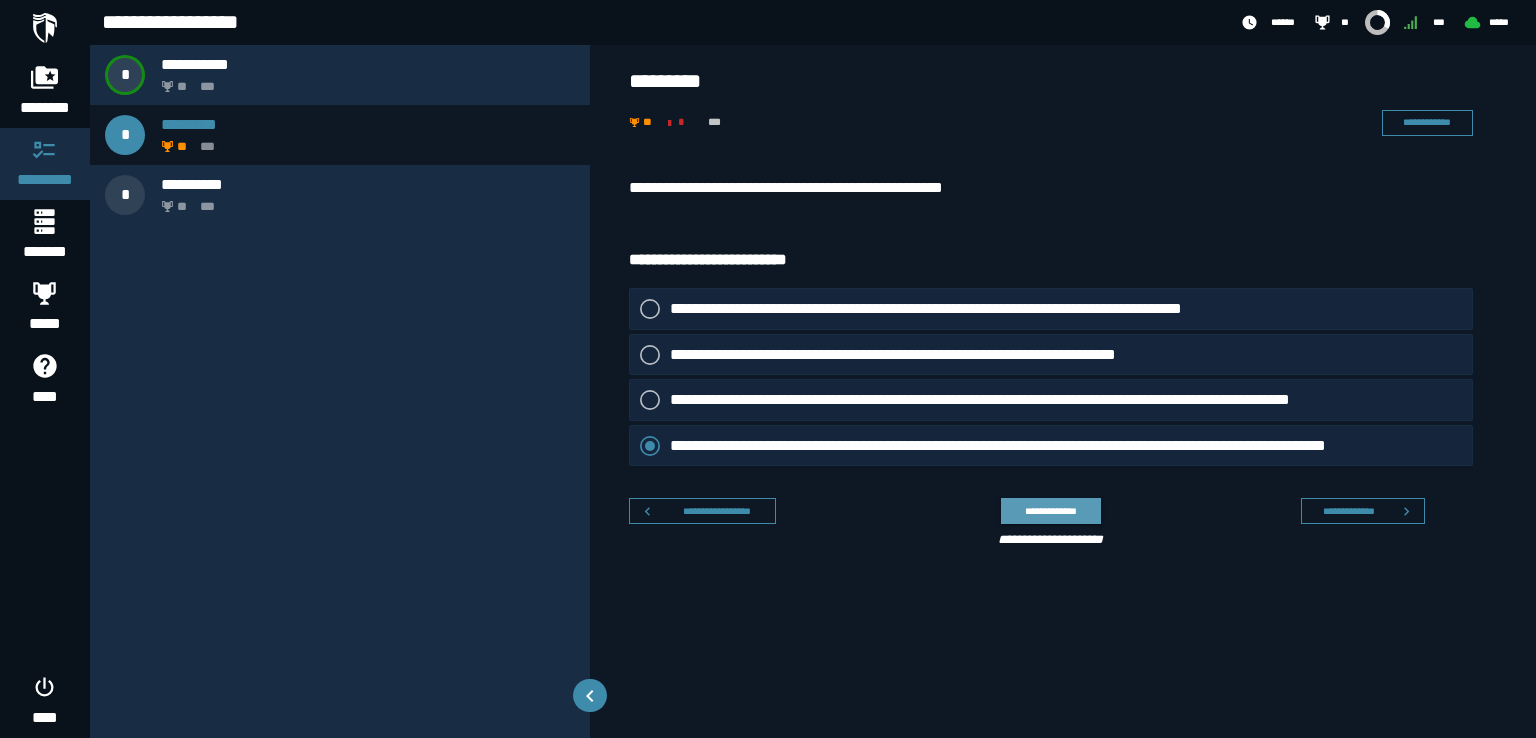 click on "**********" at bounding box center (1050, 510) 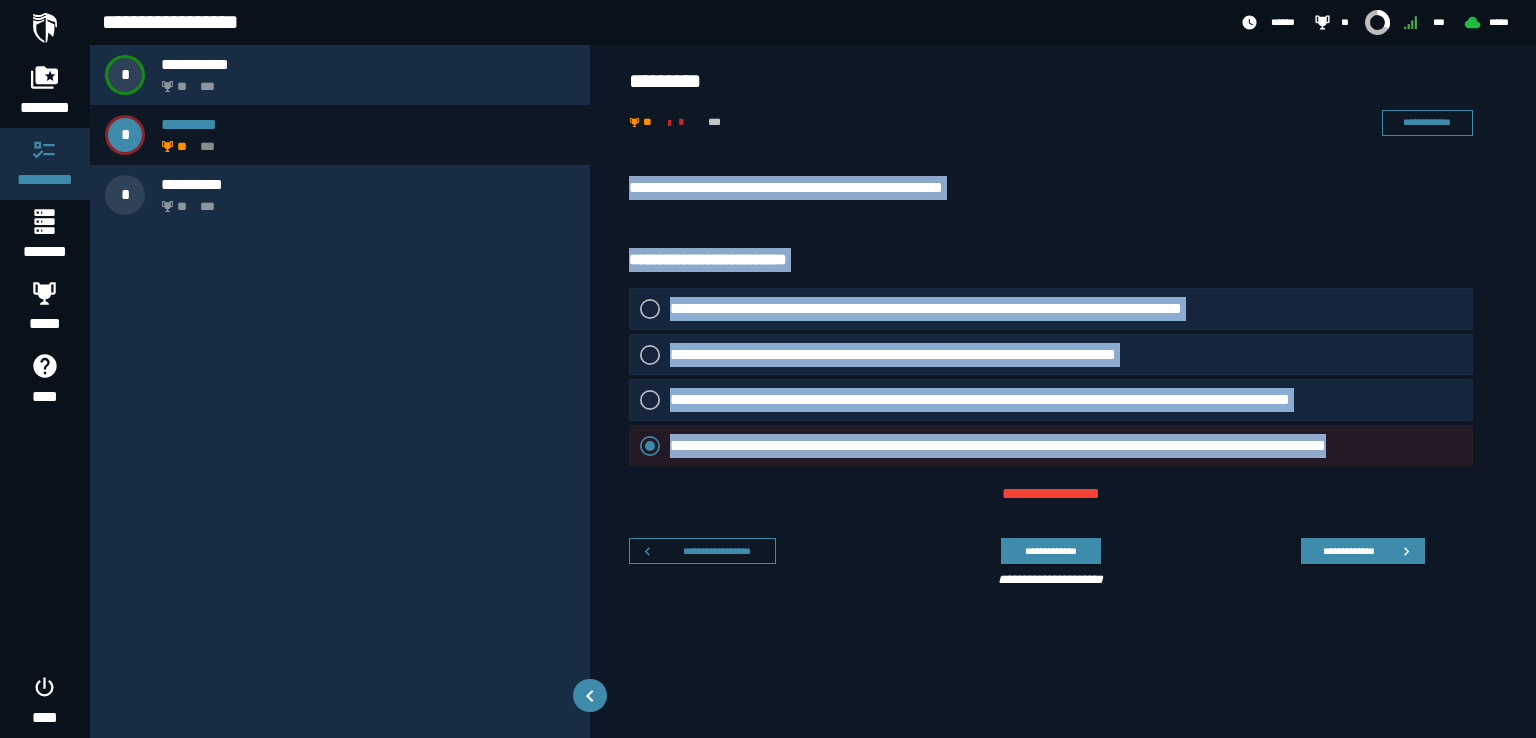 drag, startPoint x: 627, startPoint y: 194, endPoint x: 1438, endPoint y: 456, distance: 852.2705 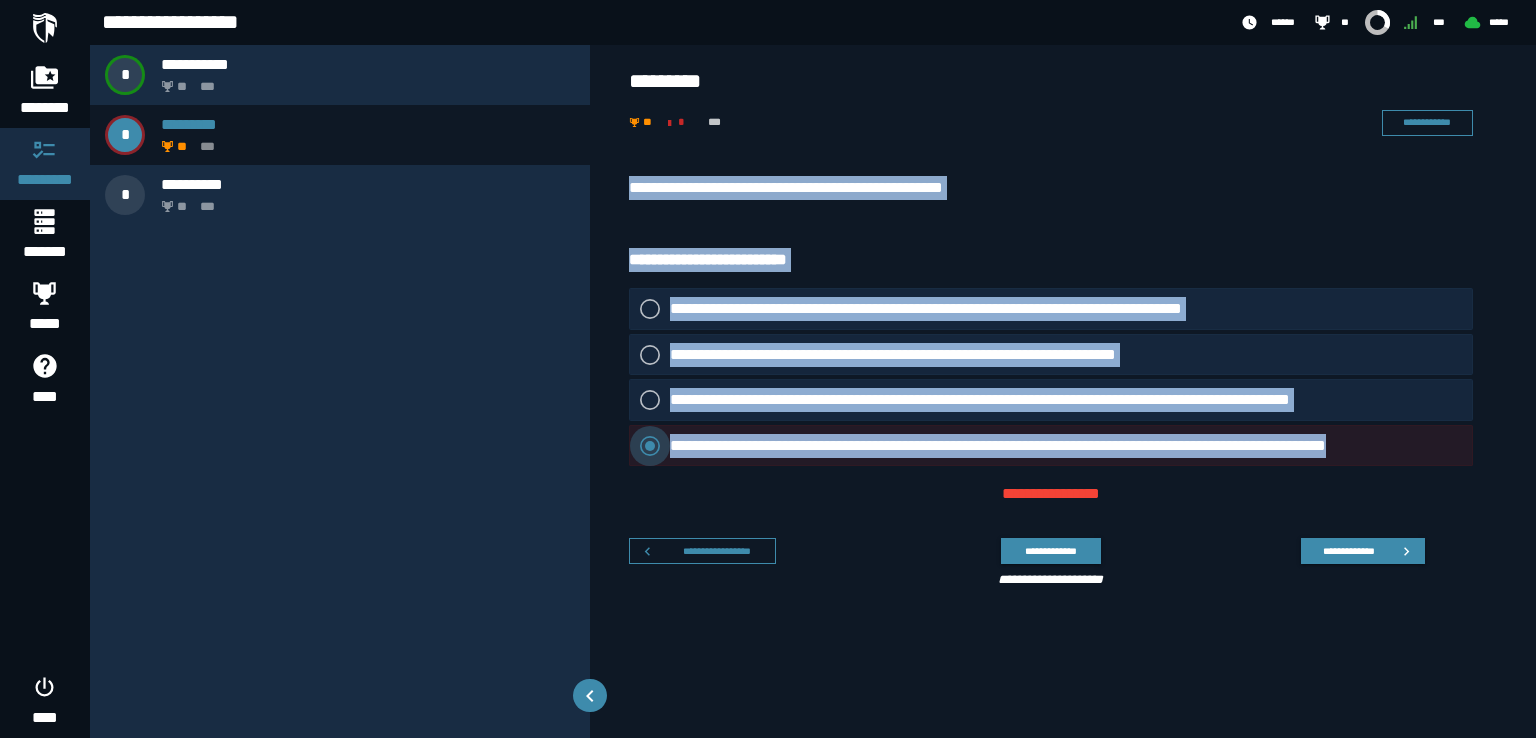 copy on "**********" 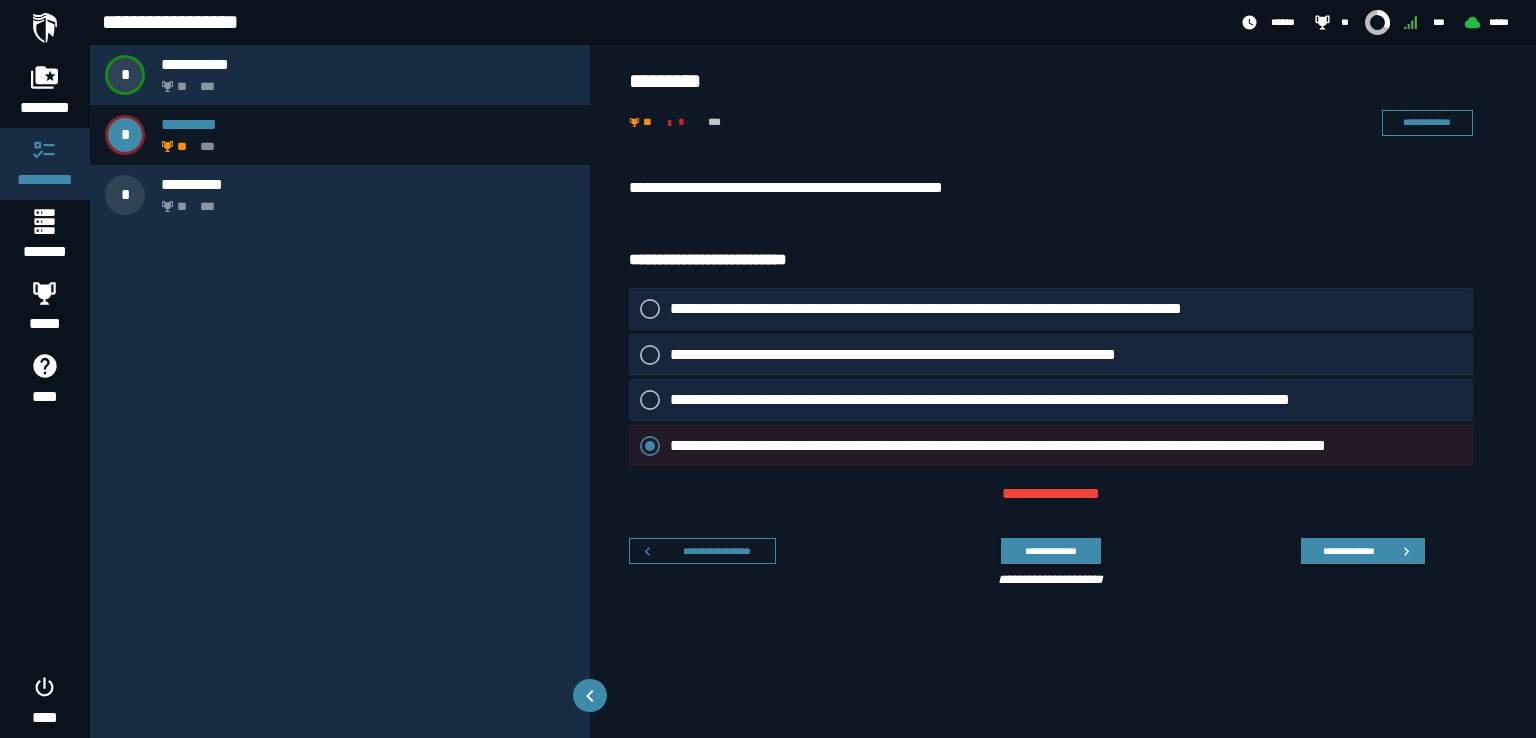 click on "**********" at bounding box center (1051, 494) 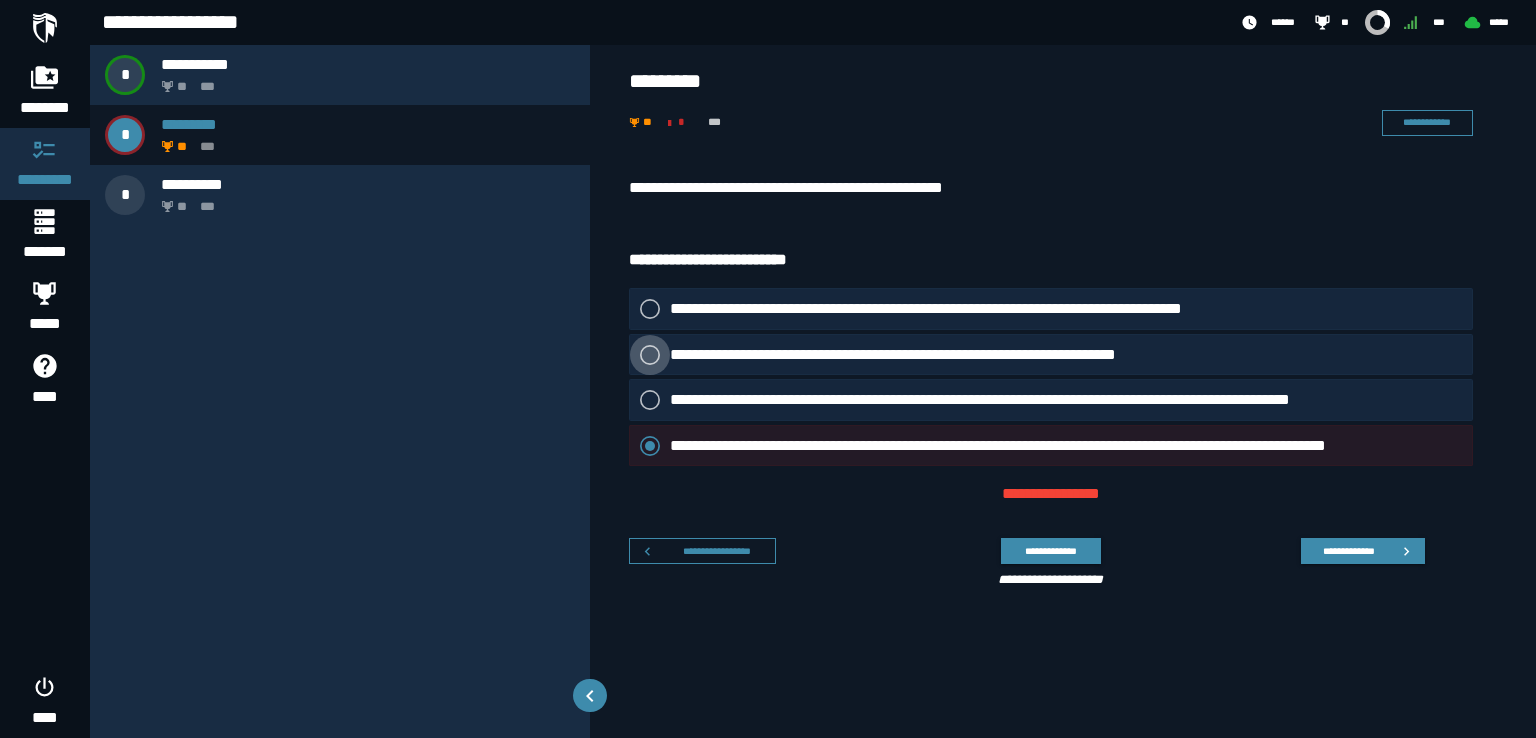 click on "**********" at bounding box center (933, 354) 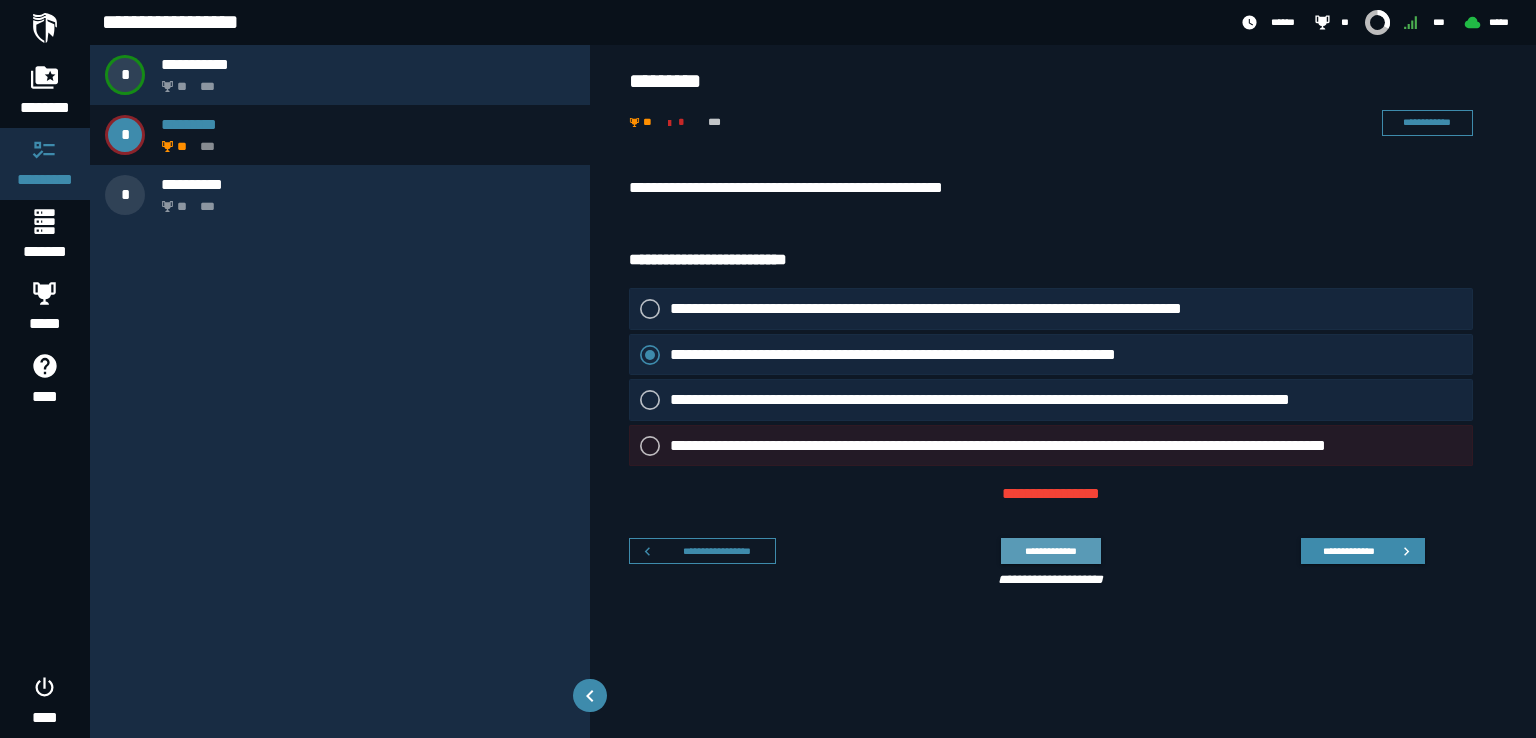 click on "**********" at bounding box center [1050, 550] 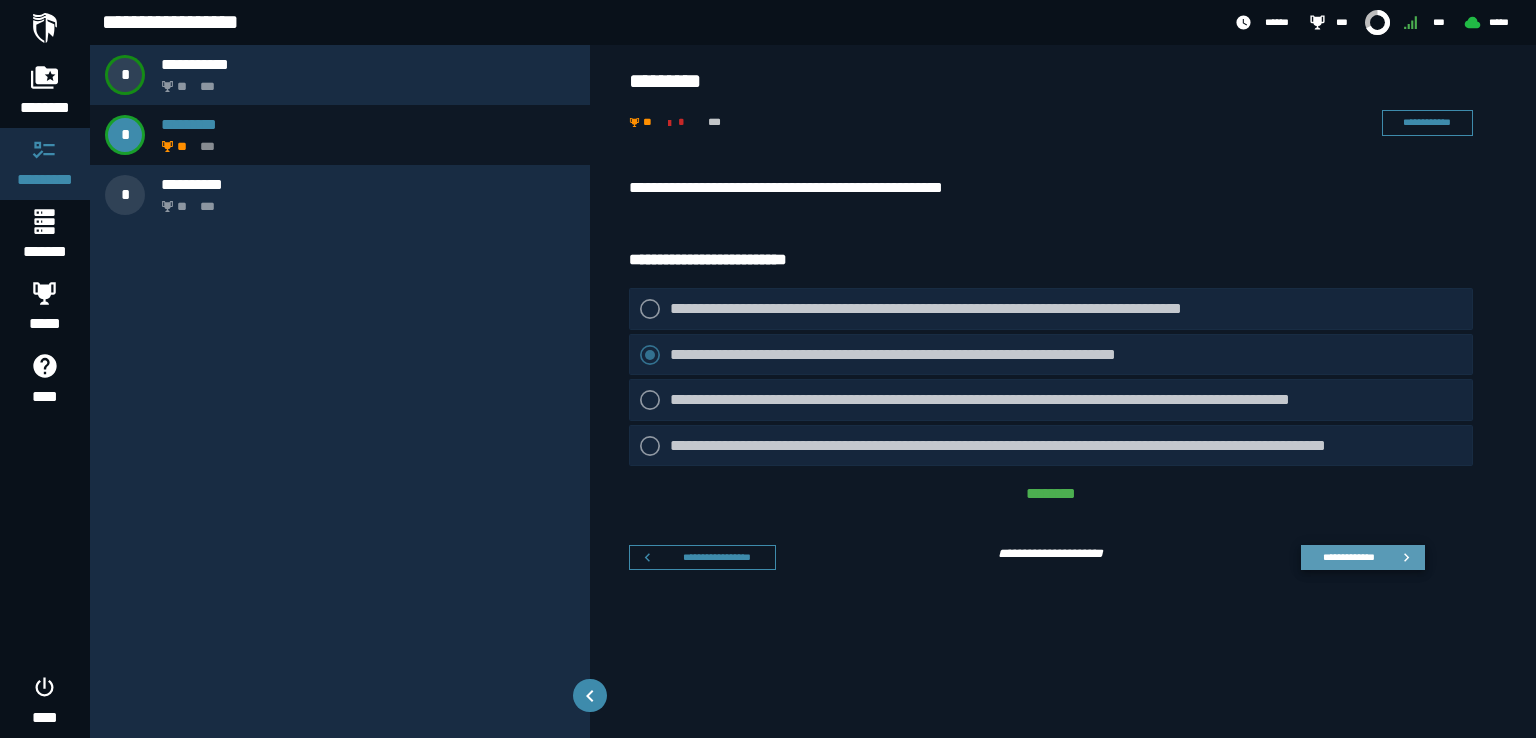 click on "**********" at bounding box center (1348, 557) 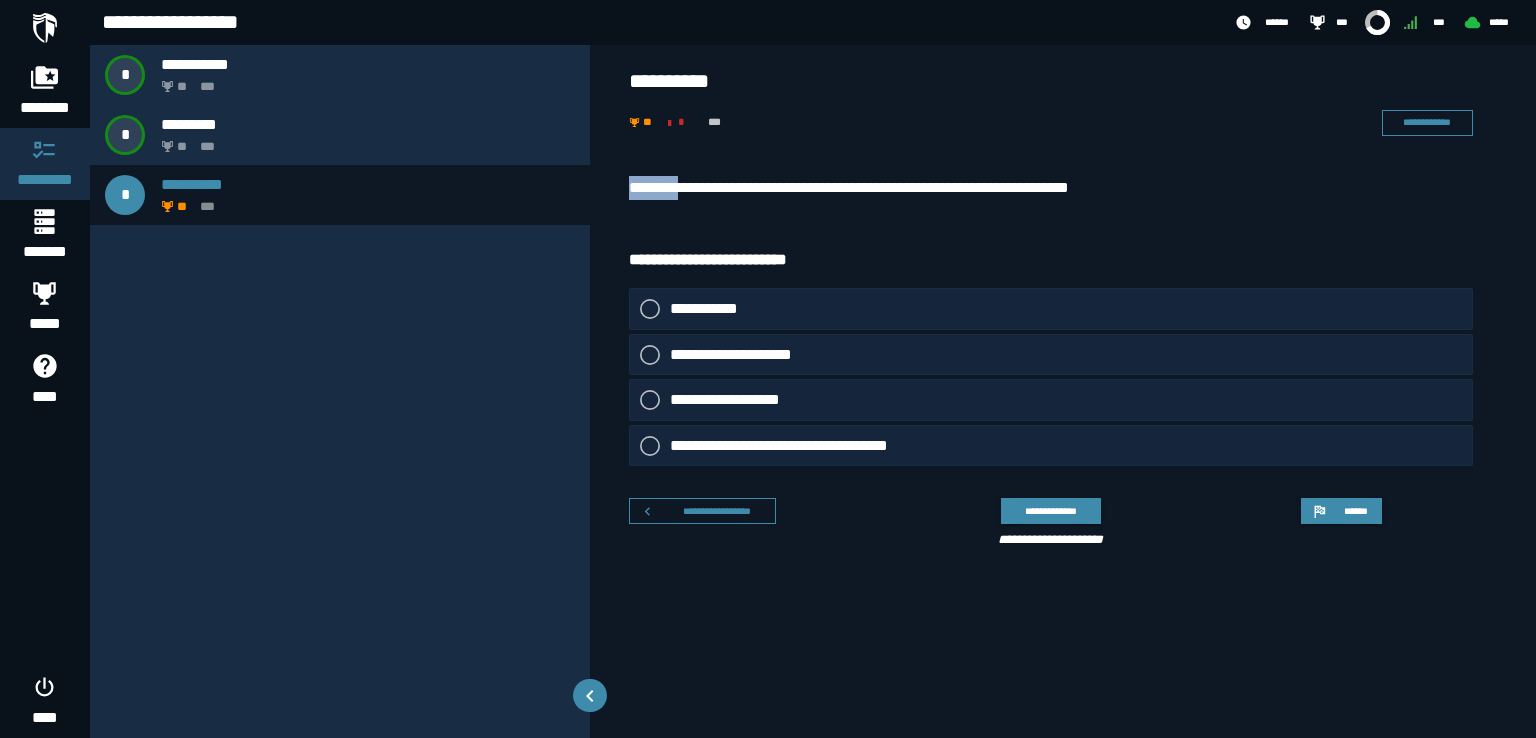 drag, startPoint x: 632, startPoint y: 193, endPoint x: 681, endPoint y: 155, distance: 62.008064 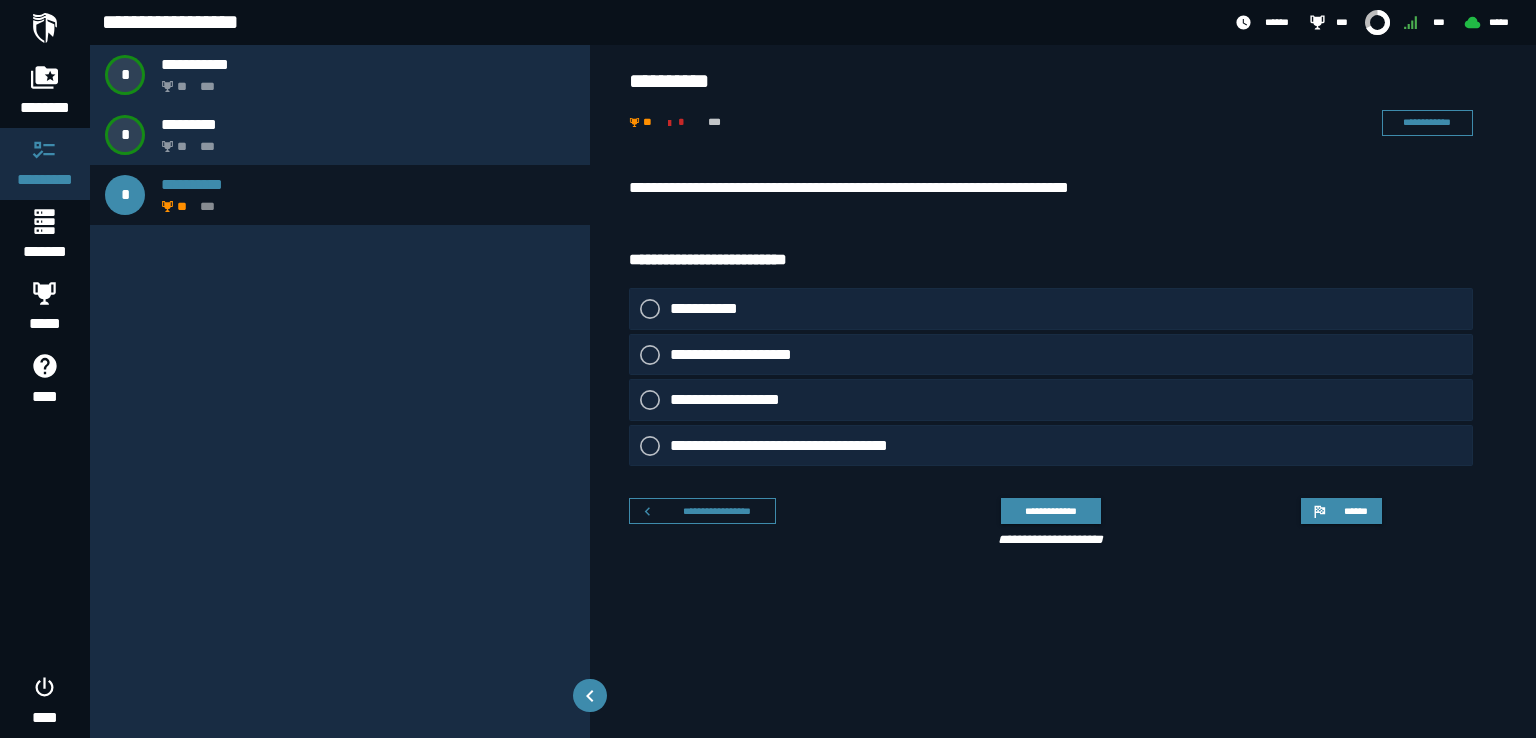 click on "**********" at bounding box center (1063, 366) 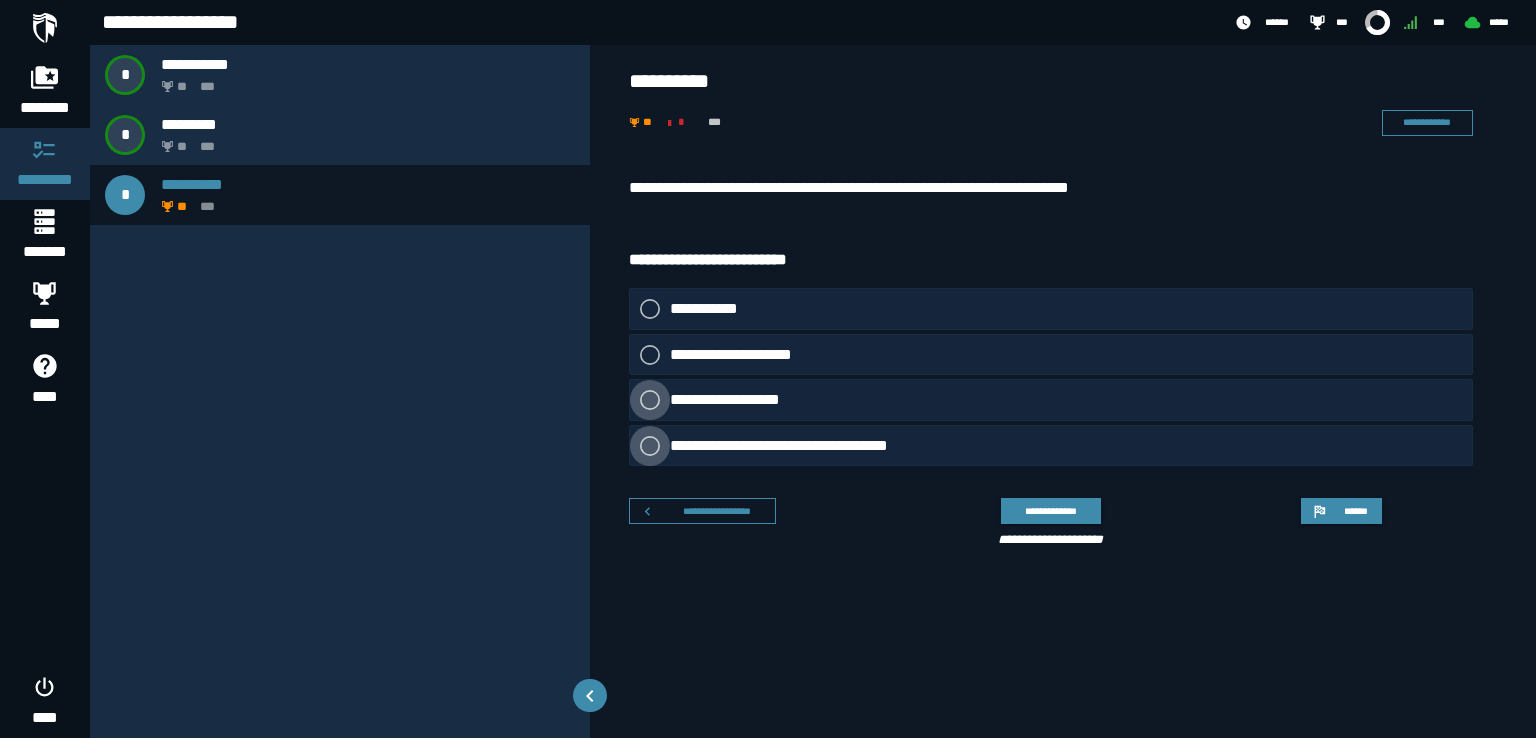 drag, startPoint x: 700, startPoint y: 397, endPoint x: 854, endPoint y: 431, distance: 157.70859 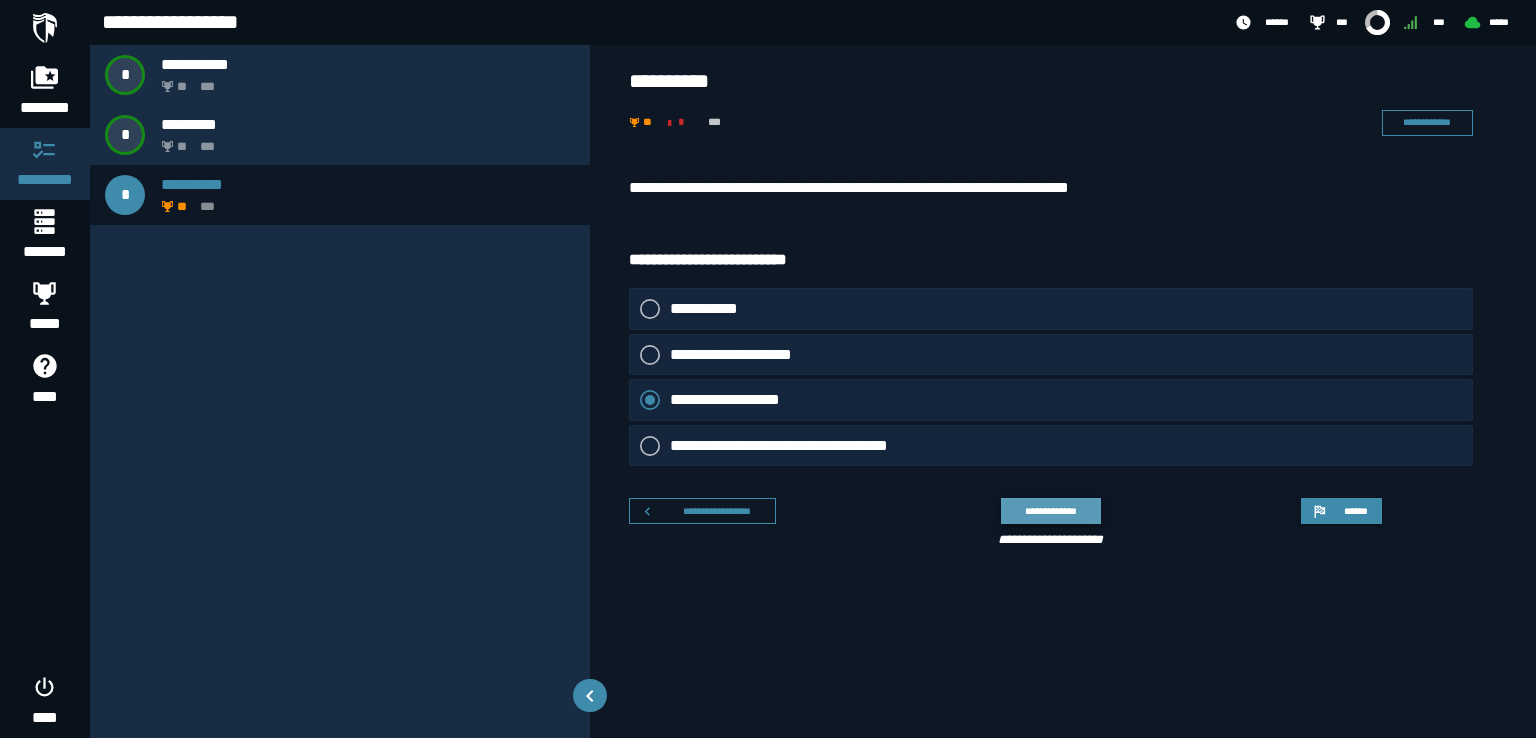 click on "**********" at bounding box center (1050, 510) 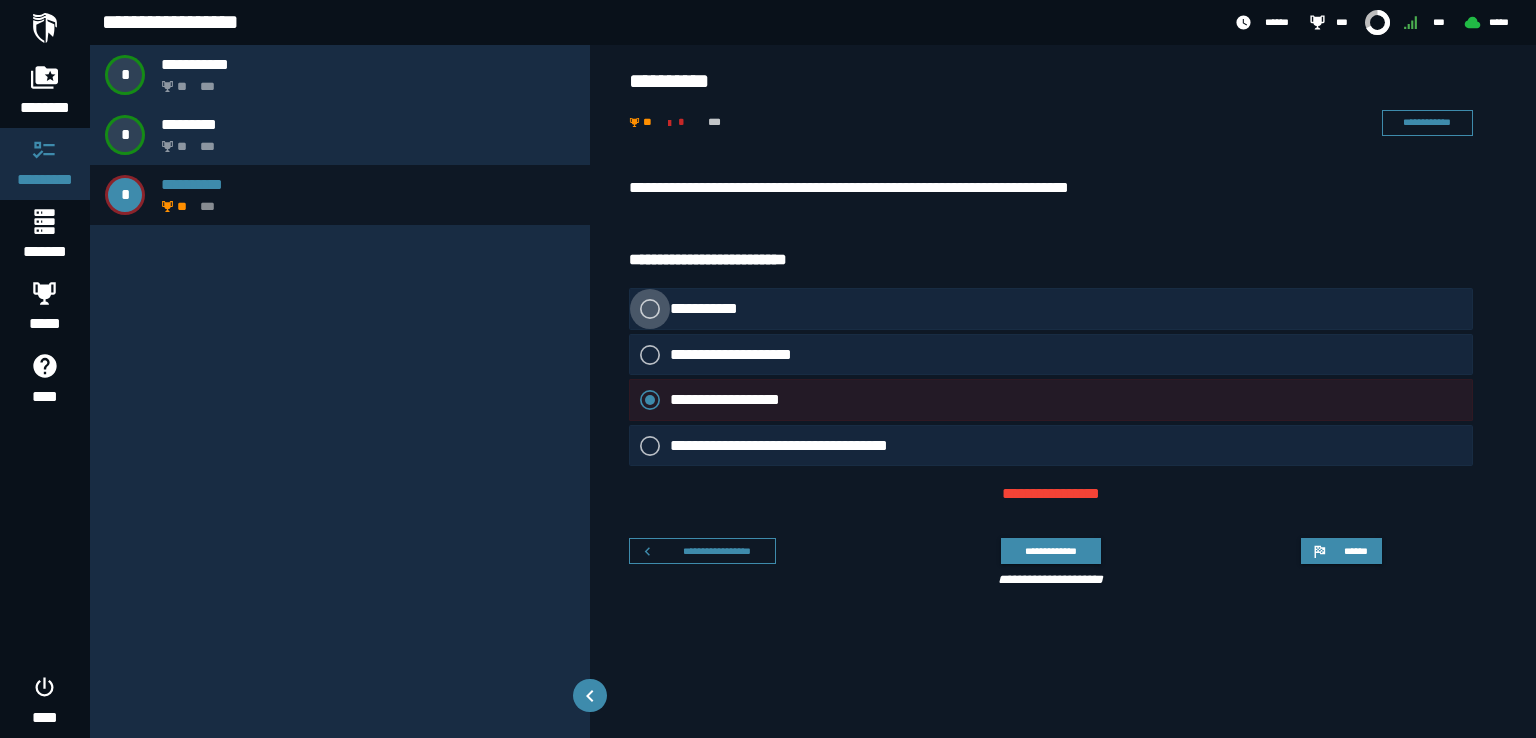 click on "**********" at bounding box center (717, 309) 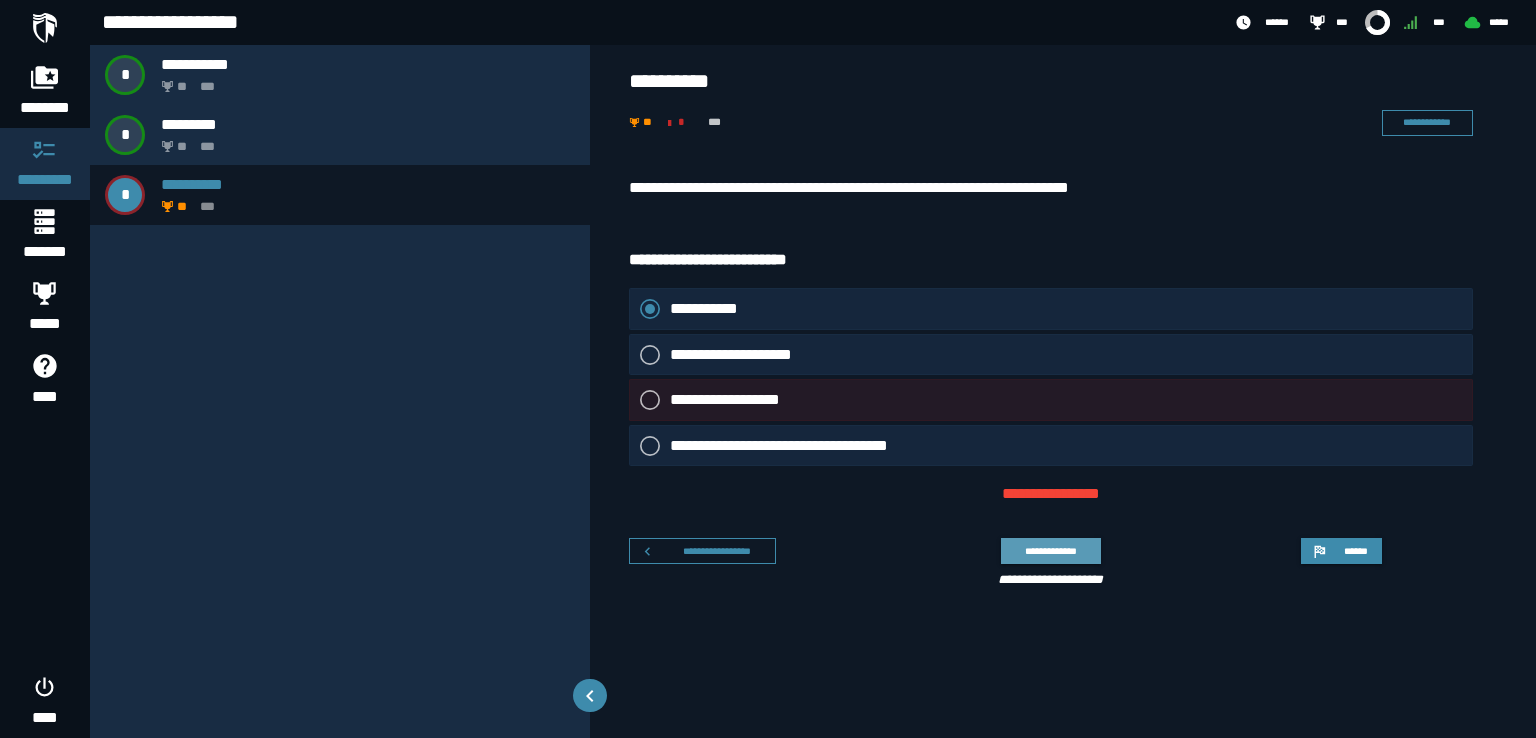 click on "**********" 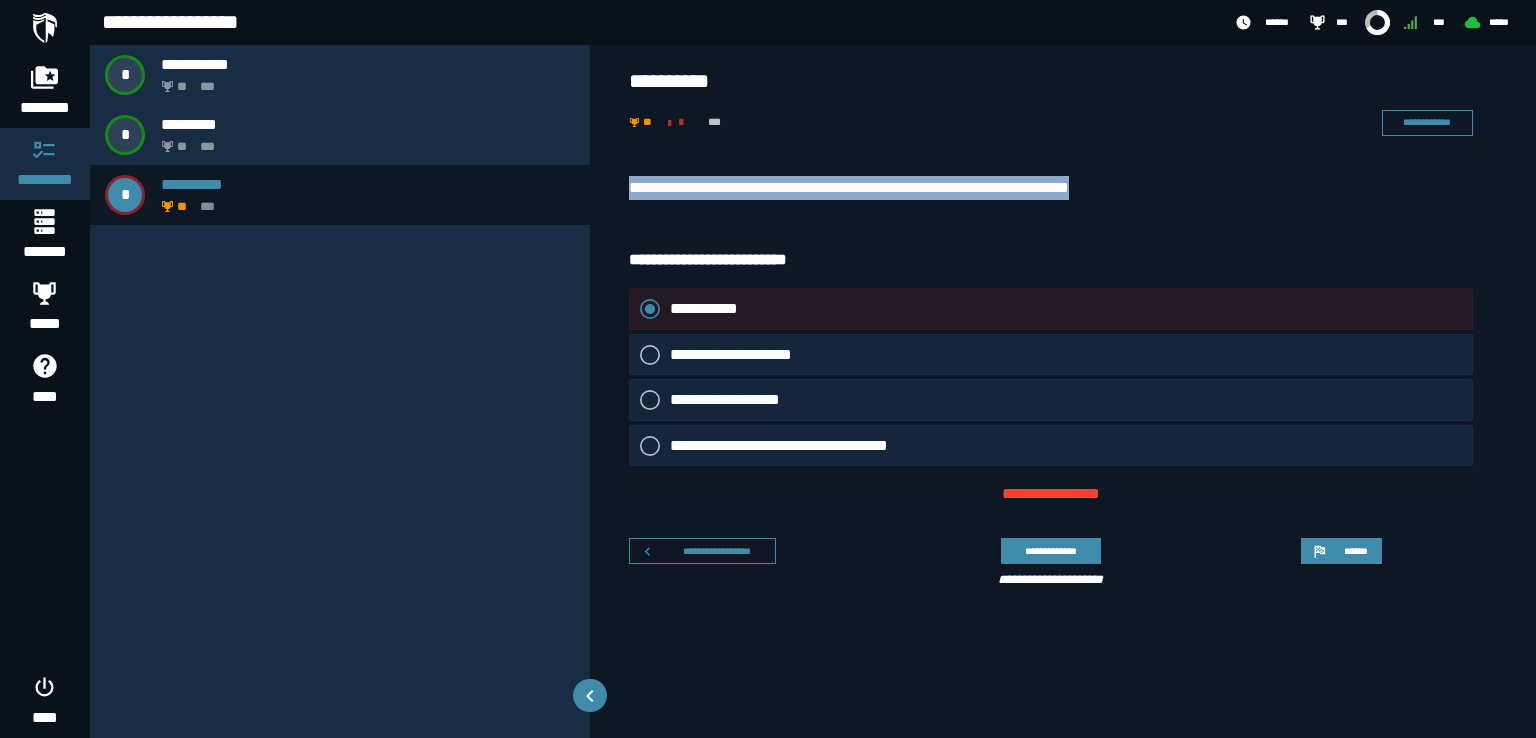 drag, startPoint x: 610, startPoint y: 197, endPoint x: 1180, endPoint y: 195, distance: 570.0035 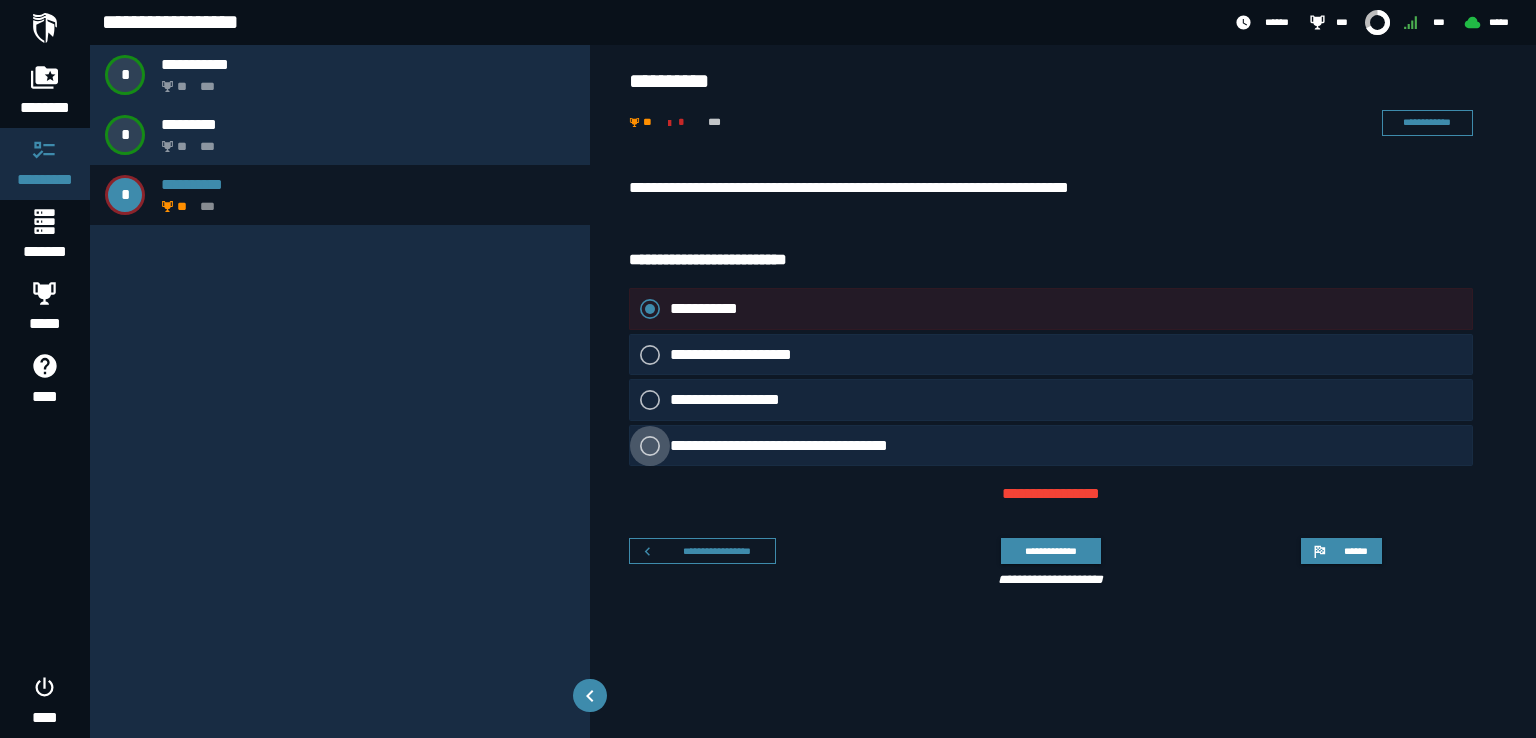 click on "**********" at bounding box center (807, 445) 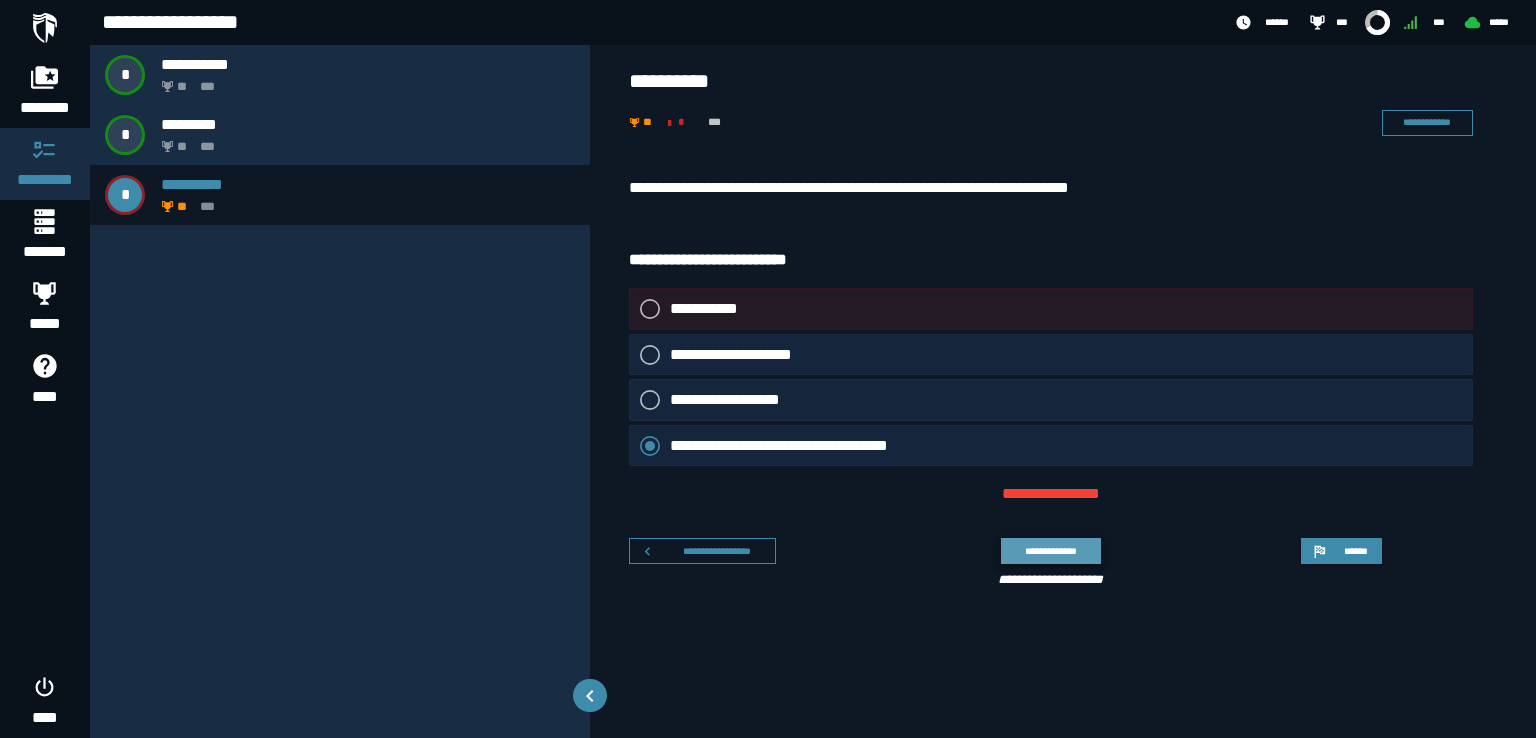click on "**********" 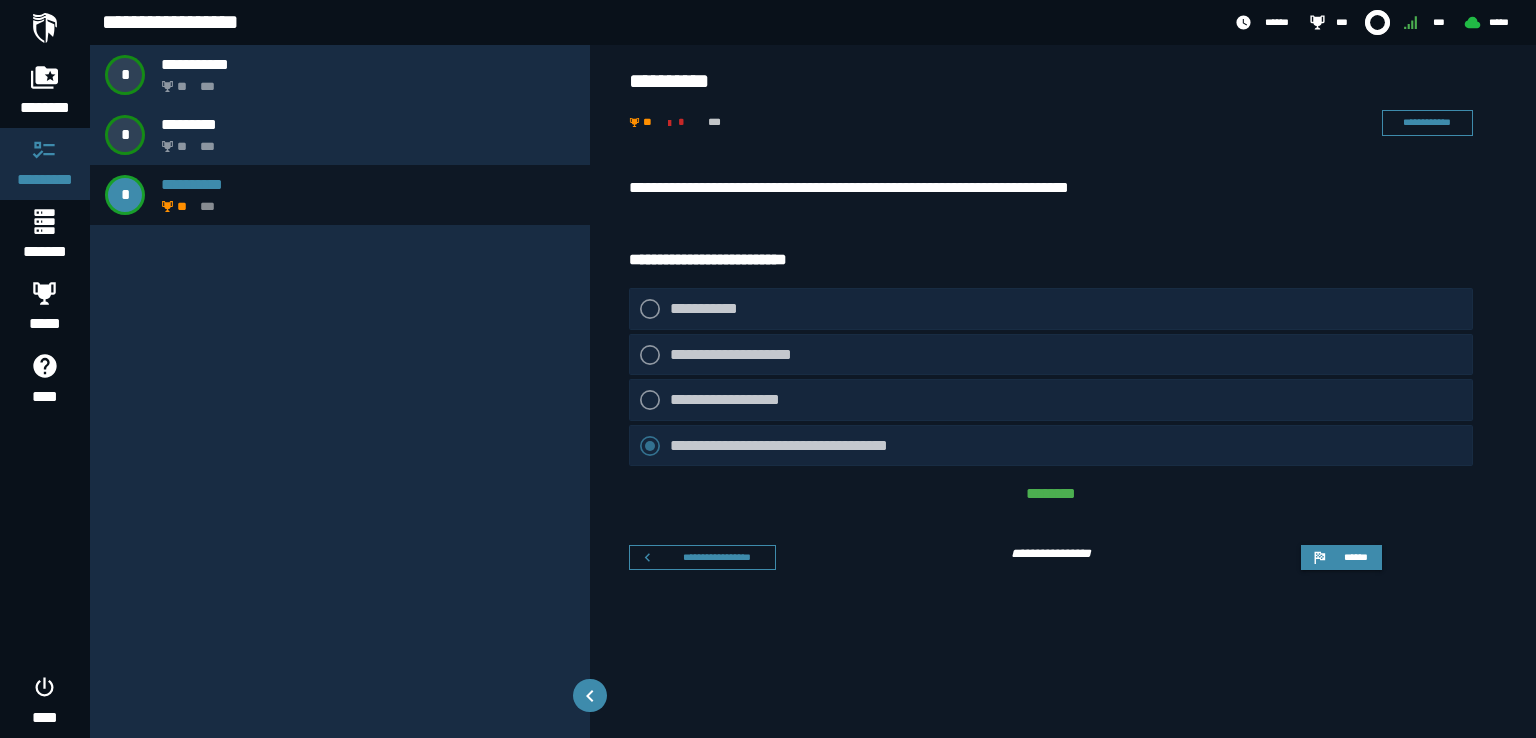 click on "**********" at bounding box center (1043, 546) 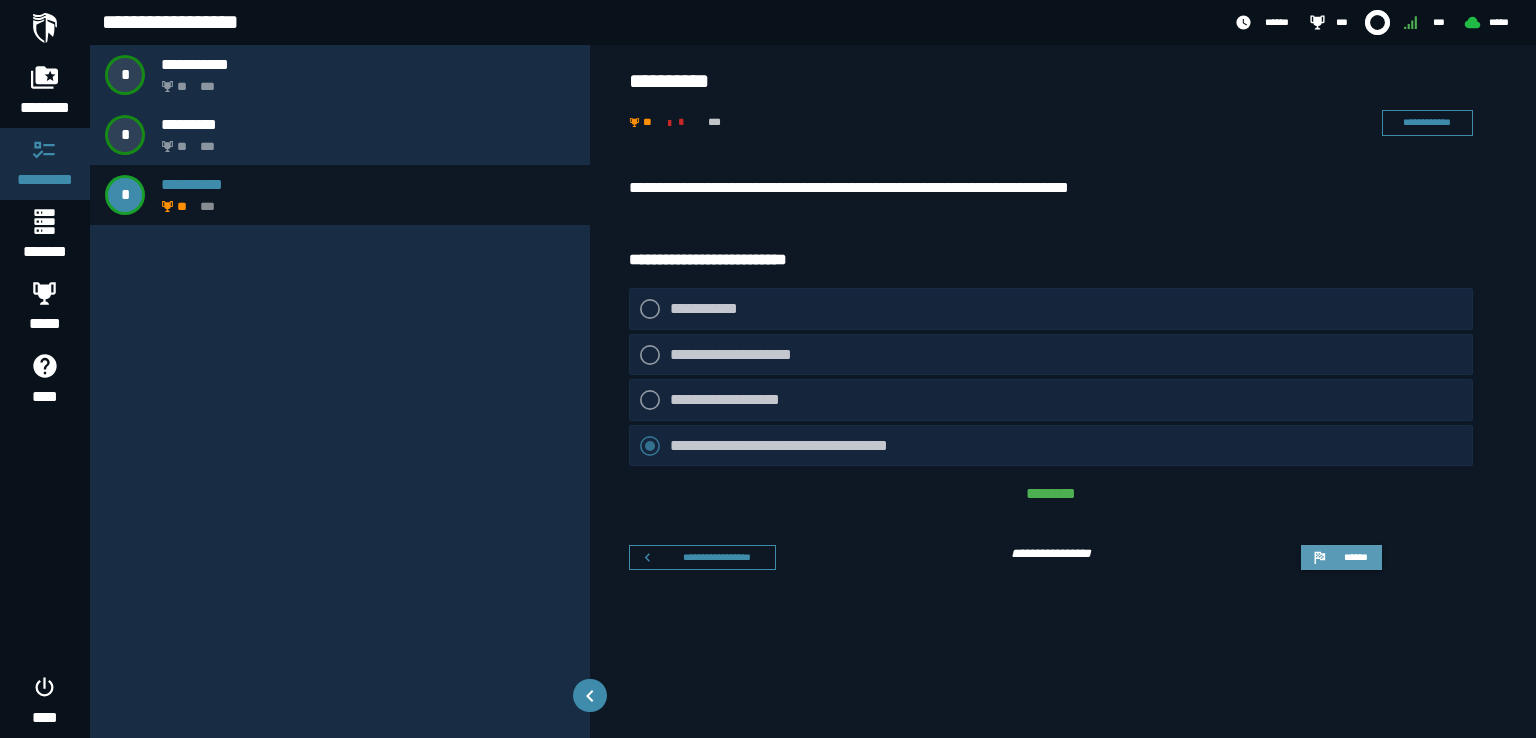 click 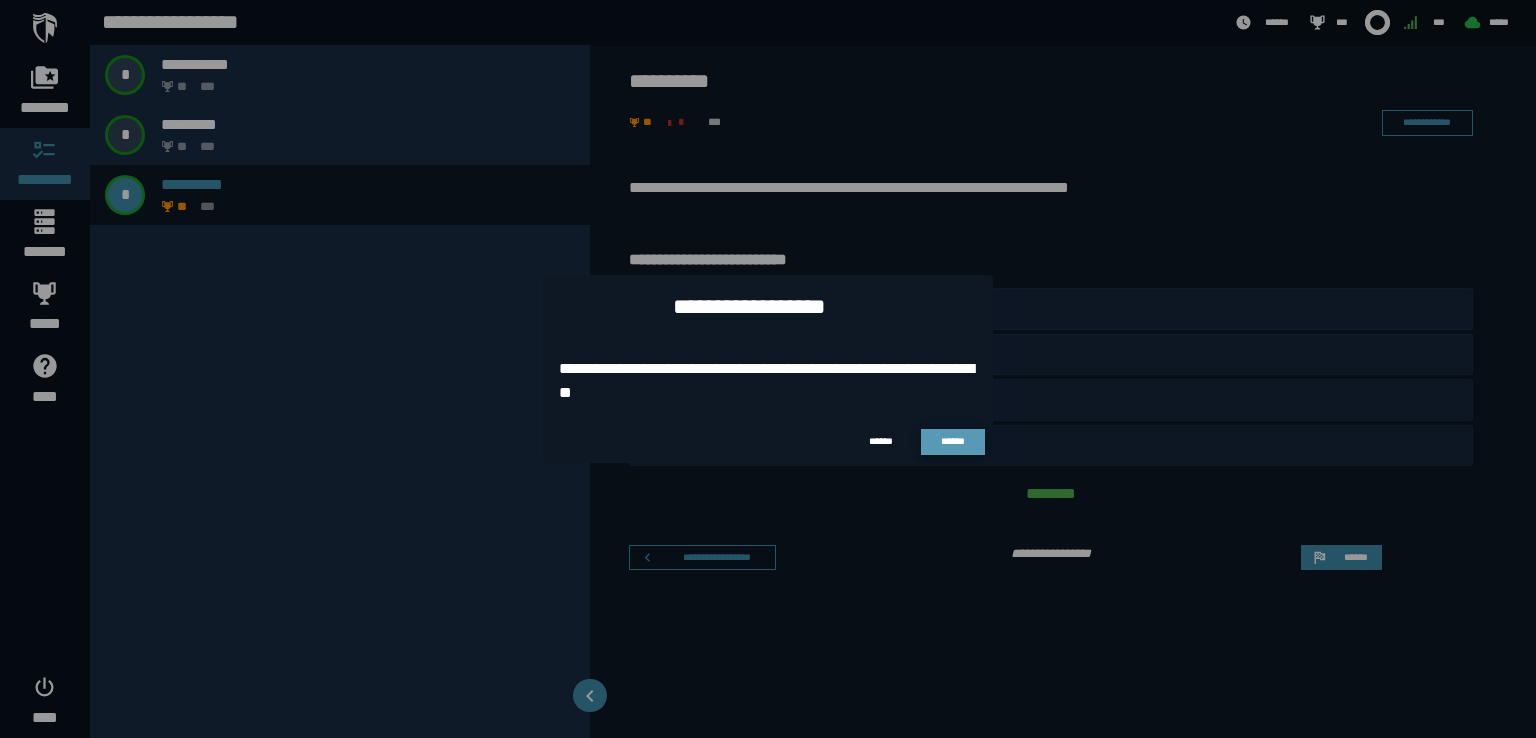 click on "******" at bounding box center [953, 441] 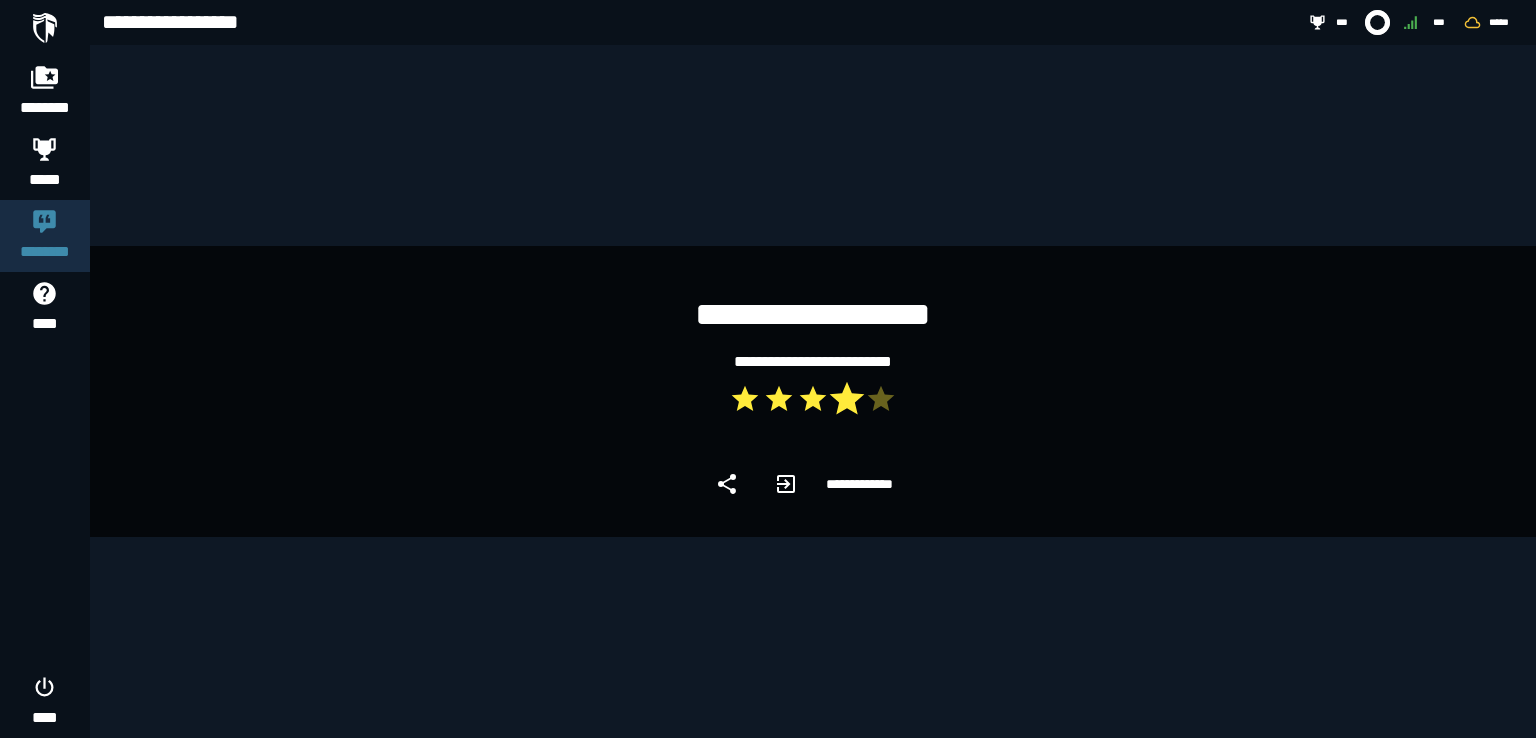 click 